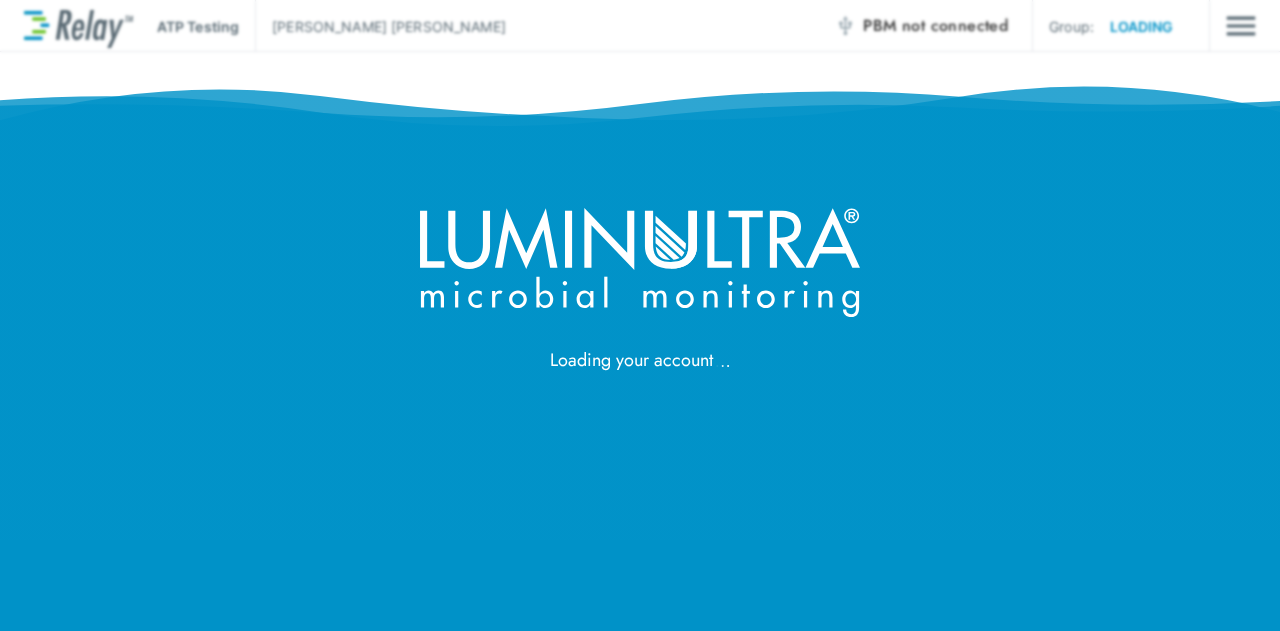 scroll, scrollTop: 0, scrollLeft: 0, axis: both 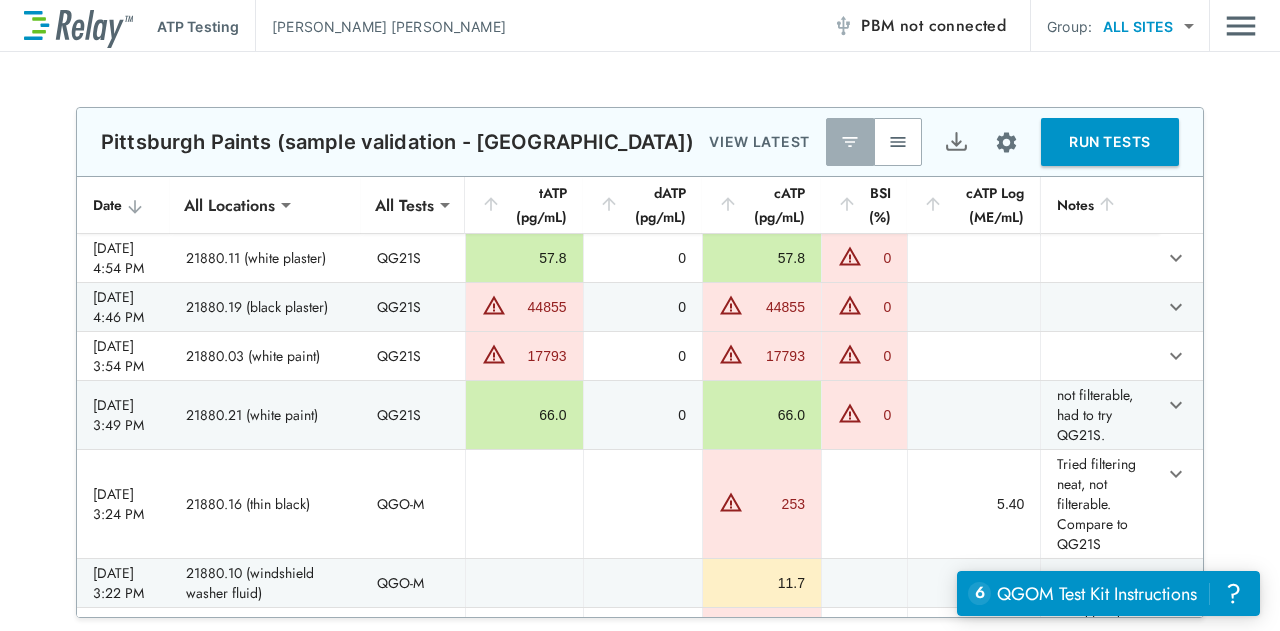 click at bounding box center [1006, 142] 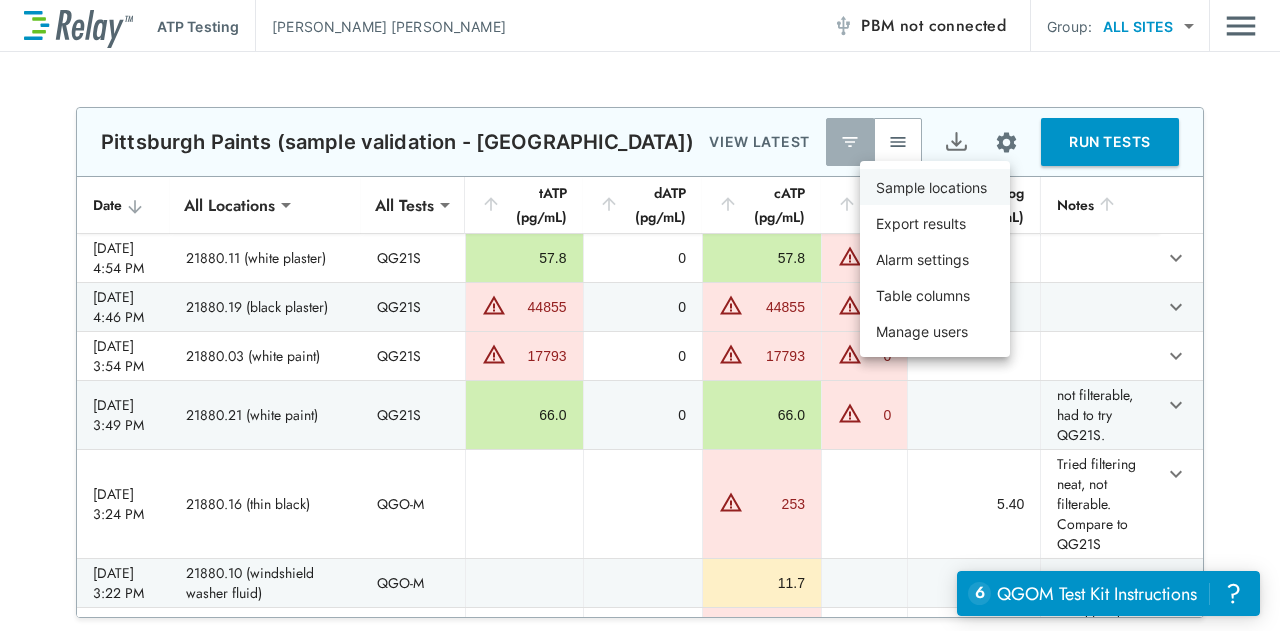 click on "Sample locations" at bounding box center [931, 187] 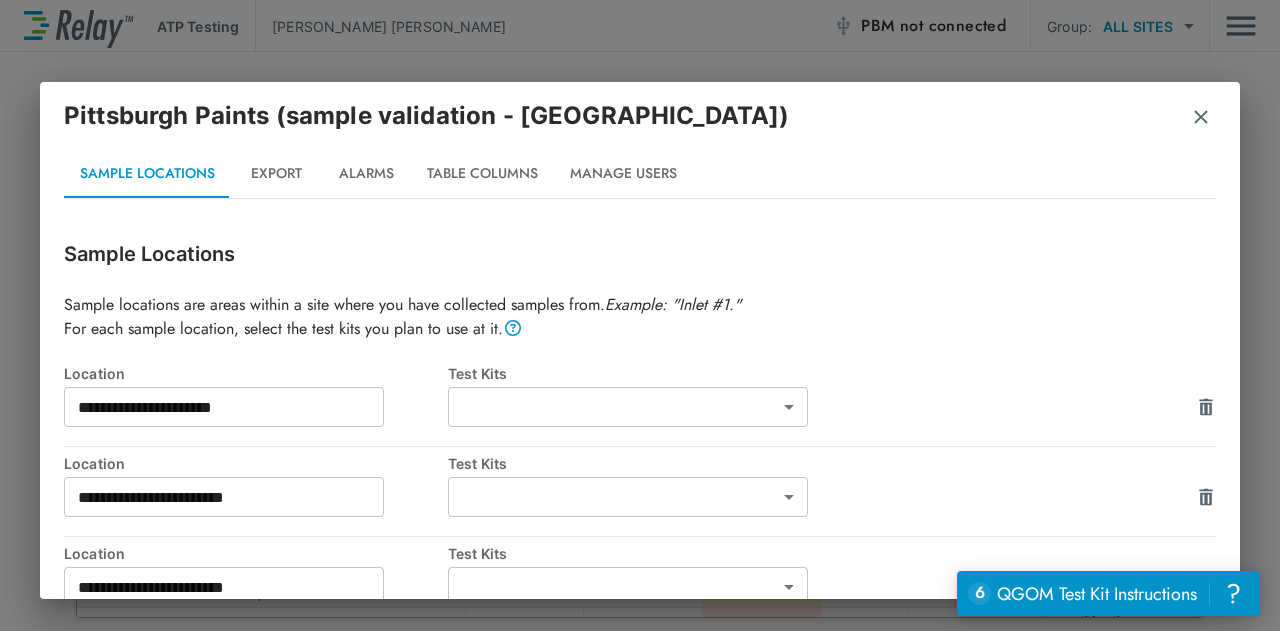 type on "**********" 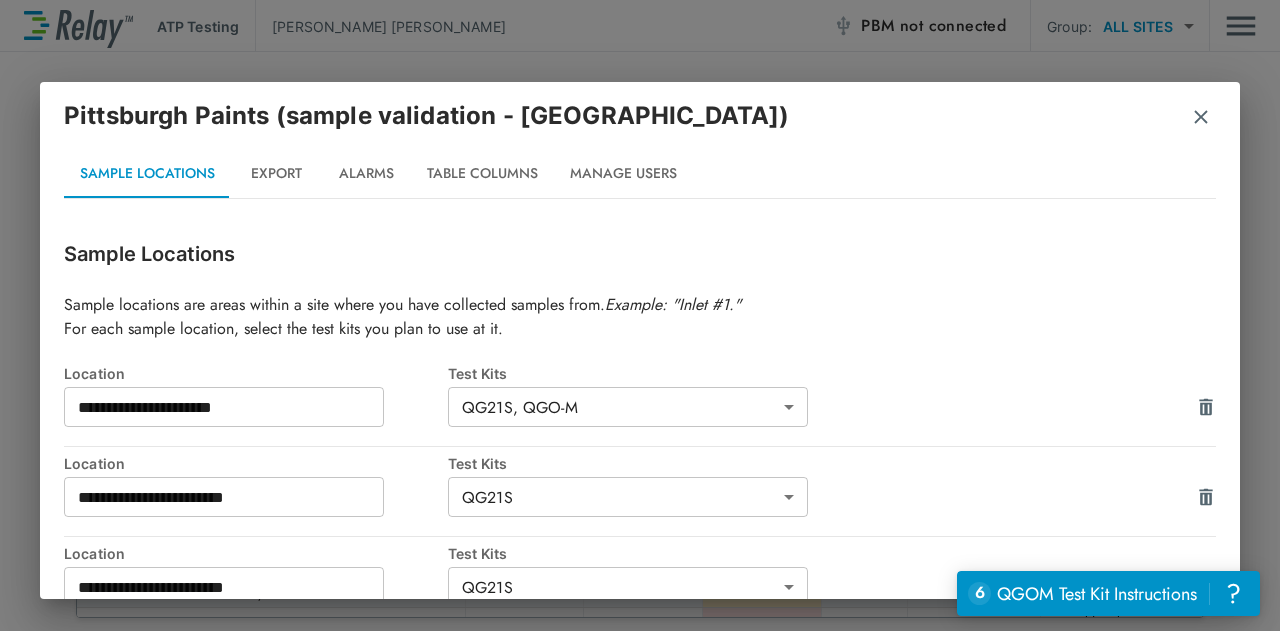 scroll, scrollTop: 472, scrollLeft: 0, axis: vertical 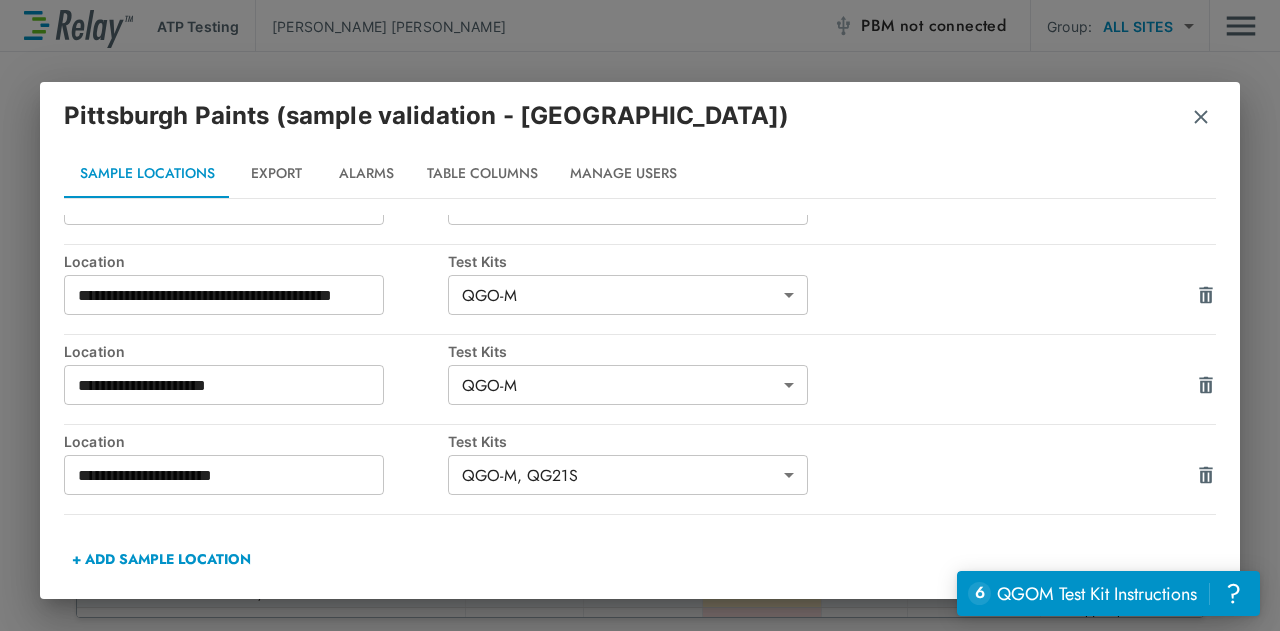click on "+ ADD SAMPLE LOCATION" at bounding box center [161, 559] 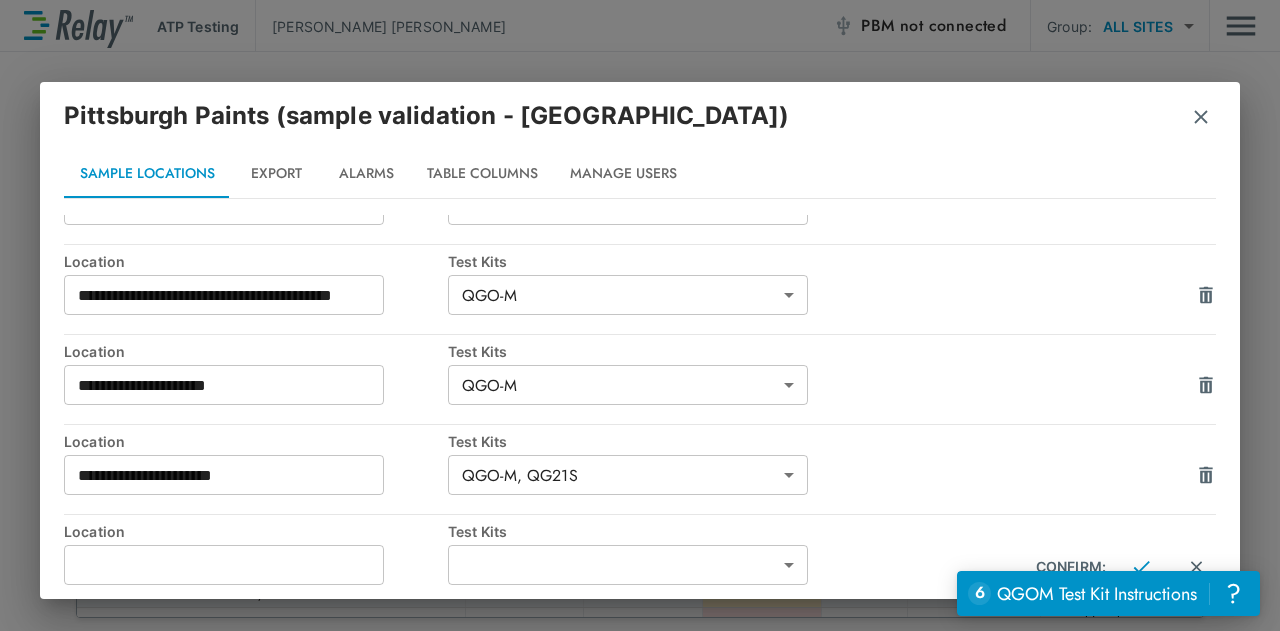 click at bounding box center (224, 565) 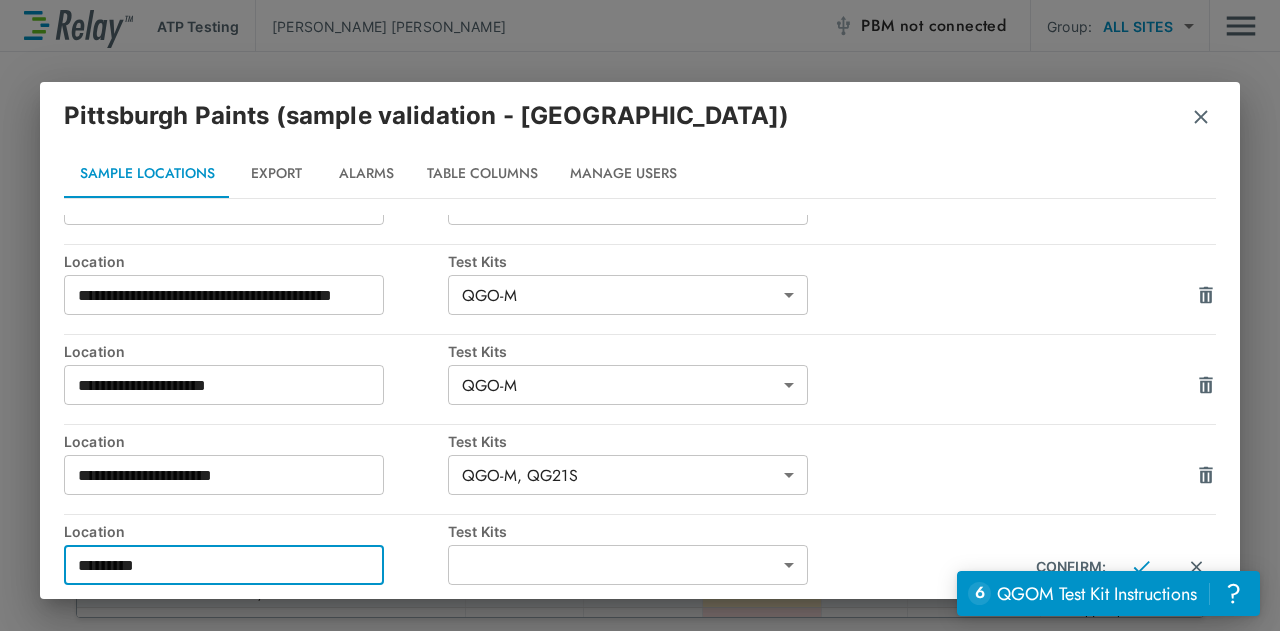 type on "*********" 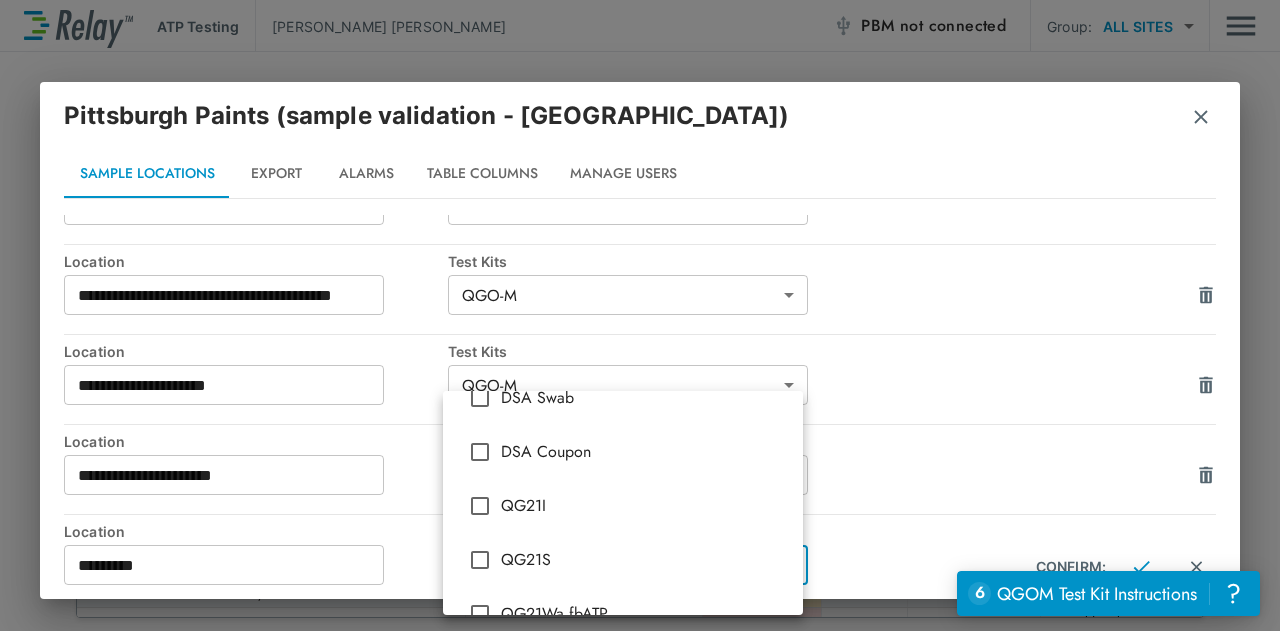 scroll, scrollTop: 325, scrollLeft: 0, axis: vertical 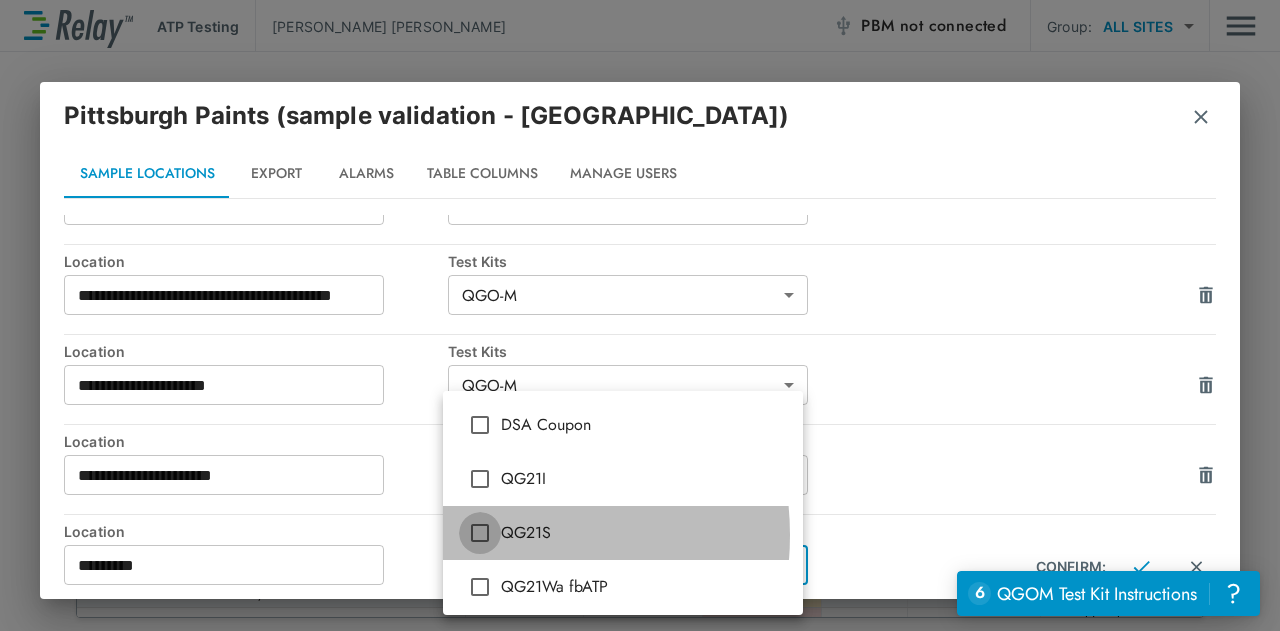 type on "*****" 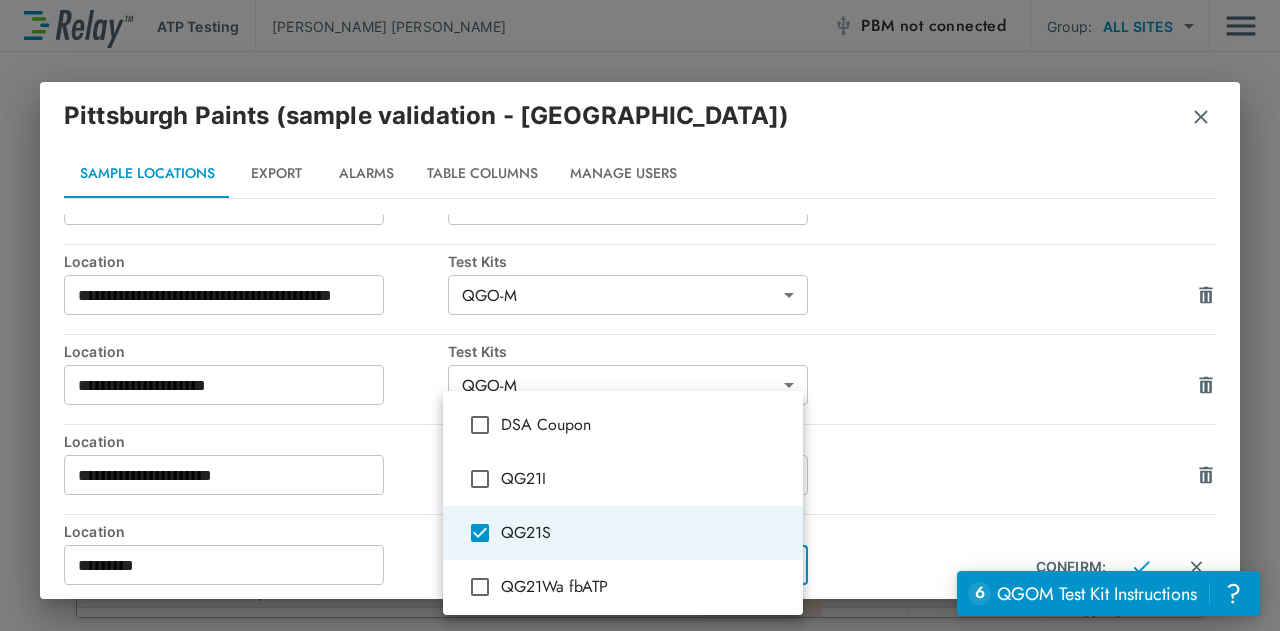 click at bounding box center (640, 315) 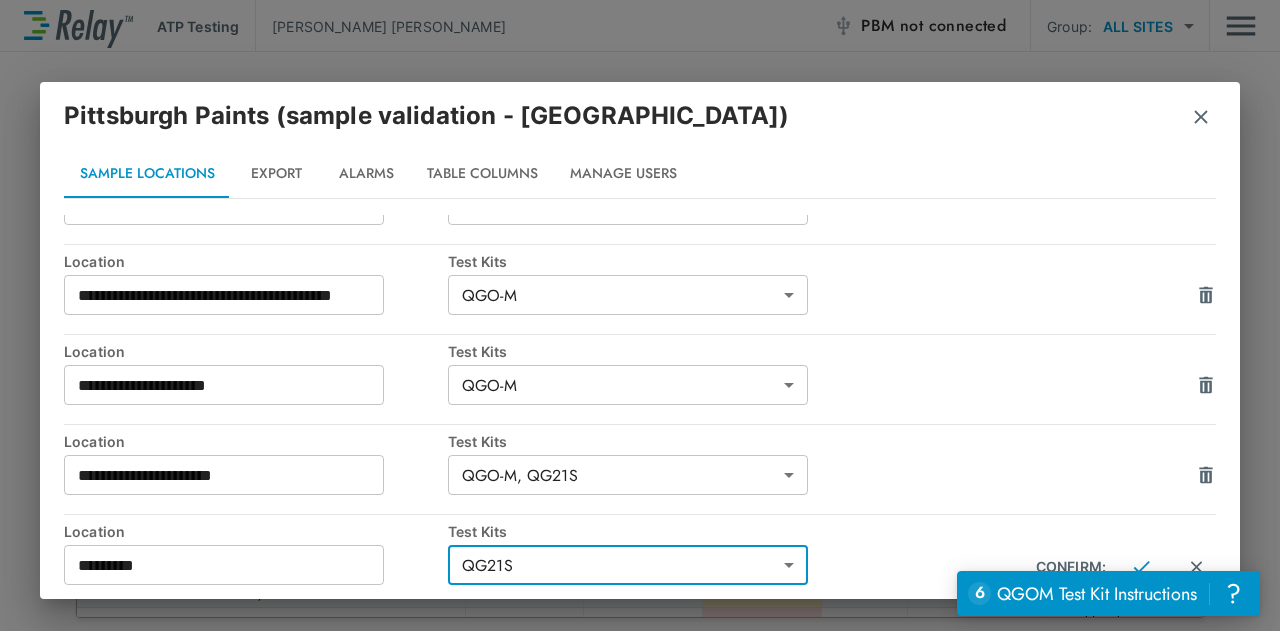 click on "*********" at bounding box center (224, 565) 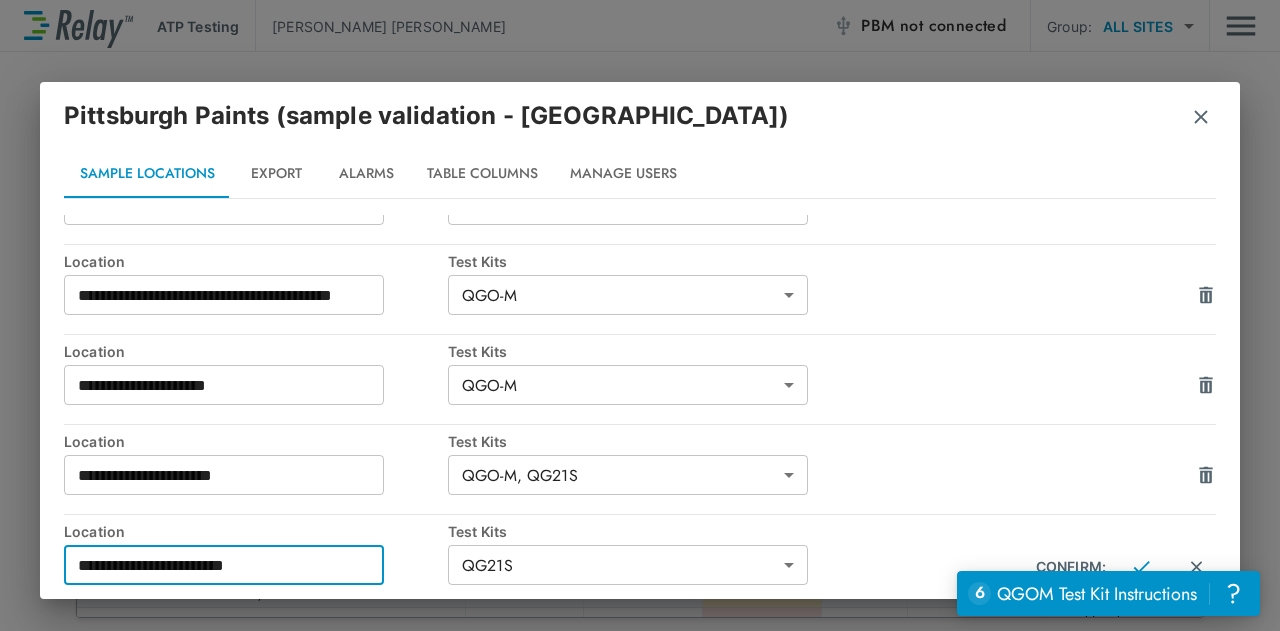 scroll, scrollTop: 562, scrollLeft: 0, axis: vertical 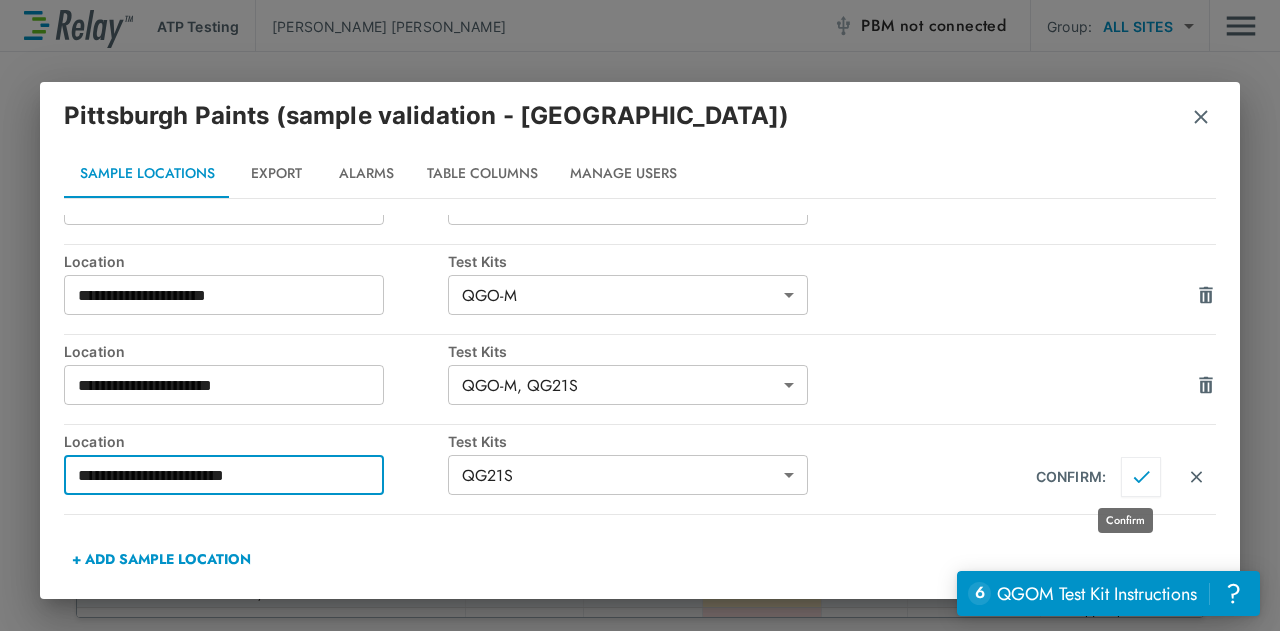type on "**********" 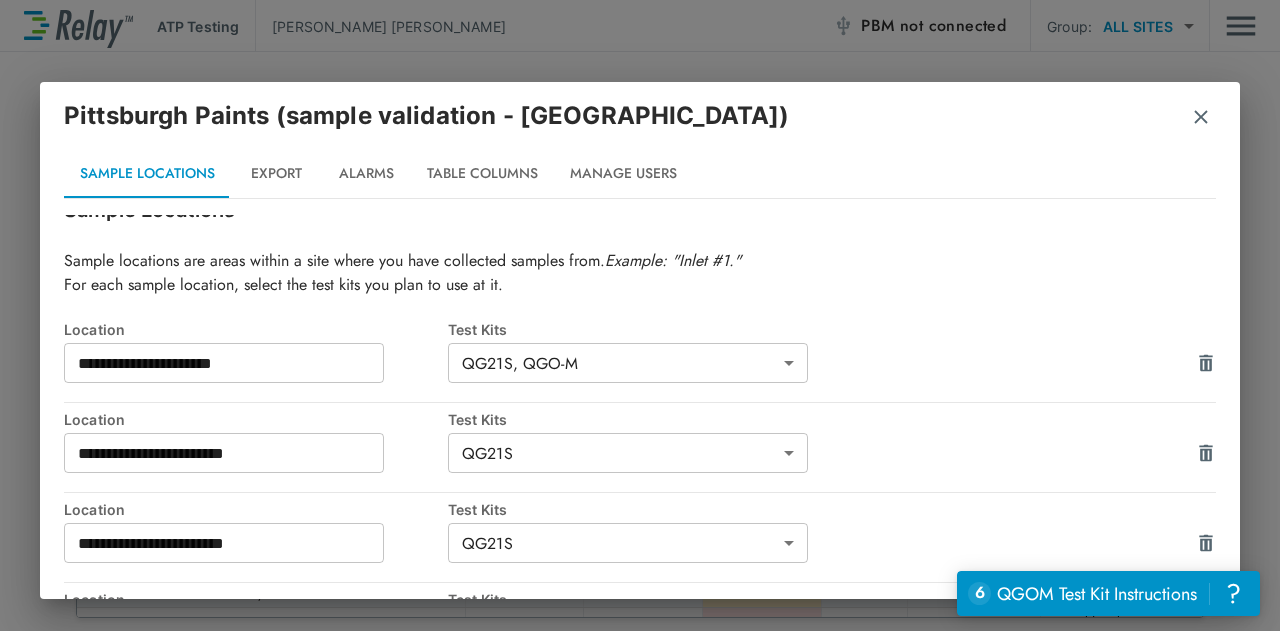 scroll, scrollTop: 562, scrollLeft: 0, axis: vertical 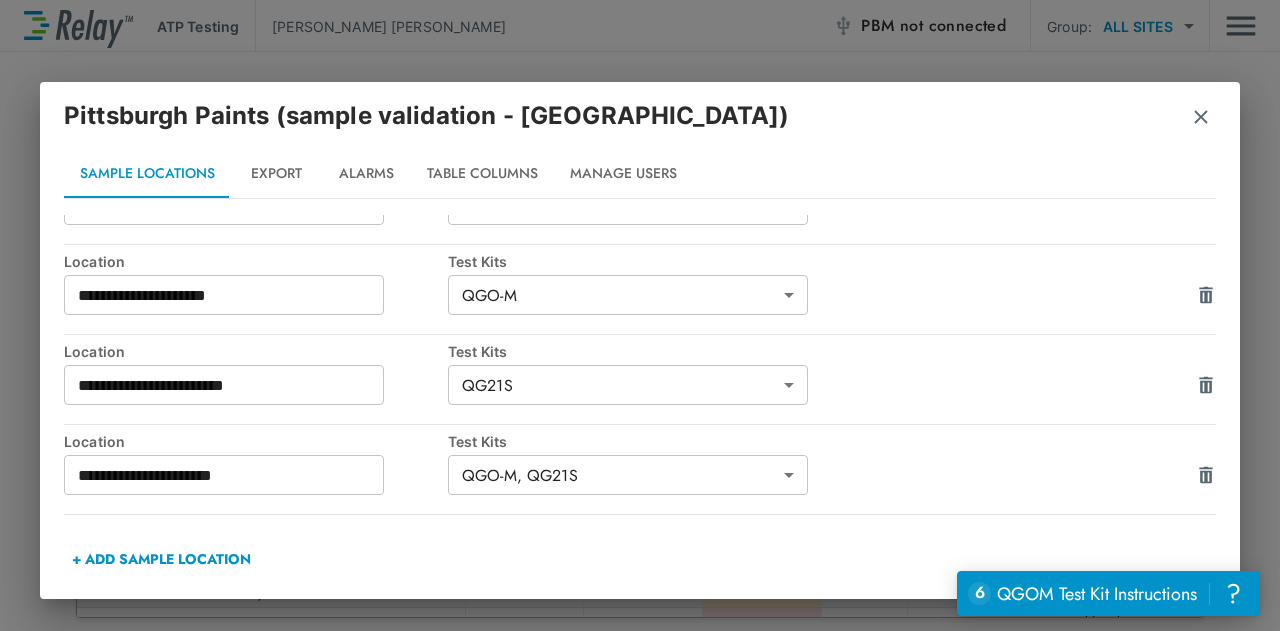 click on "+ ADD SAMPLE LOCATION" at bounding box center (161, 559) 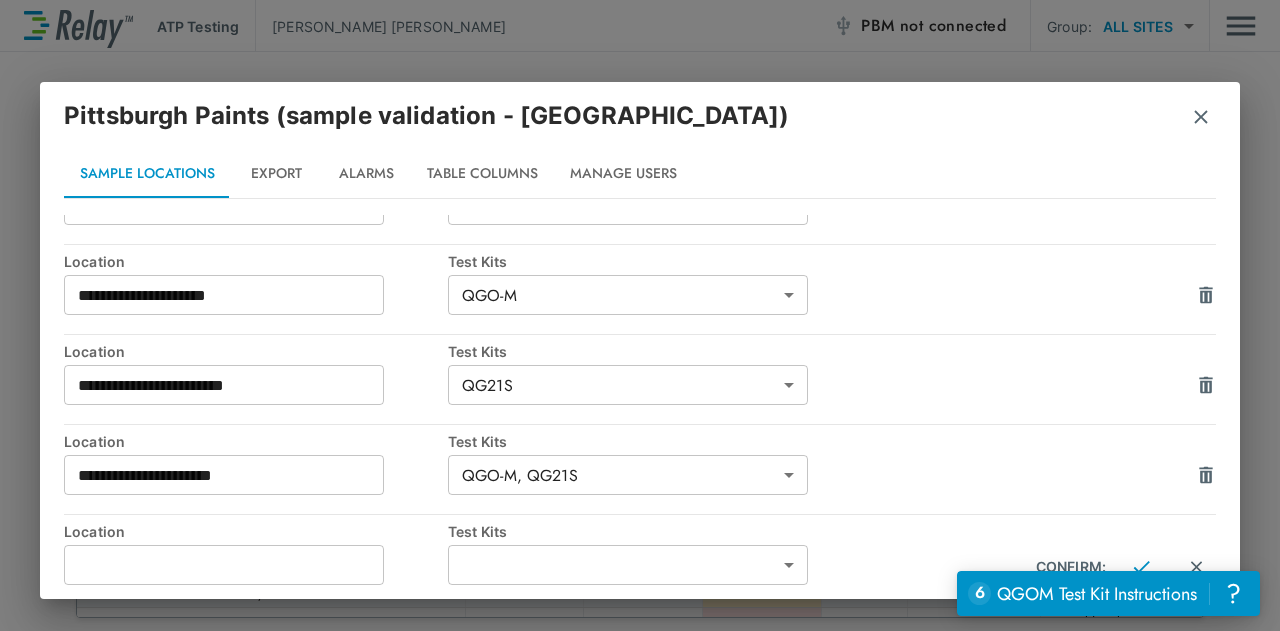 click at bounding box center (224, 565) 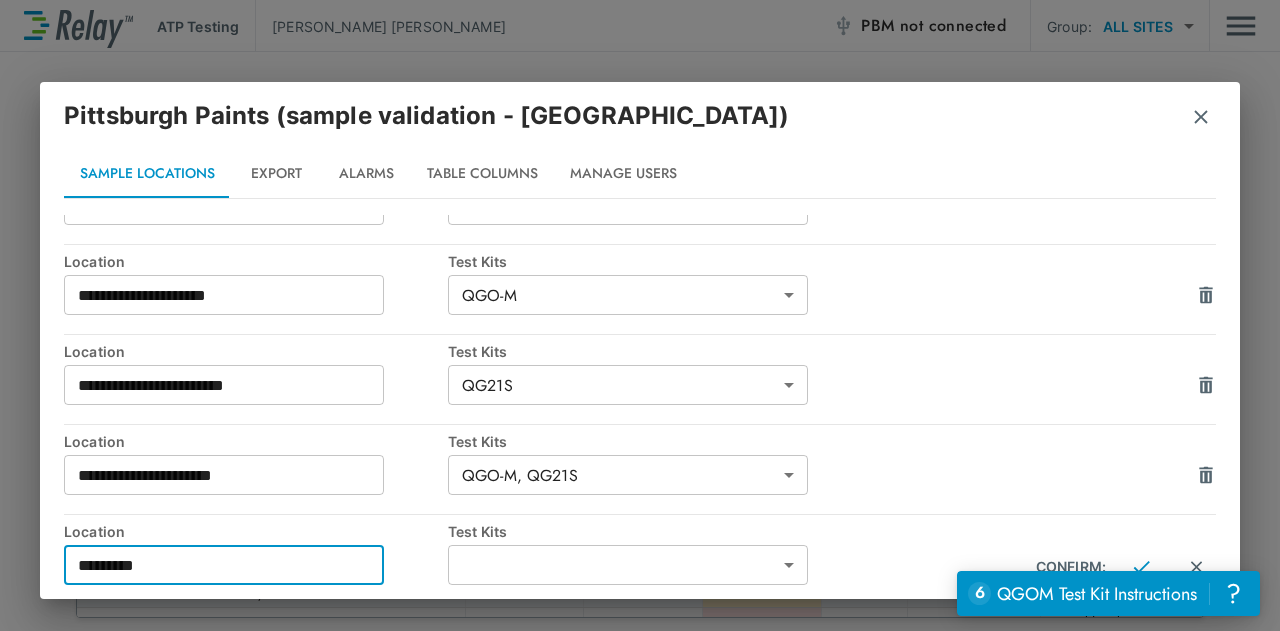 type on "*********" 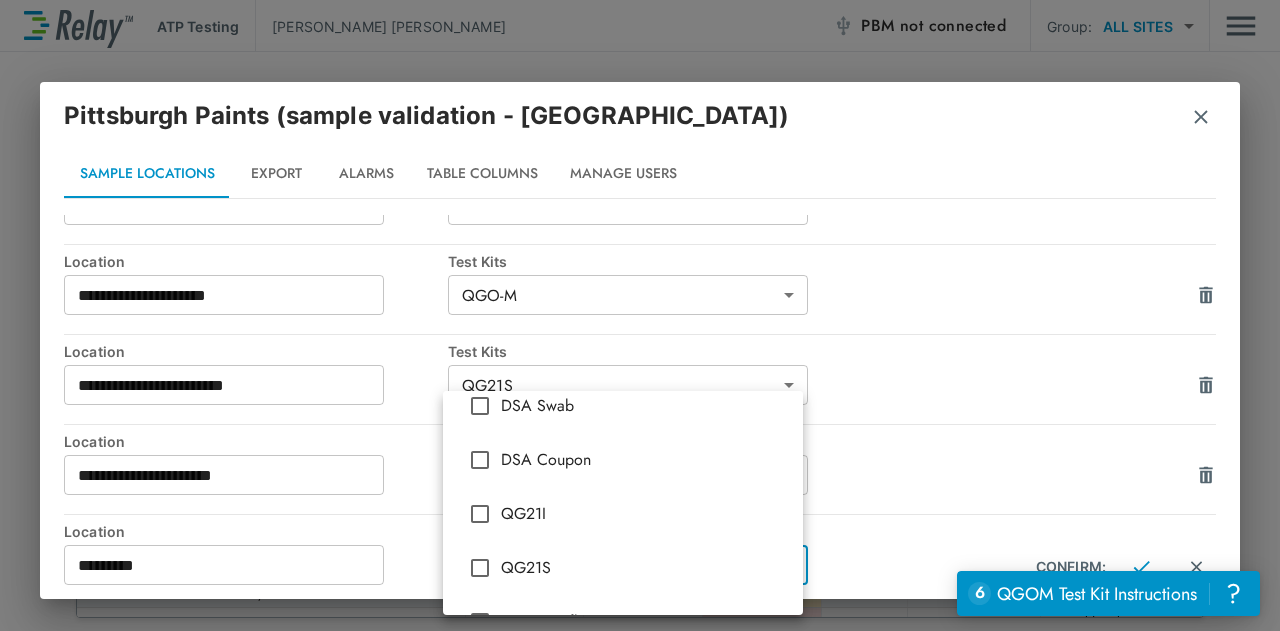 scroll, scrollTop: 293, scrollLeft: 0, axis: vertical 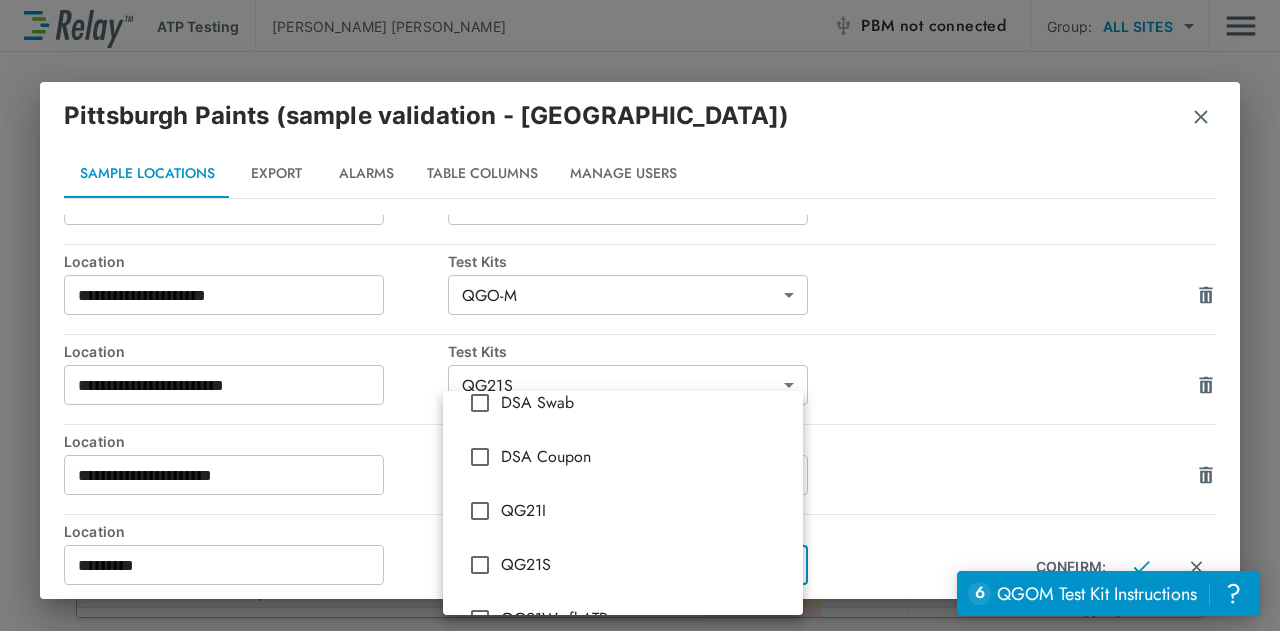 type on "*****" 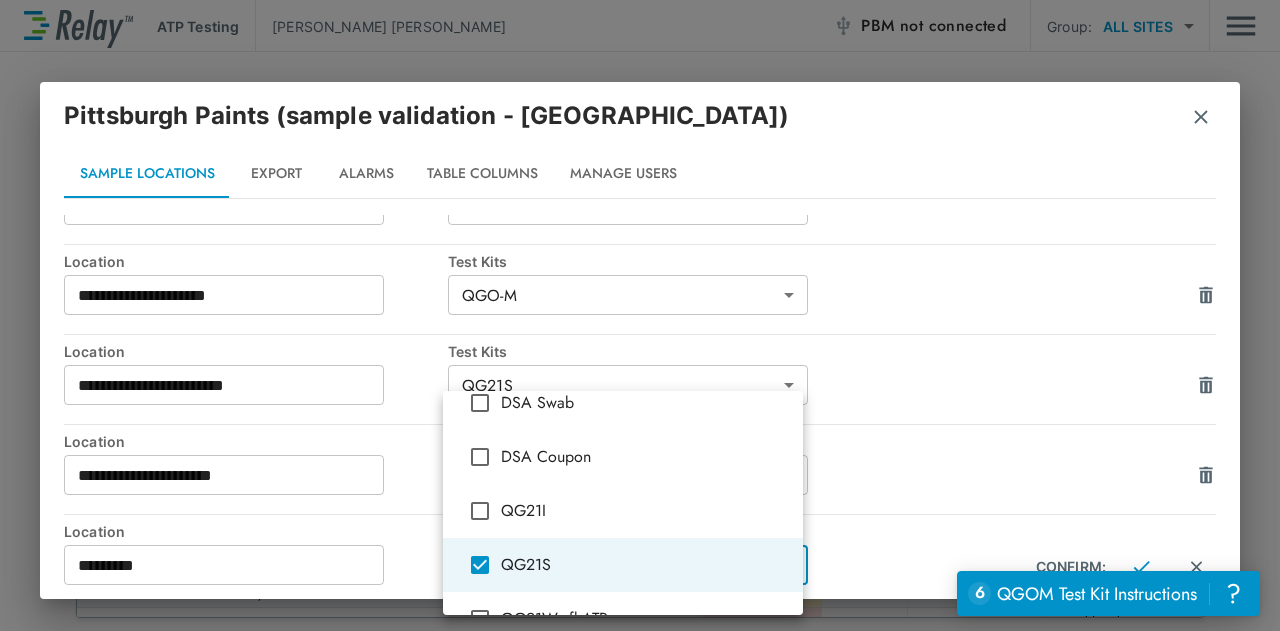 click at bounding box center (640, 315) 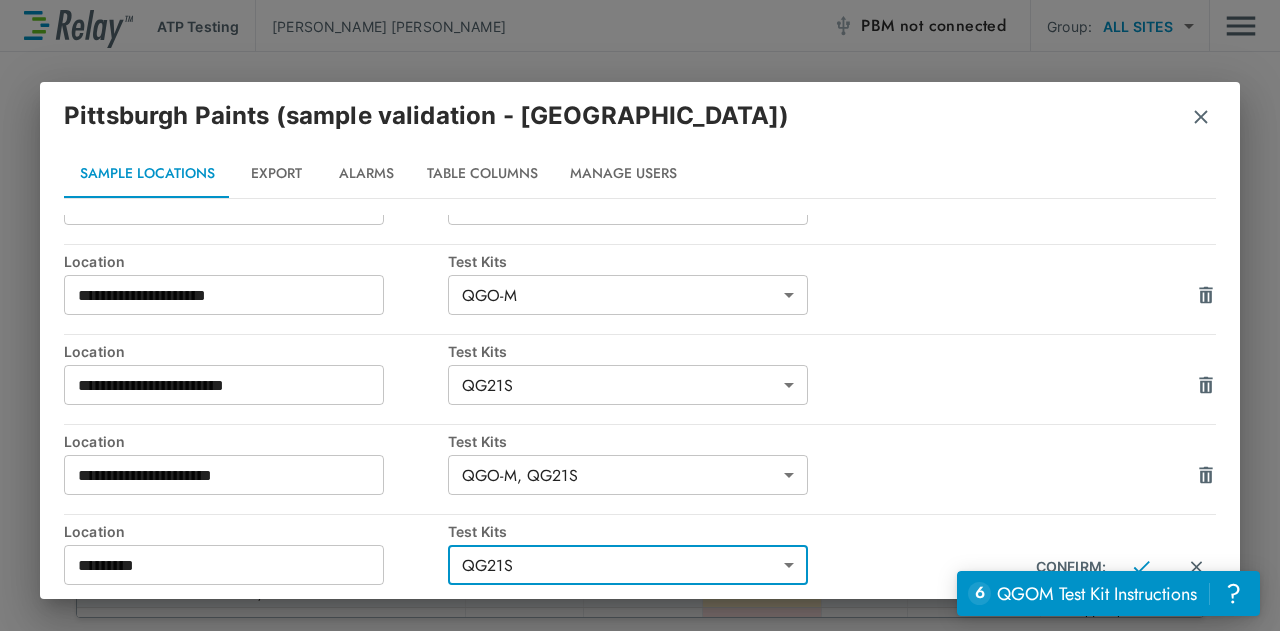 click on "*********" at bounding box center [224, 565] 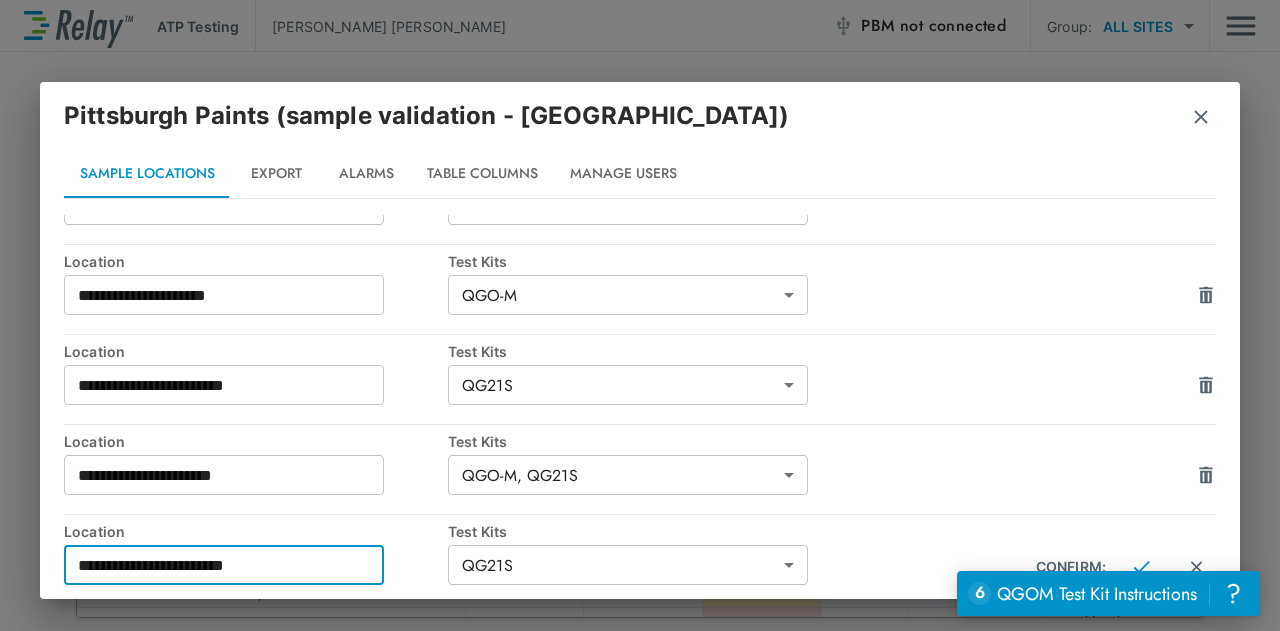 scroll, scrollTop: 652, scrollLeft: 0, axis: vertical 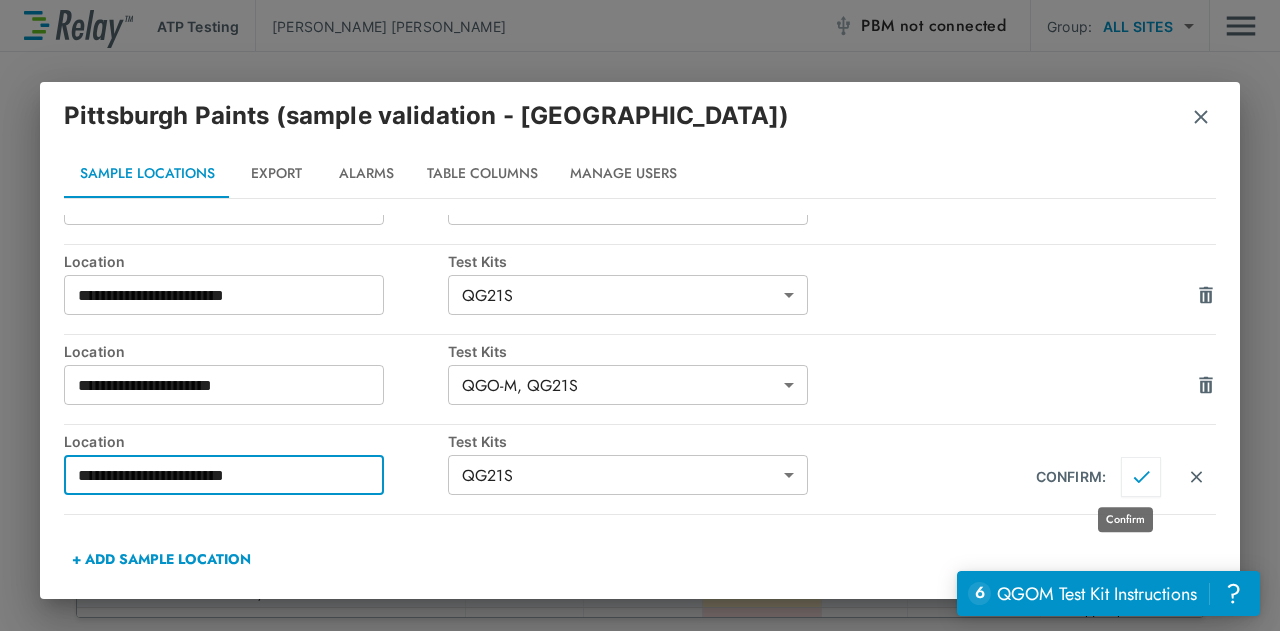 type on "**********" 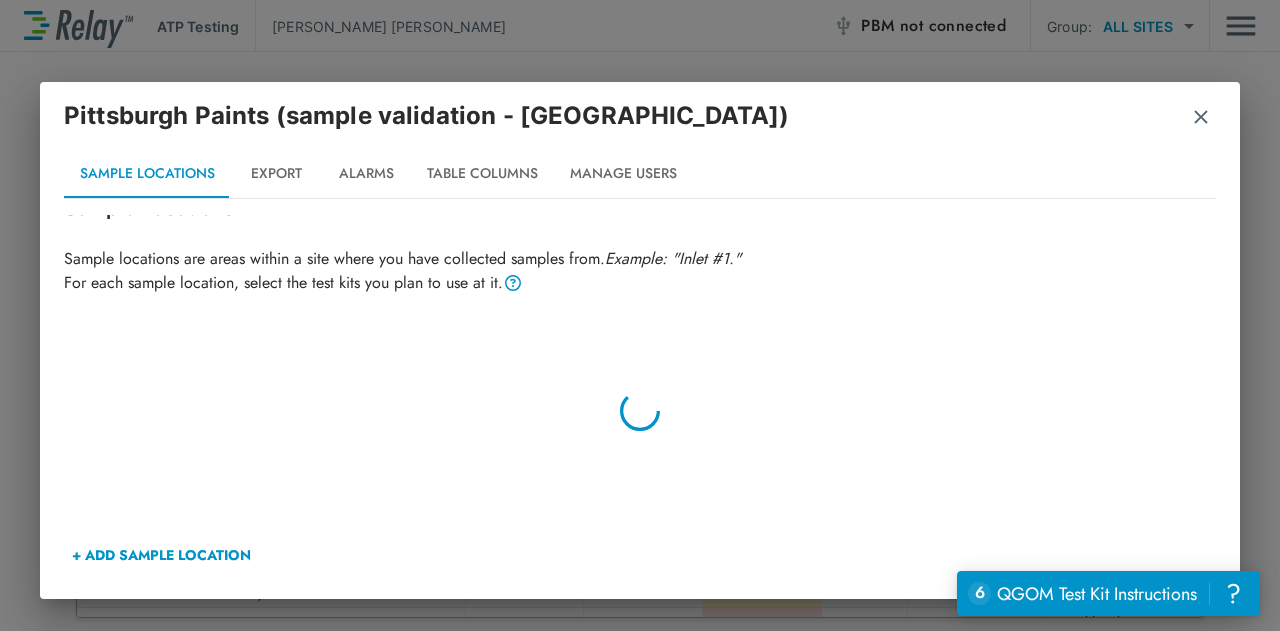 scroll, scrollTop: 44, scrollLeft: 0, axis: vertical 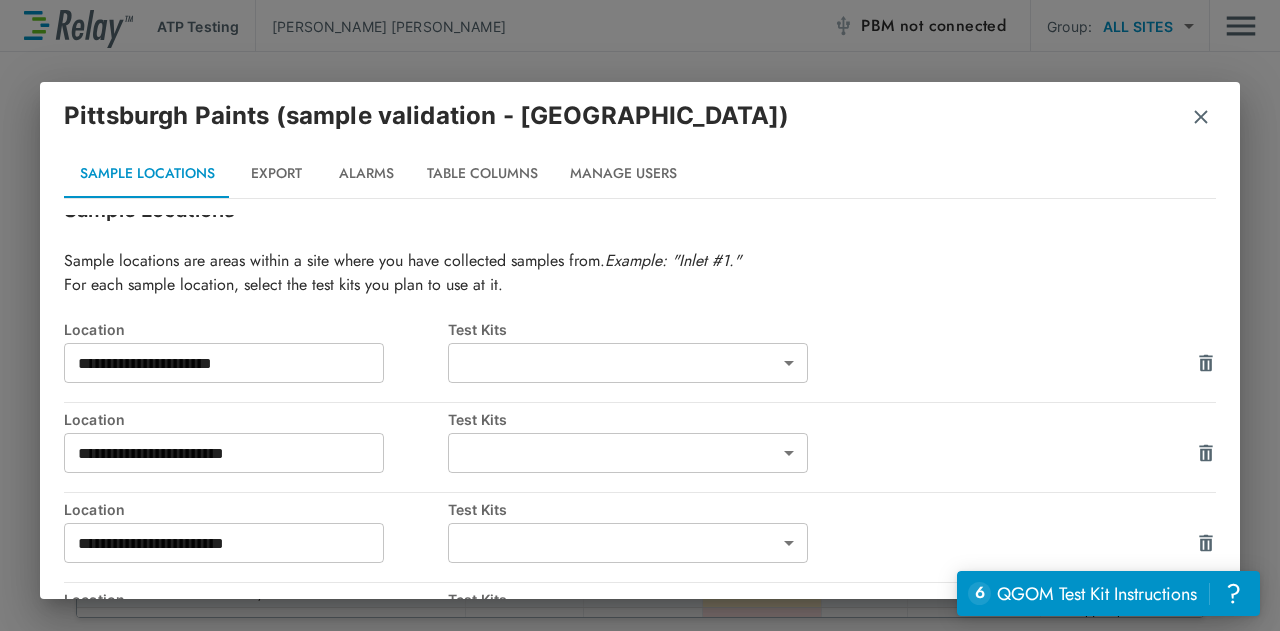 type on "**********" 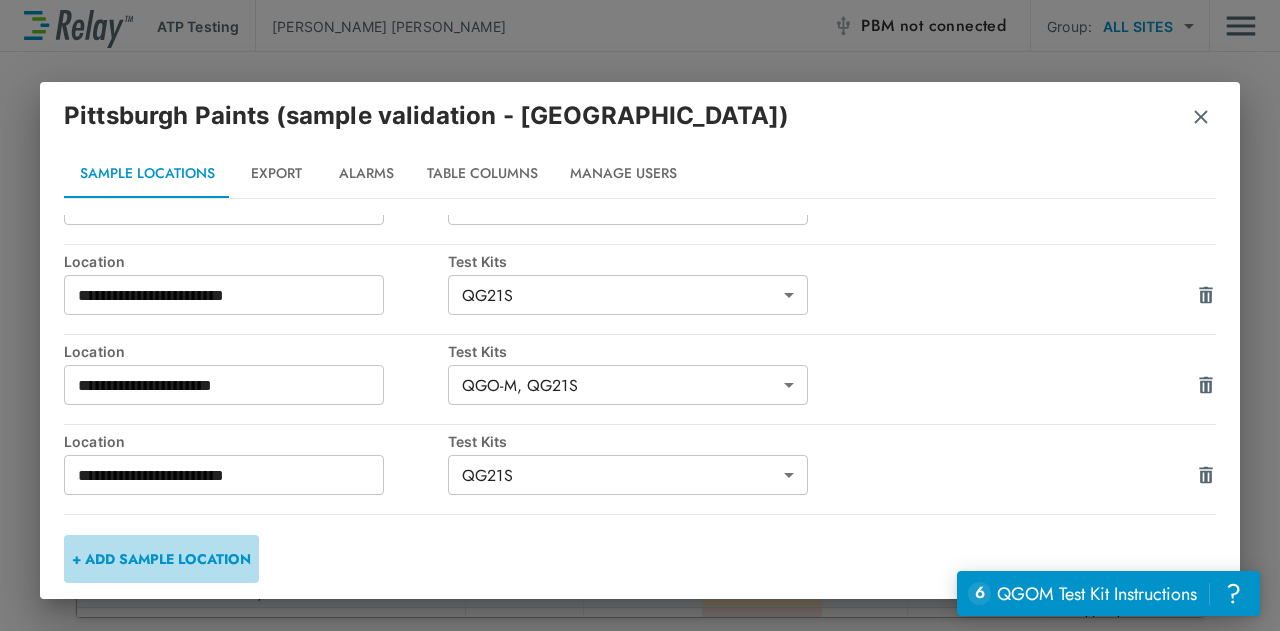 click on "+ ADD SAMPLE LOCATION" at bounding box center (161, 559) 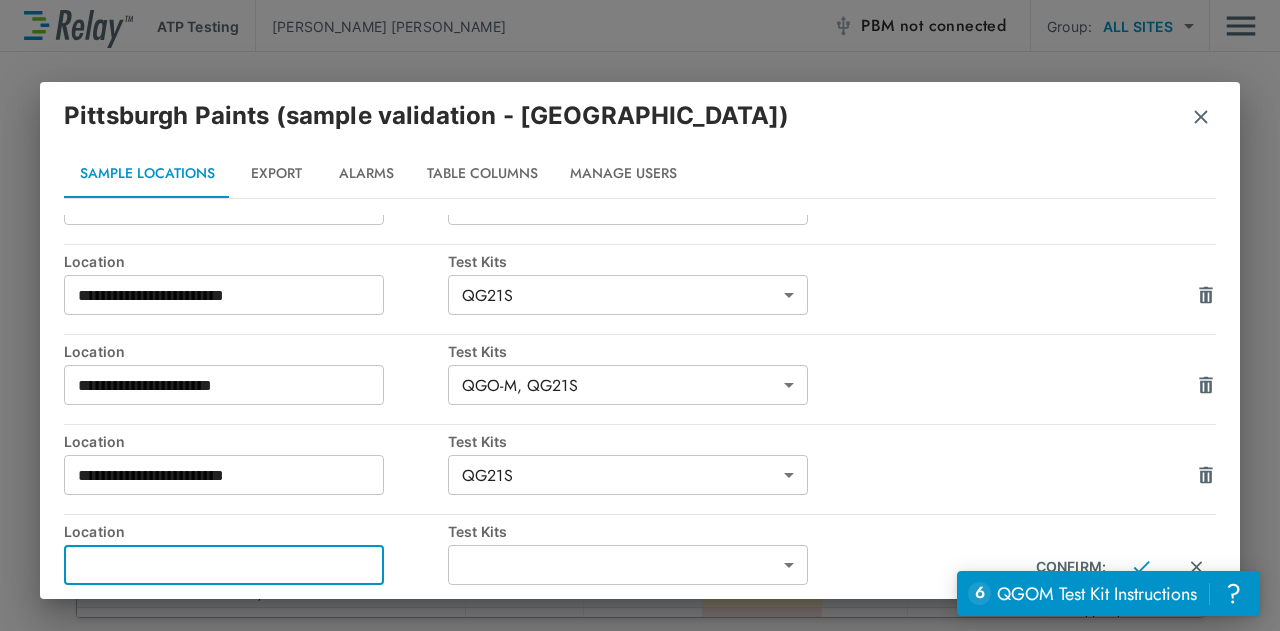 click at bounding box center [224, 565] 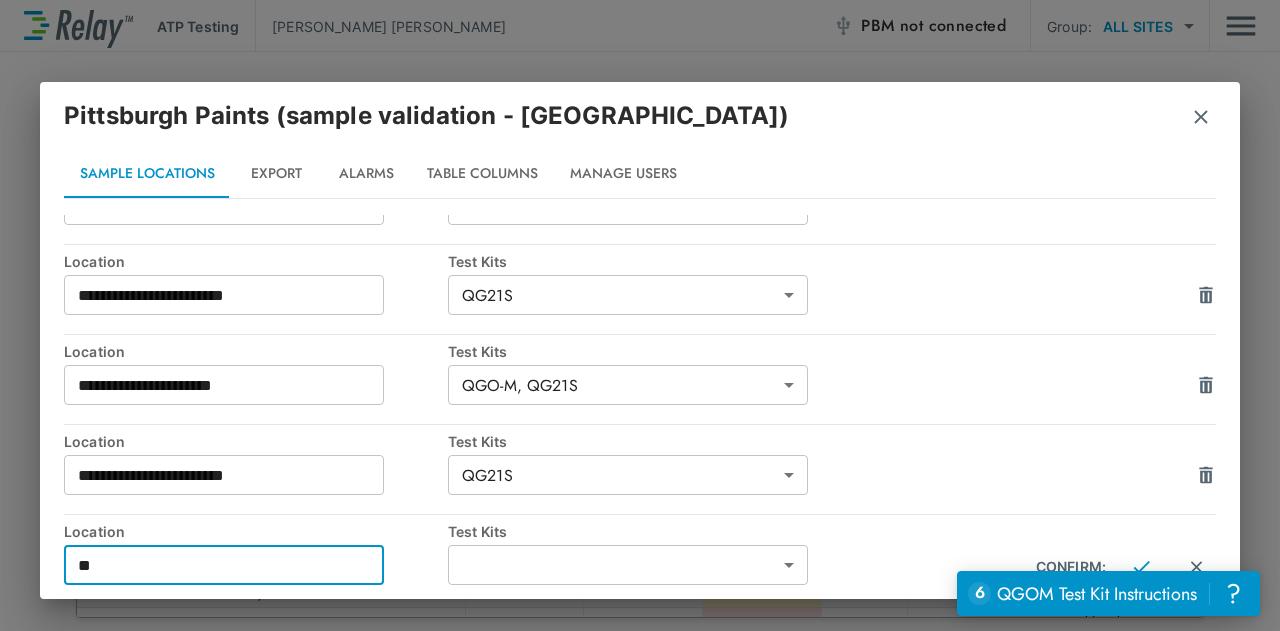 type on "*" 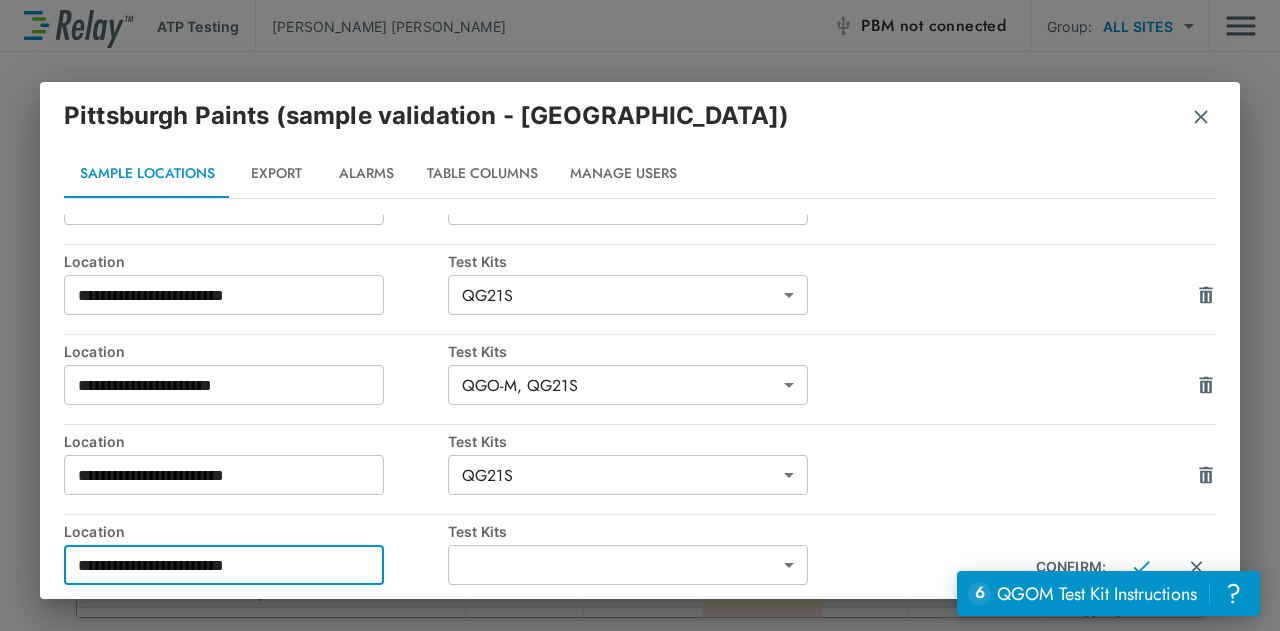 type on "**********" 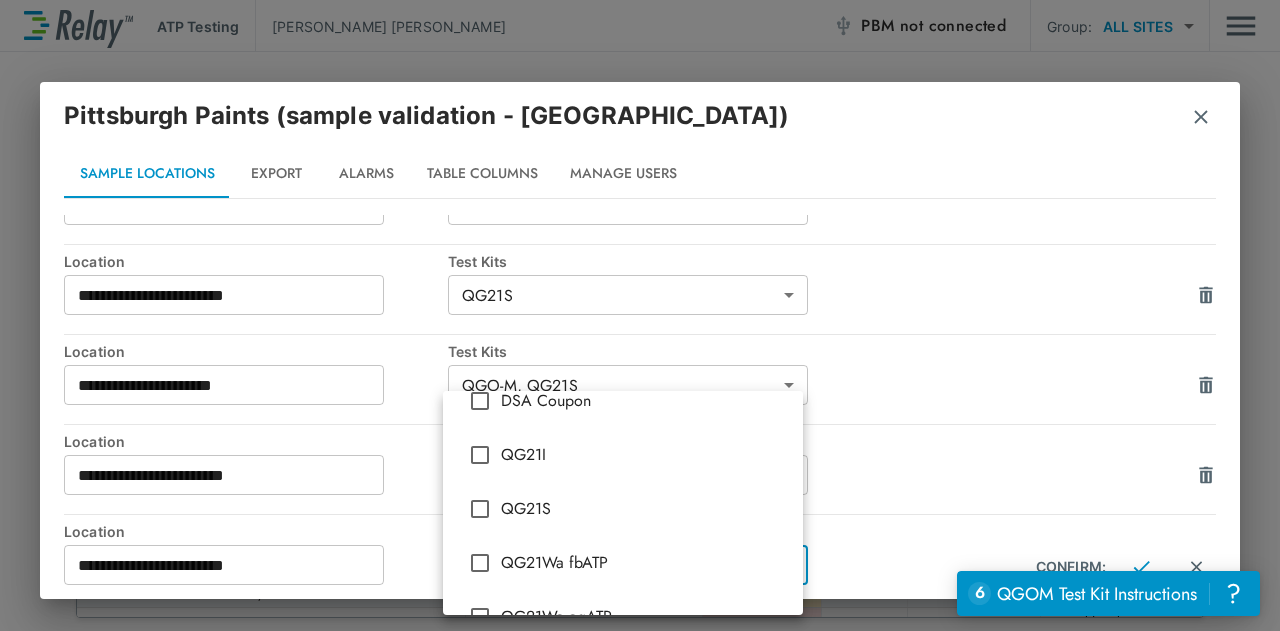 scroll, scrollTop: 350, scrollLeft: 0, axis: vertical 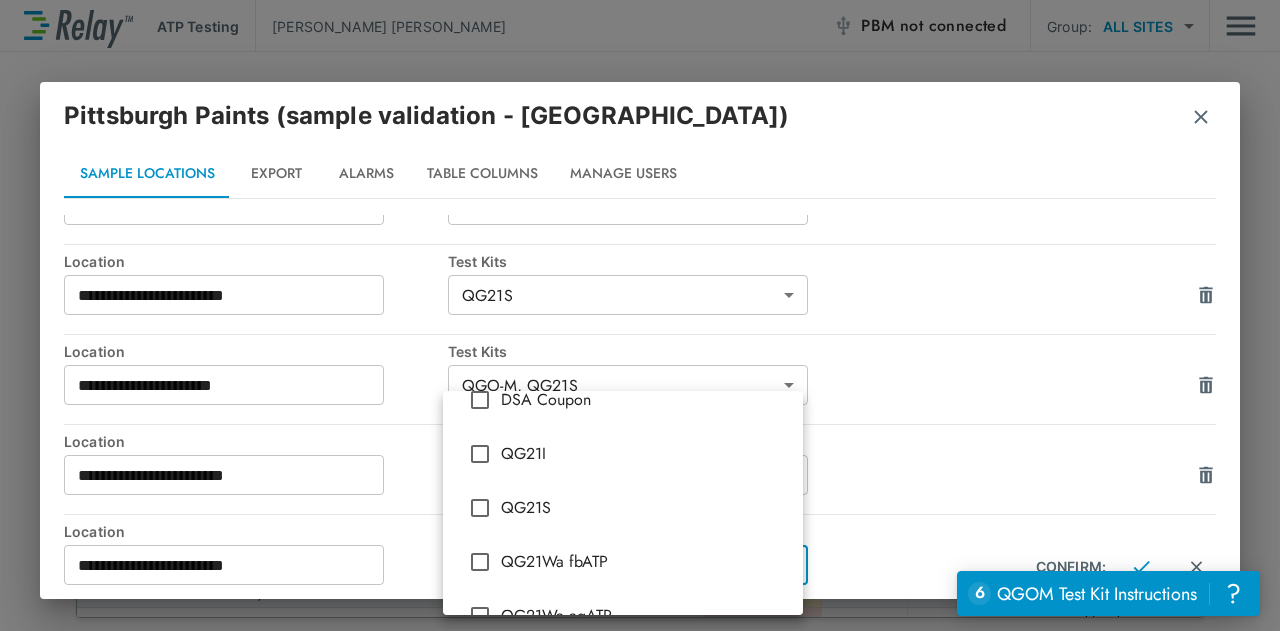 type on "*****" 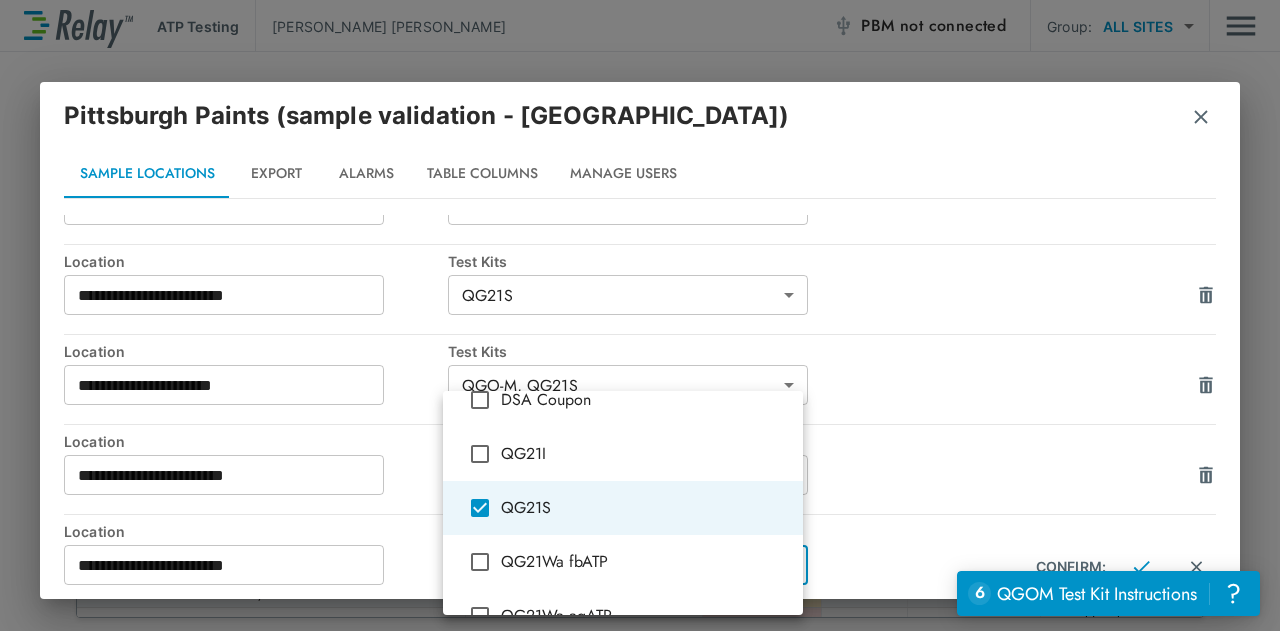 click at bounding box center [640, 315] 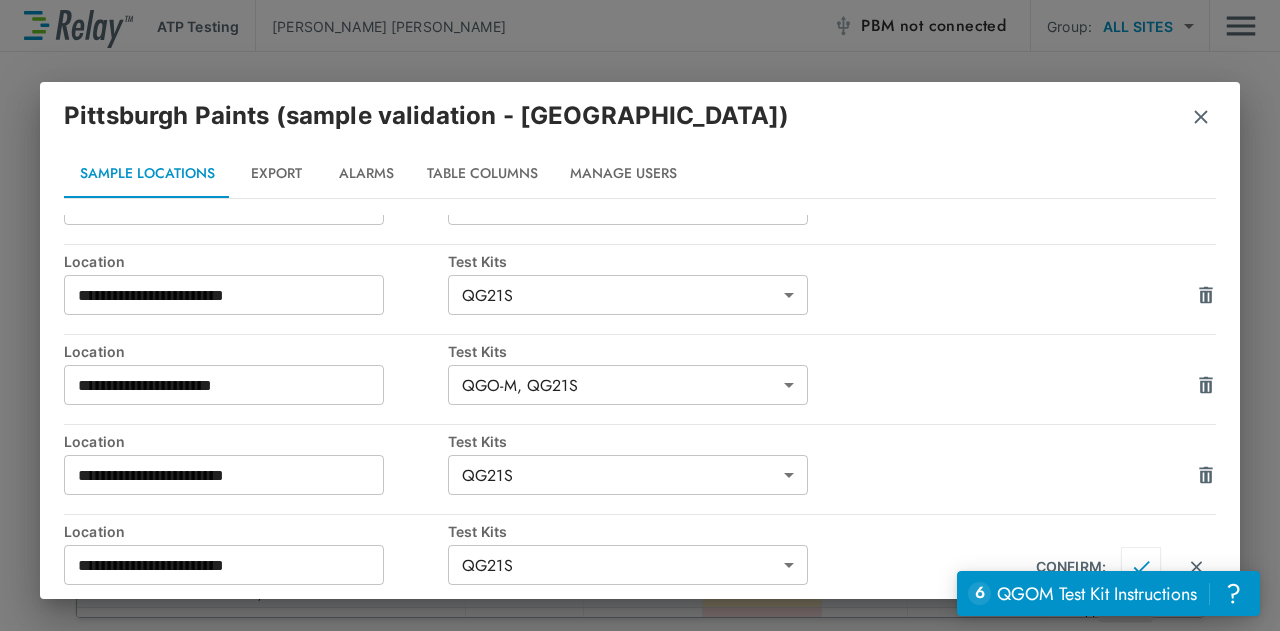 click at bounding box center [1141, 567] 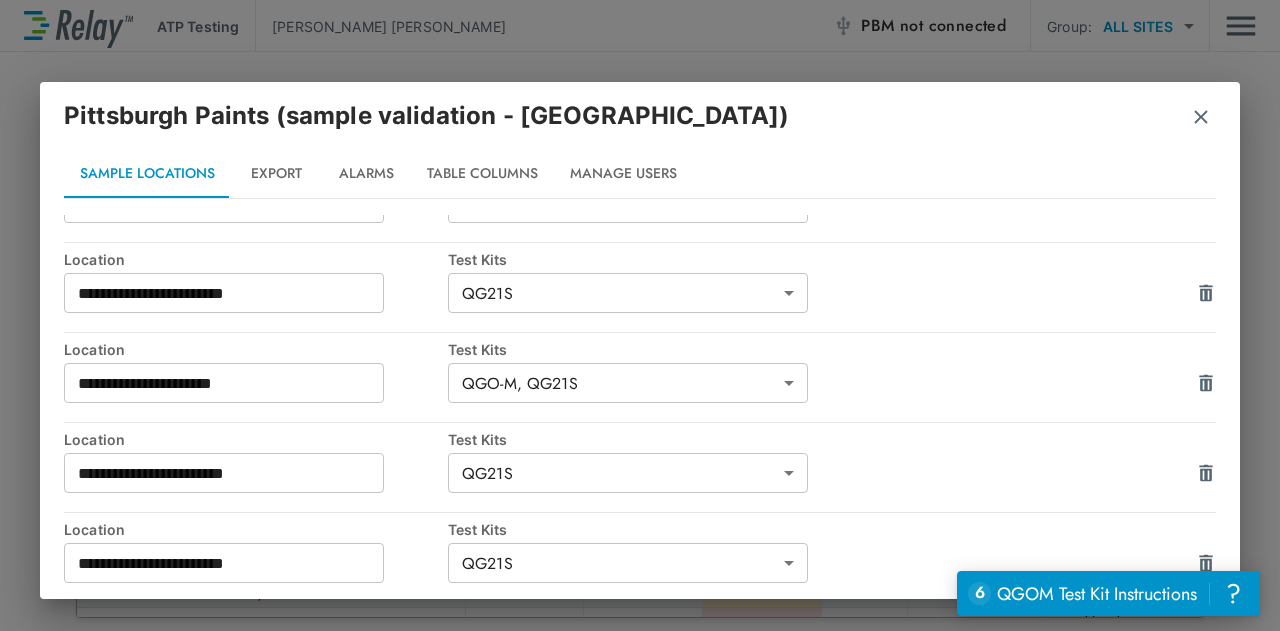 scroll, scrollTop: 741, scrollLeft: 0, axis: vertical 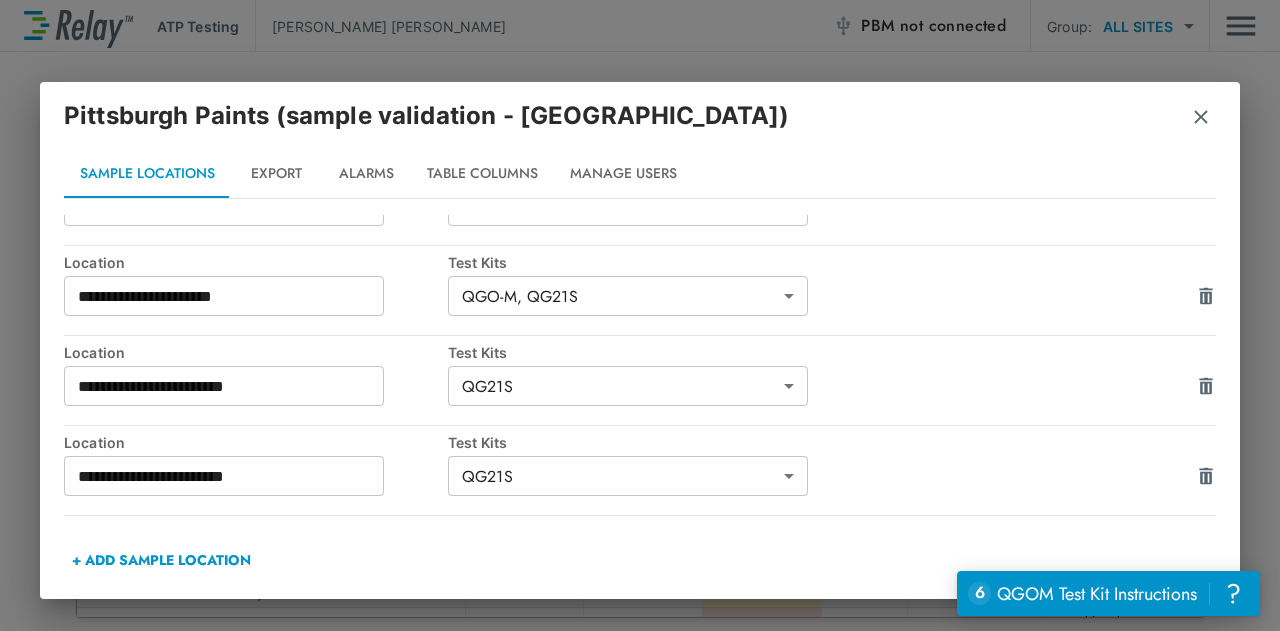click on "+ ADD SAMPLE LOCATION" at bounding box center (161, 560) 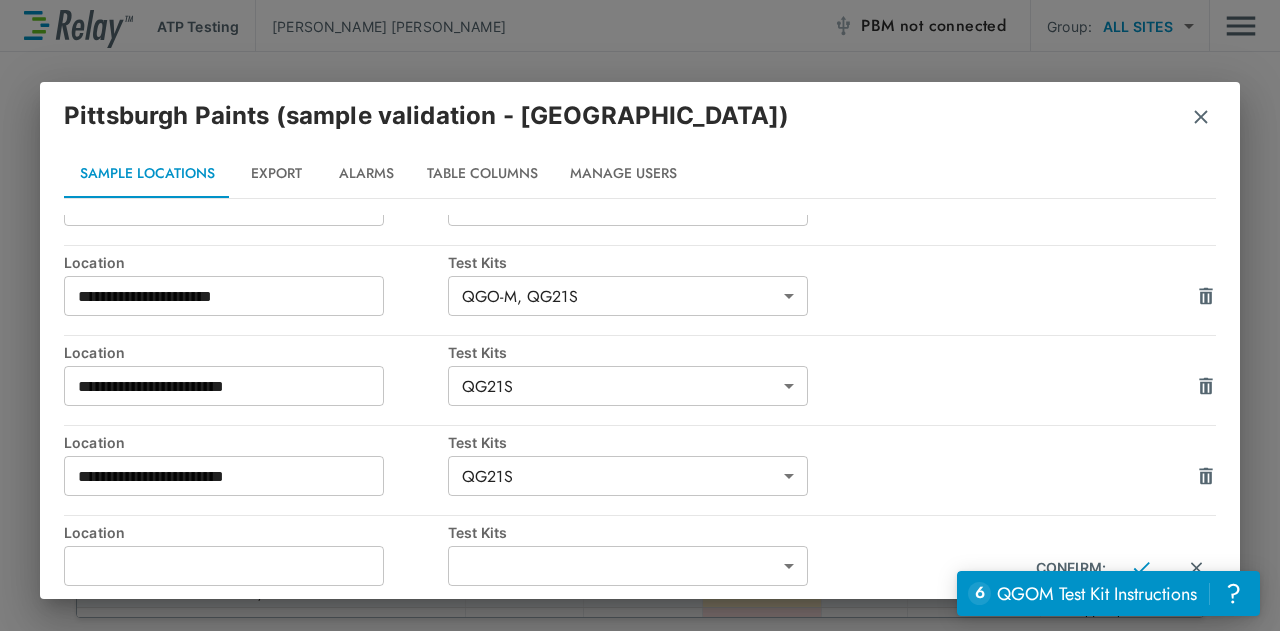 click at bounding box center (224, 566) 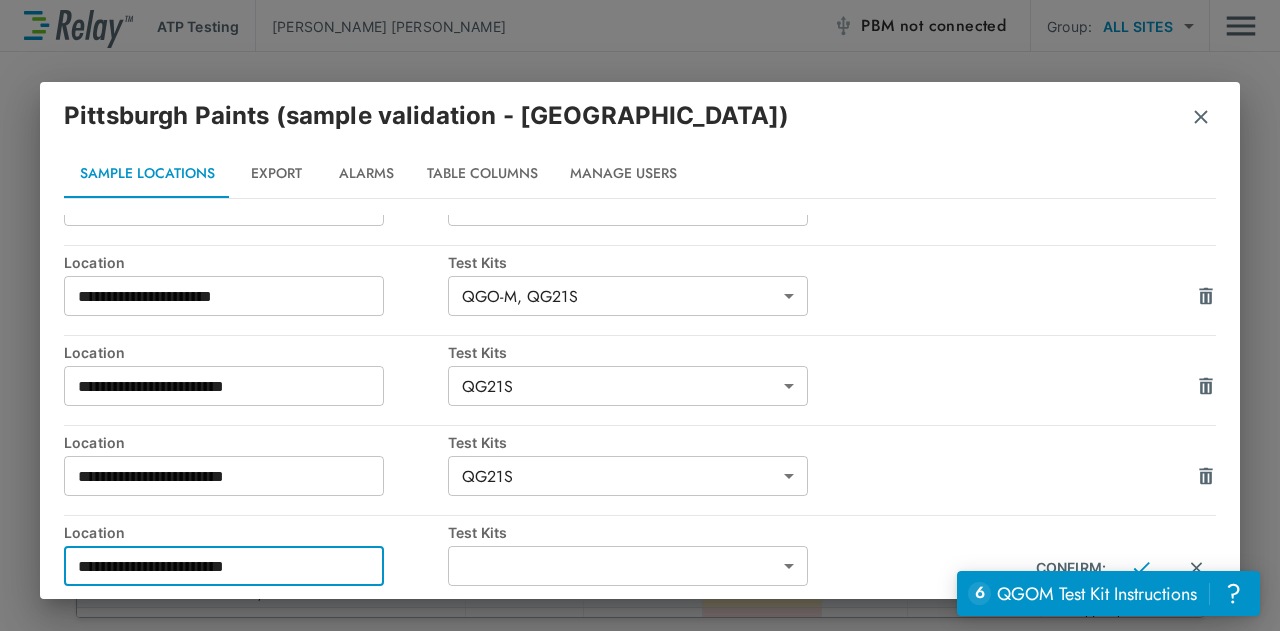type on "**********" 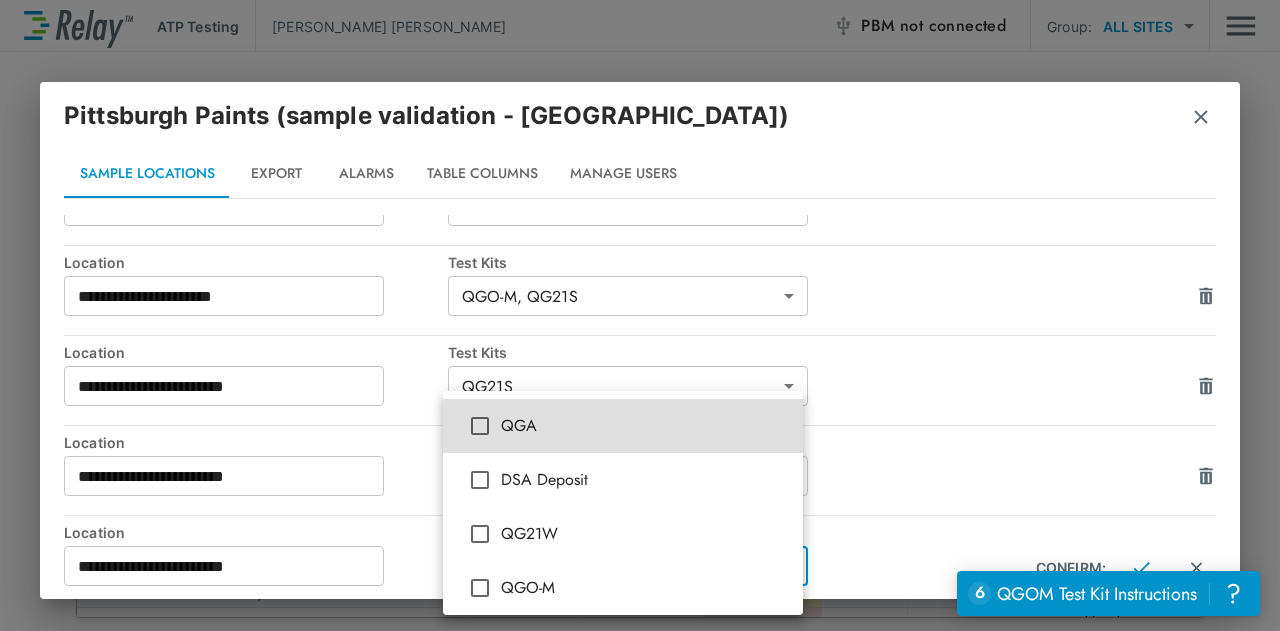 click on "**********" at bounding box center (640, 315) 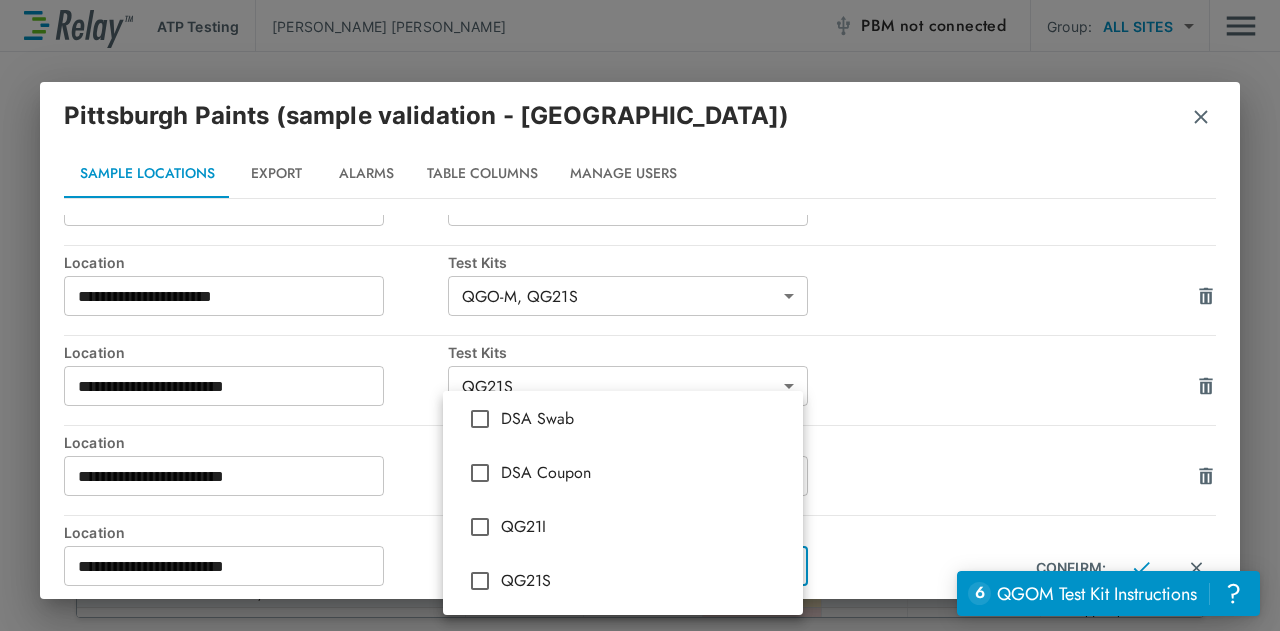 scroll, scrollTop: 279, scrollLeft: 0, axis: vertical 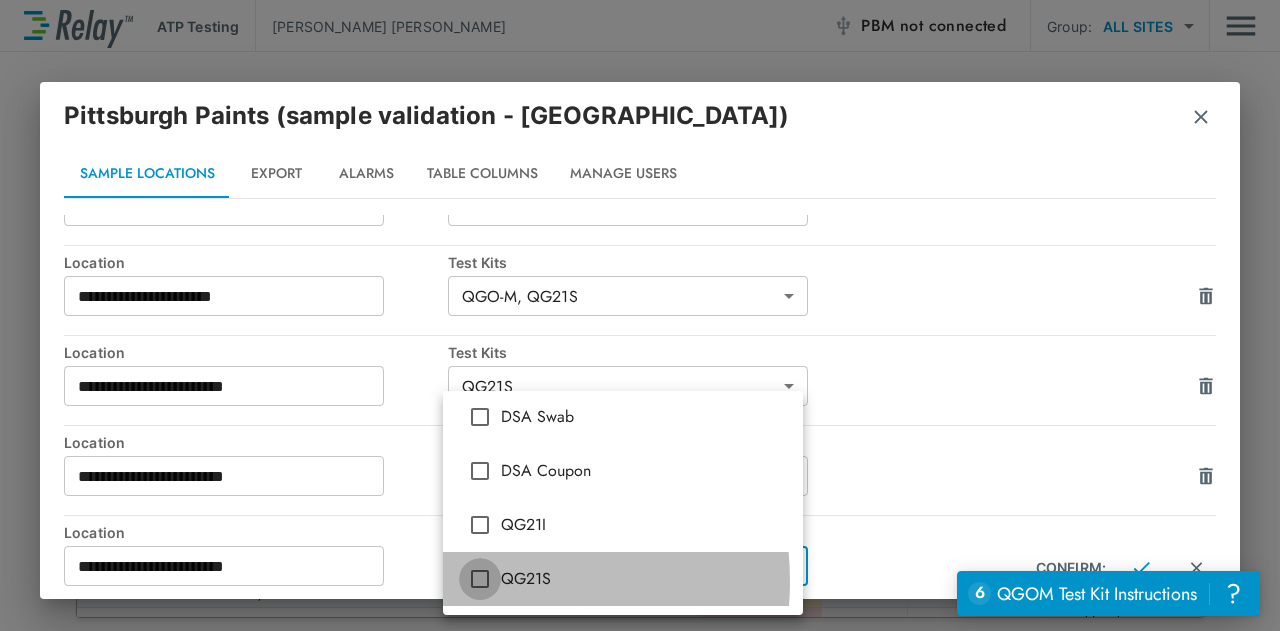 type on "*****" 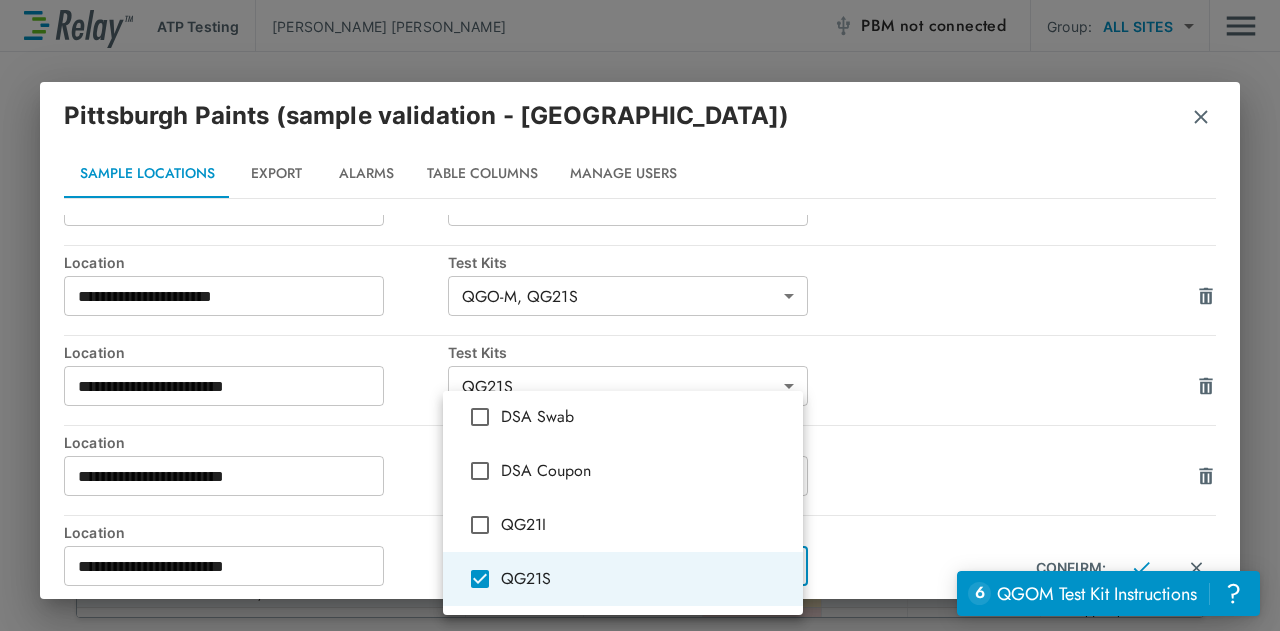 click at bounding box center (640, 315) 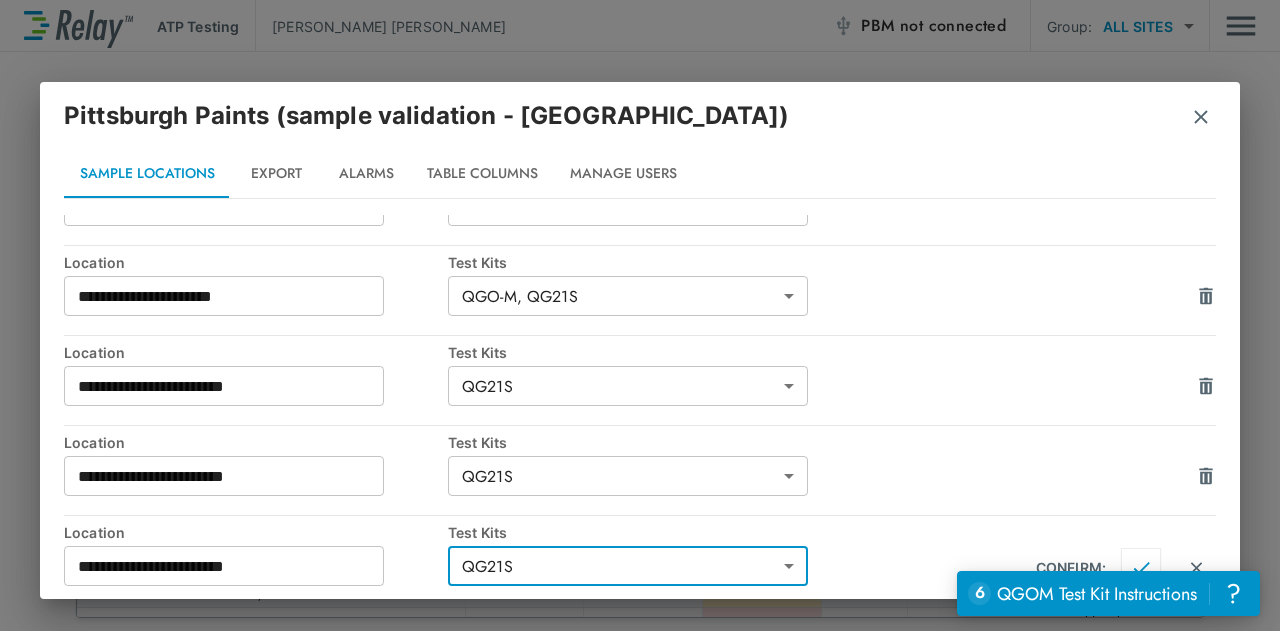 click at bounding box center [1141, 568] 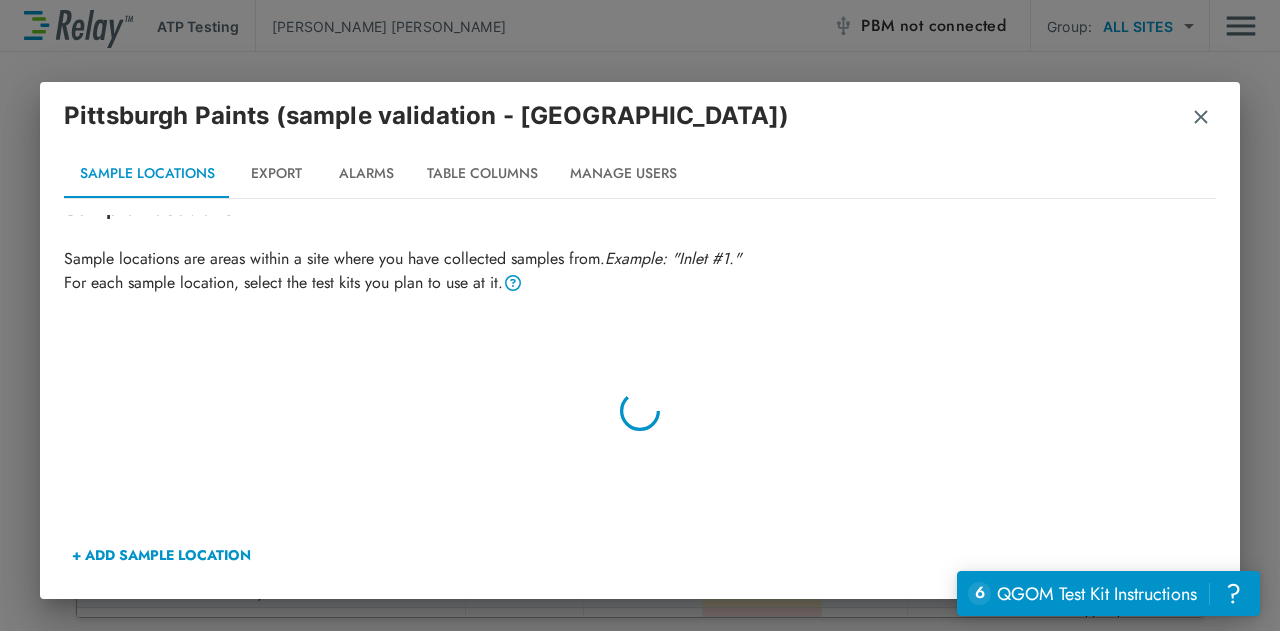scroll, scrollTop: 44, scrollLeft: 0, axis: vertical 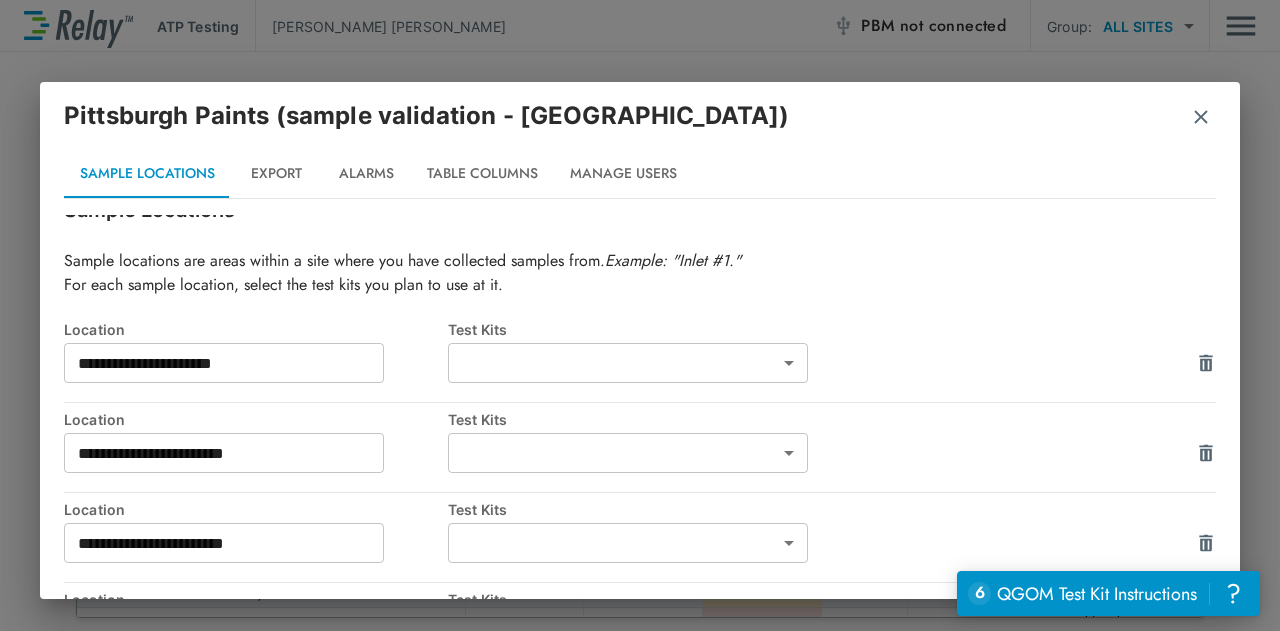 type on "**********" 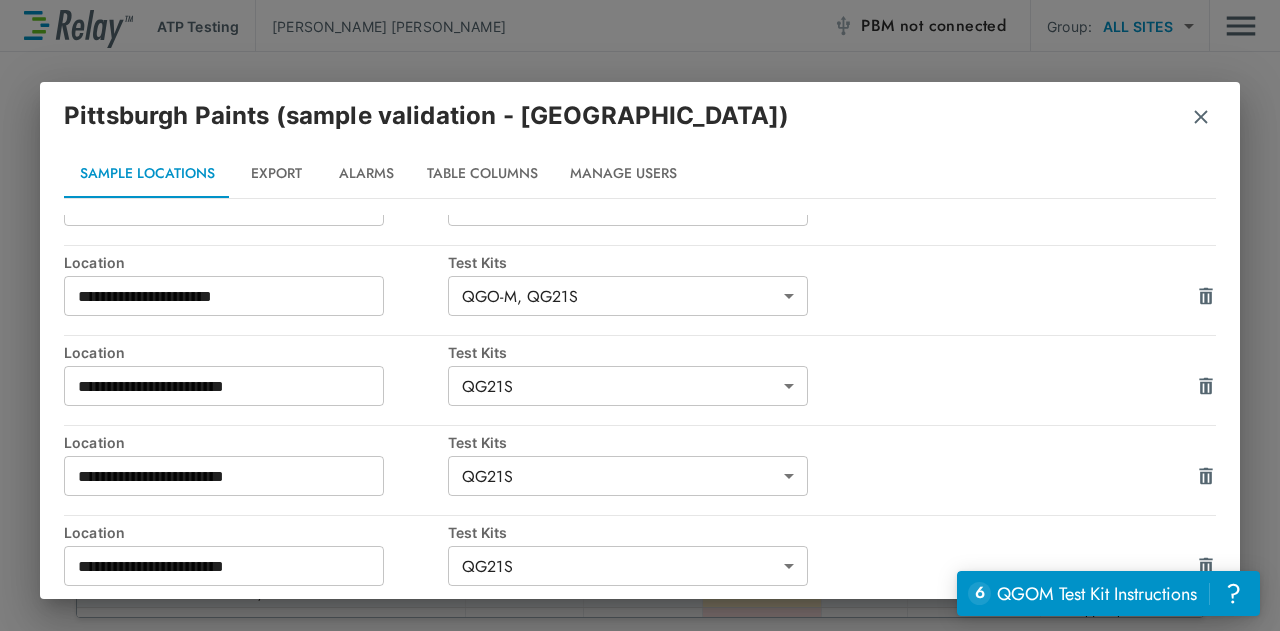 scroll, scrollTop: 831, scrollLeft: 0, axis: vertical 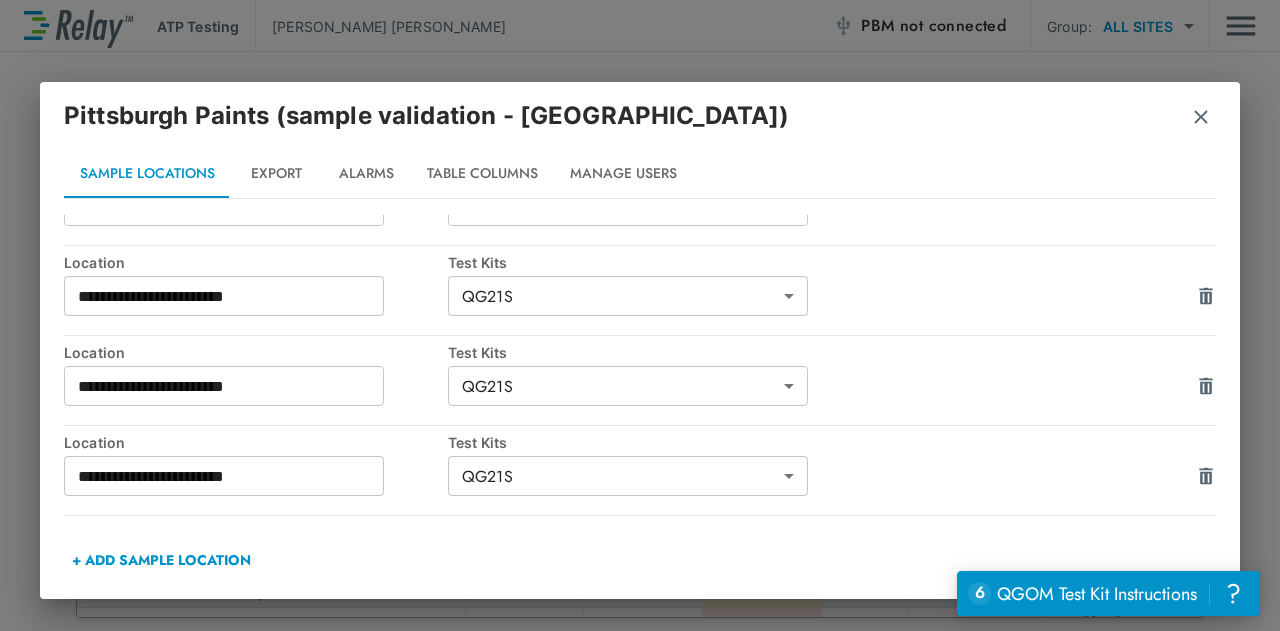 click at bounding box center [1201, 117] 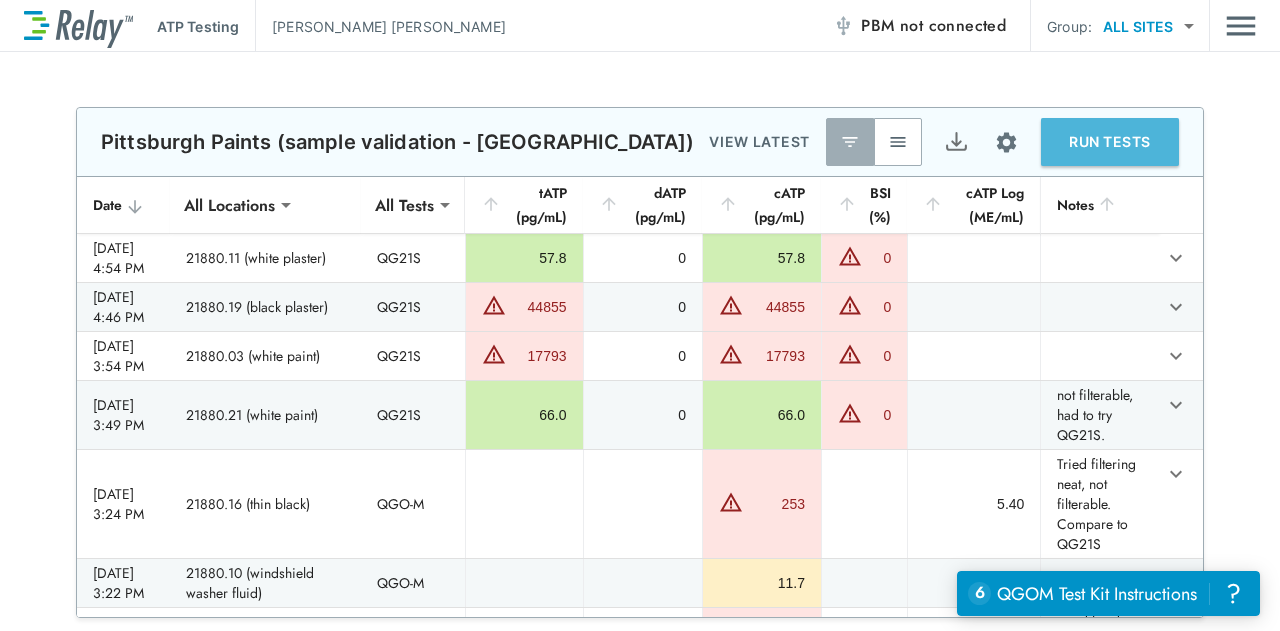 click on "RUN TESTS" at bounding box center [1110, 142] 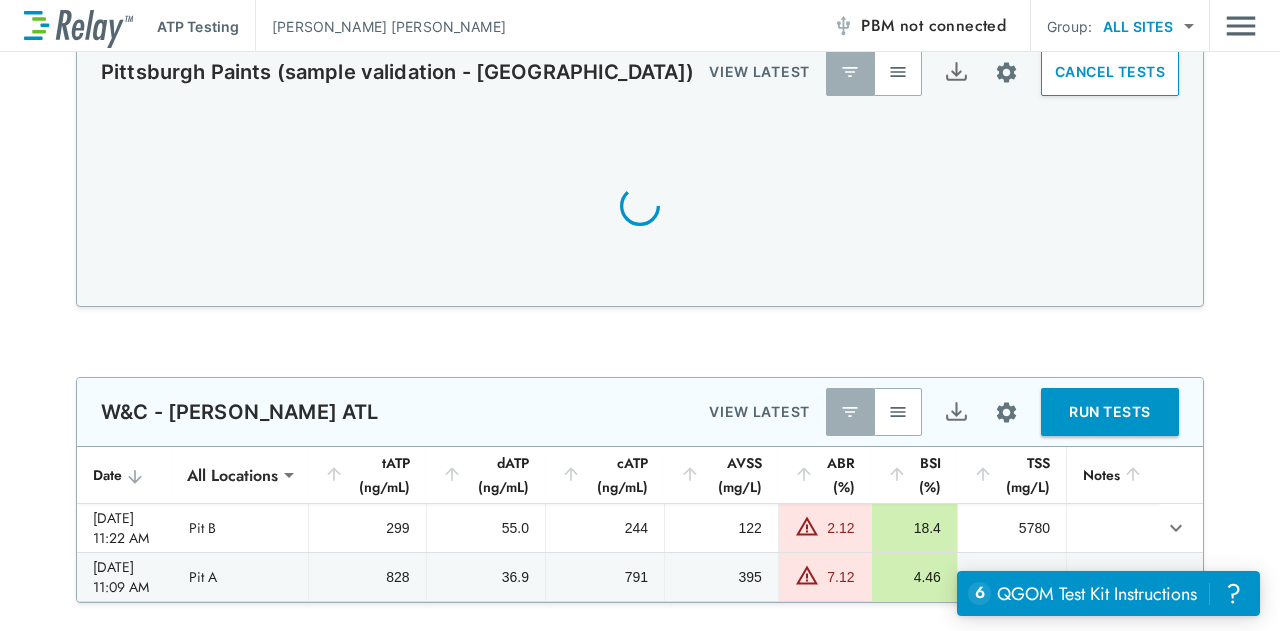 scroll, scrollTop: 511, scrollLeft: 0, axis: vertical 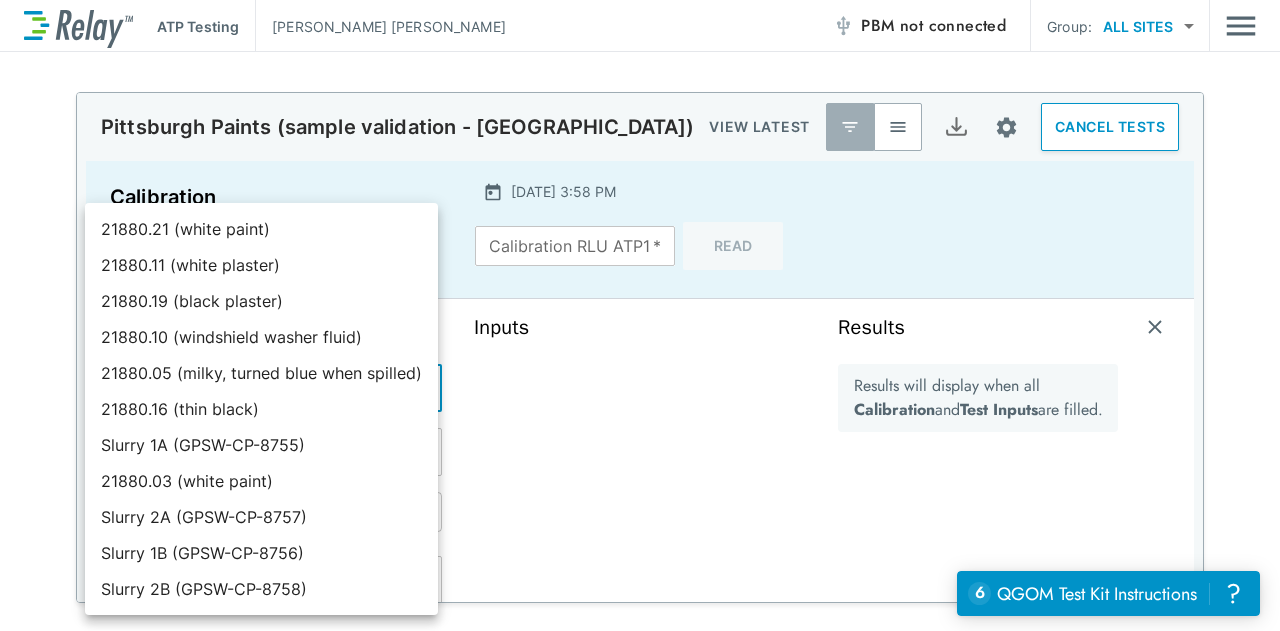 click on "**********" at bounding box center [640, 315] 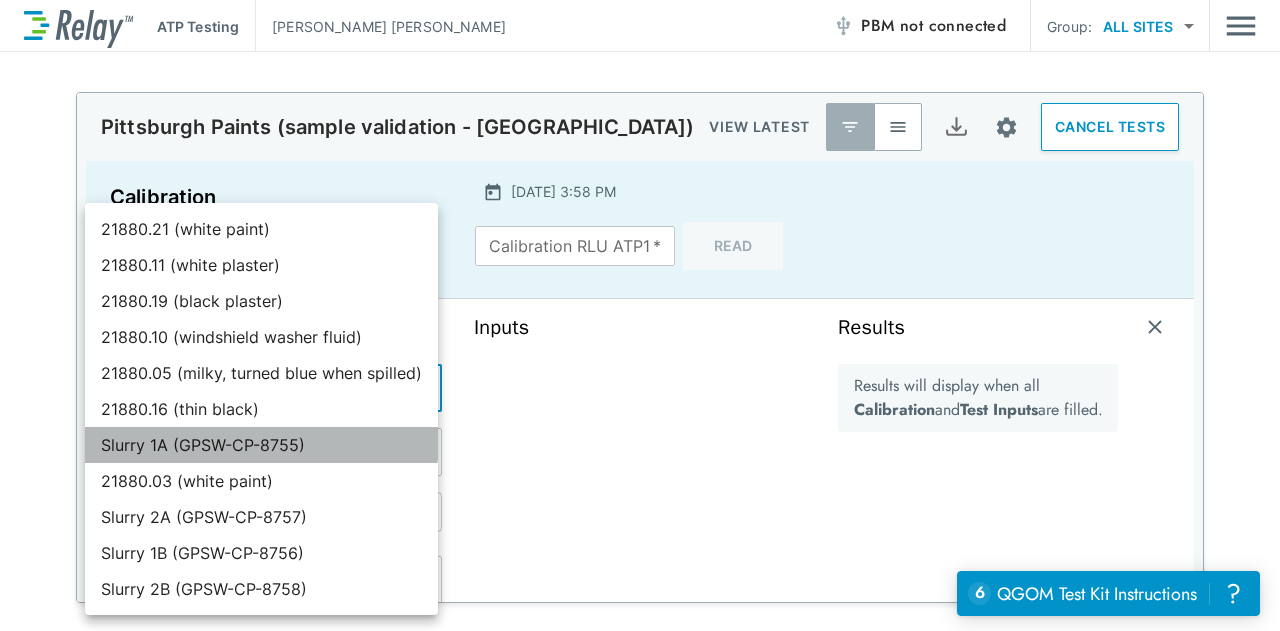 click on "Slurry 1A (GPSW-CP-8755)" at bounding box center [261, 445] 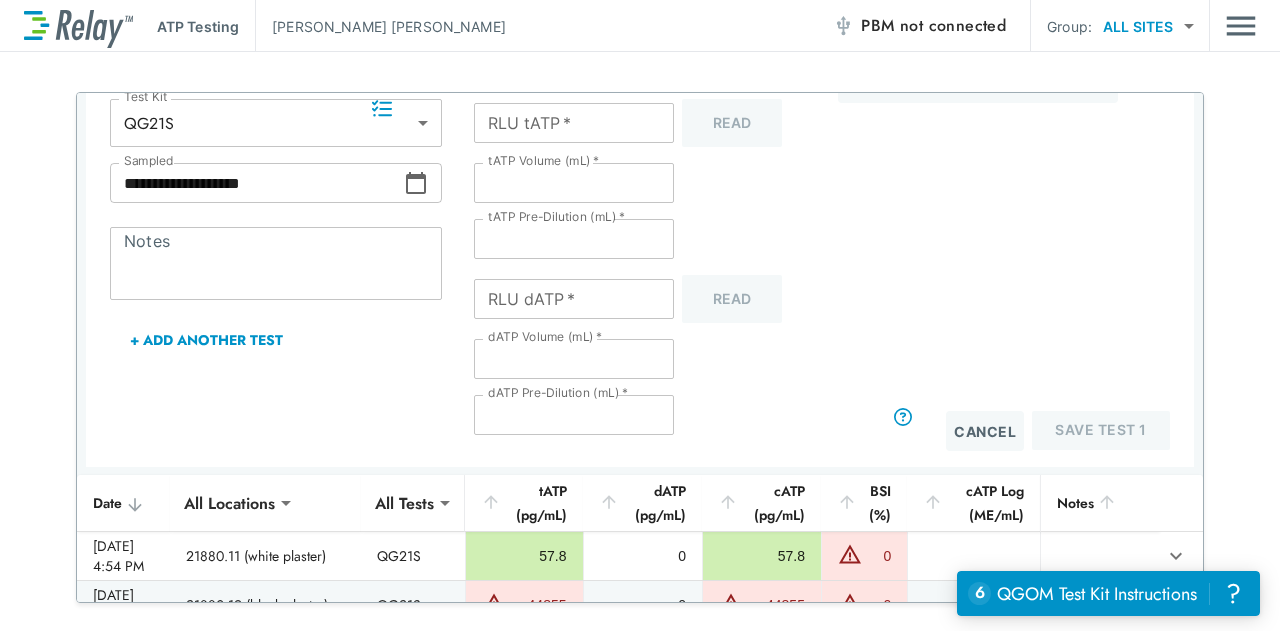 scroll, scrollTop: 346, scrollLeft: 0, axis: vertical 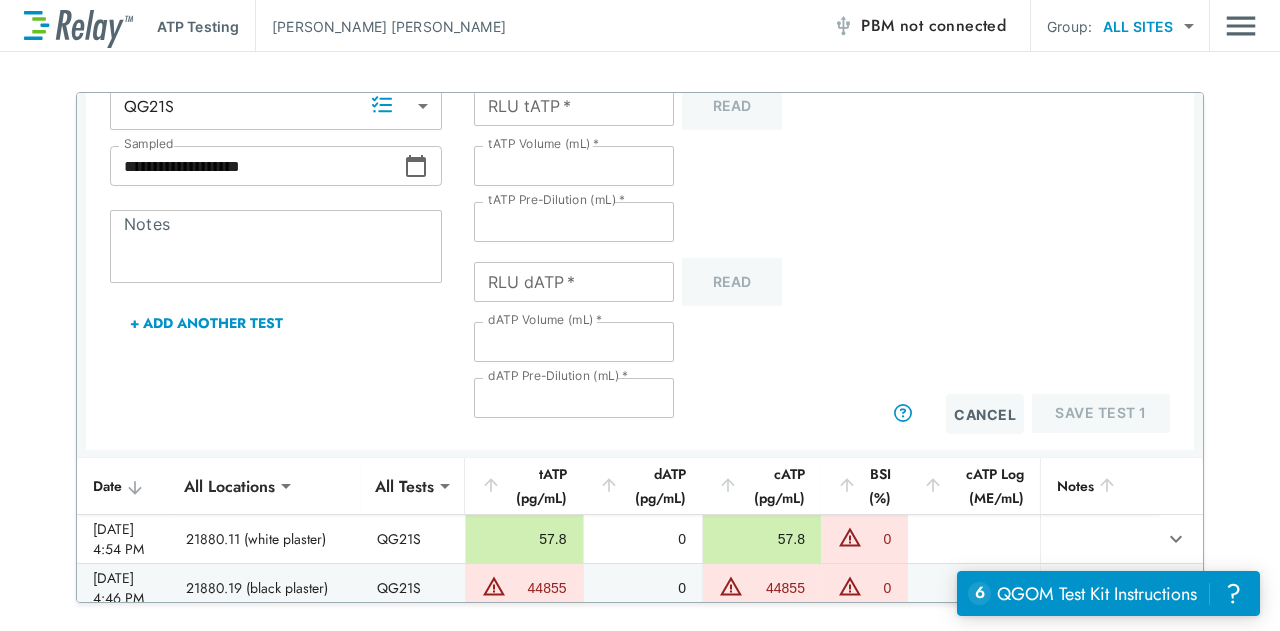 click on "+ Add Another Test" at bounding box center (206, 323) 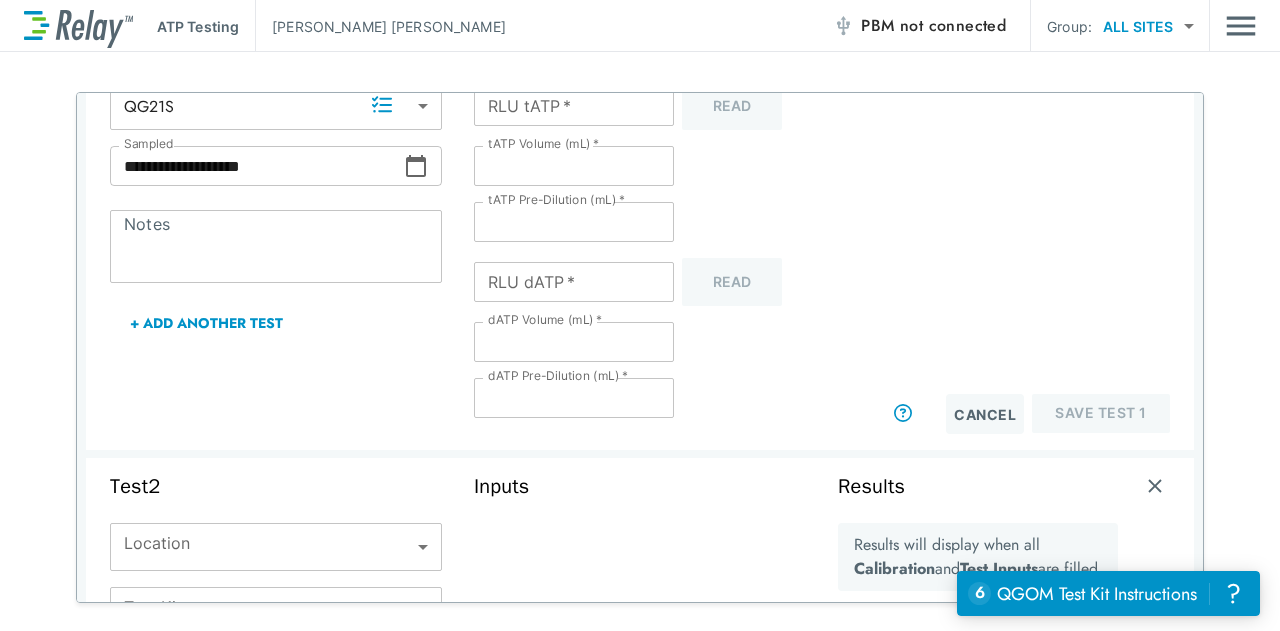 click on "**********" at bounding box center (640, 315) 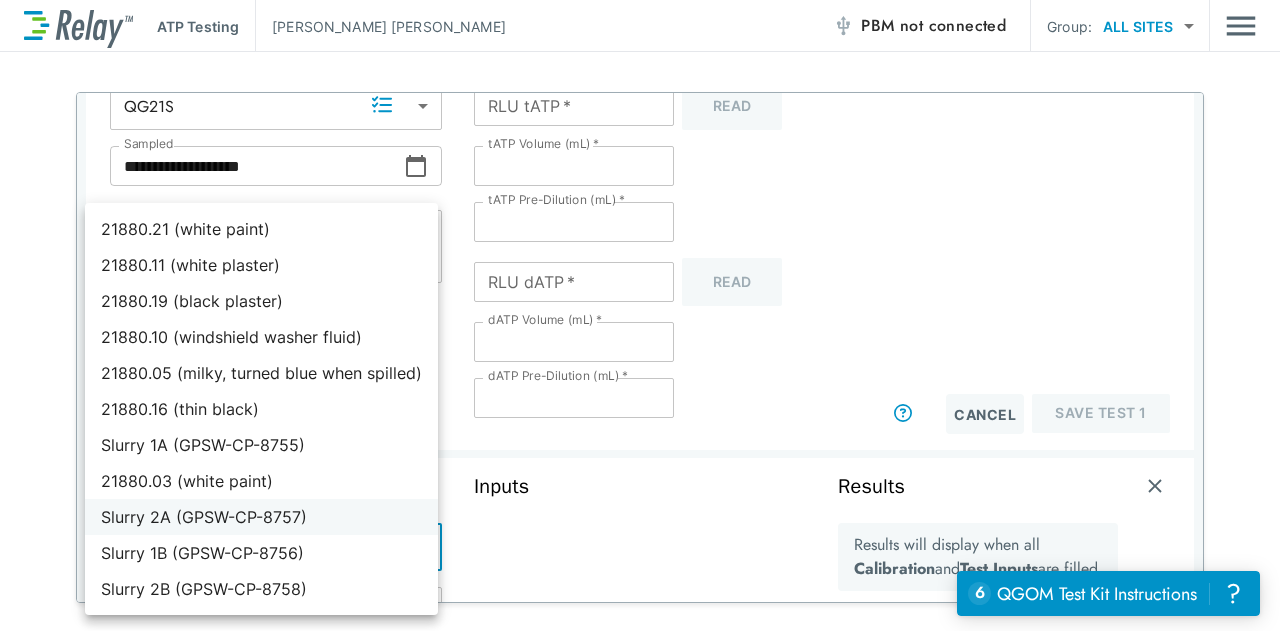 click on "Slurry 2A (GPSW-CP-8757)" at bounding box center [261, 517] 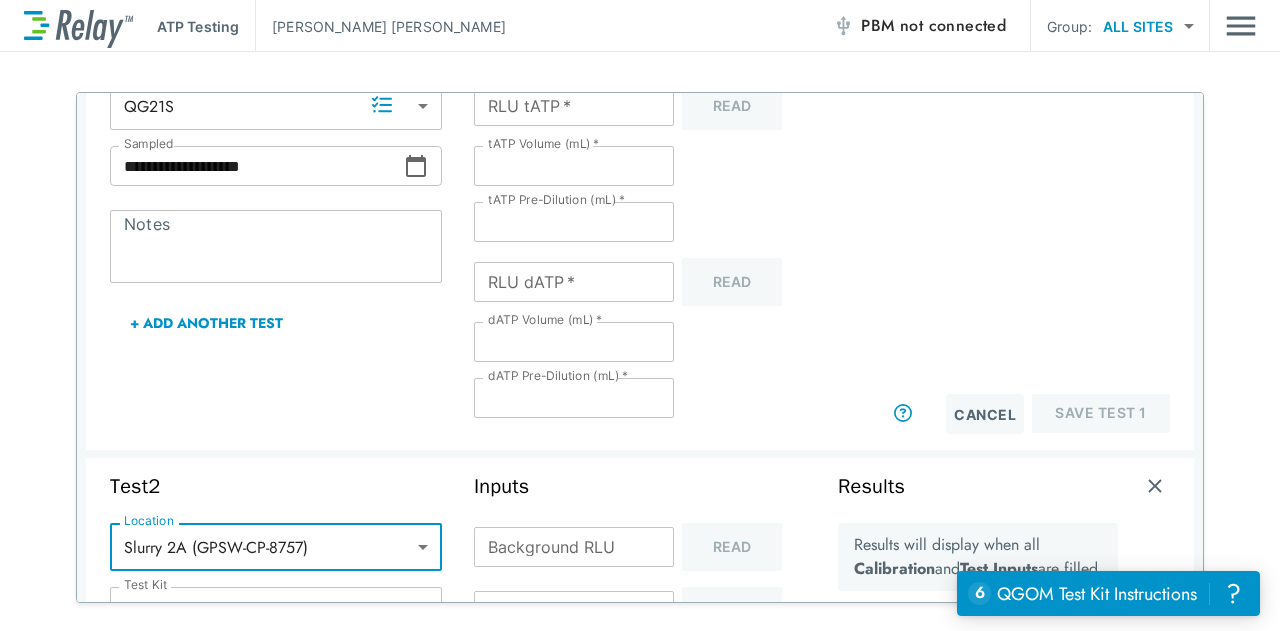 type on "*****" 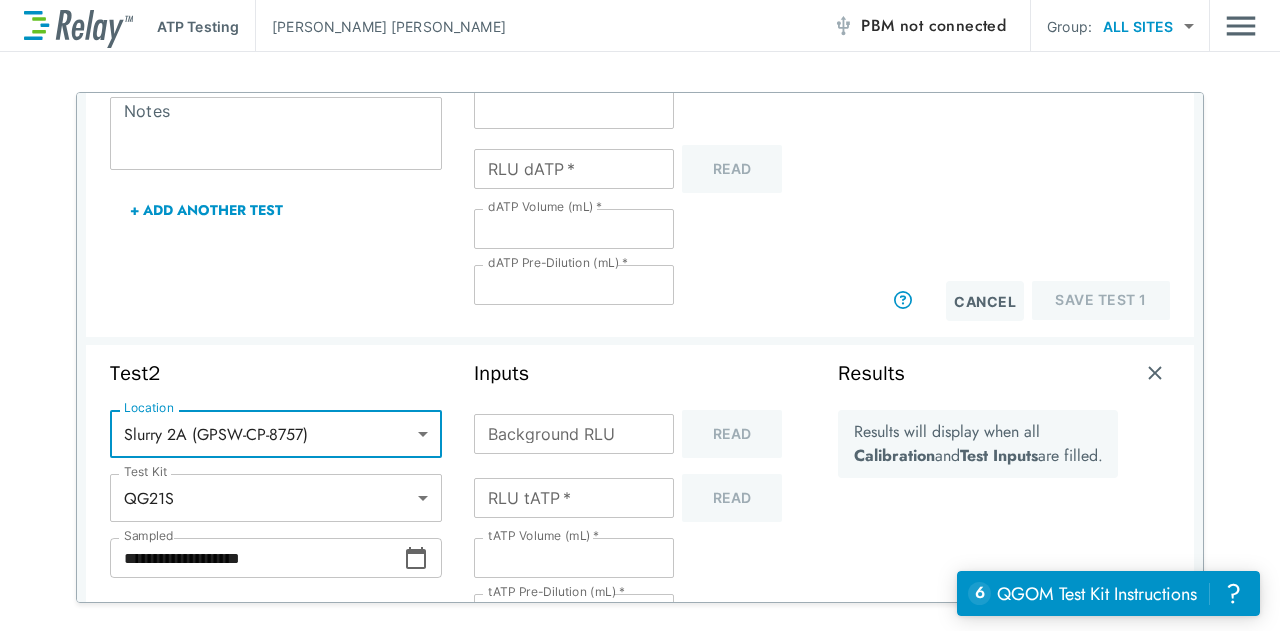 scroll, scrollTop: 756, scrollLeft: 0, axis: vertical 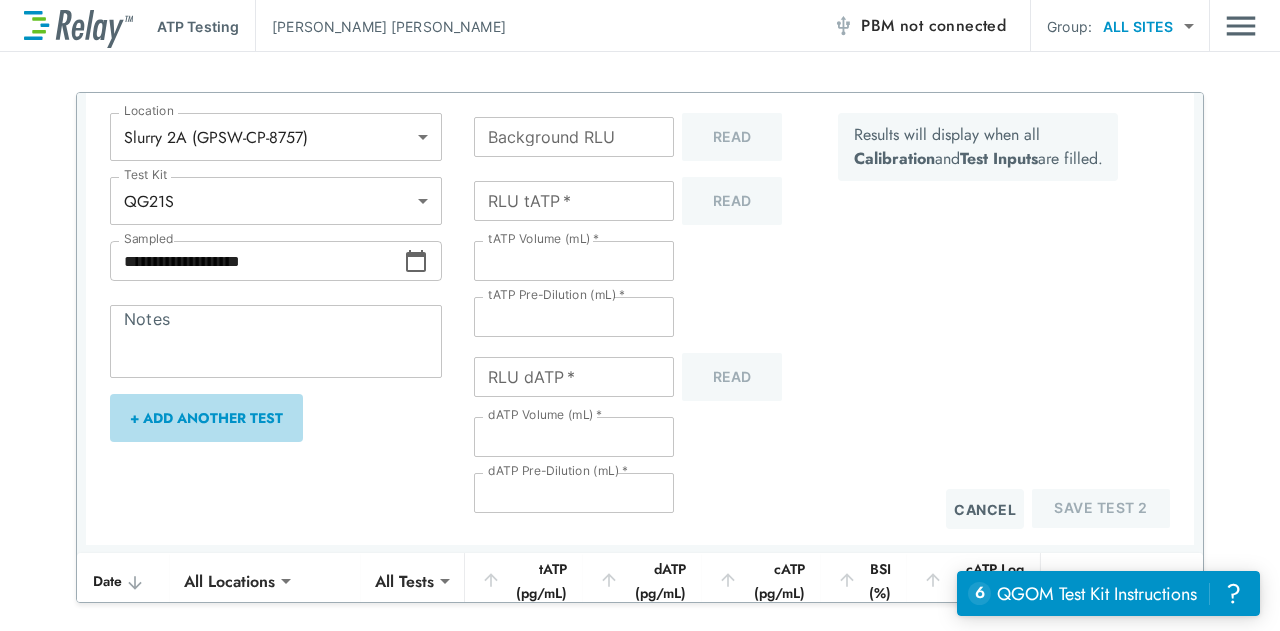 click on "+ Add Another Test" at bounding box center [206, 418] 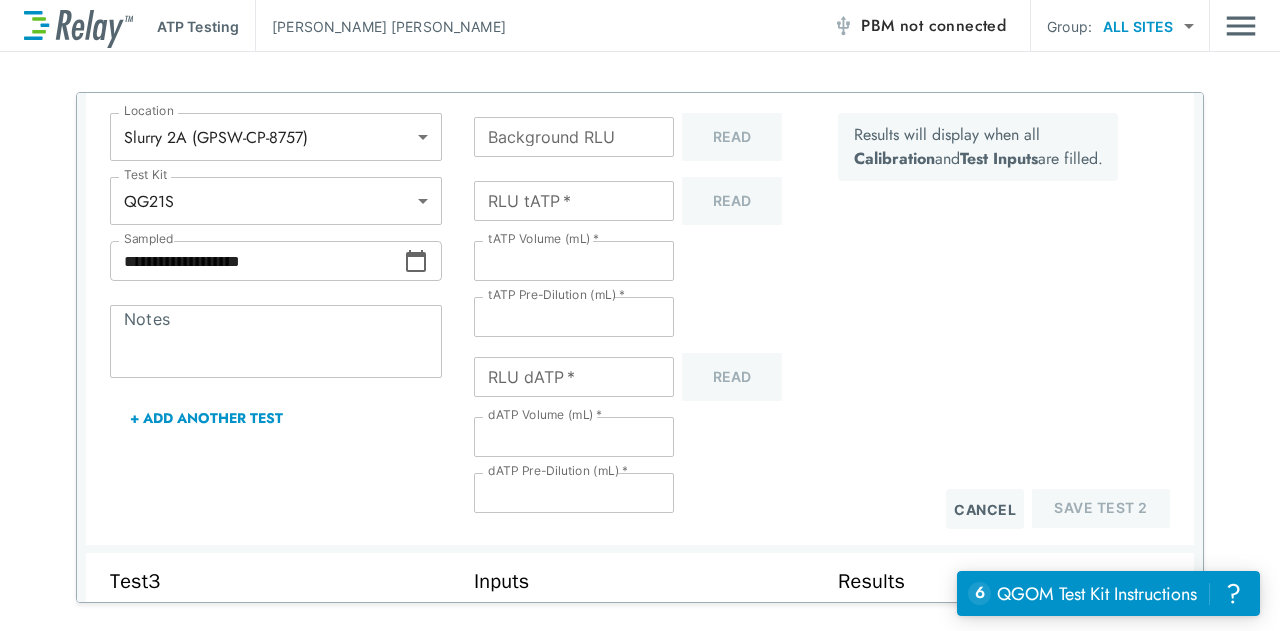 scroll, scrollTop: 852, scrollLeft: 0, axis: vertical 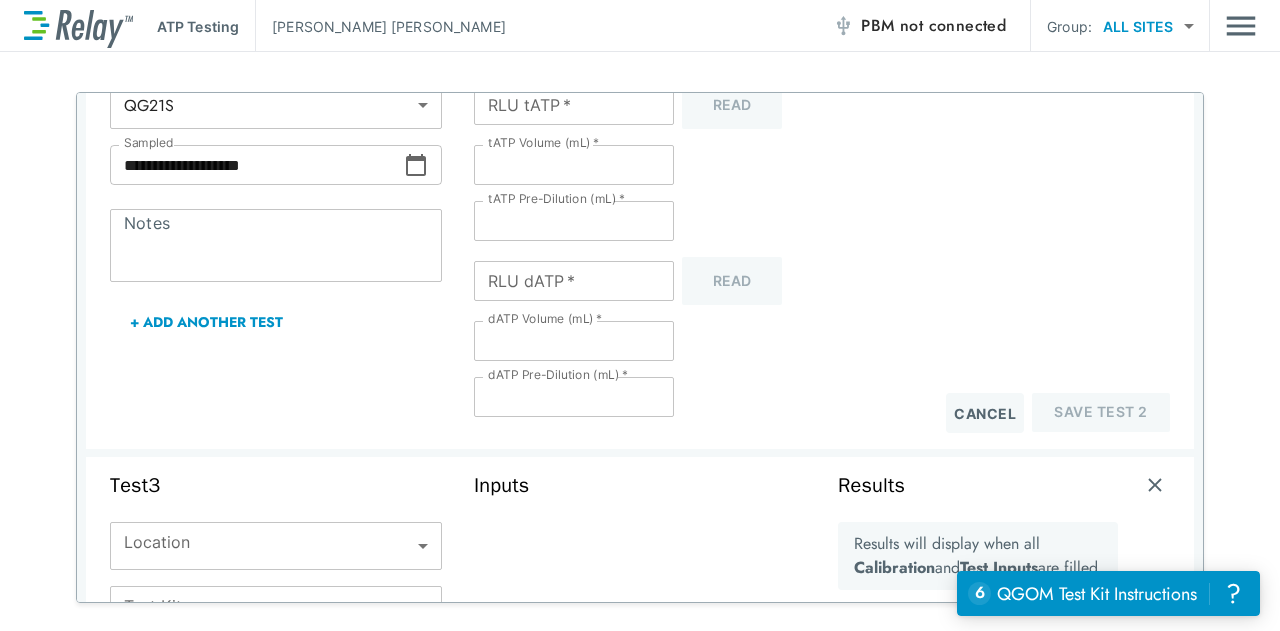 click on "**********" at bounding box center (640, 315) 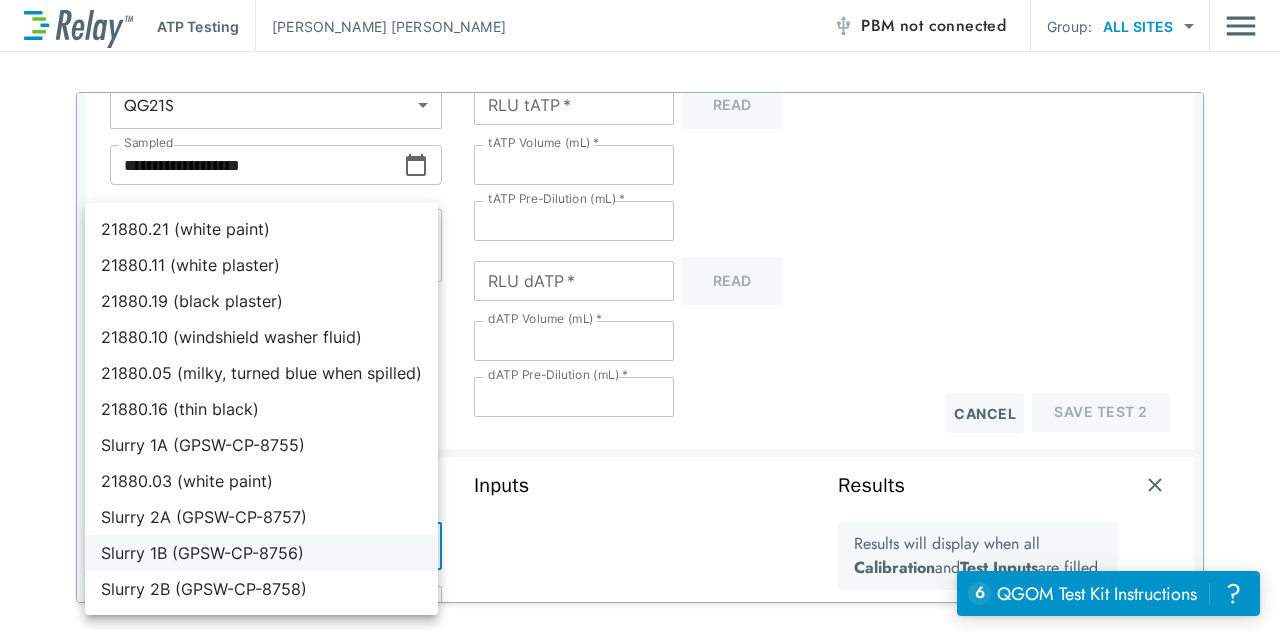 click on "Slurry 1B (GPSW-CP-8756)" at bounding box center (261, 553) 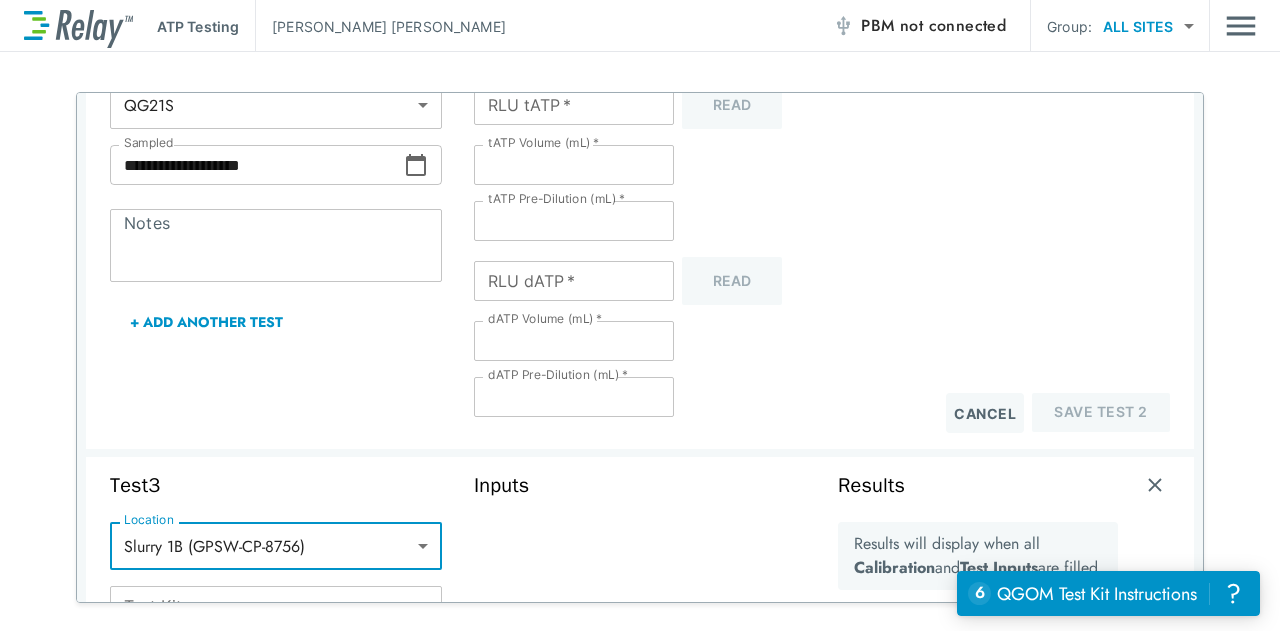 type on "**********" 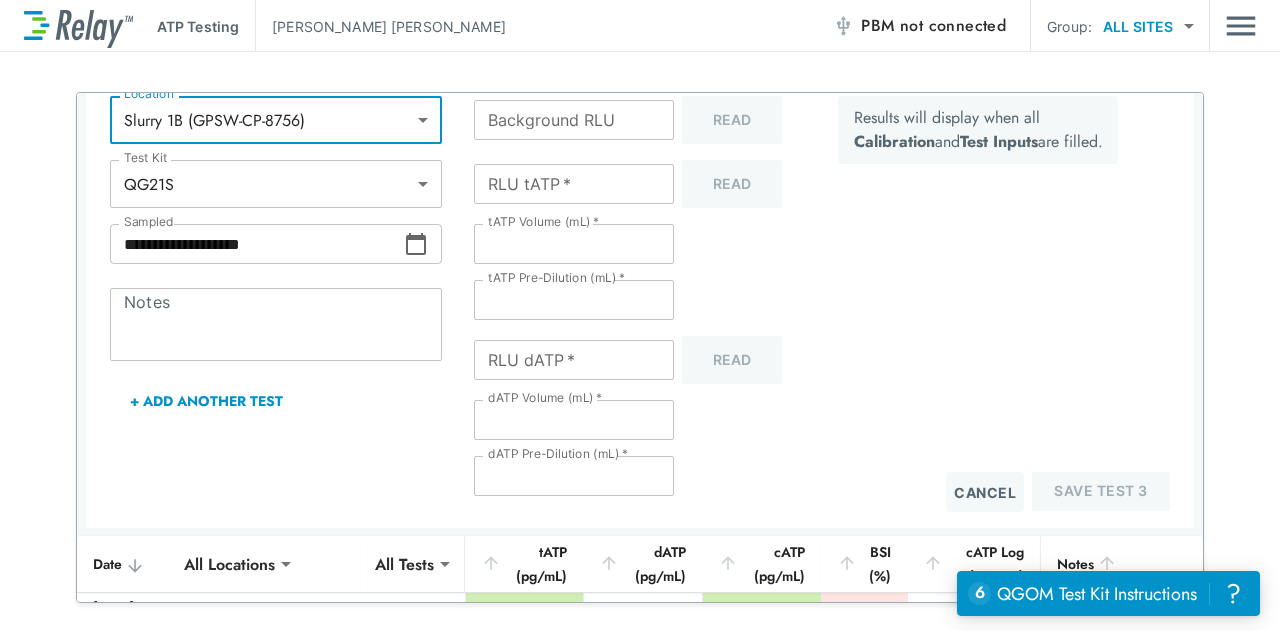 scroll, scrollTop: 1313, scrollLeft: 0, axis: vertical 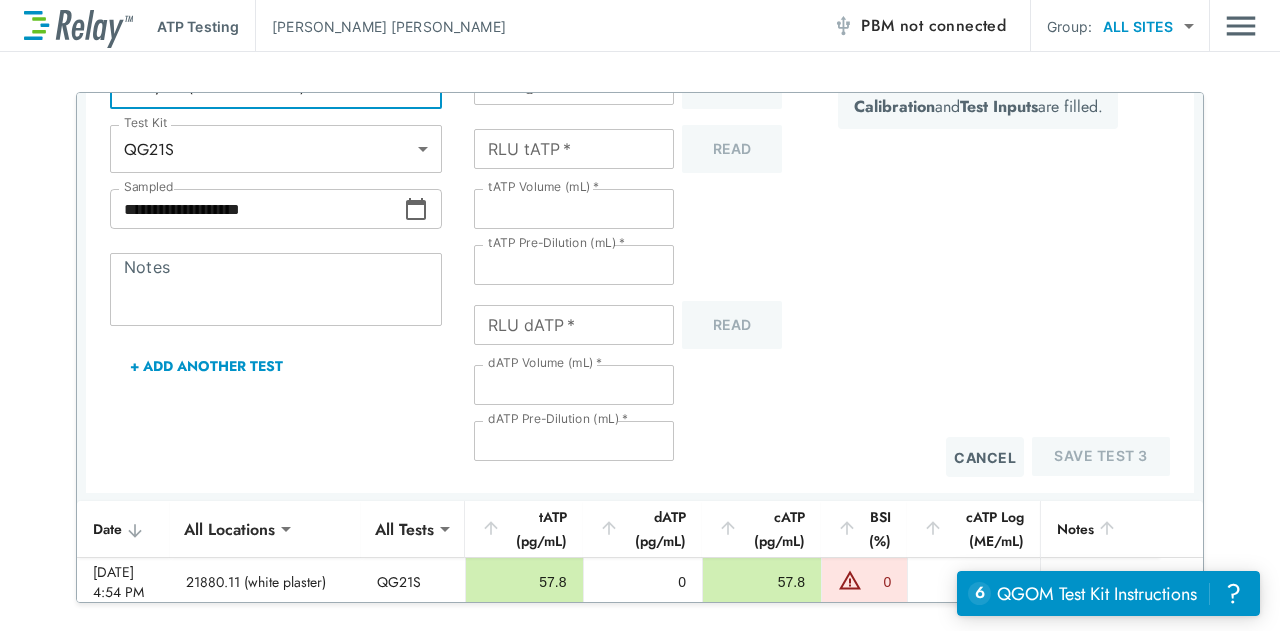 click on "+ Add Another Test" at bounding box center [206, 366] 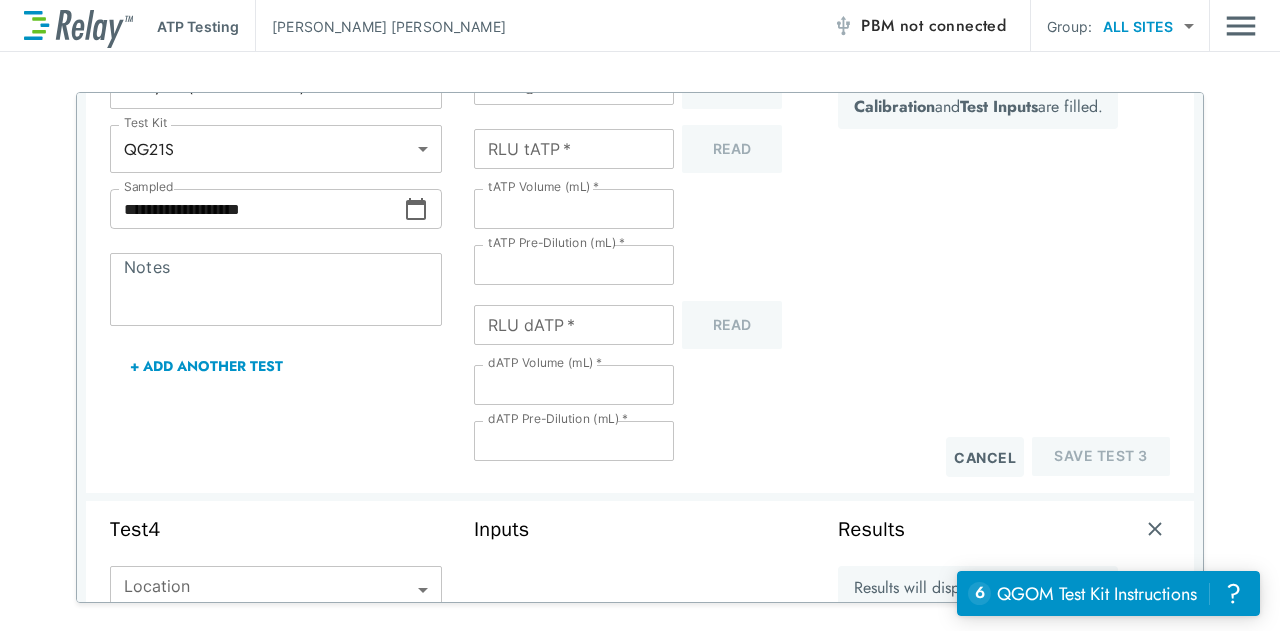 click on "**********" at bounding box center (640, 315) 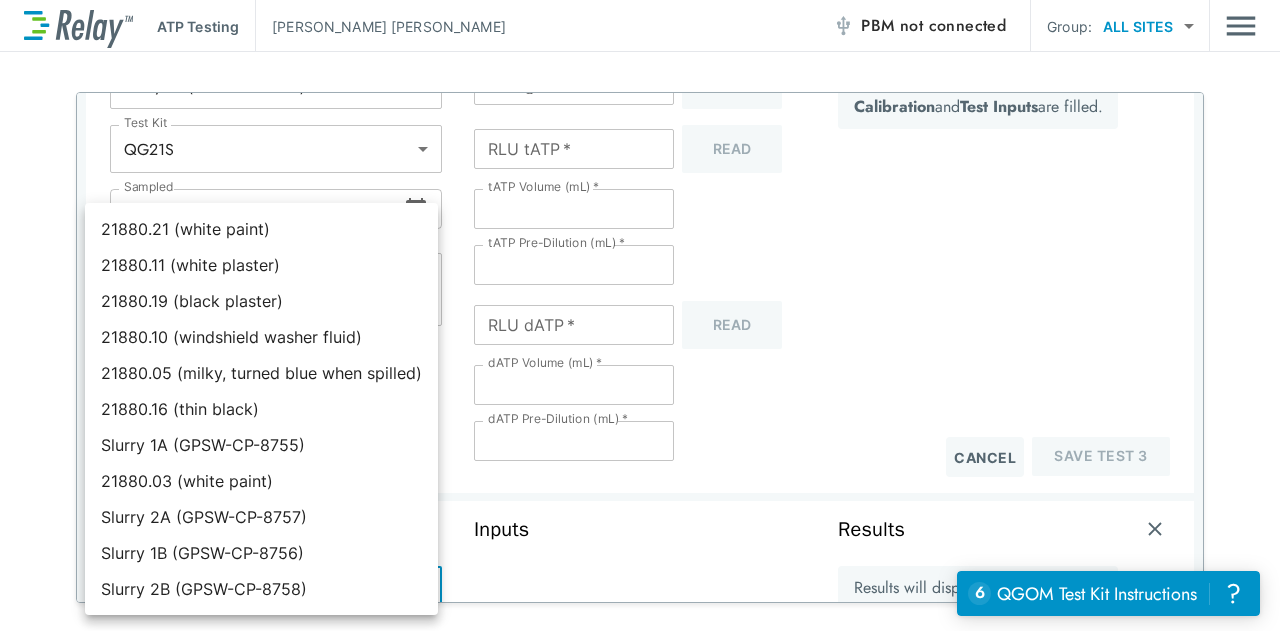 scroll, scrollTop: 1319, scrollLeft: 0, axis: vertical 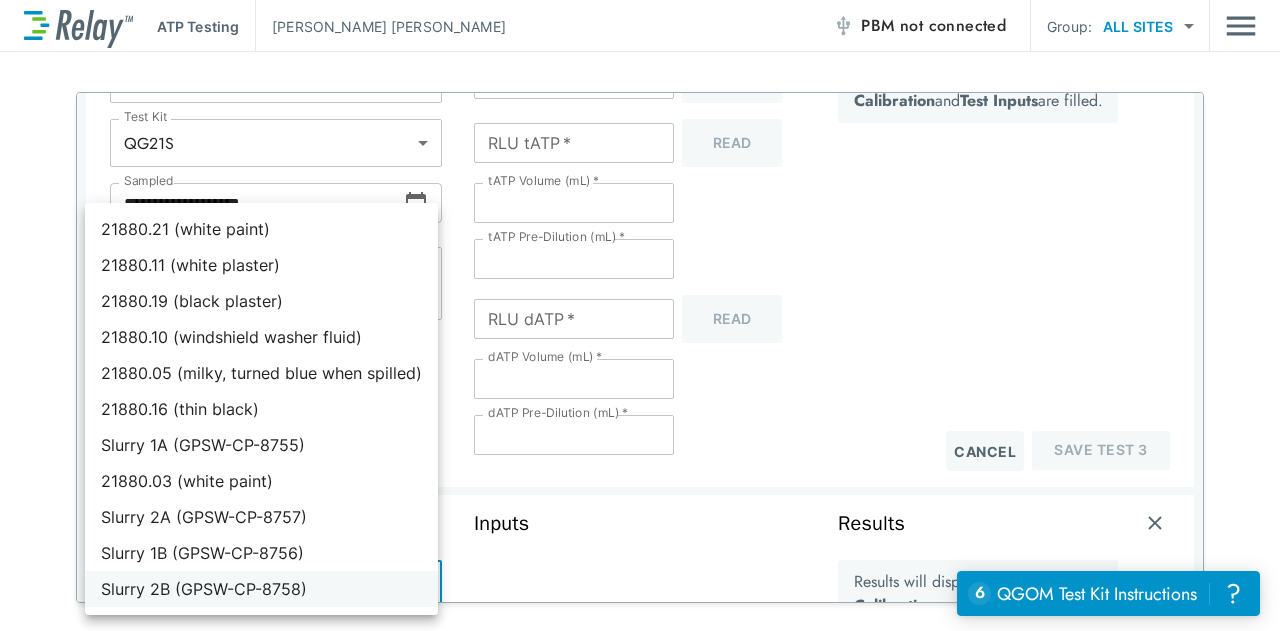 click on "Slurry 2B (GPSW-CP-8758)" at bounding box center (261, 589) 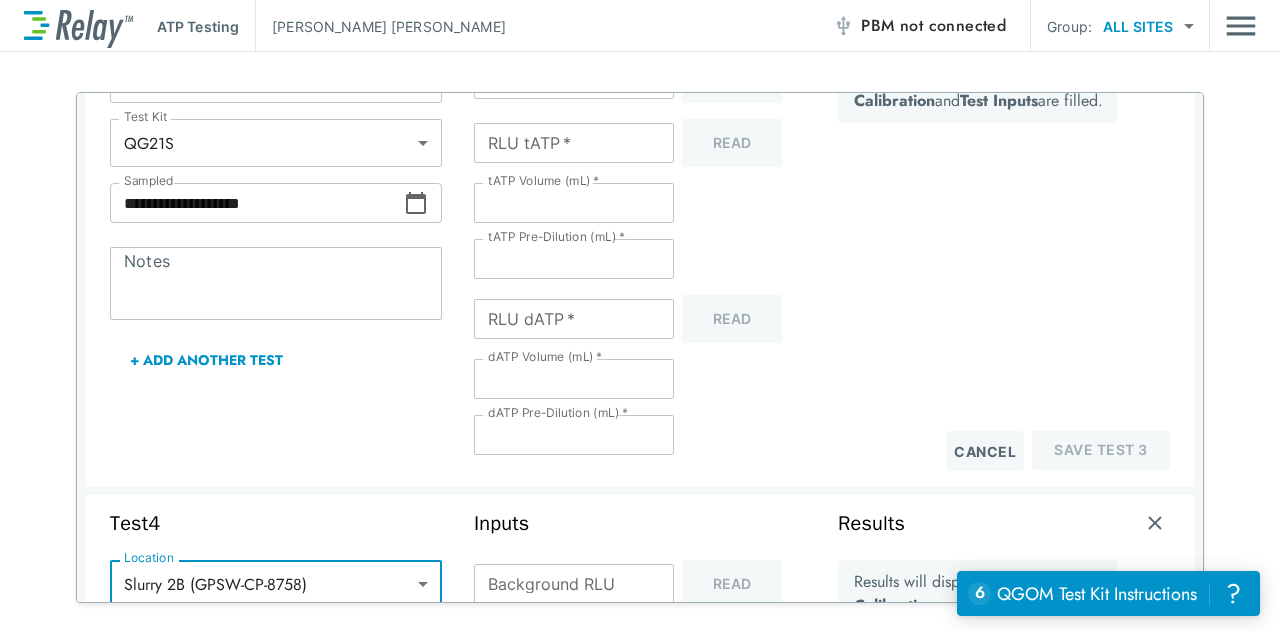 type on "*****" 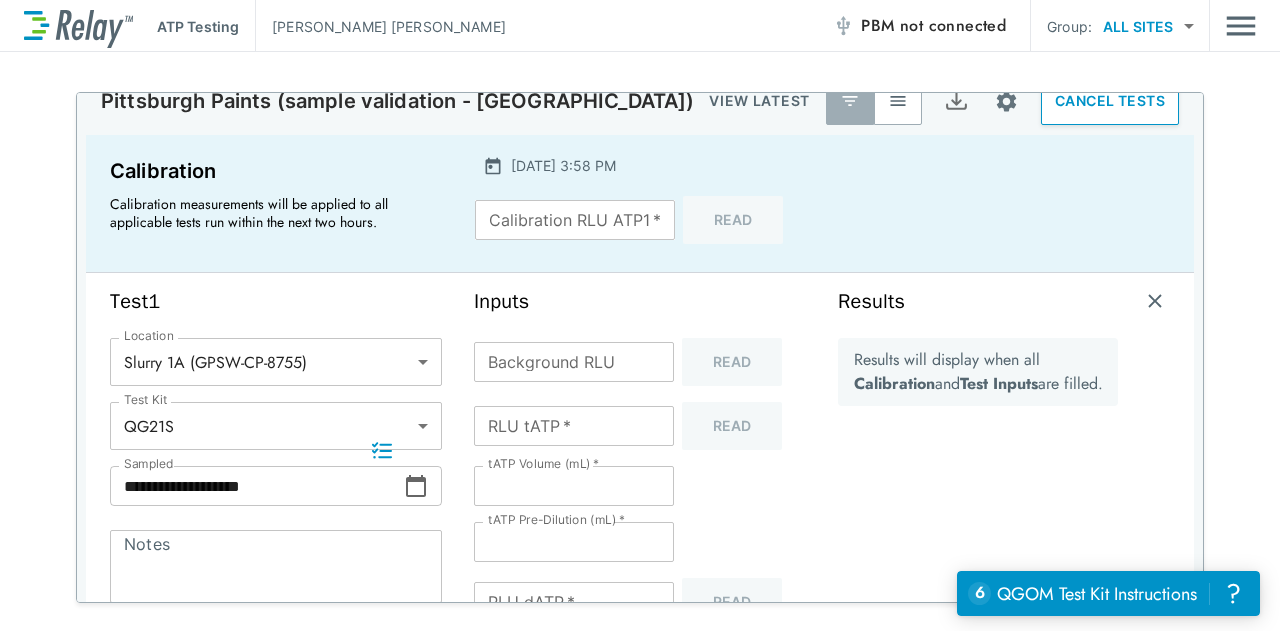 scroll, scrollTop: 0, scrollLeft: 0, axis: both 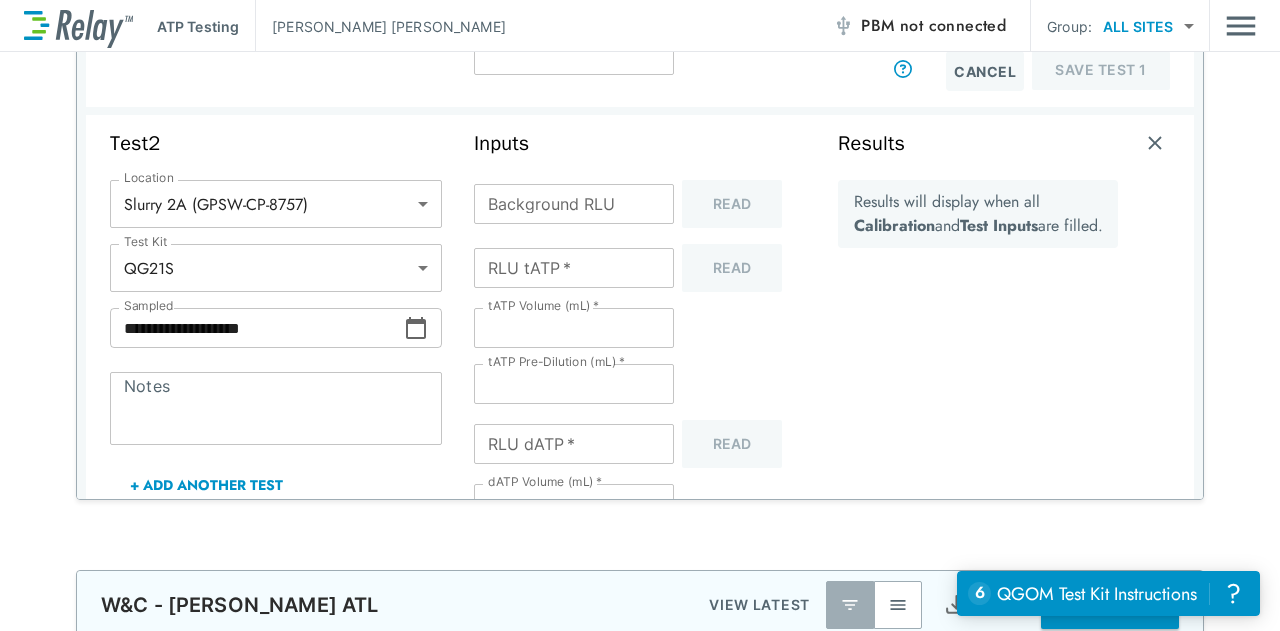 click on "Notes" at bounding box center (276, 409) 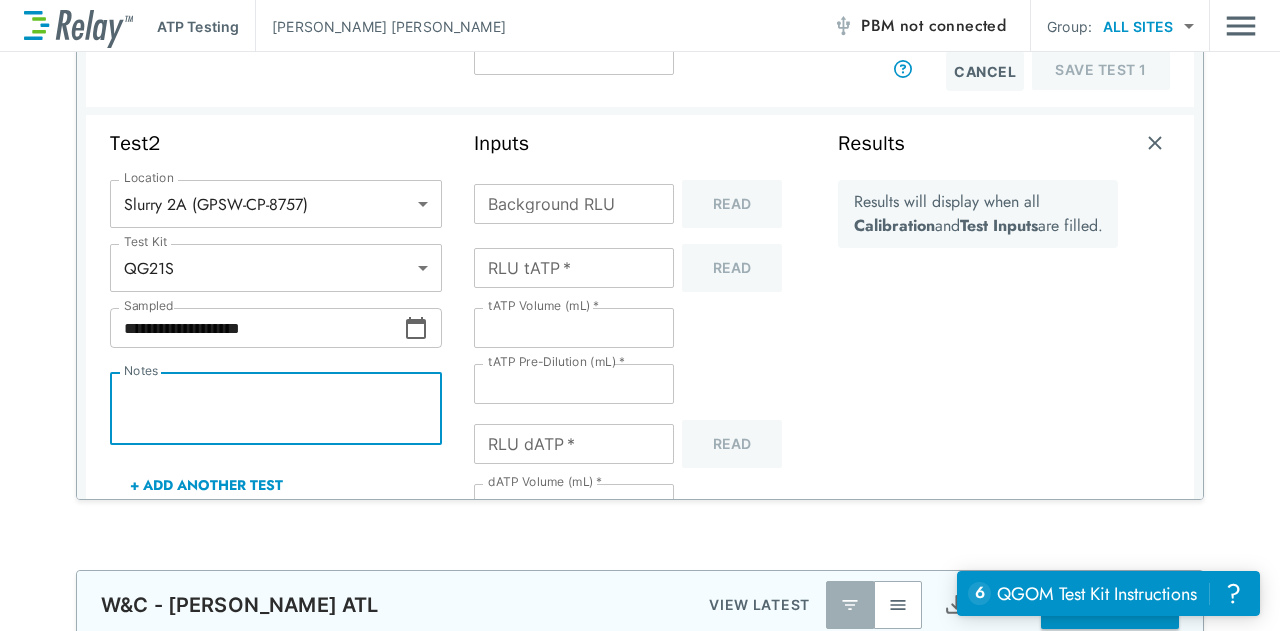 type on "*" 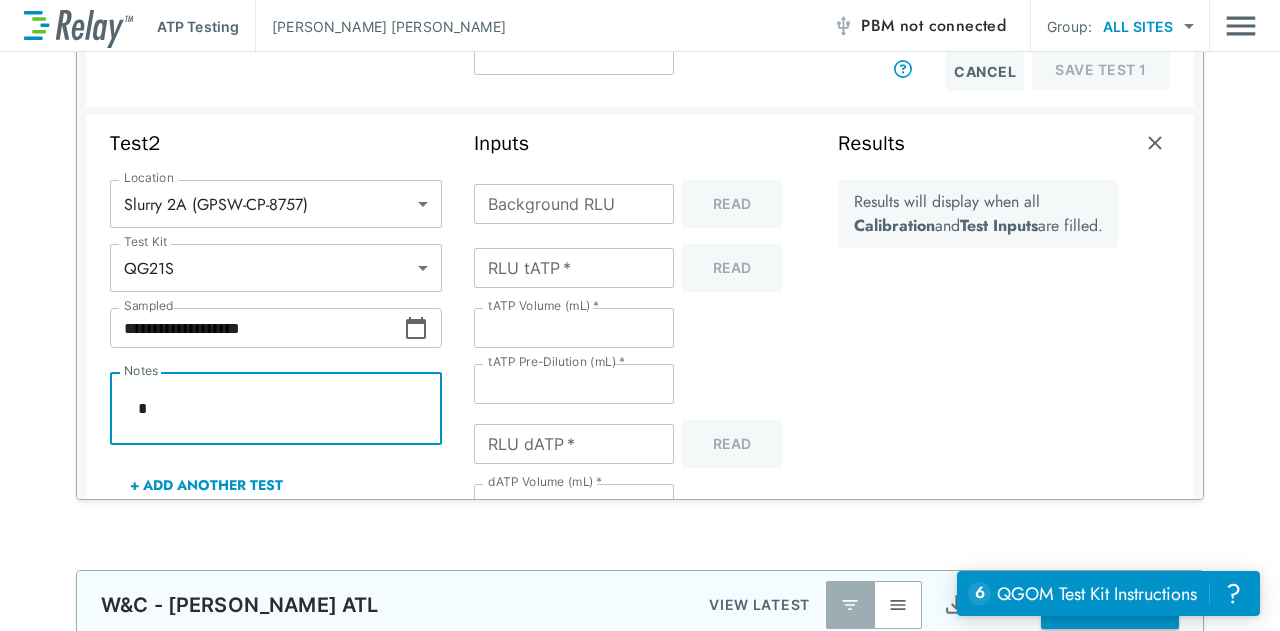 type on "**" 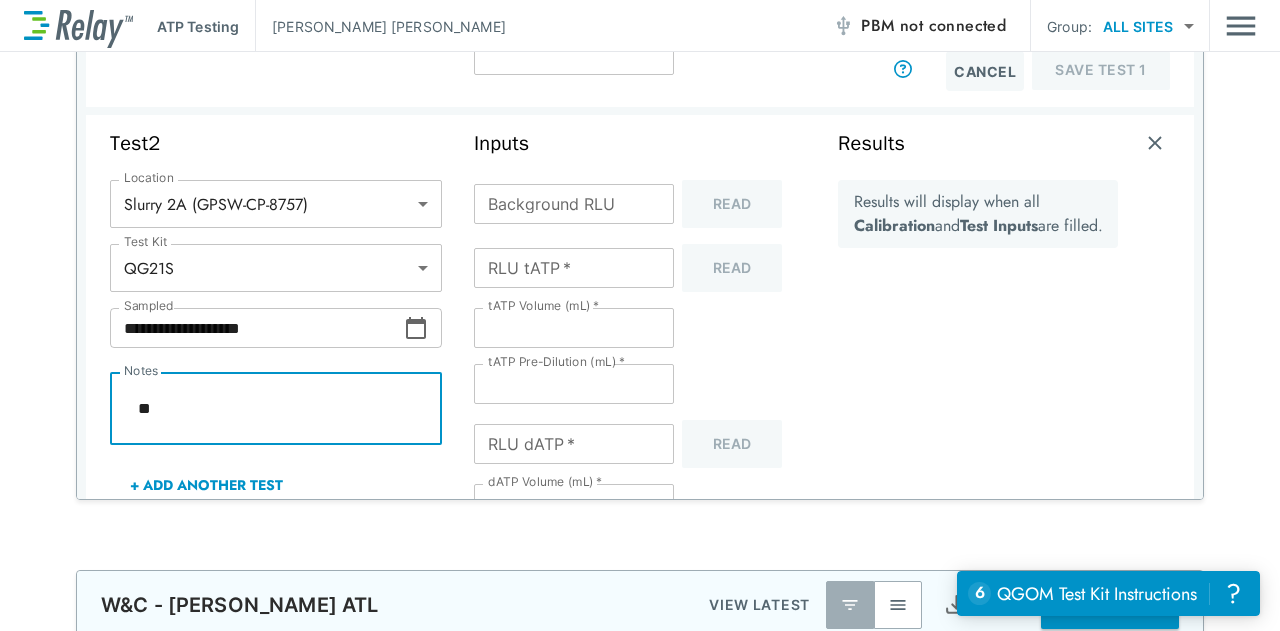 type on "*" 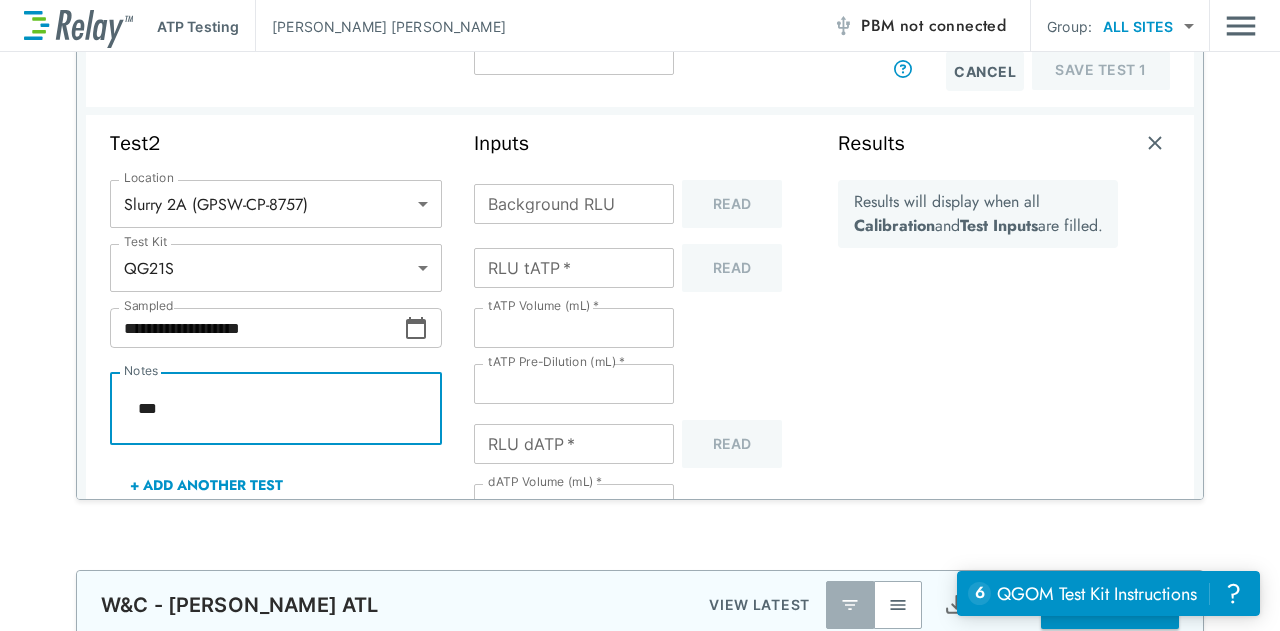 type on "****" 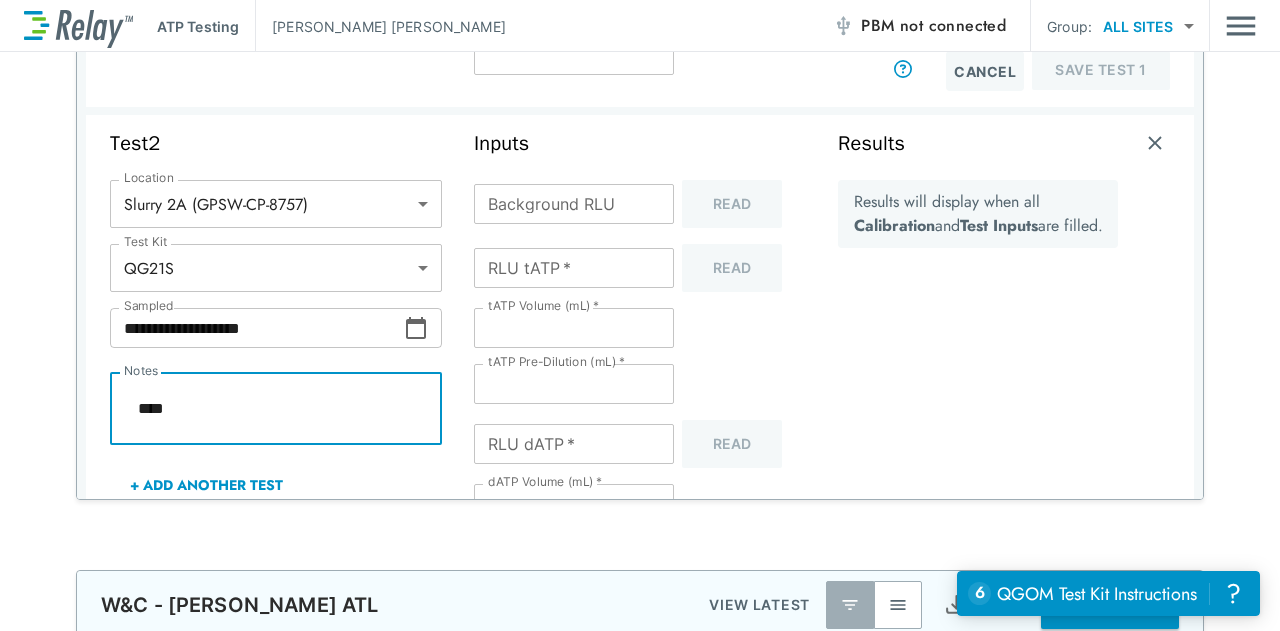 type on "*" 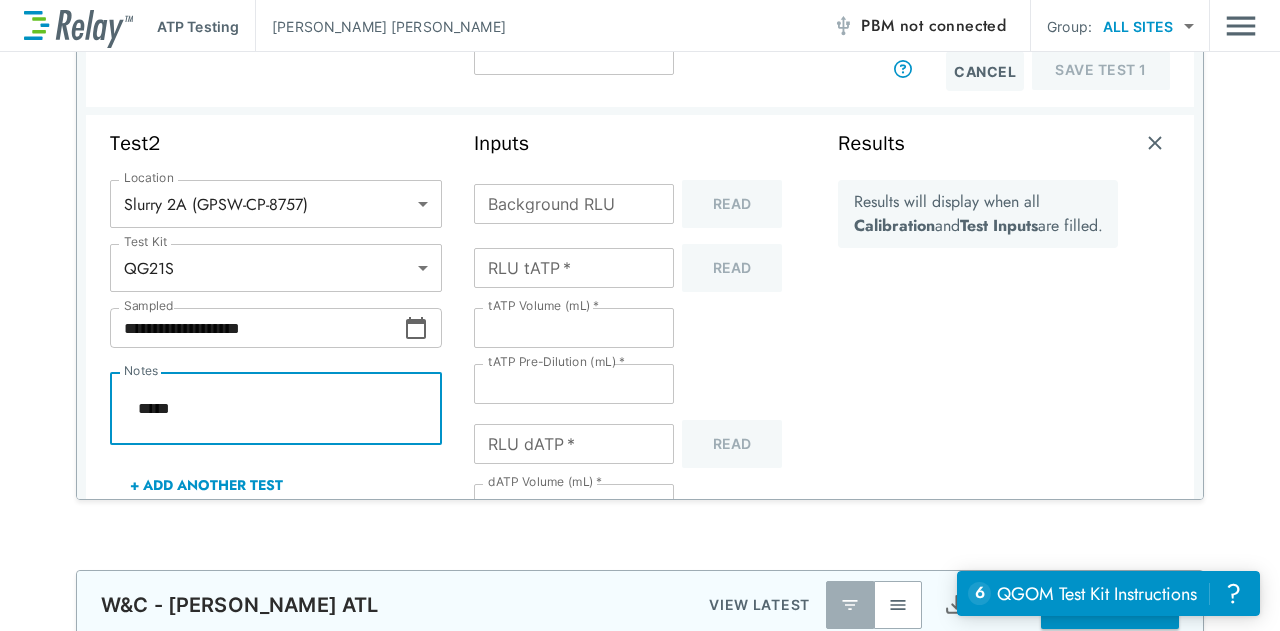 type on "*" 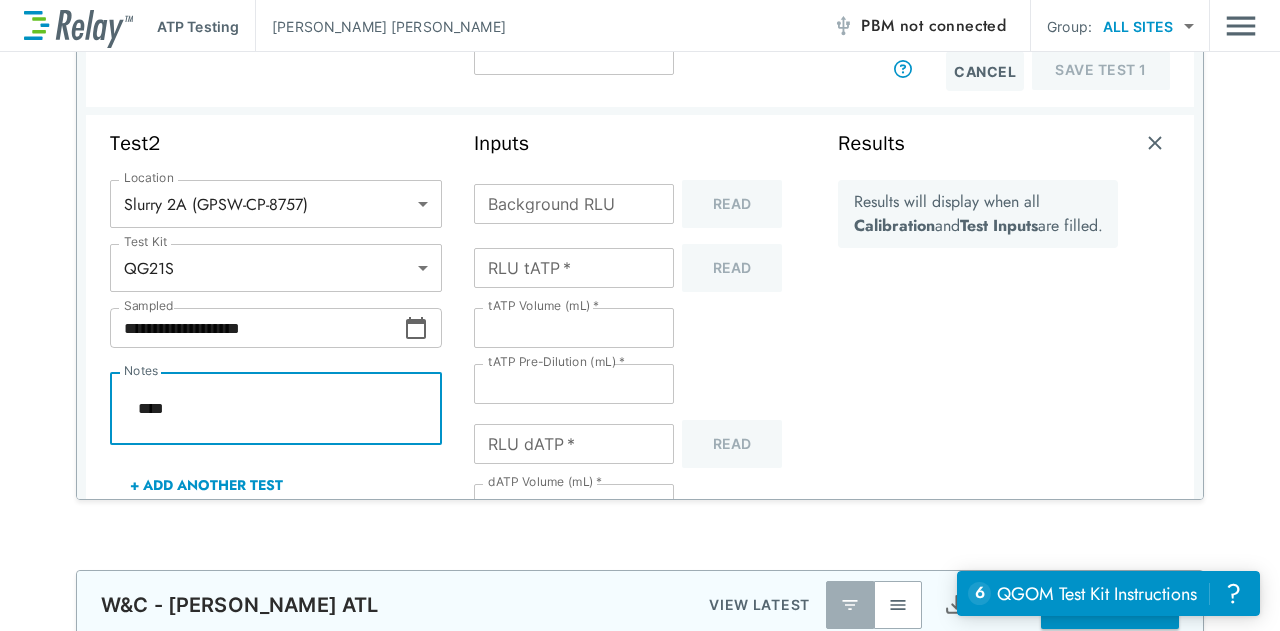 type on "*" 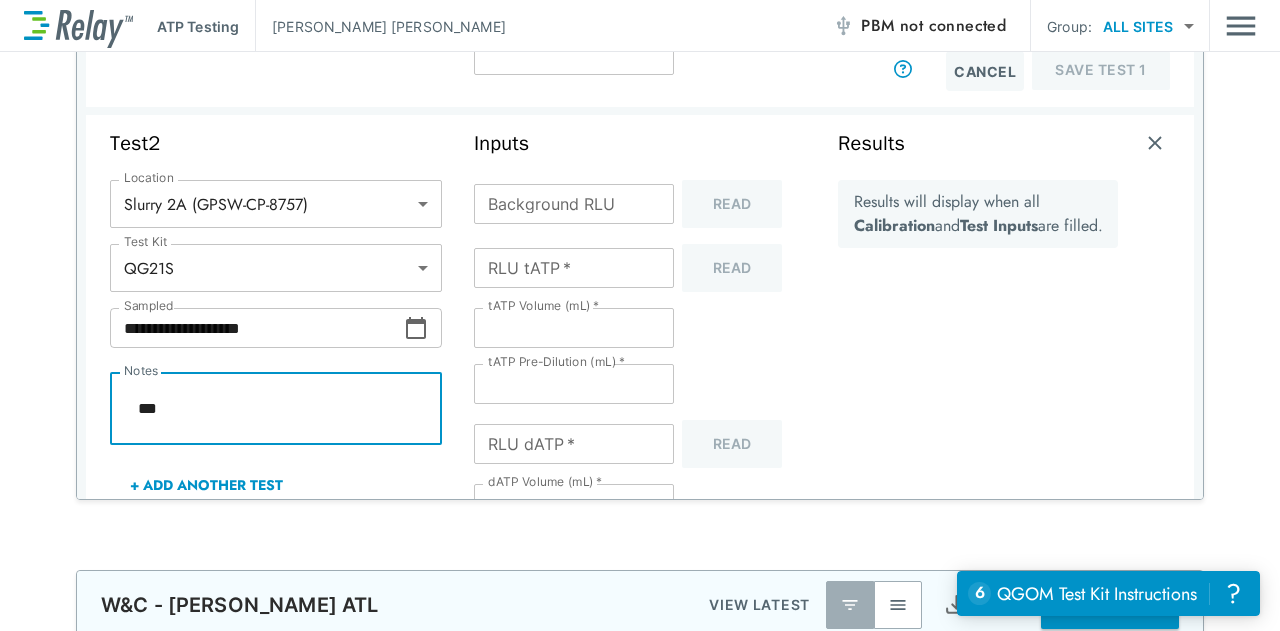 type on "*" 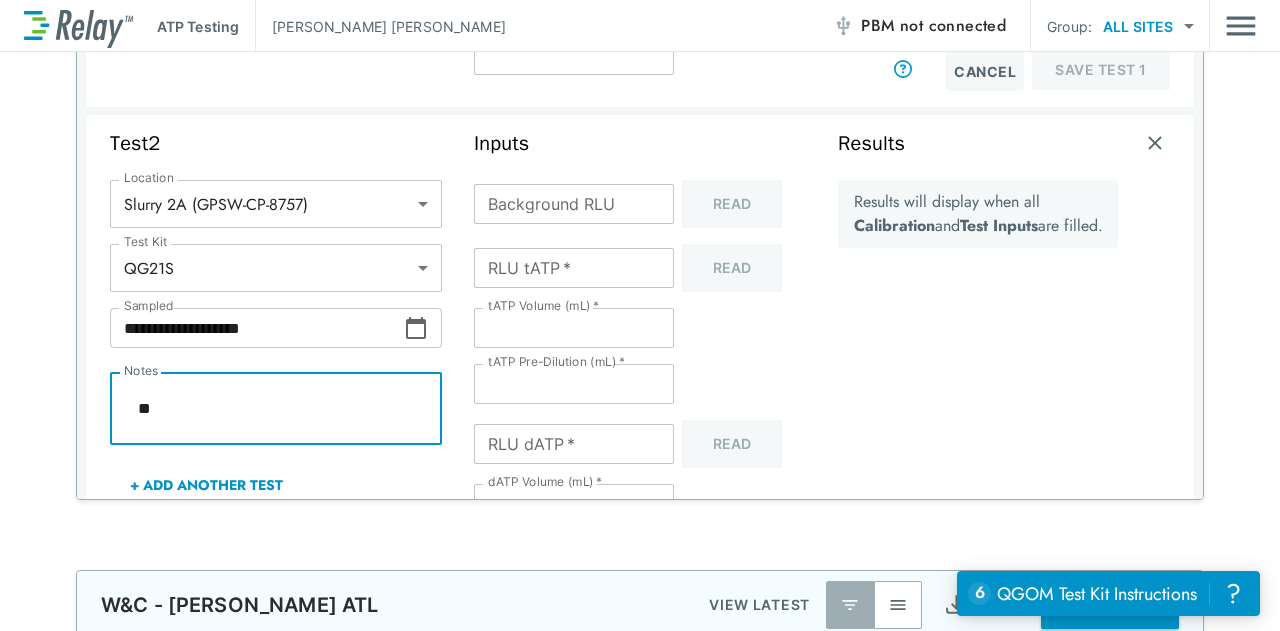 type on "*" 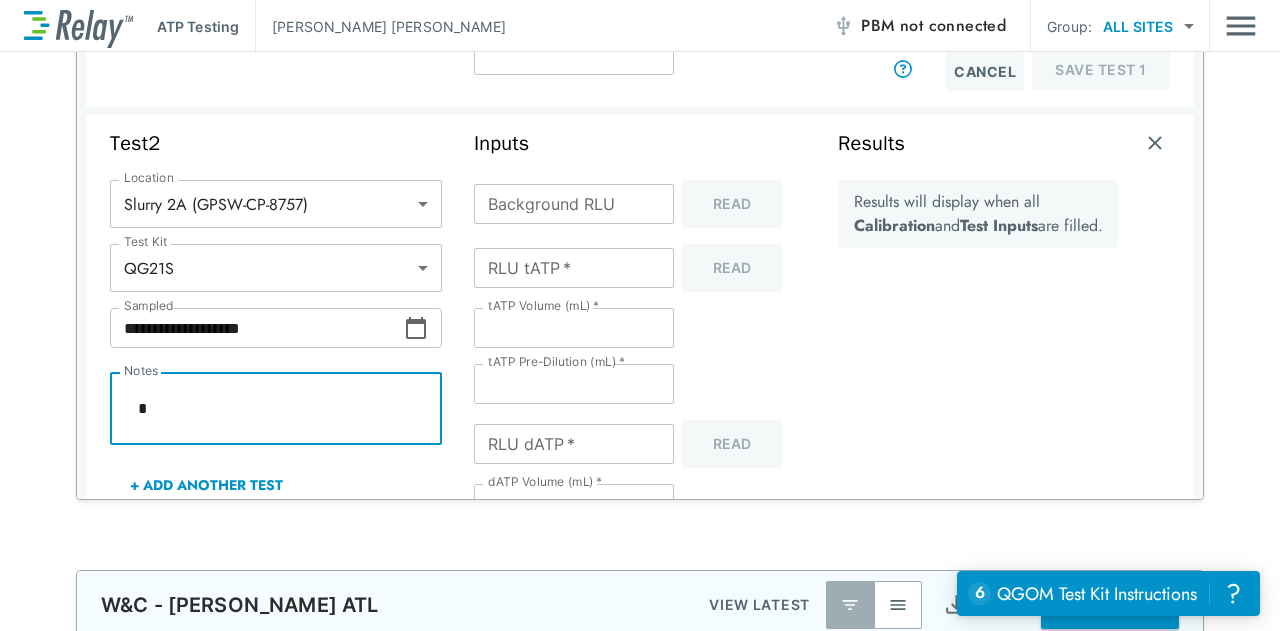 type on "*" 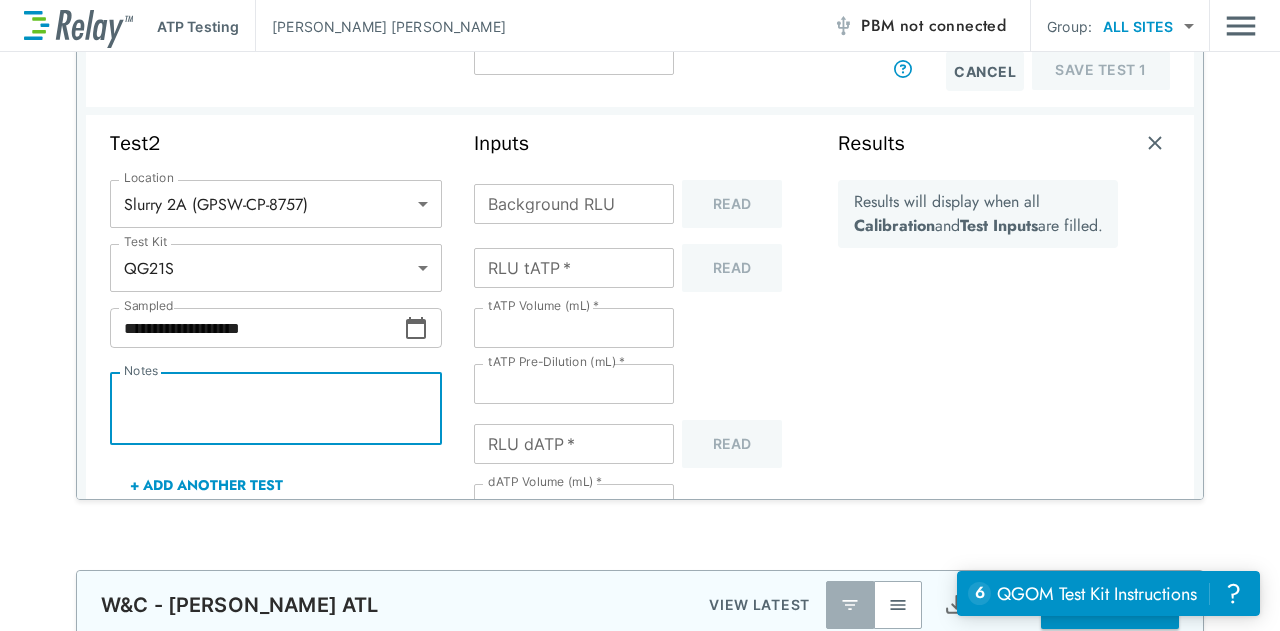type on "*" 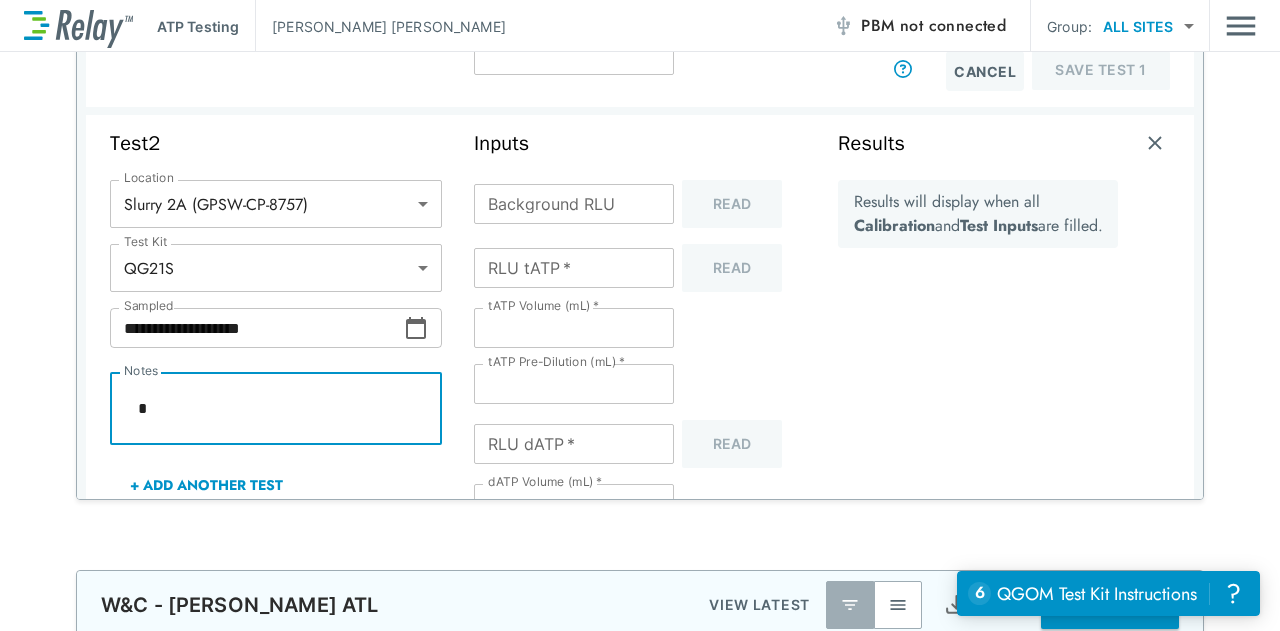 type on "*" 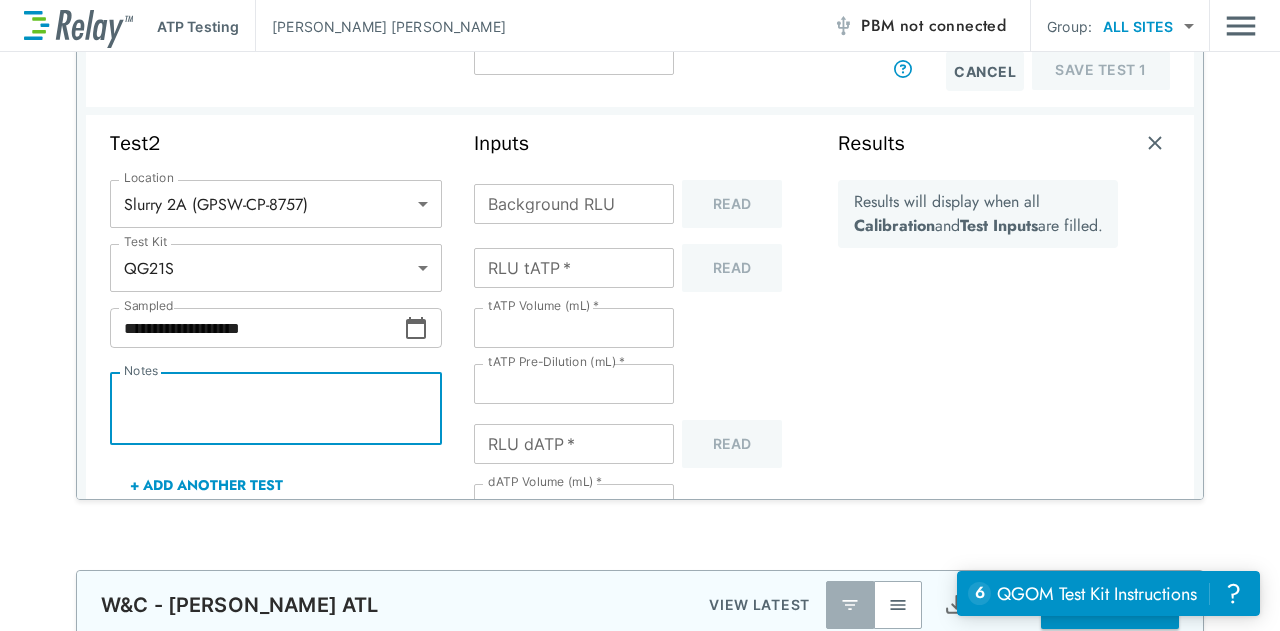 type on "*" 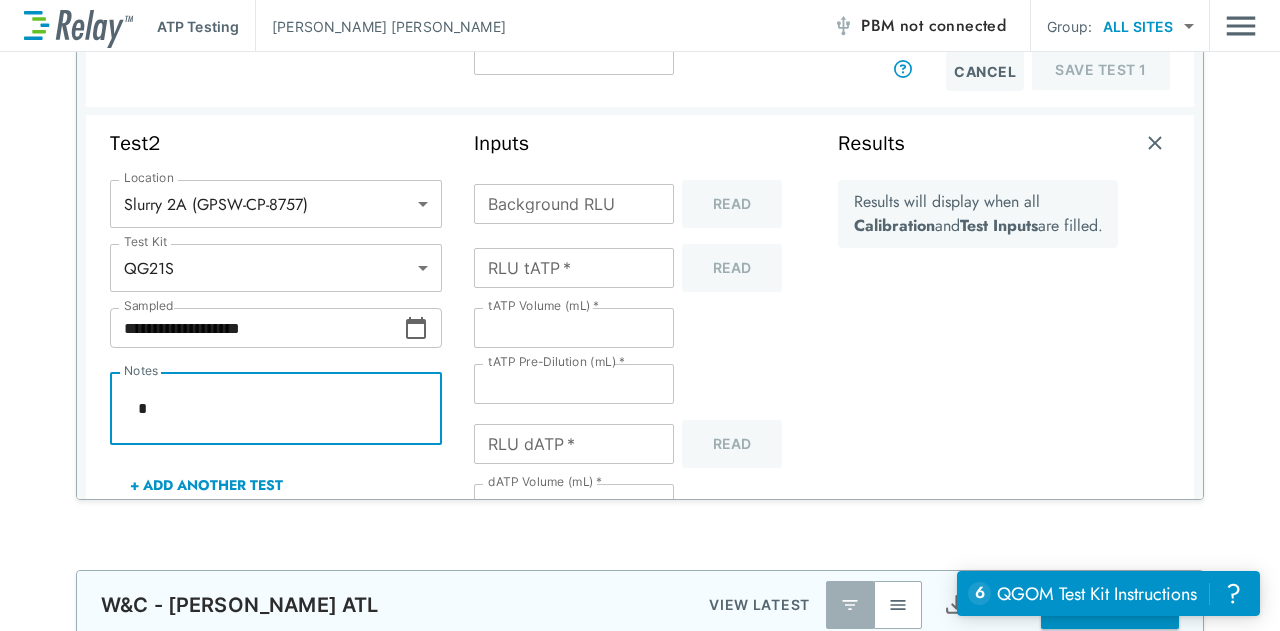 type on "*" 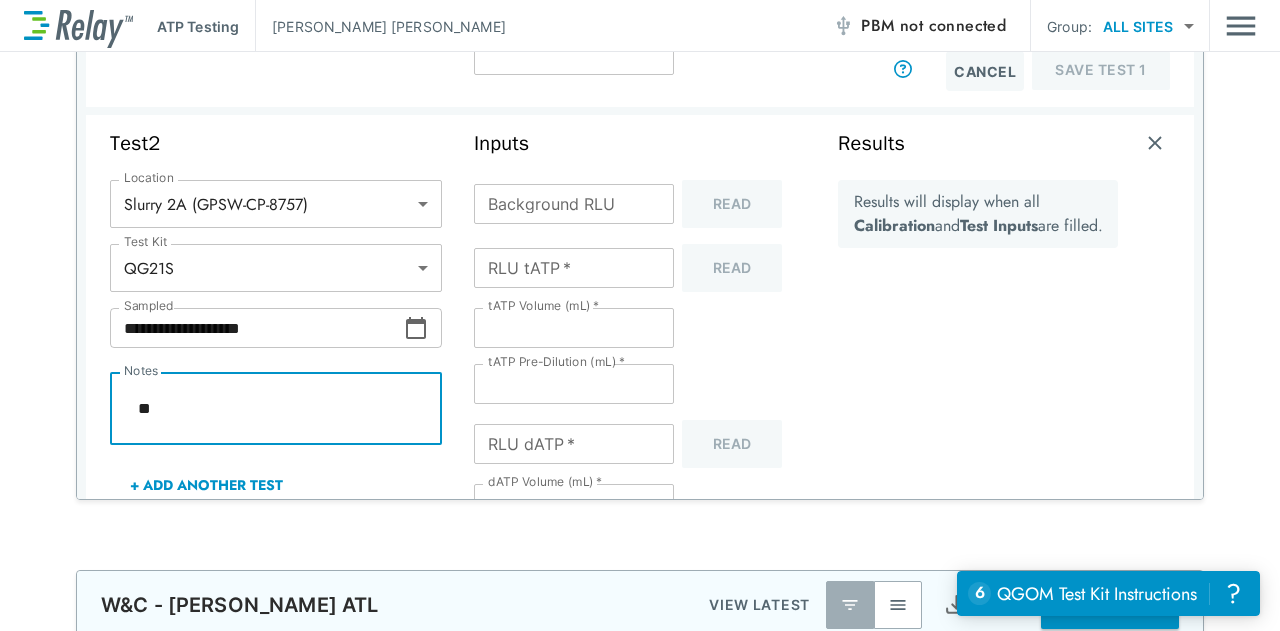 type on "*" 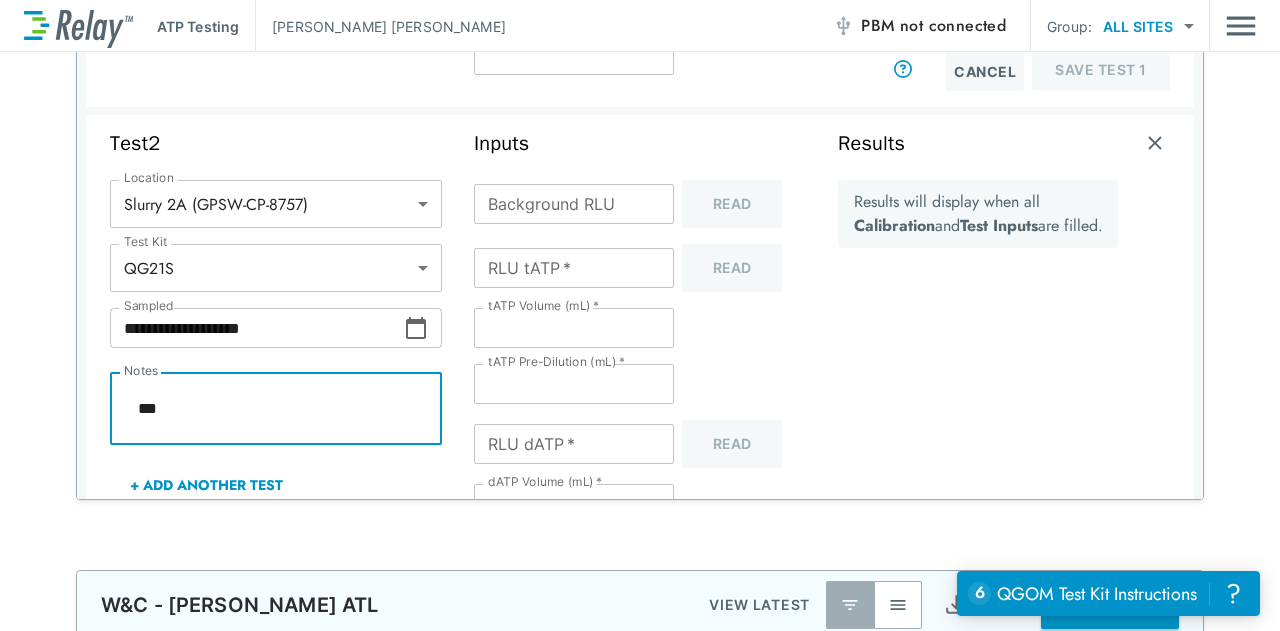 type on "*" 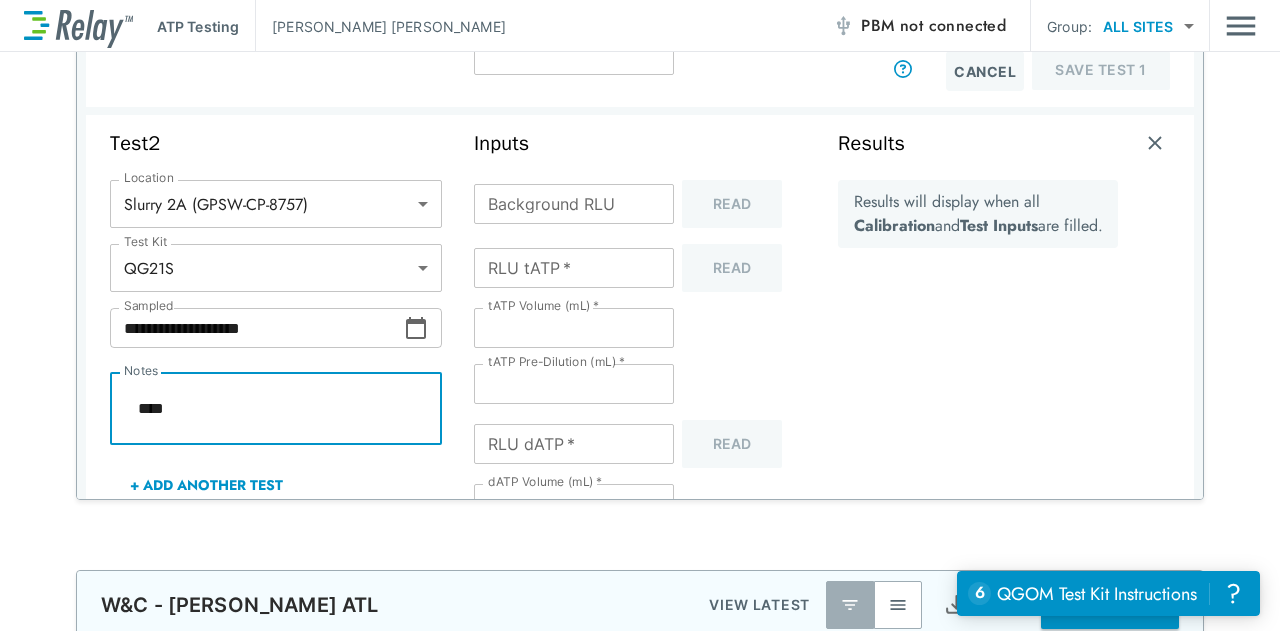 type on "*" 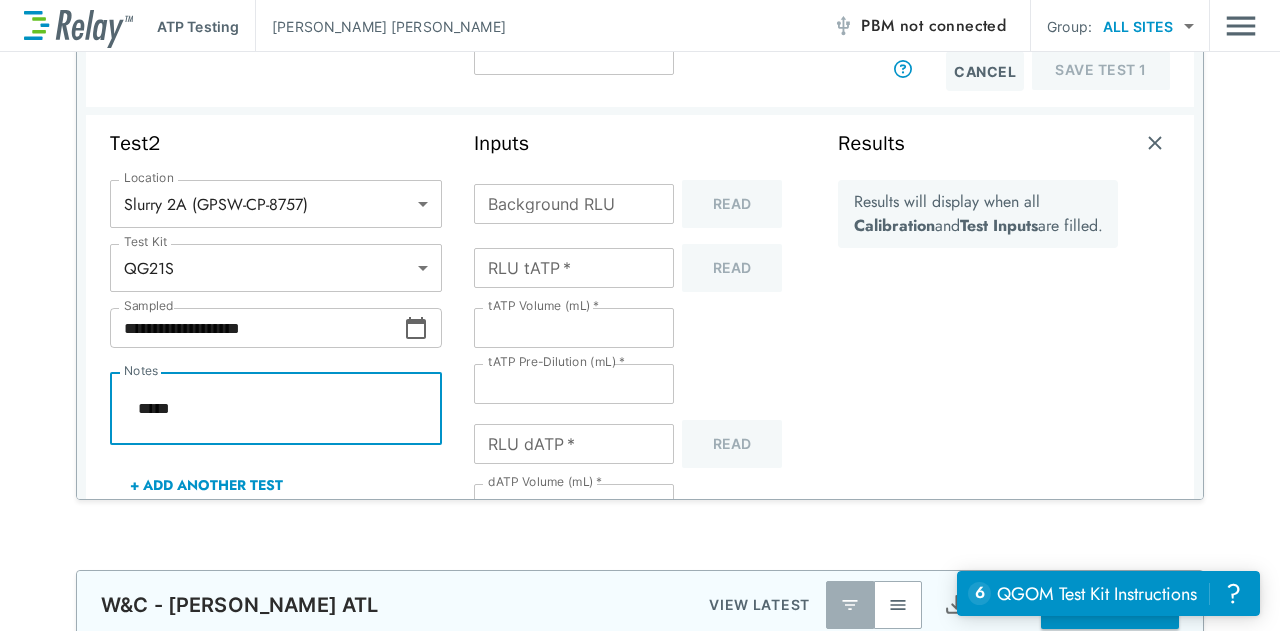 type on "*" 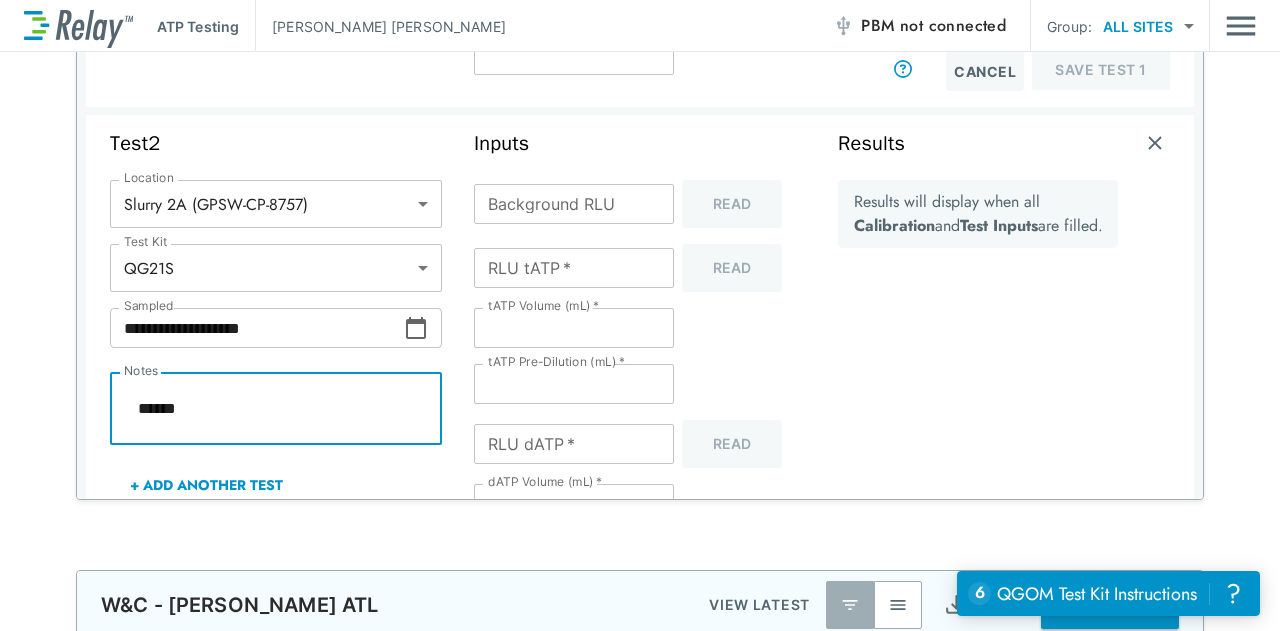 type on "*" 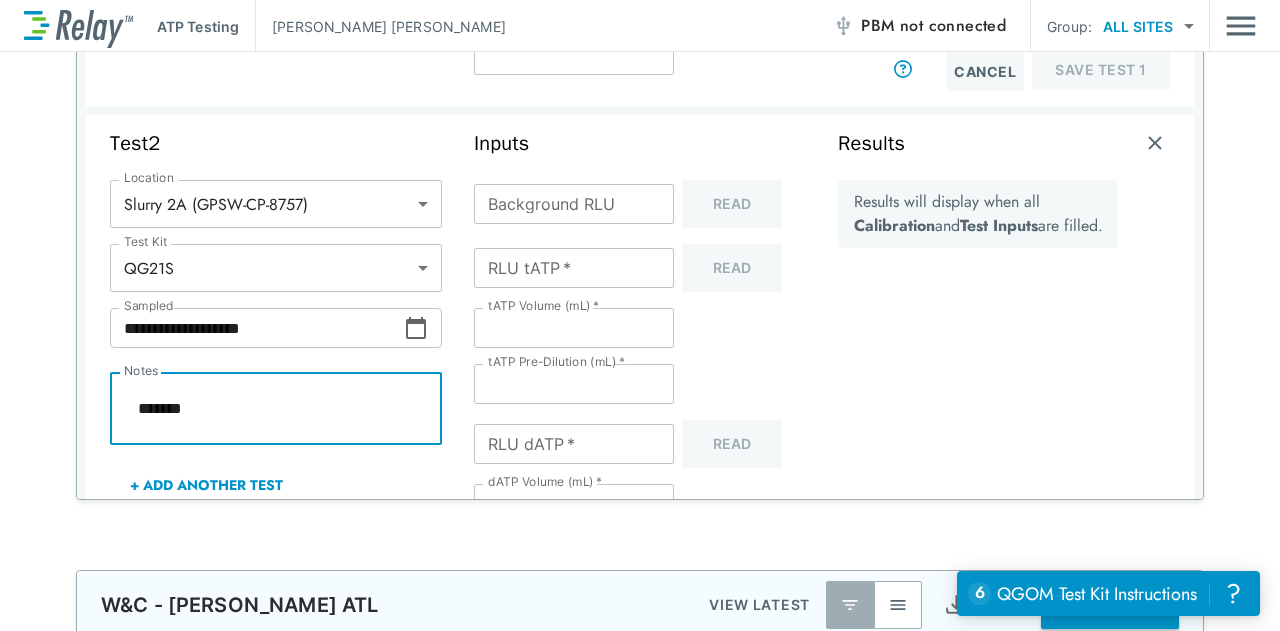 type on "********" 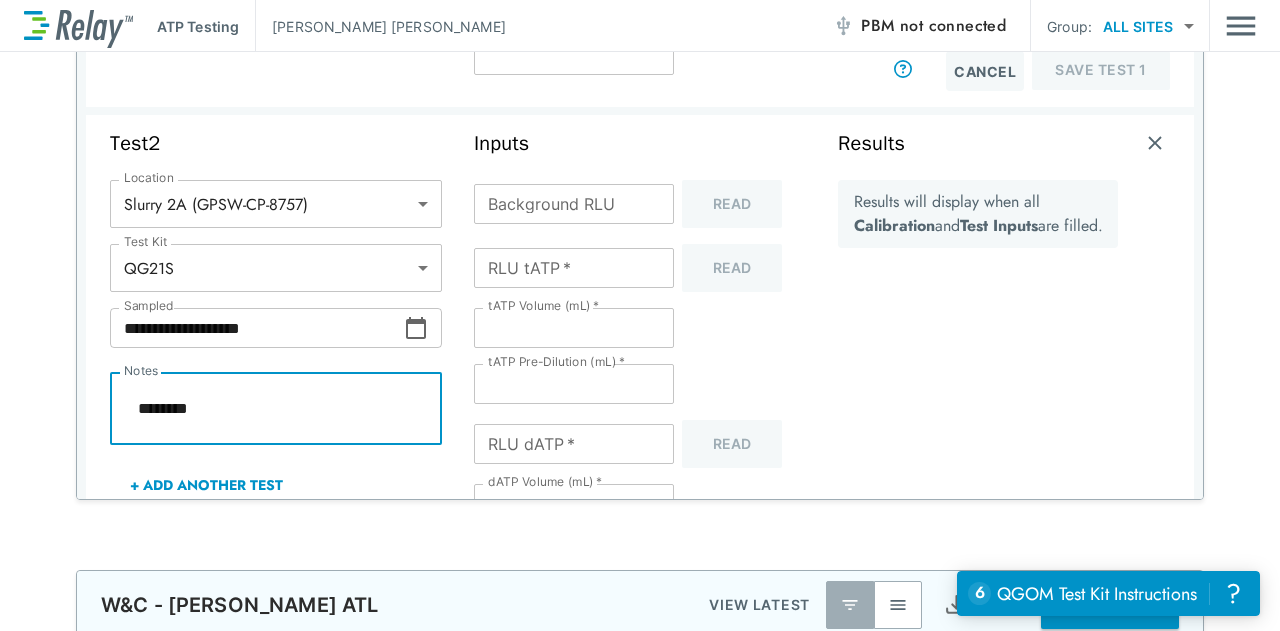 type on "*" 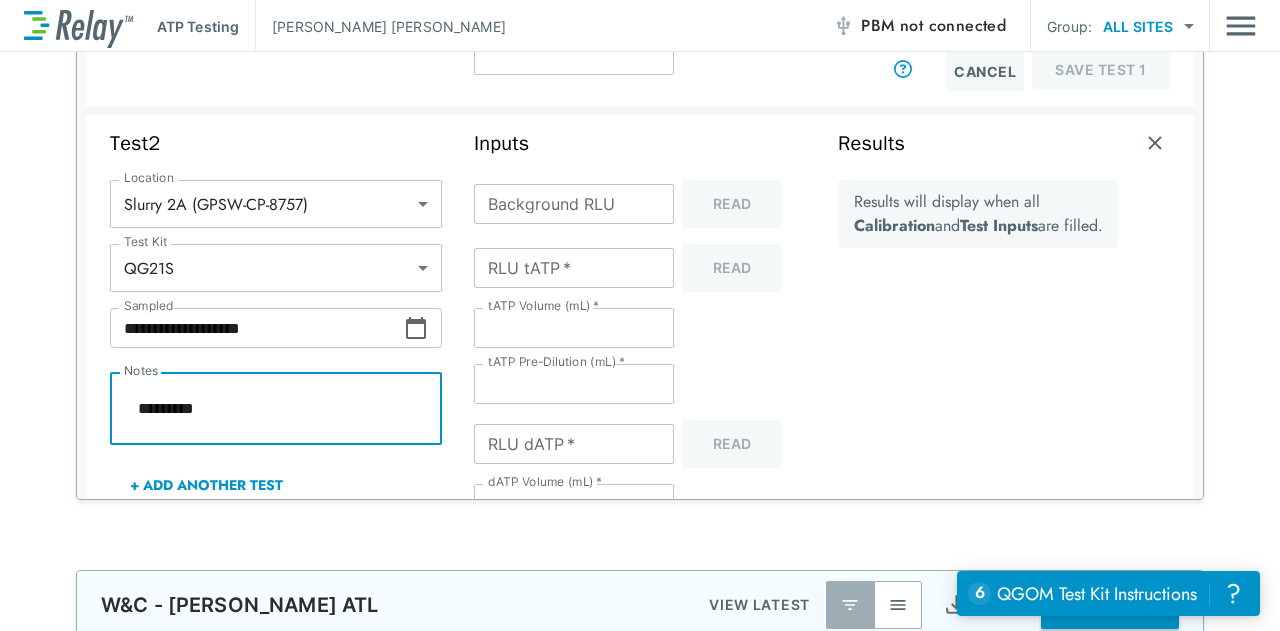 type on "*" 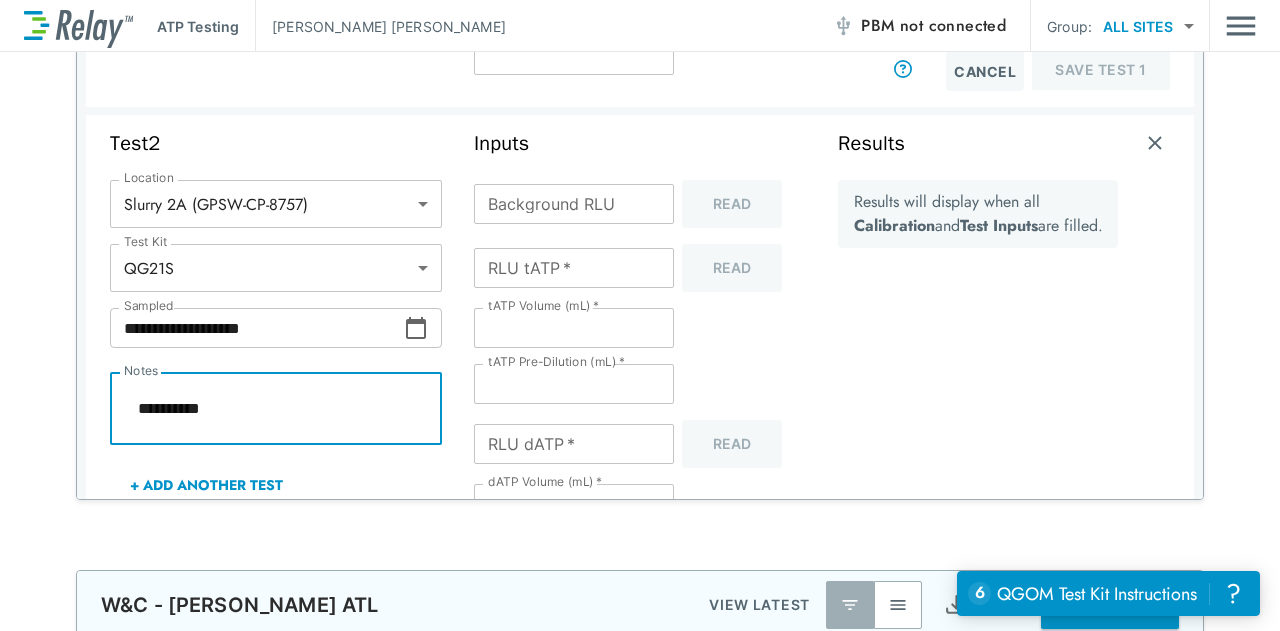 type on "*" 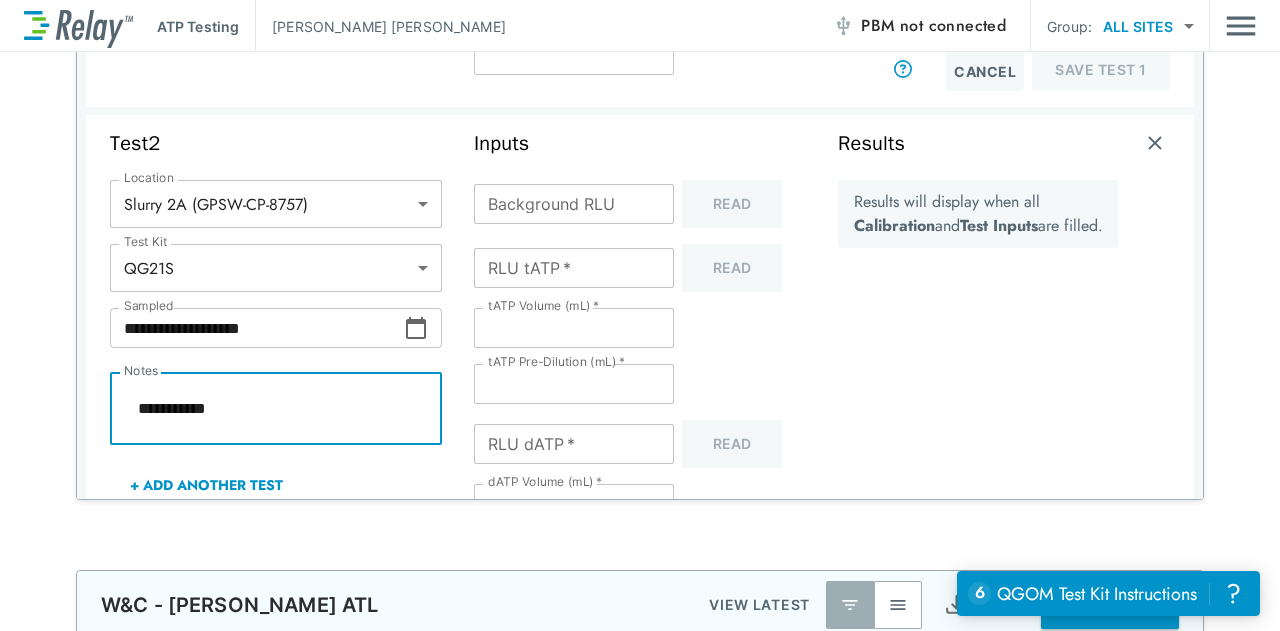 type on "*" 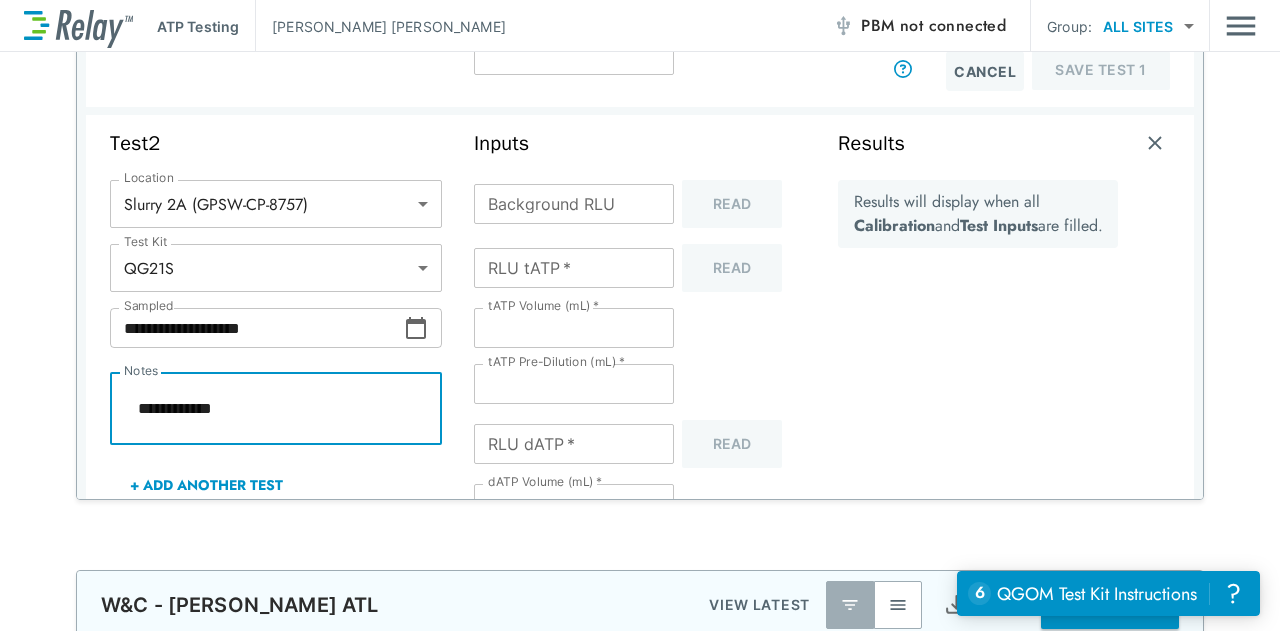 type on "*" 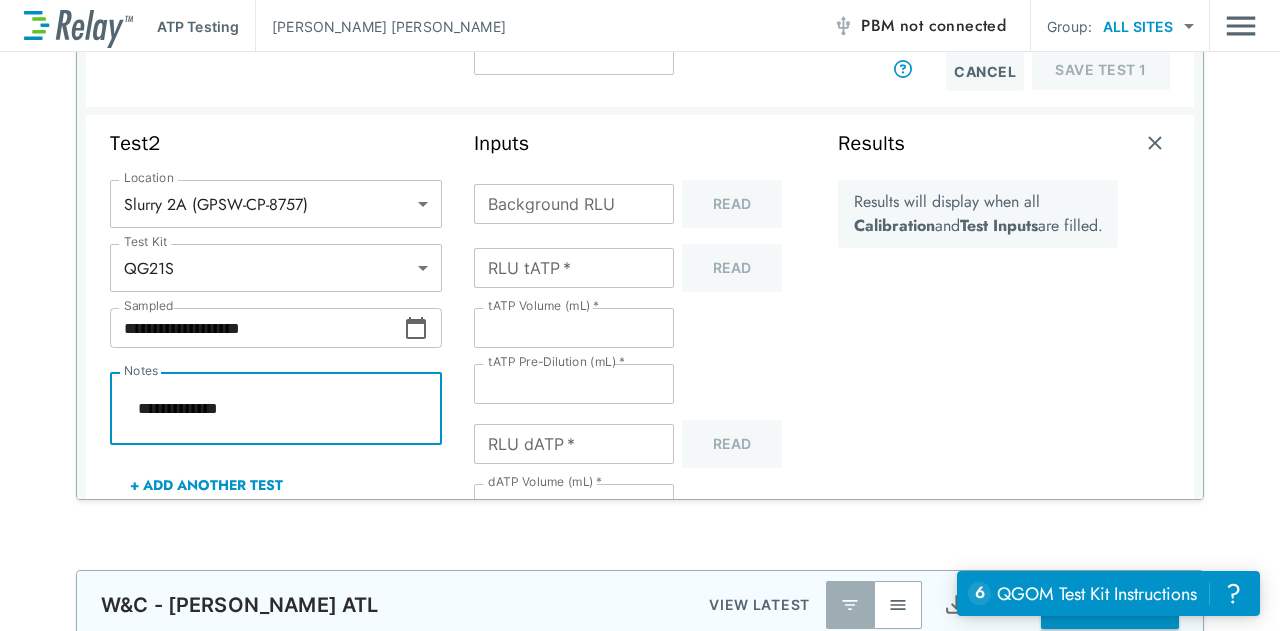 type on "*" 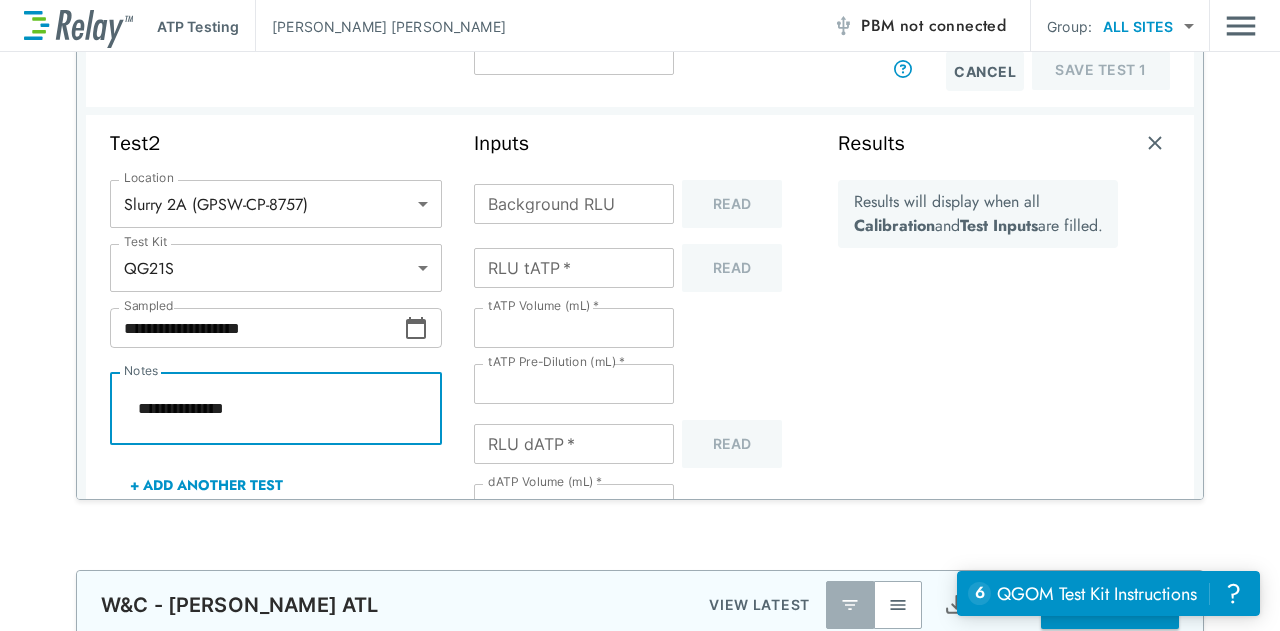 type on "**********" 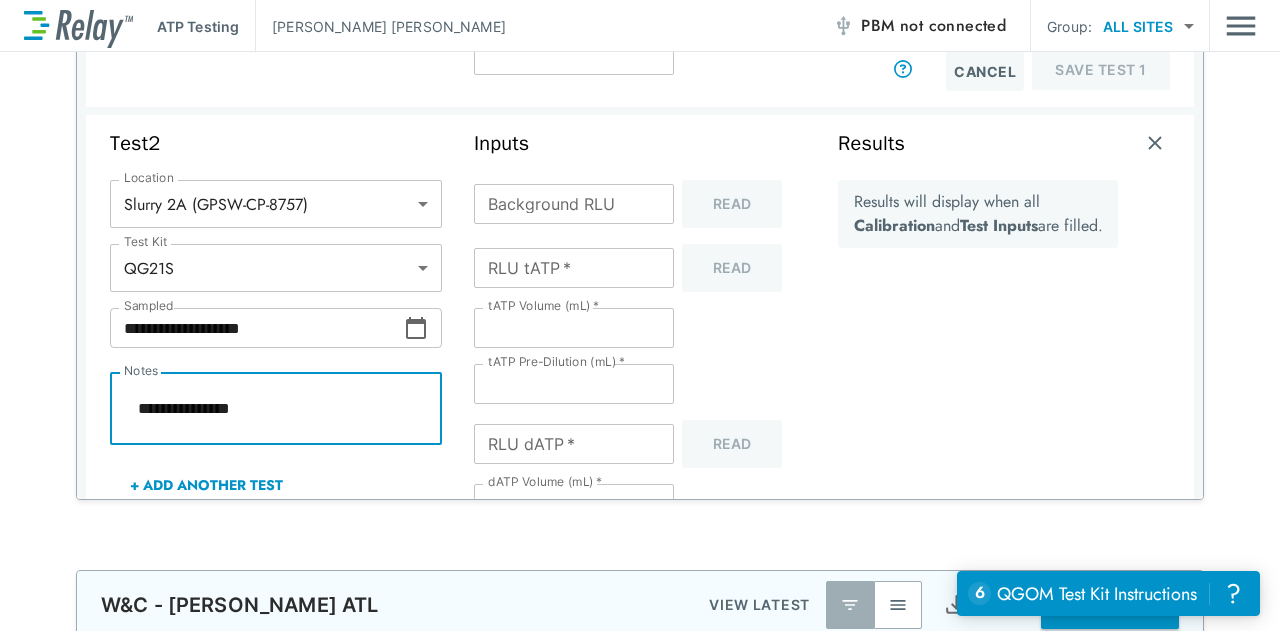 type on "*" 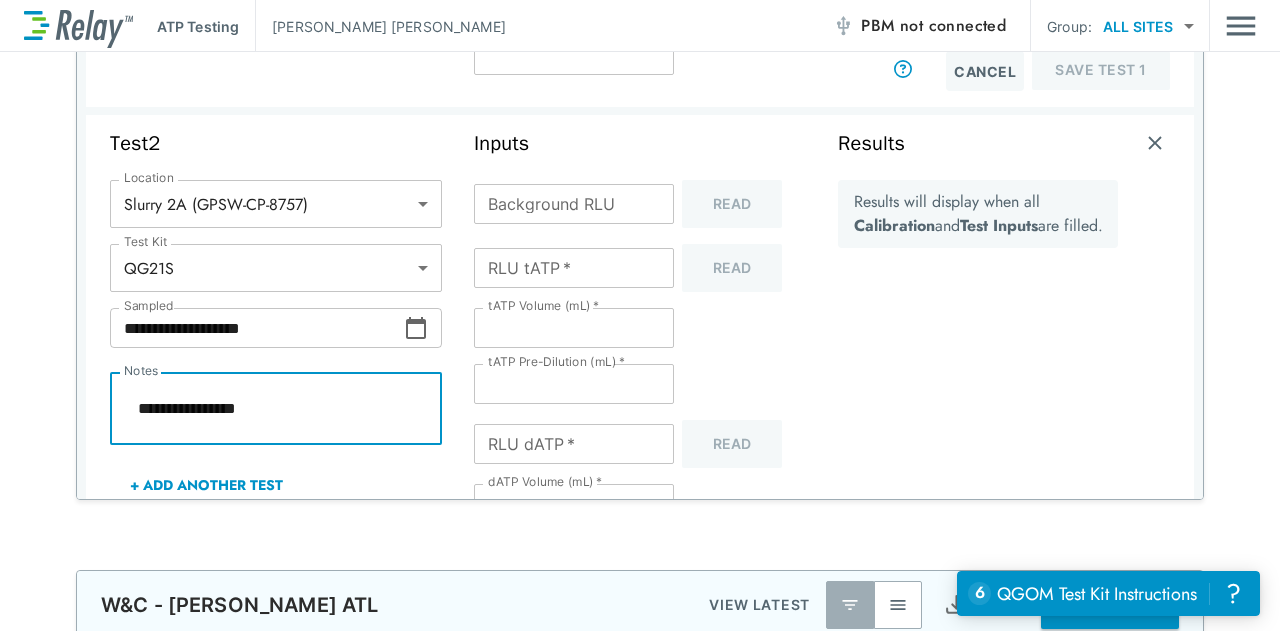 type on "**********" 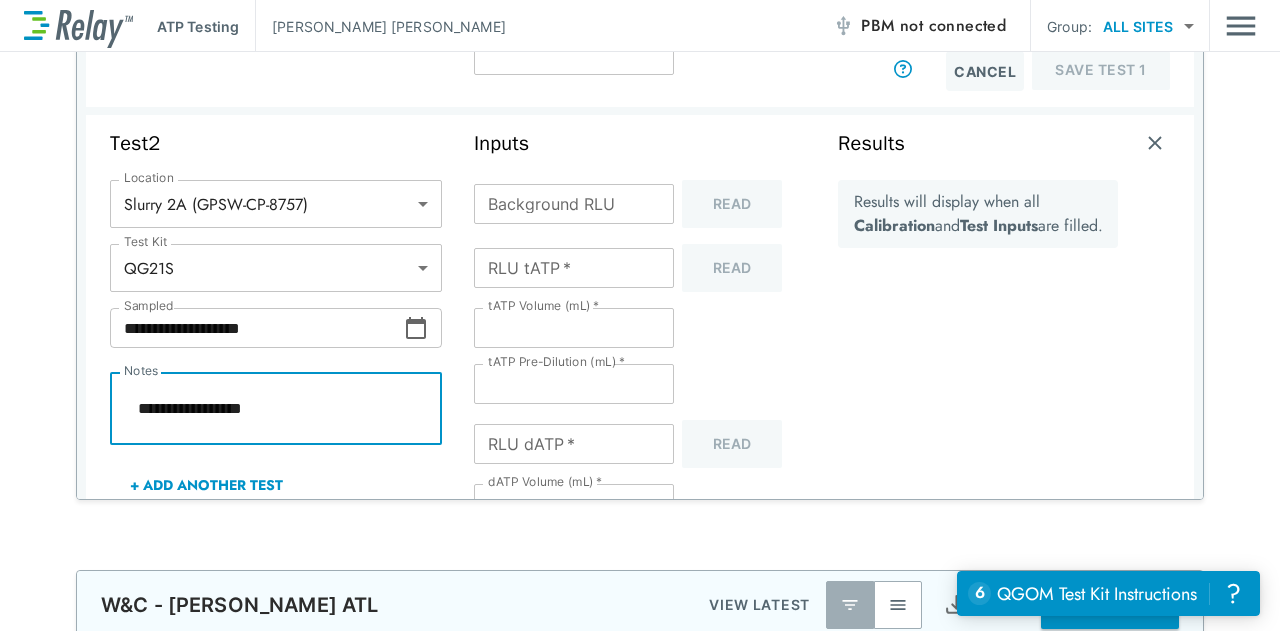 type on "*" 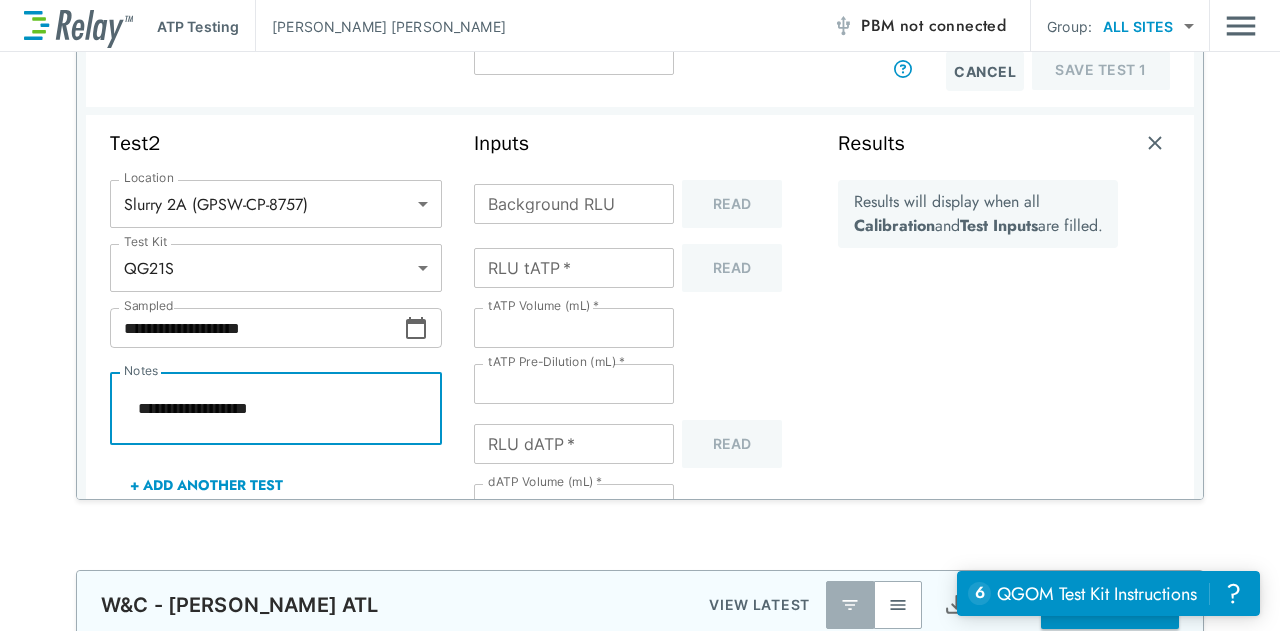 type on "*" 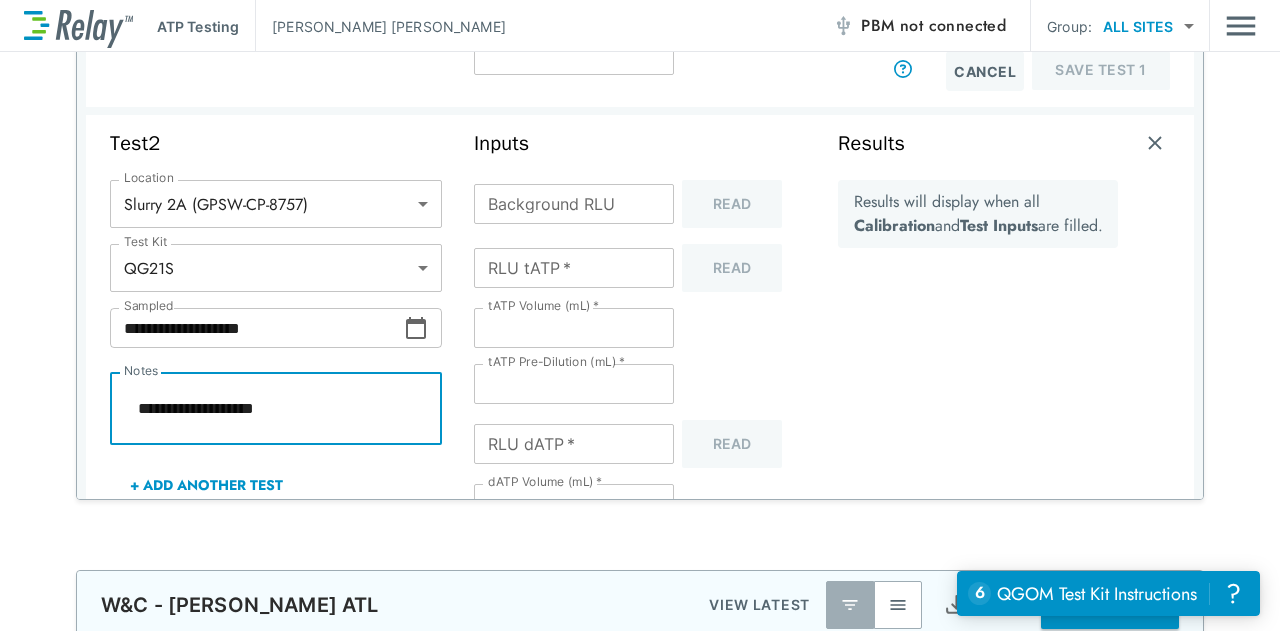 type on "*" 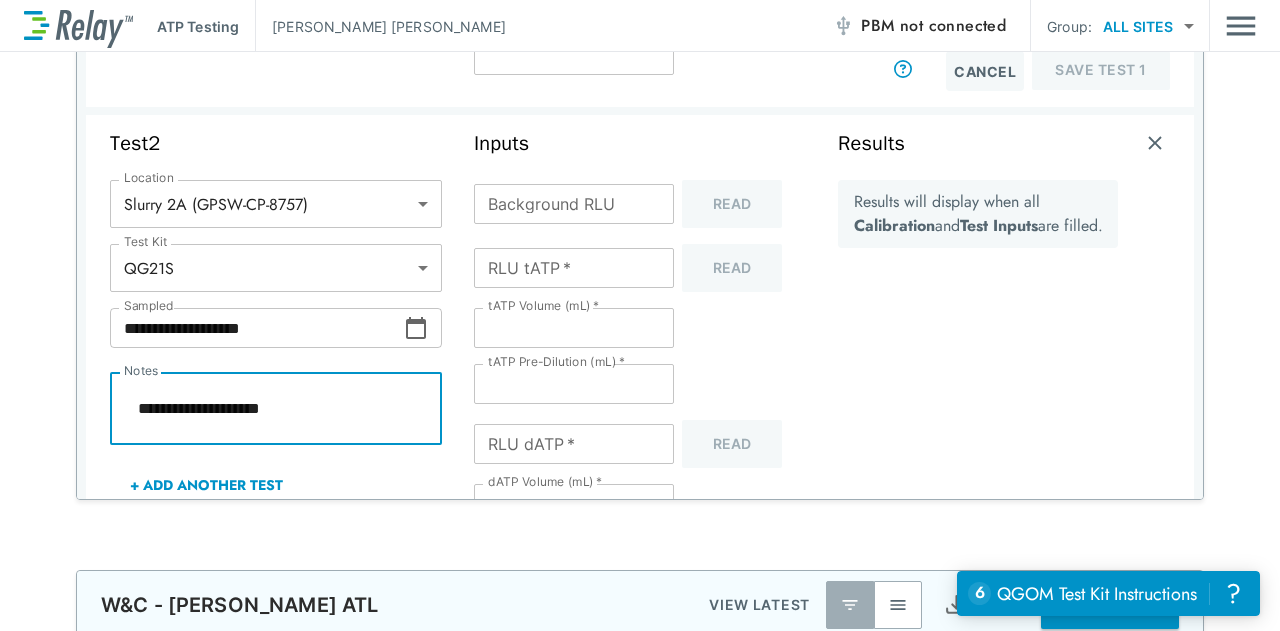 type on "**********" 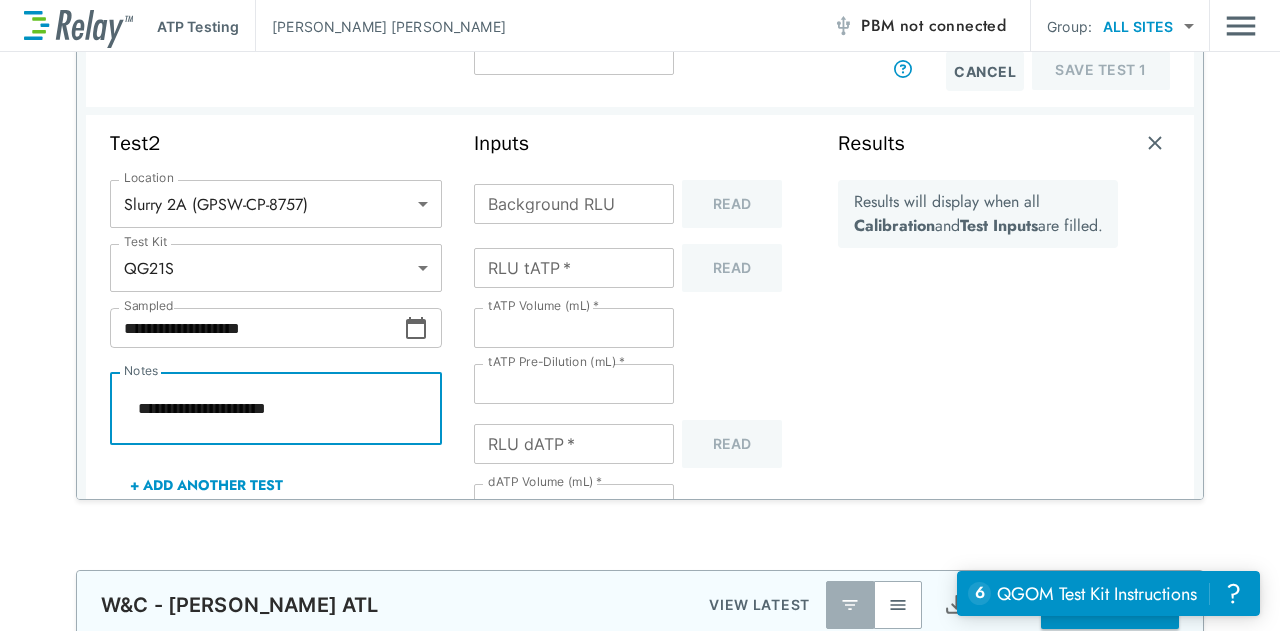 type on "*" 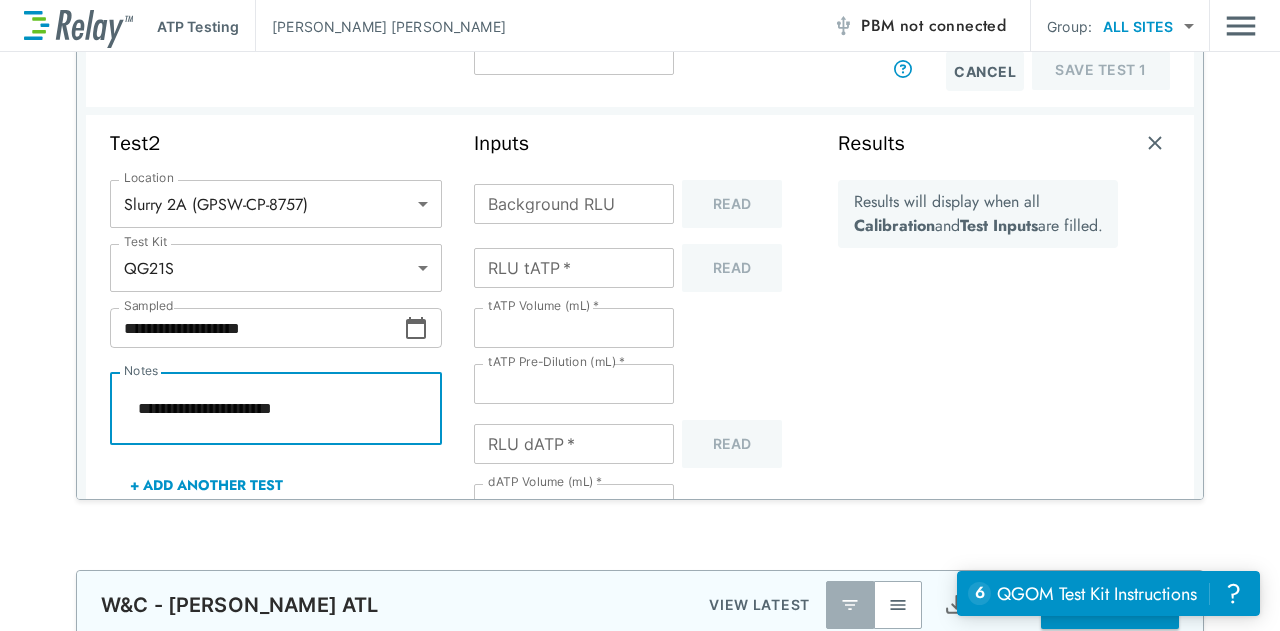 type on "**********" 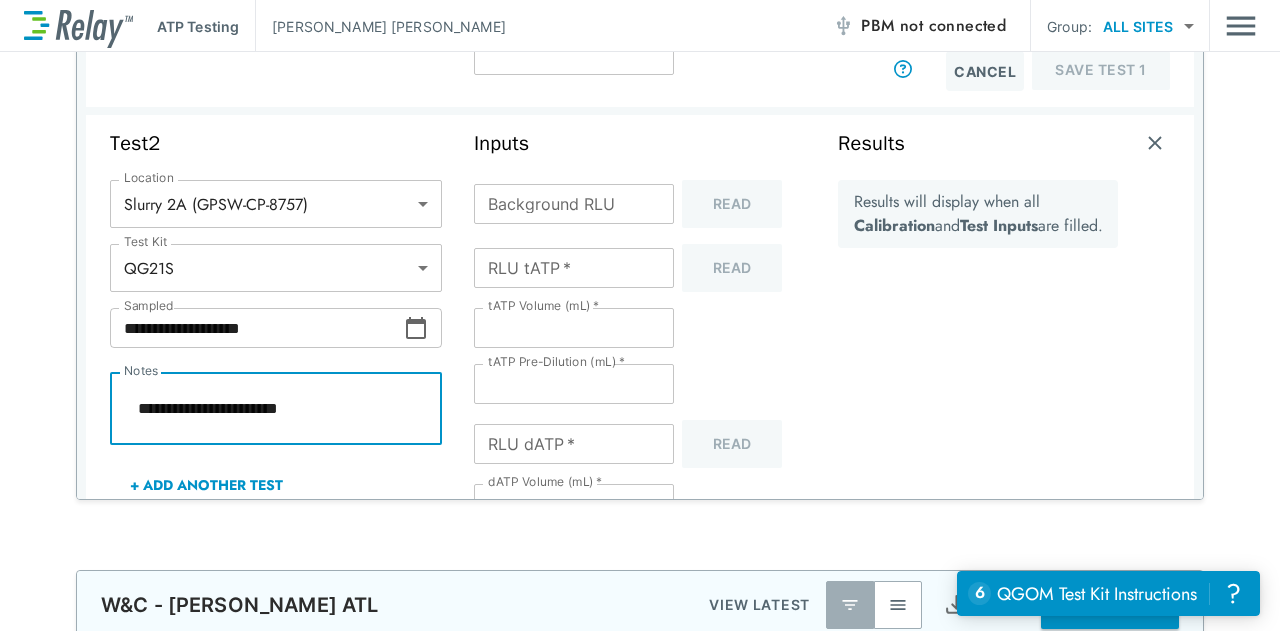 type on "**********" 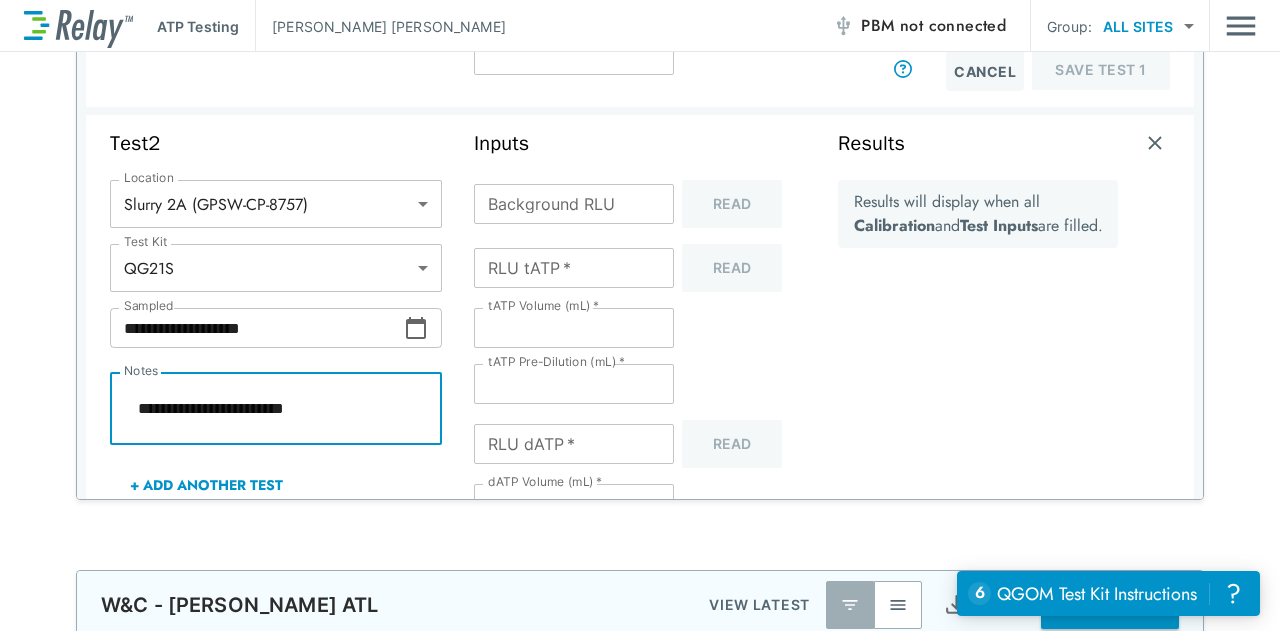 type on "*" 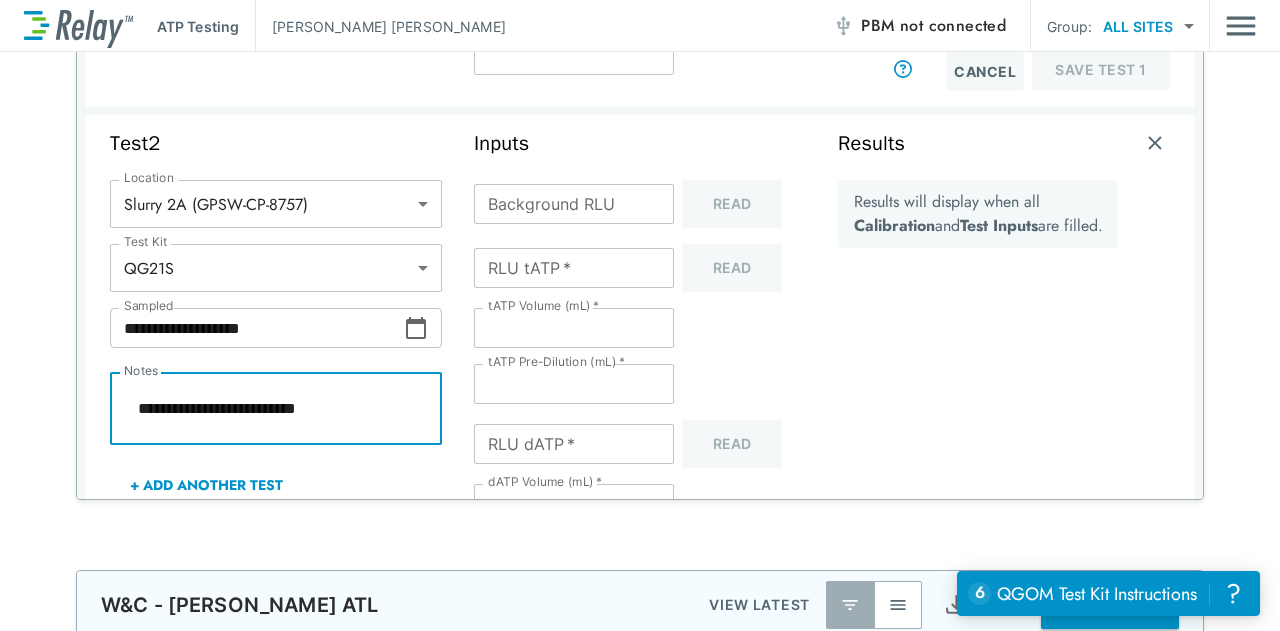 type on "**********" 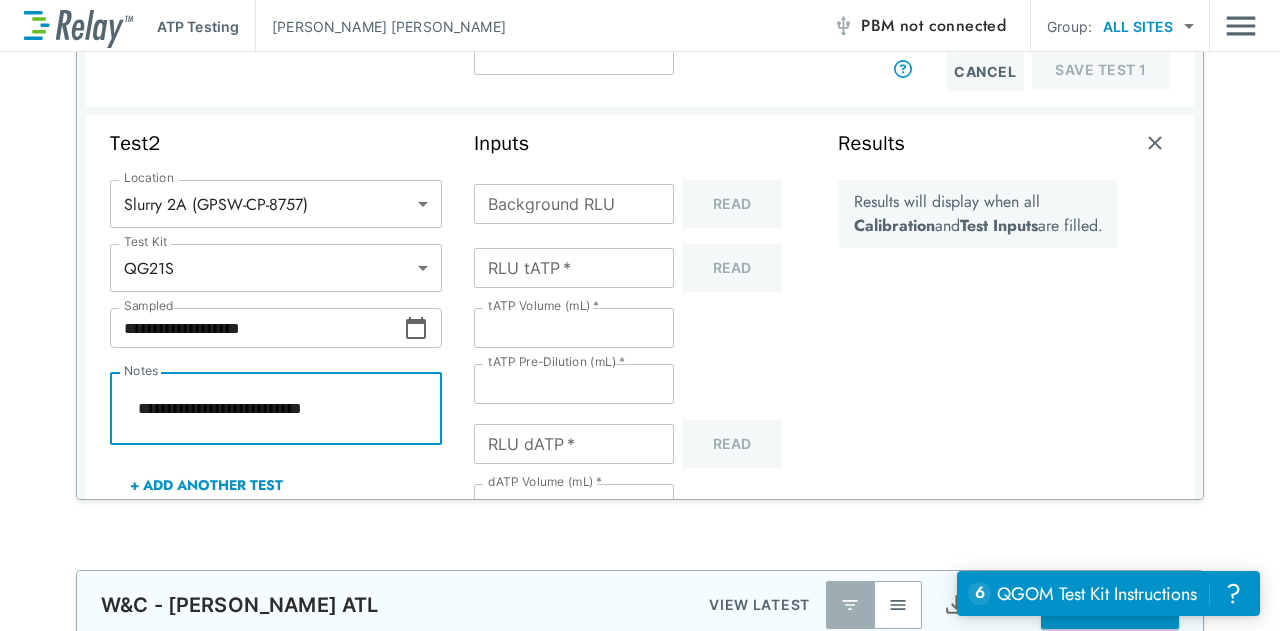 type on "*" 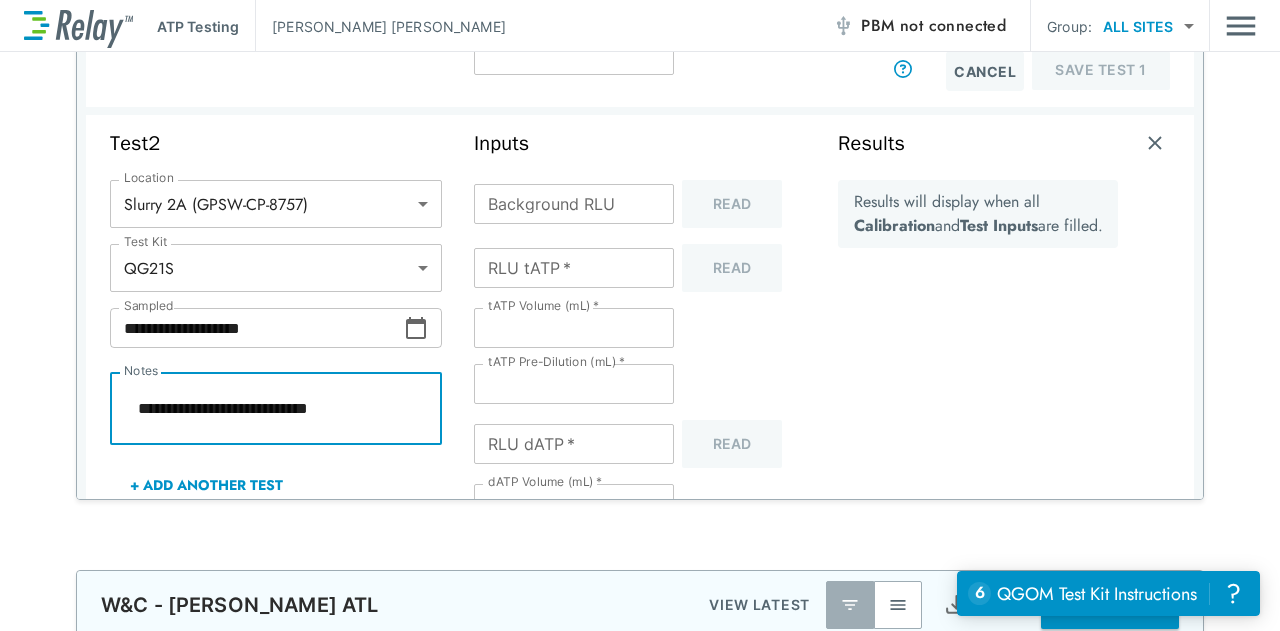 type on "*" 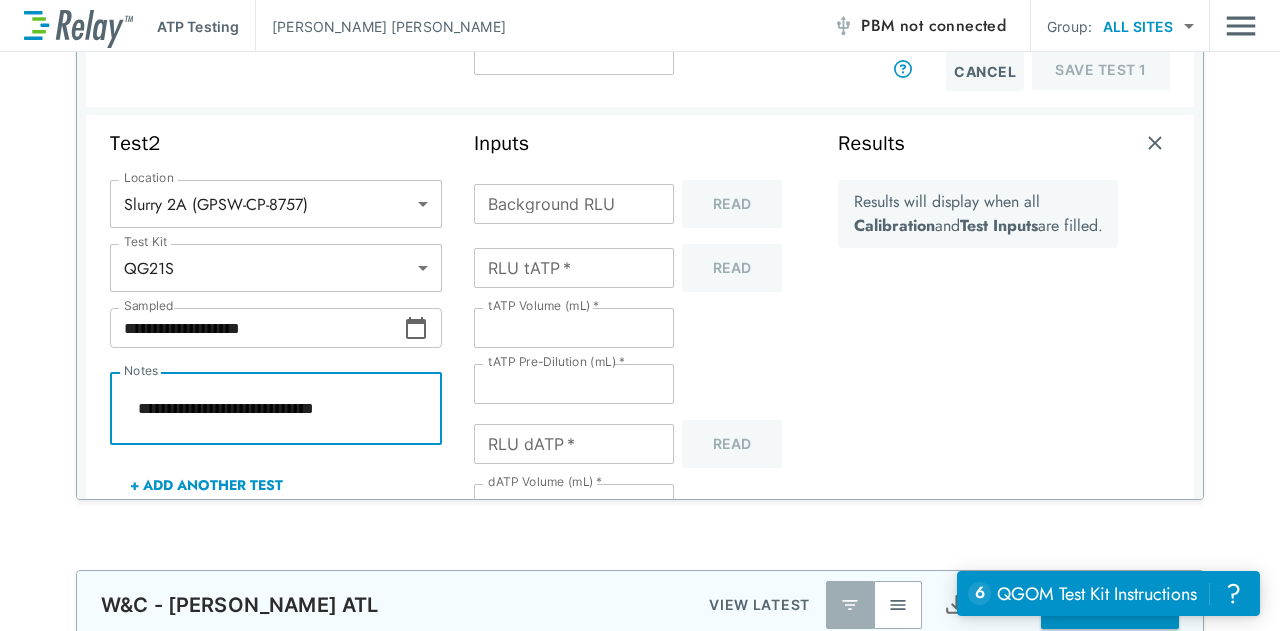 type on "**********" 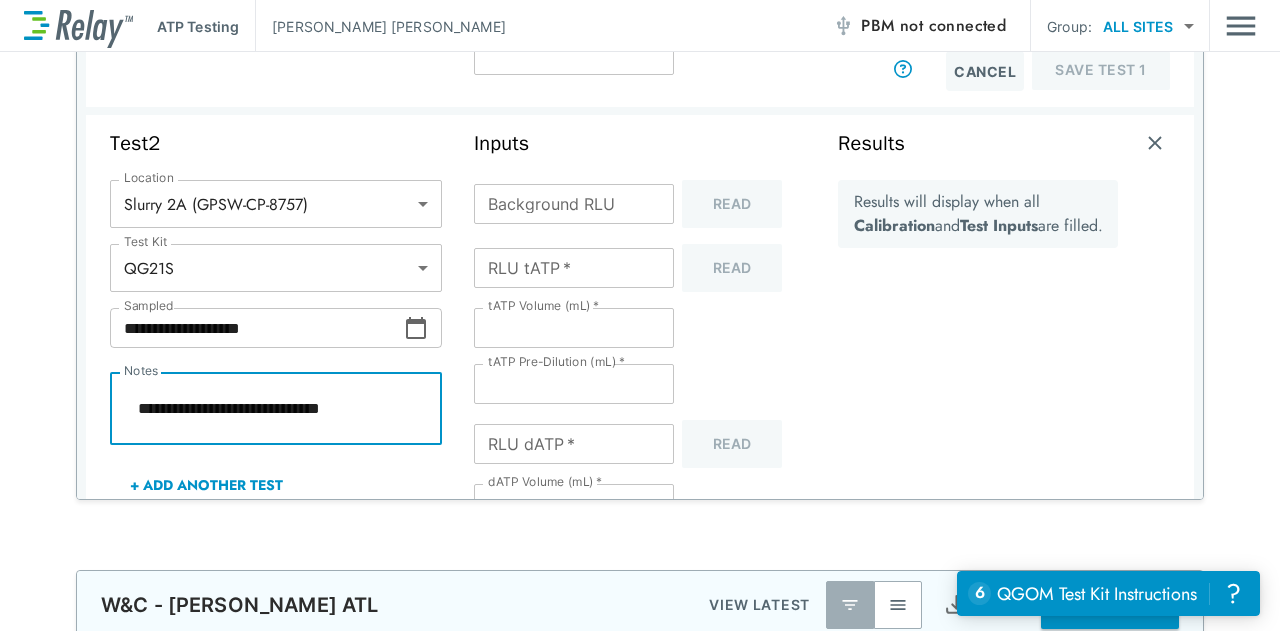 type on "*" 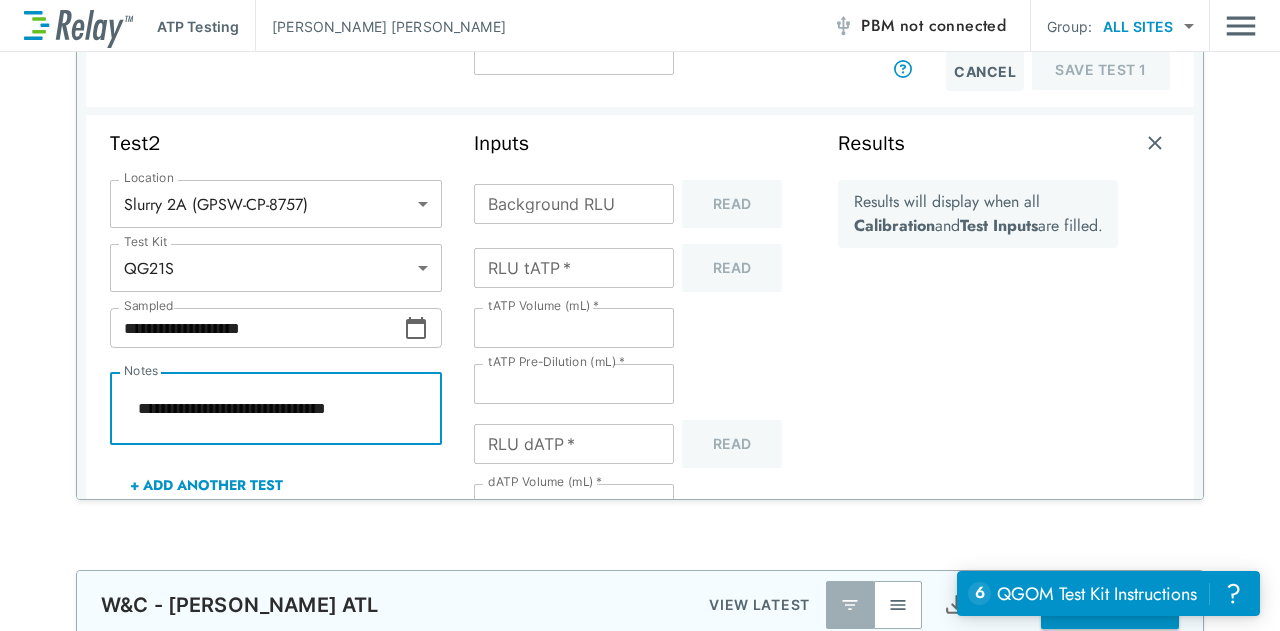 type on "**********" 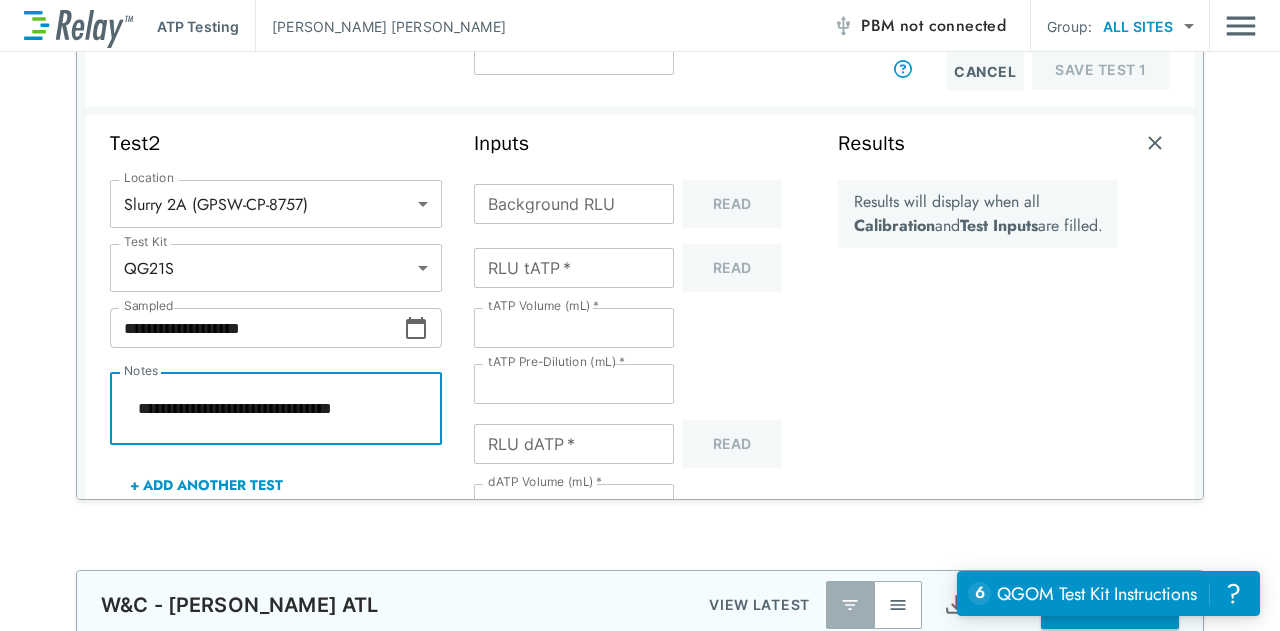 type on "*" 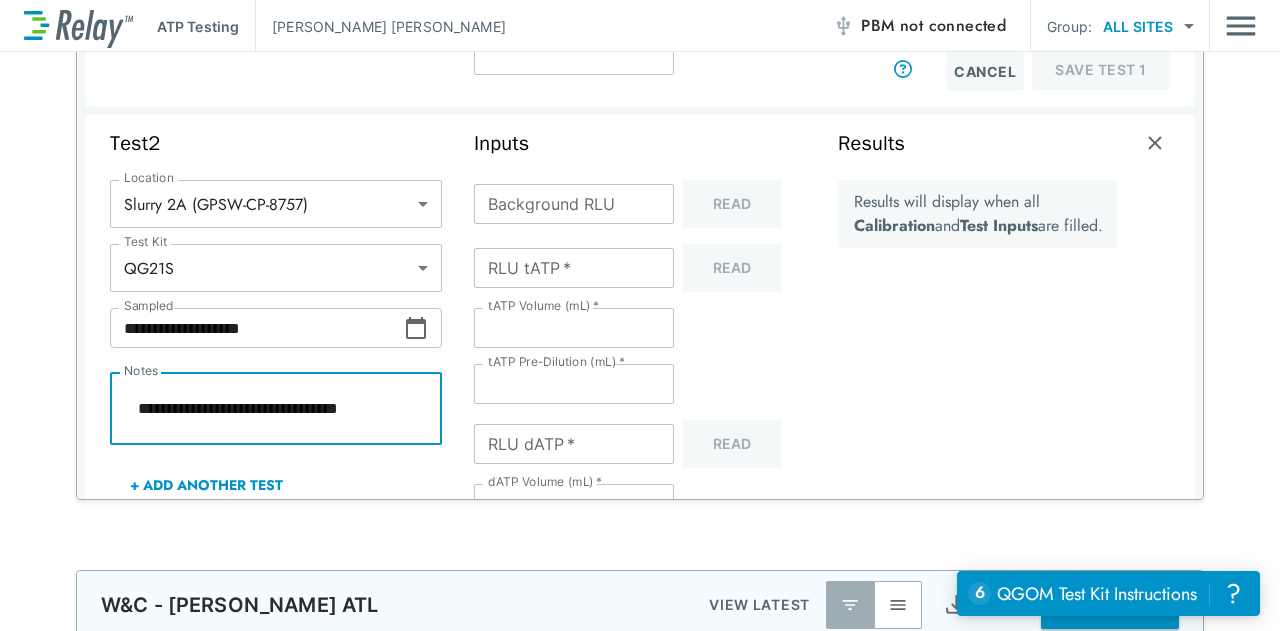 type on "**********" 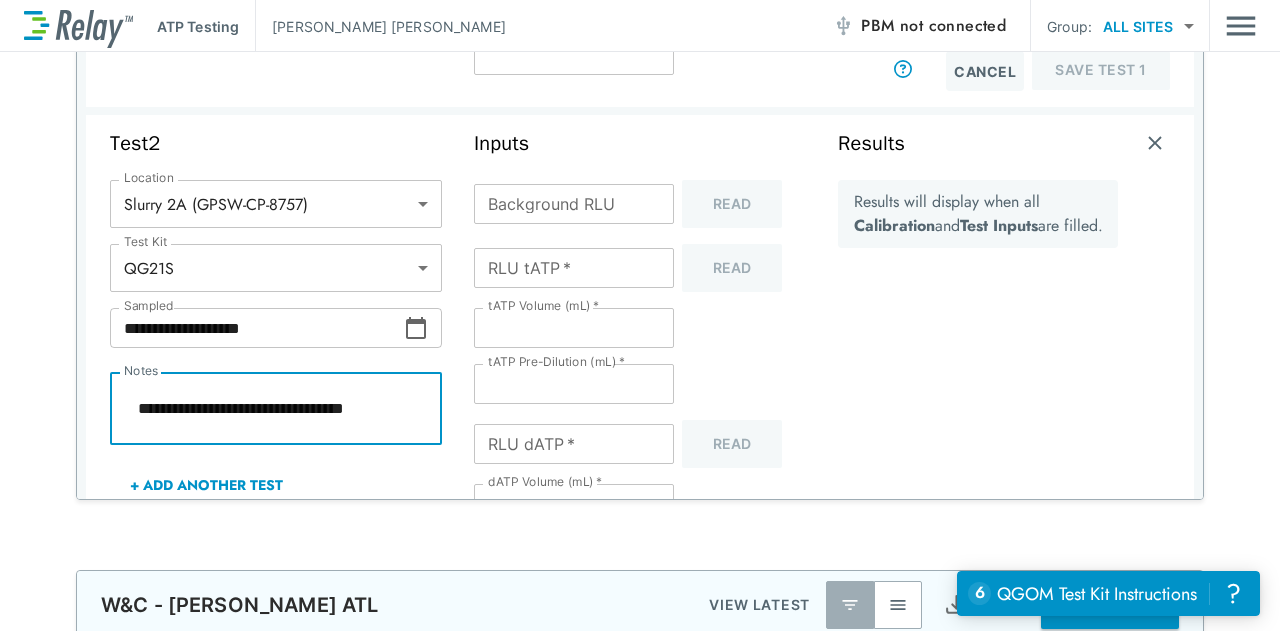 type on "*" 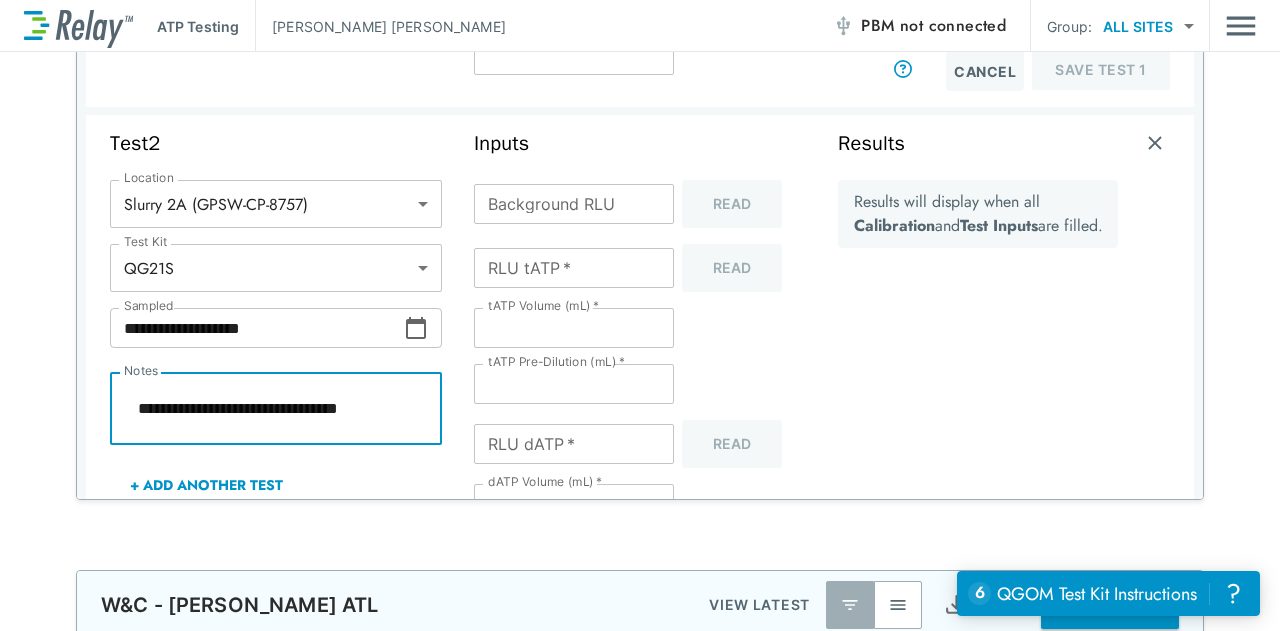 type on "*" 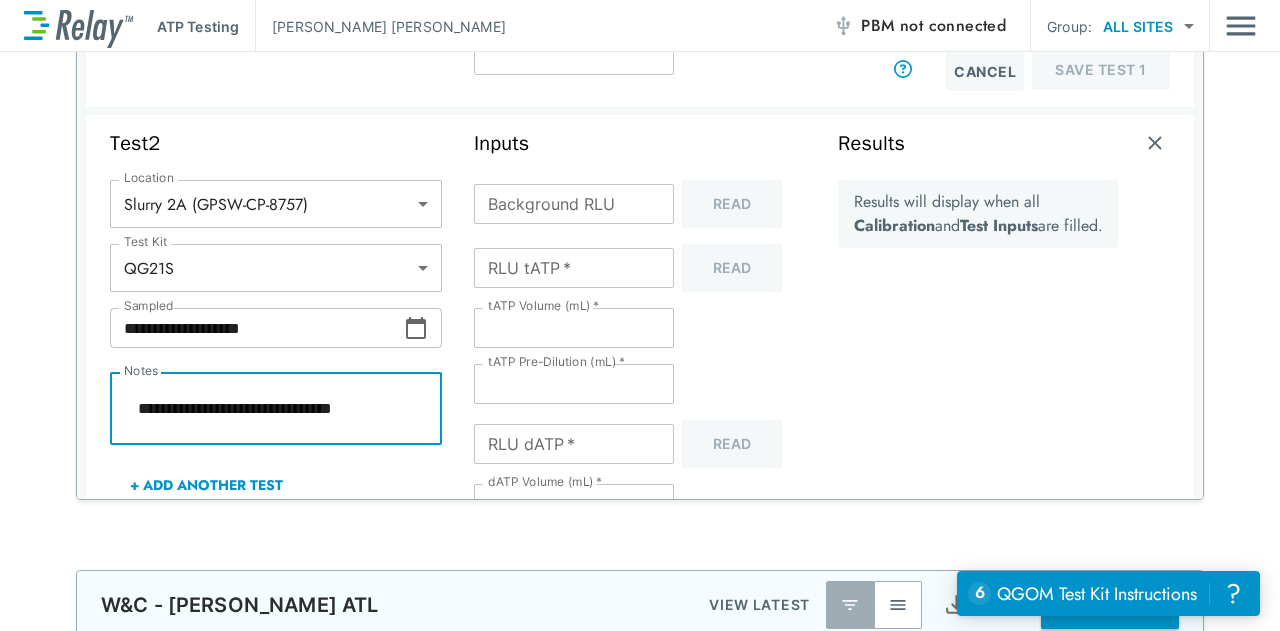 type on "*" 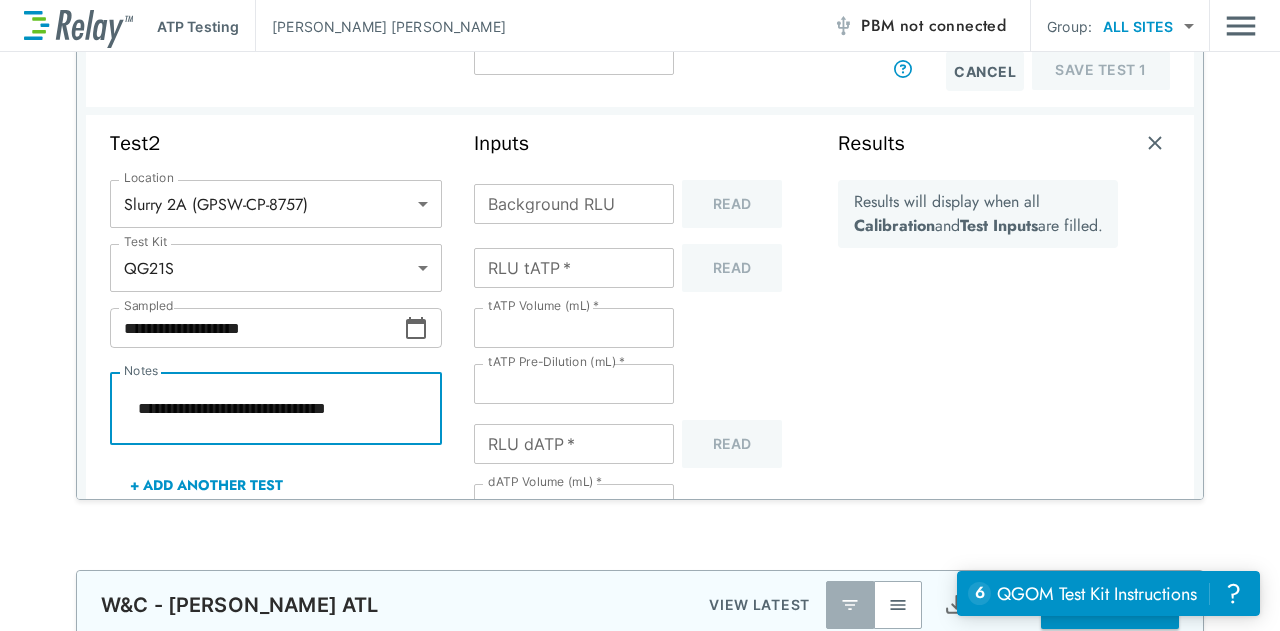 type on "*" 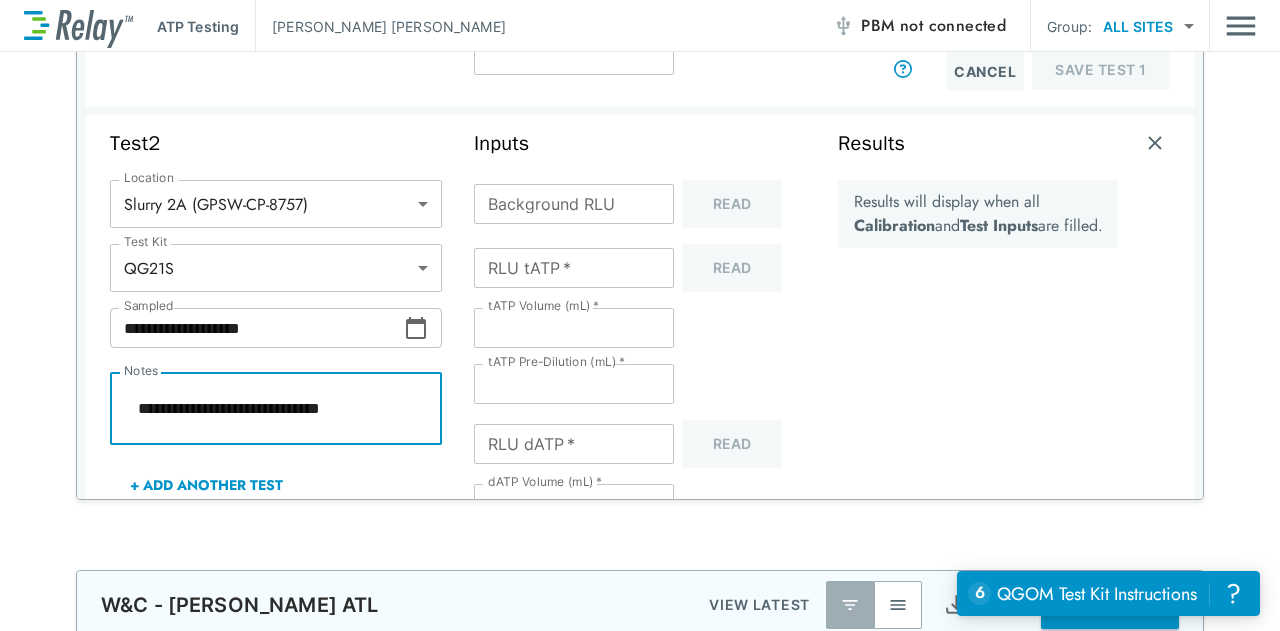 type on "**********" 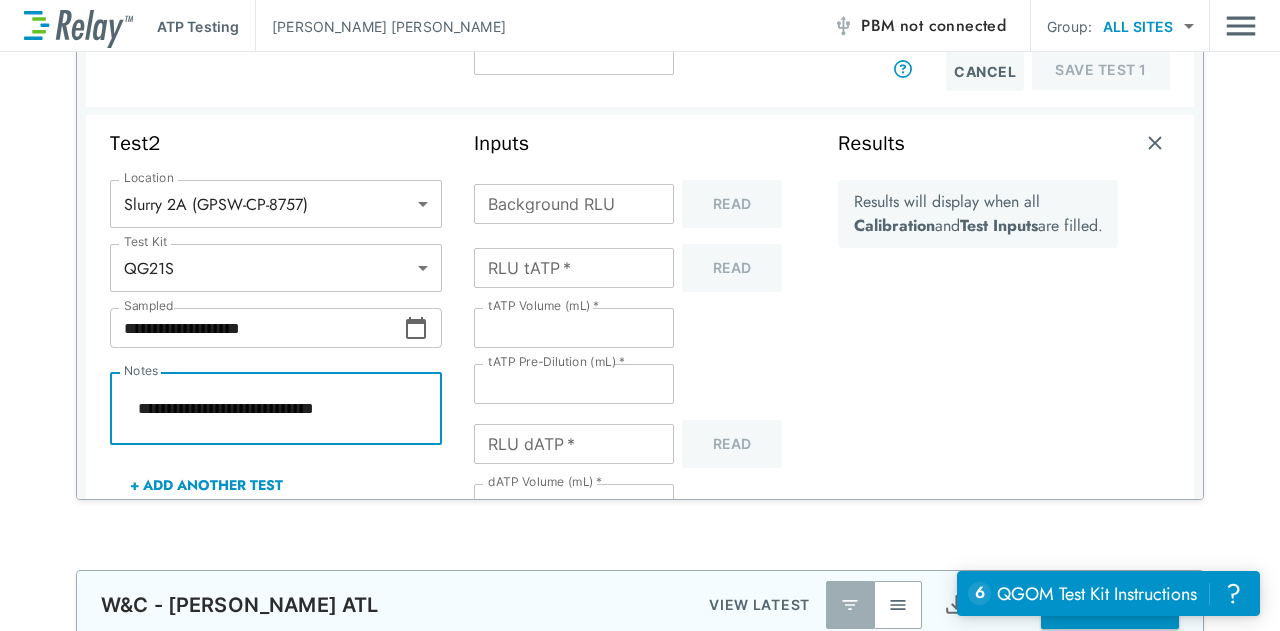 type on "*" 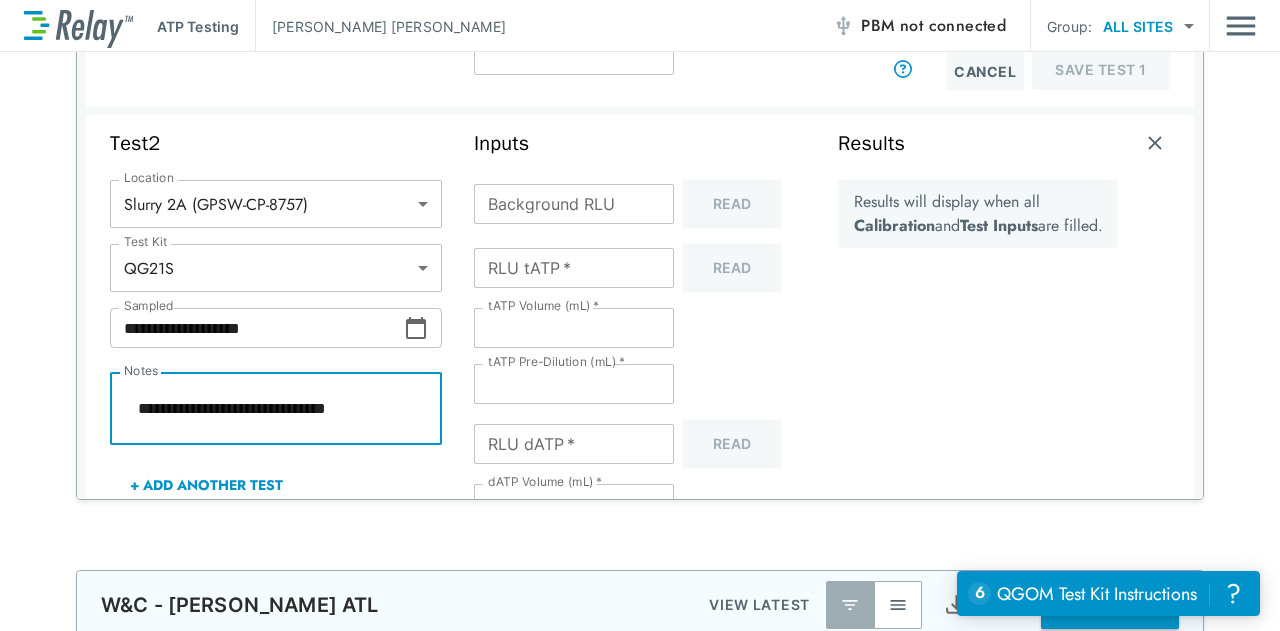 type on "**********" 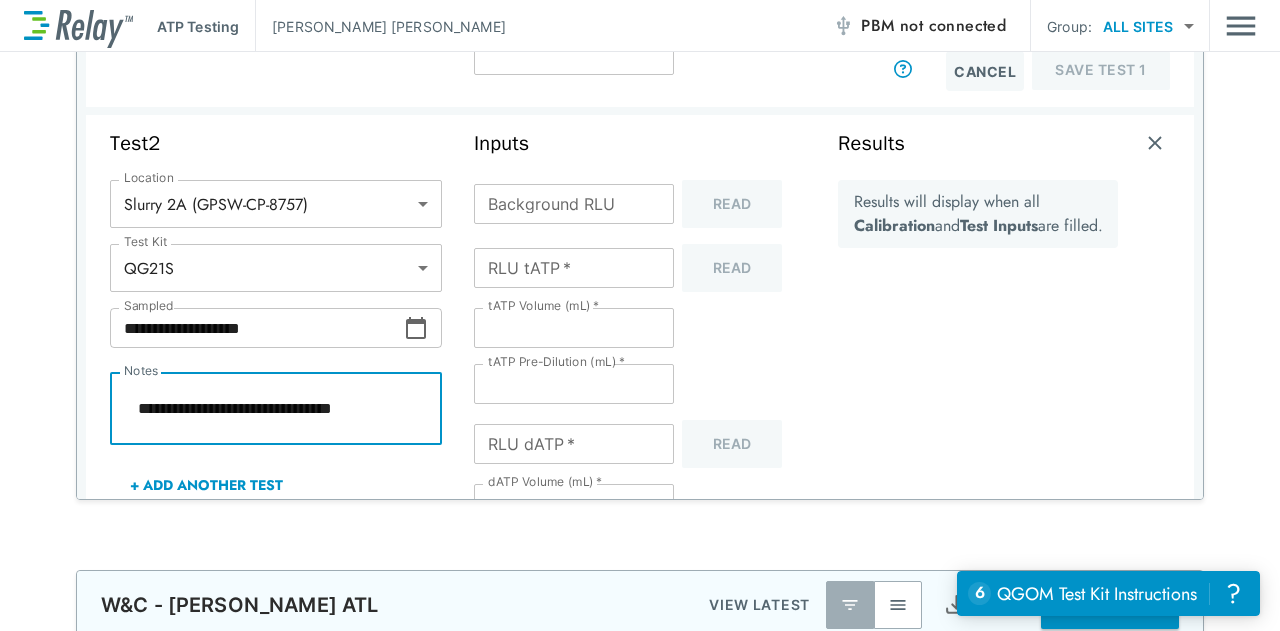 type on "*" 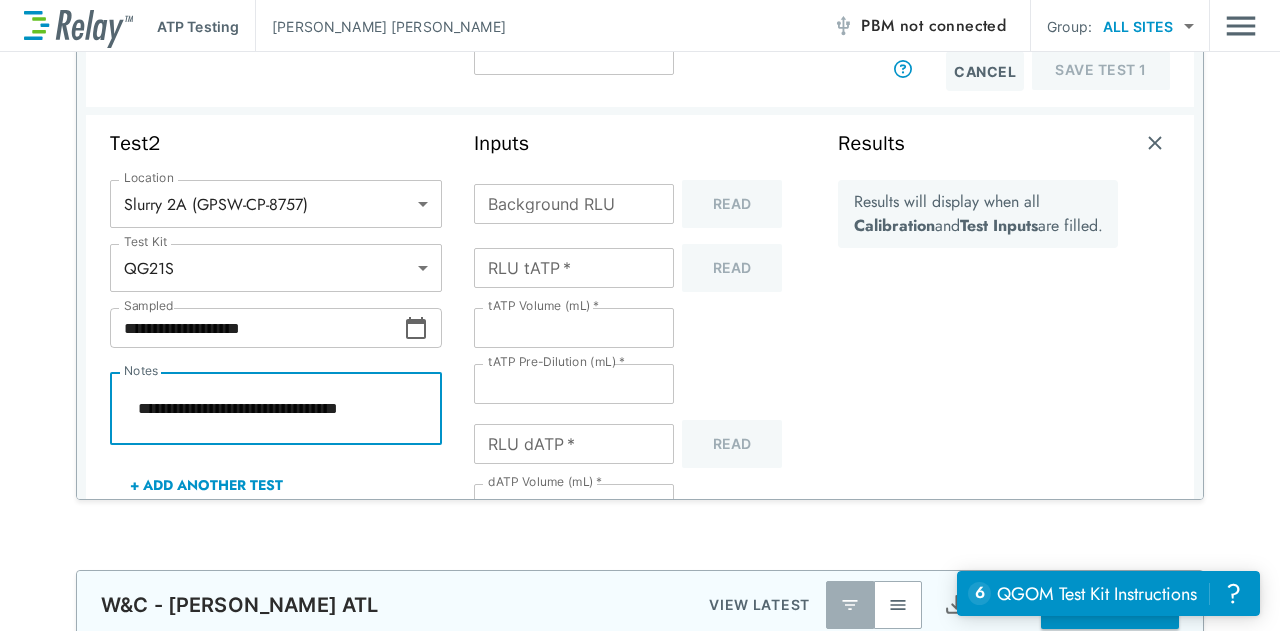 type on "*" 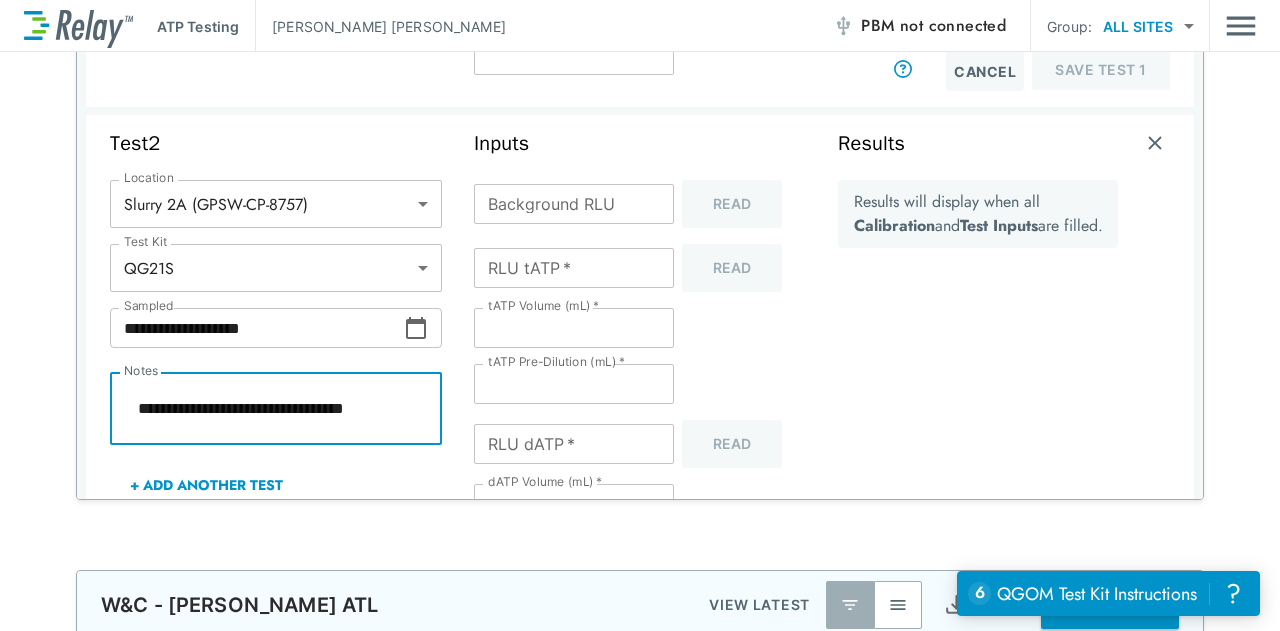 type on "**********" 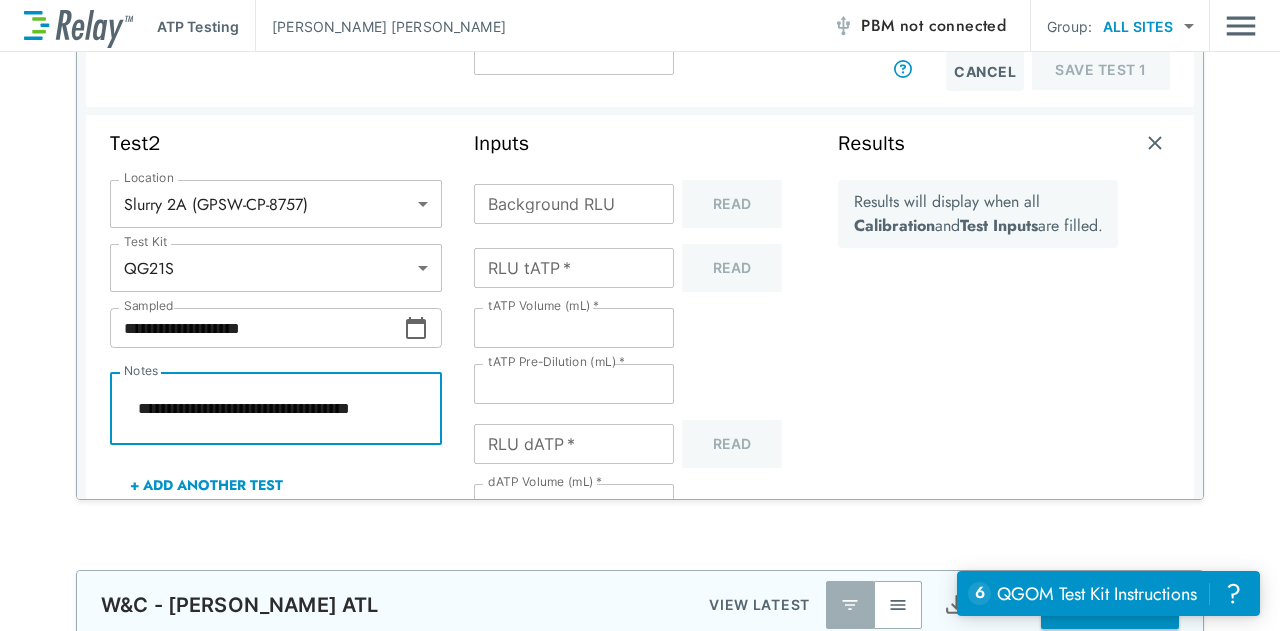 type on "**********" 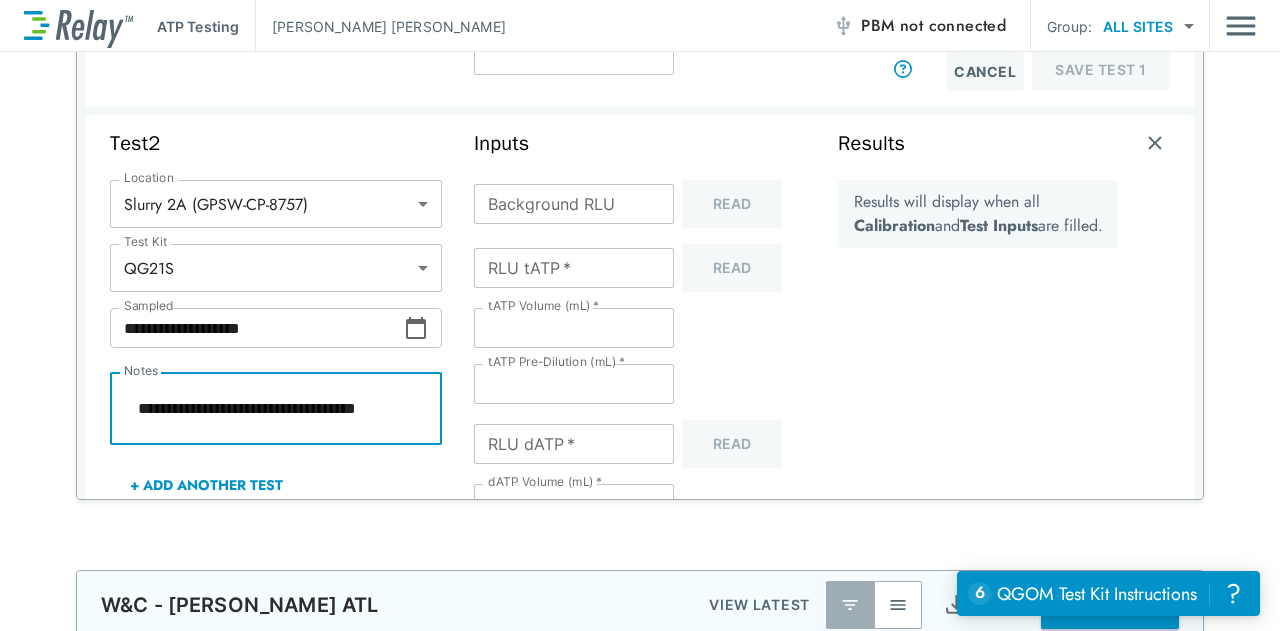 type on "*" 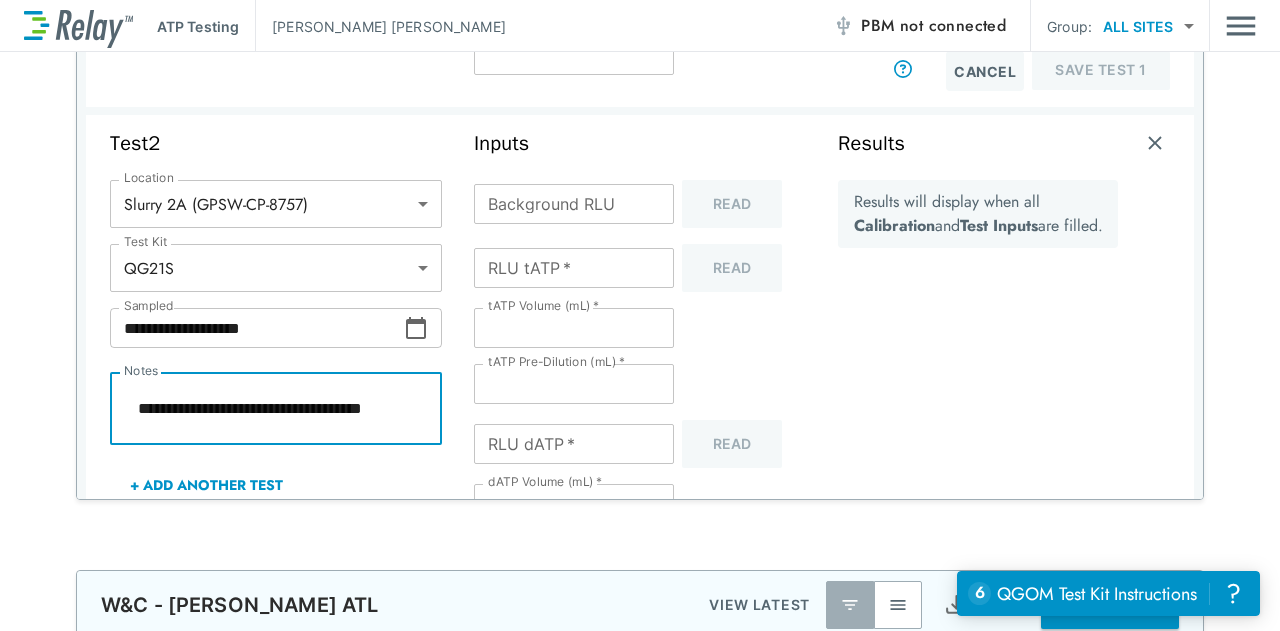 type on "*" 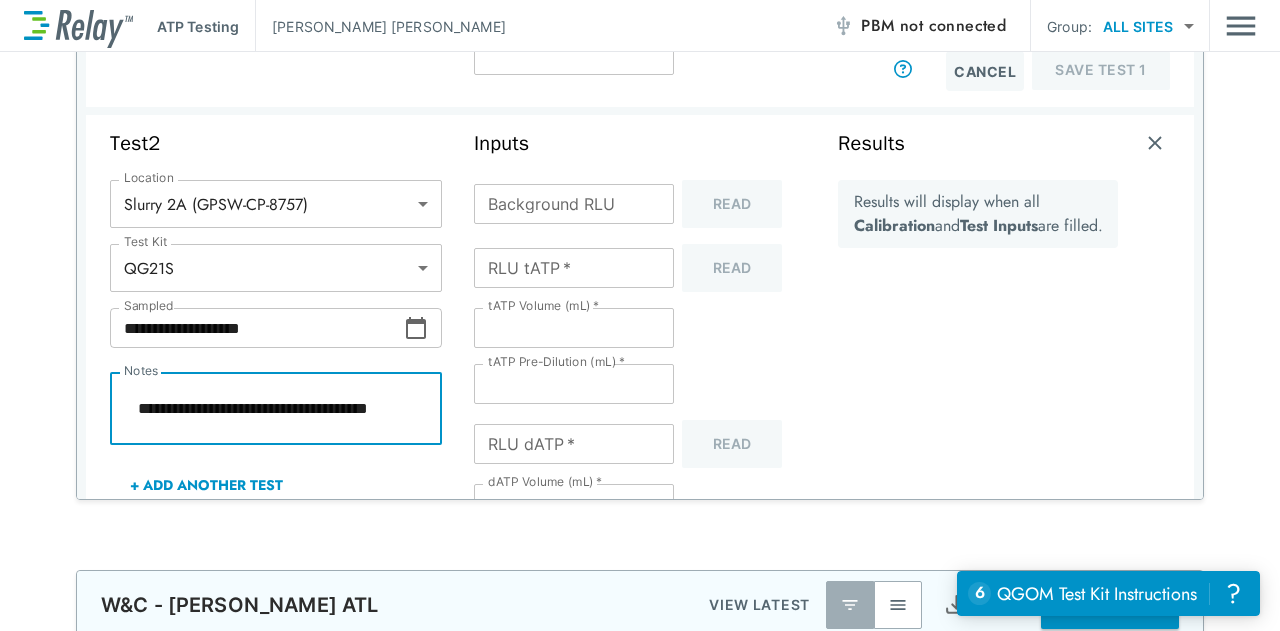type on "*" 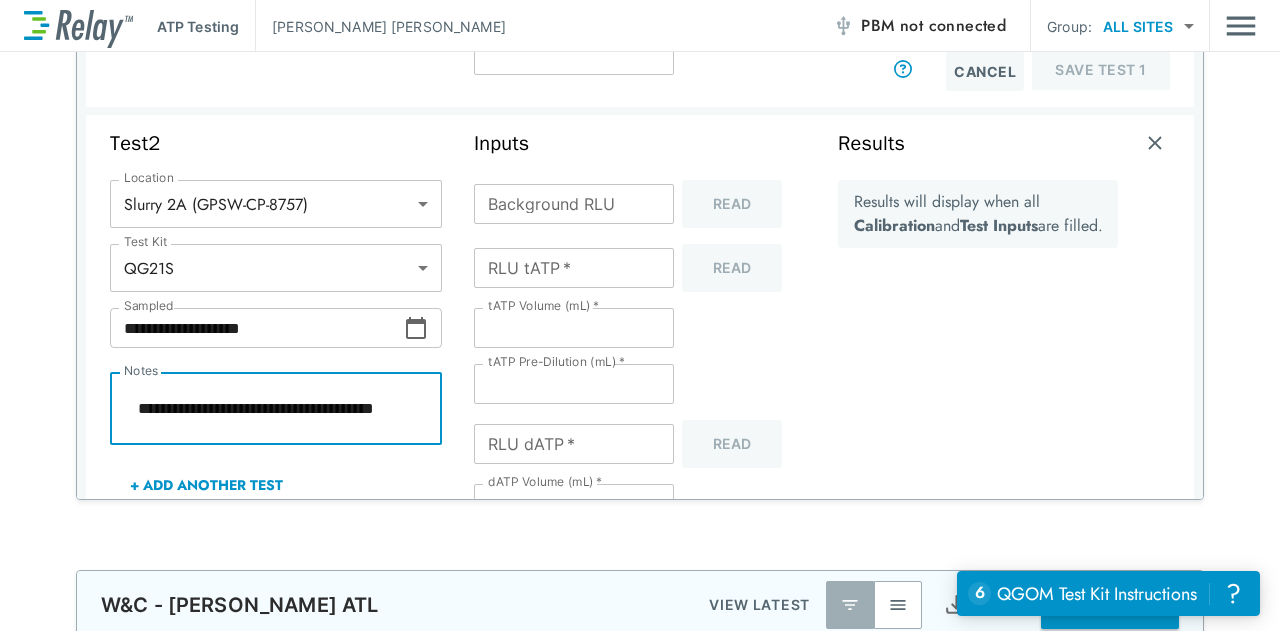 type on "*" 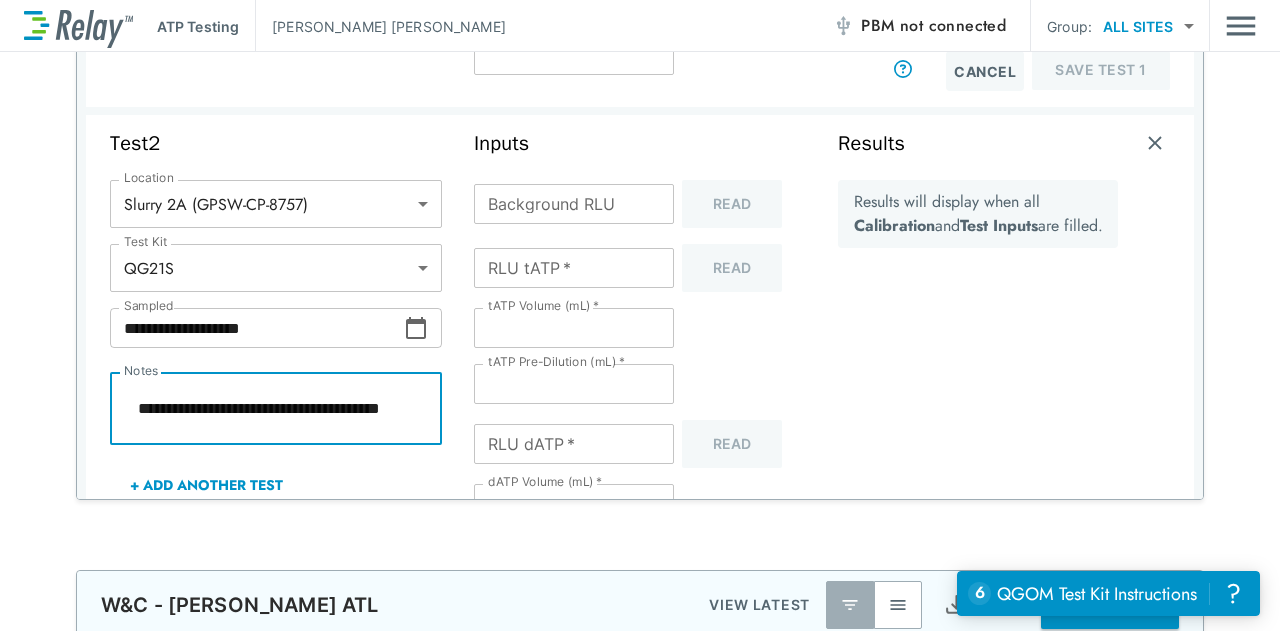 type on "**********" 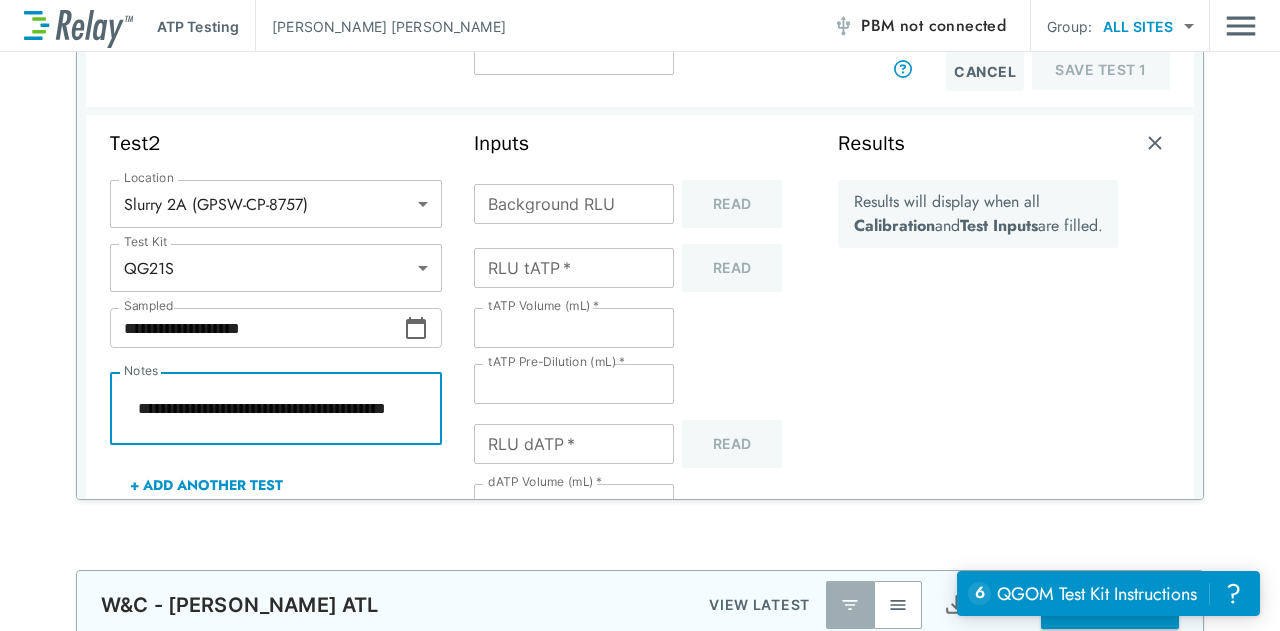 type on "**********" 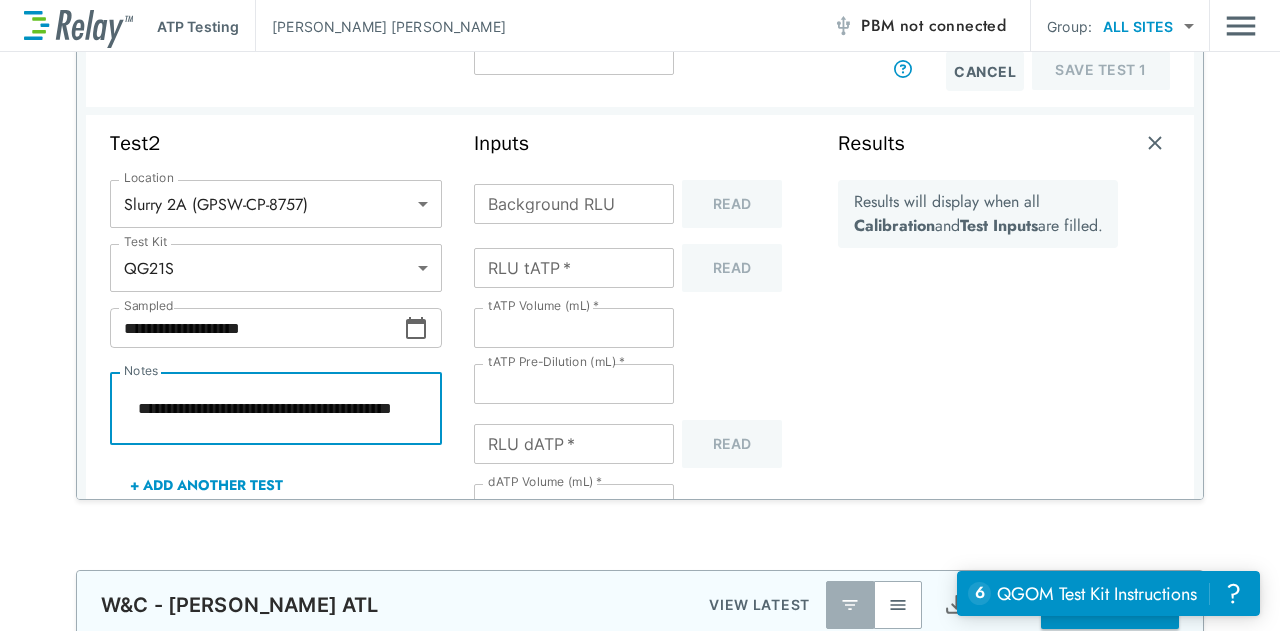 type on "**********" 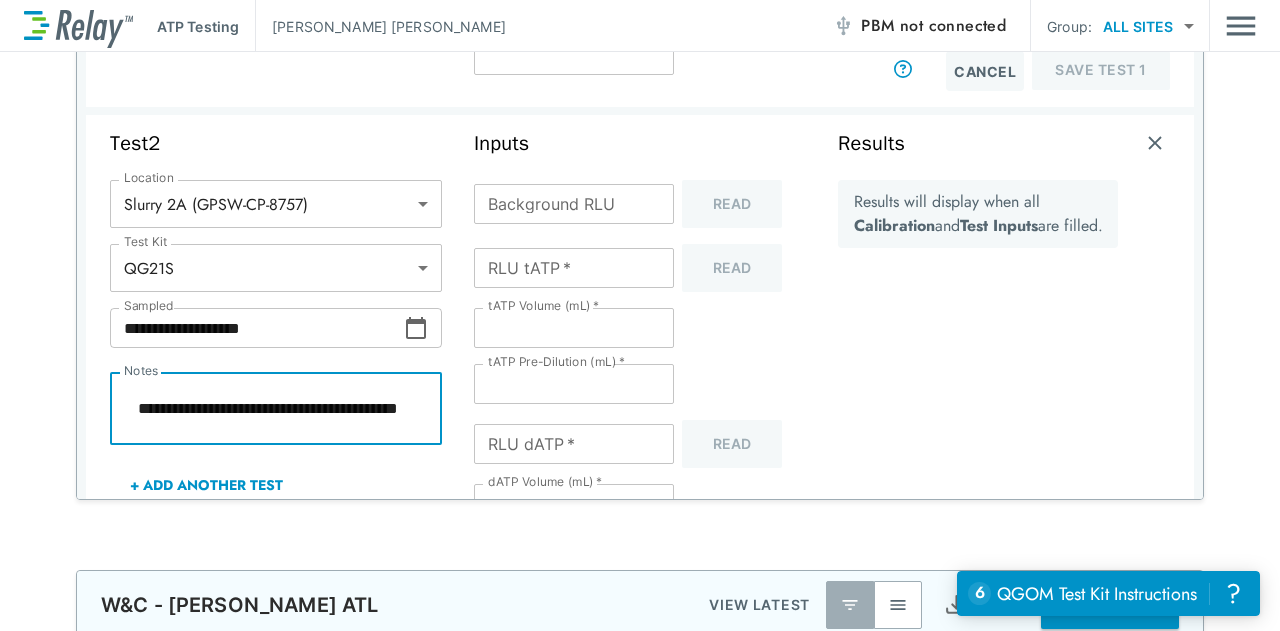 type on "*" 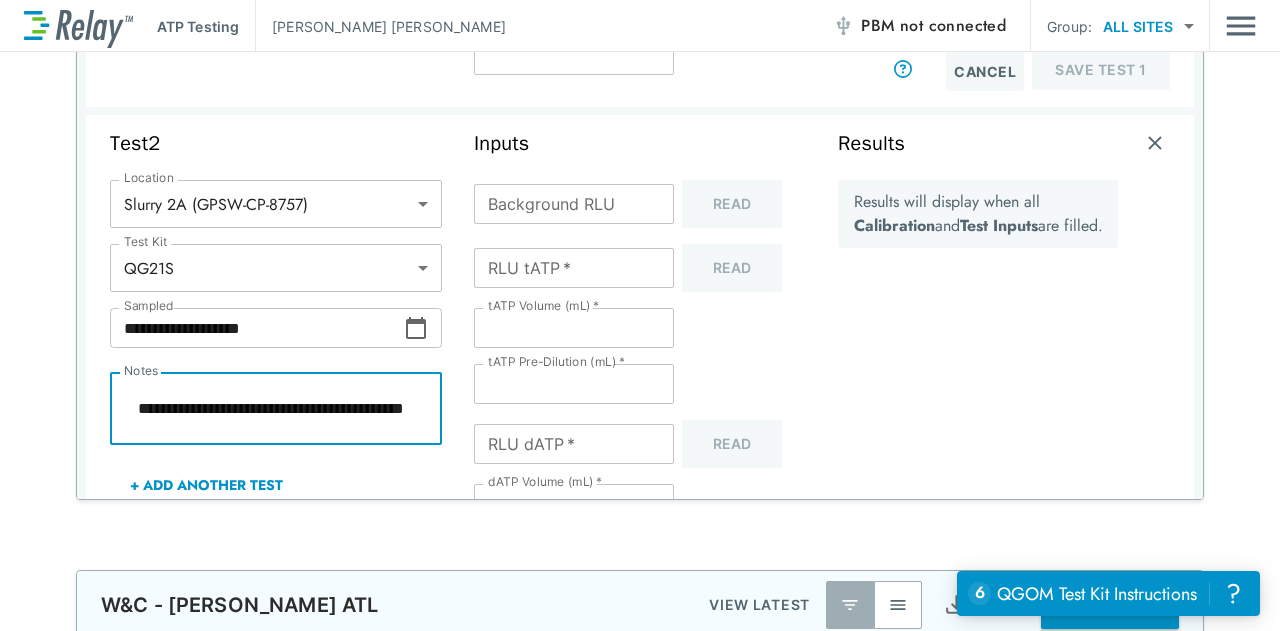 type on "*" 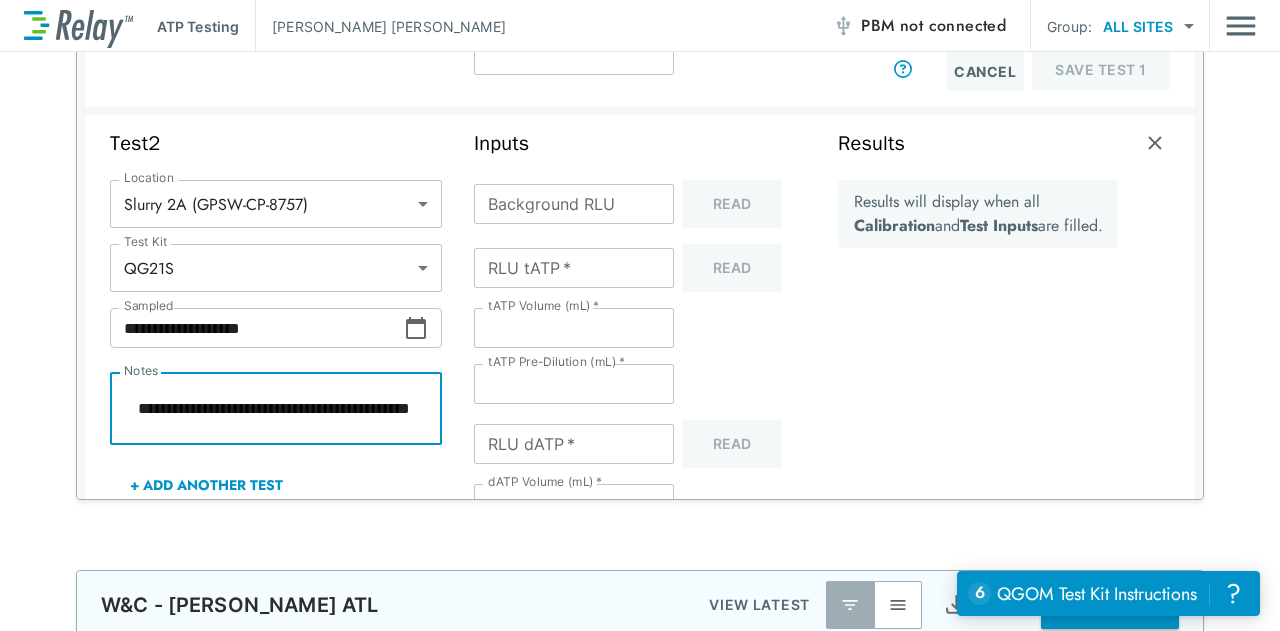 type on "**********" 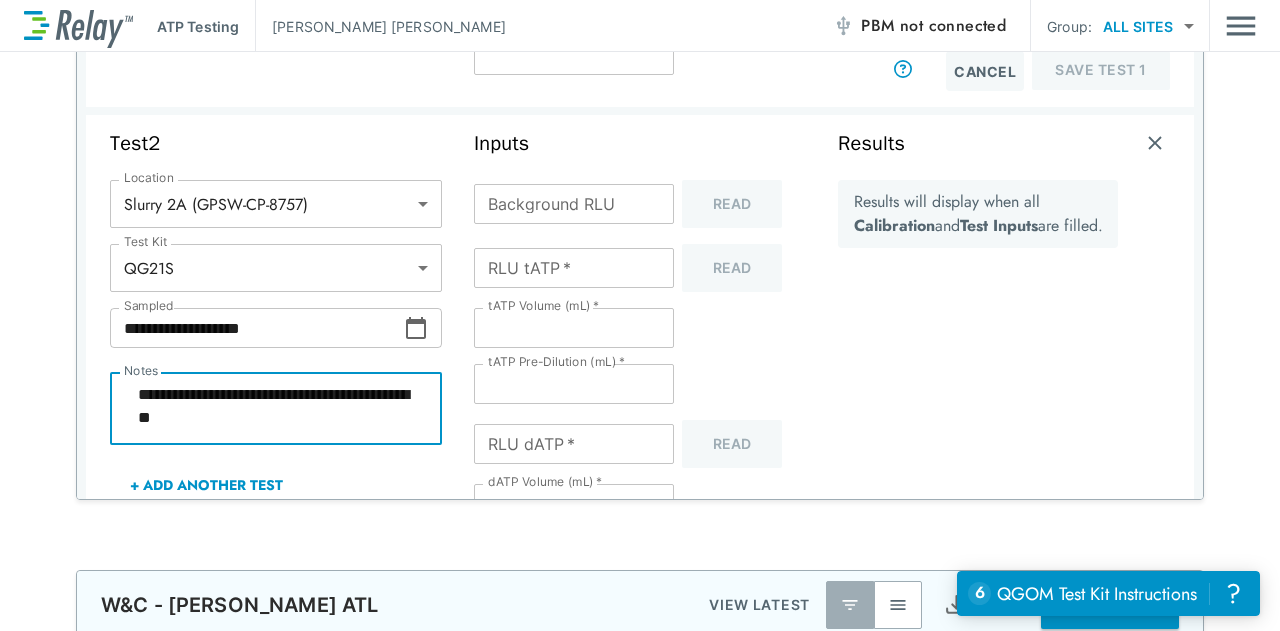 type on "*" 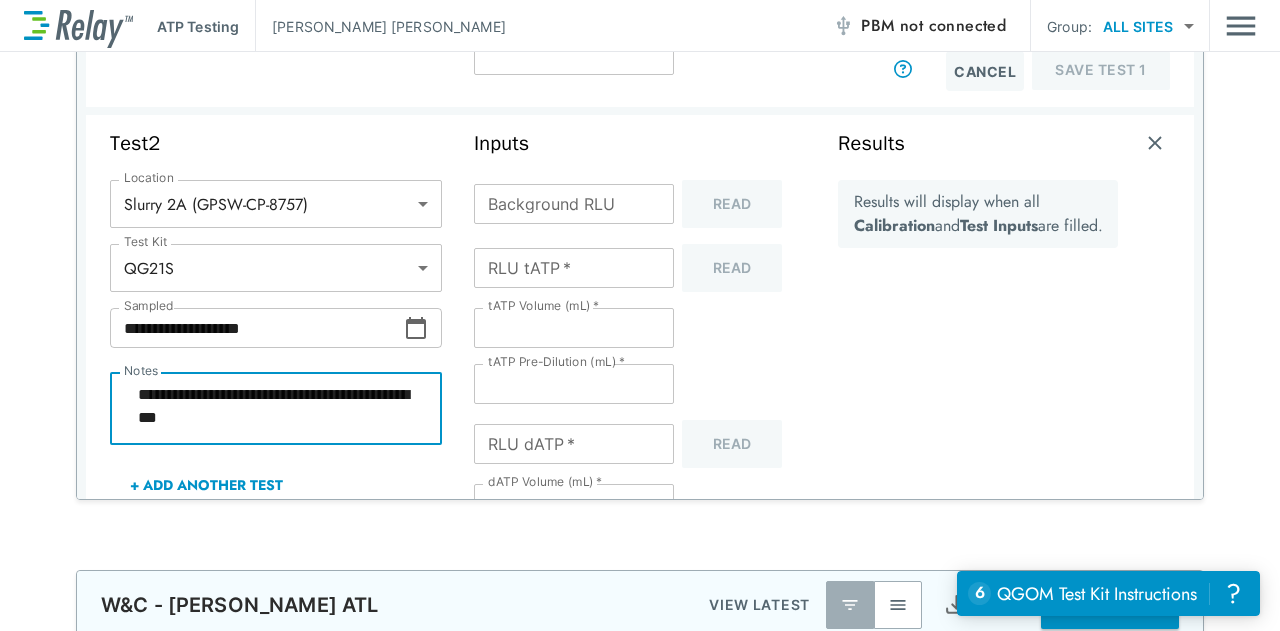 type on "*" 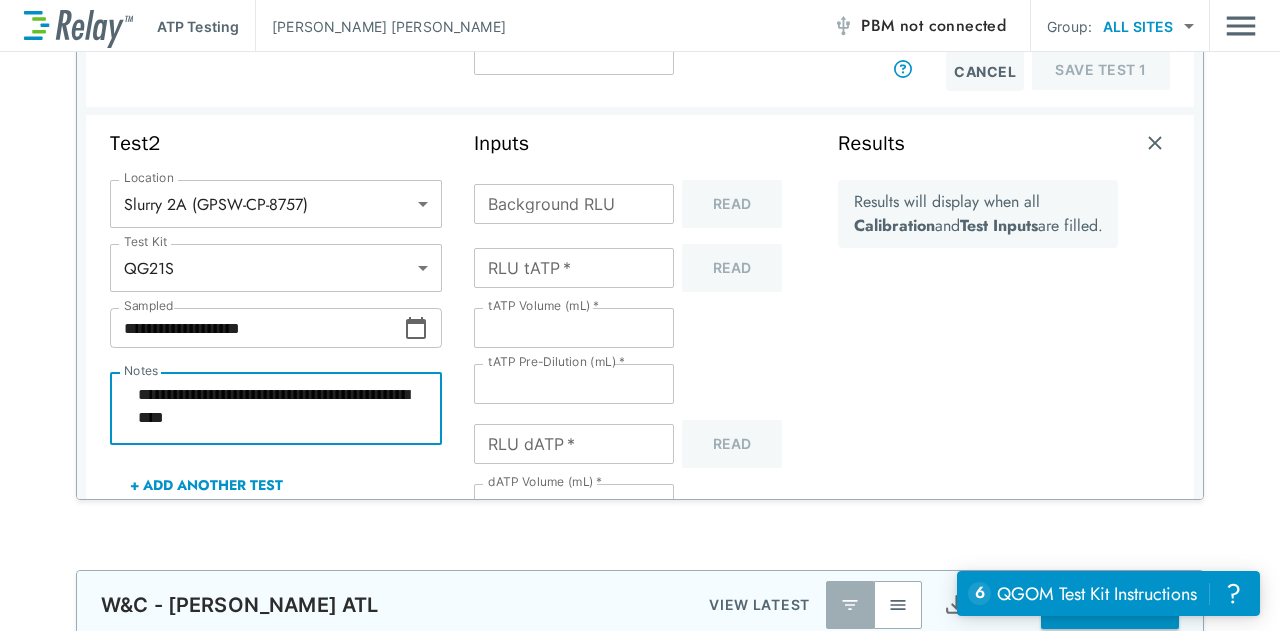 type on "*" 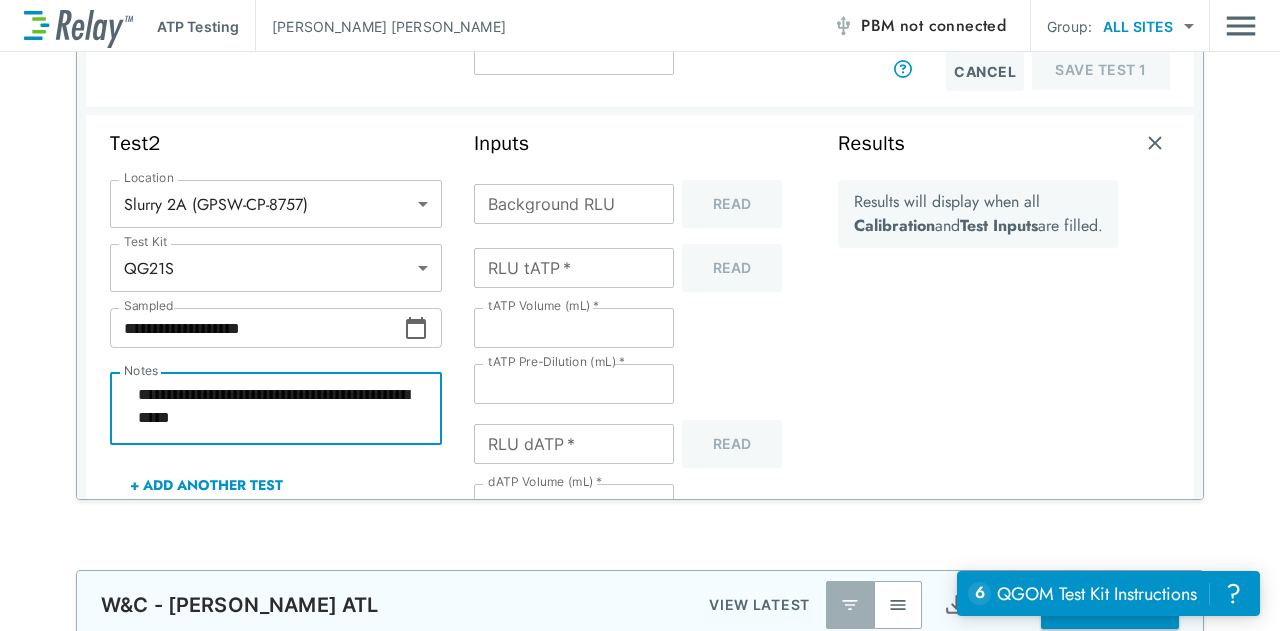 type on "*" 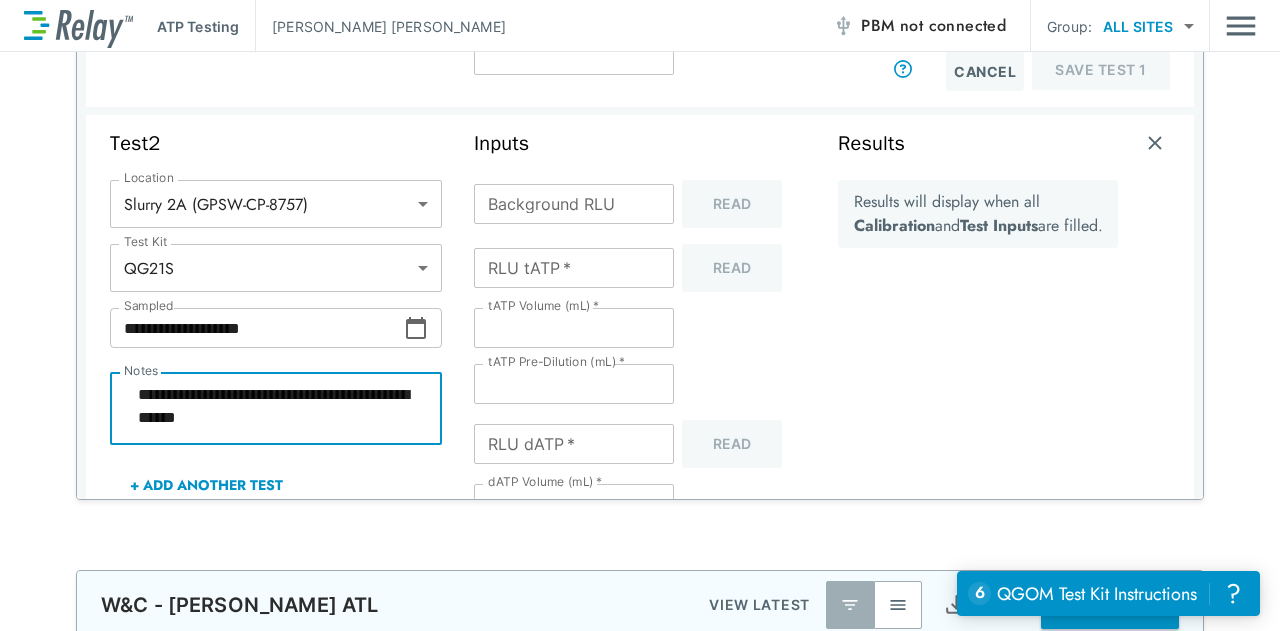 type on "*" 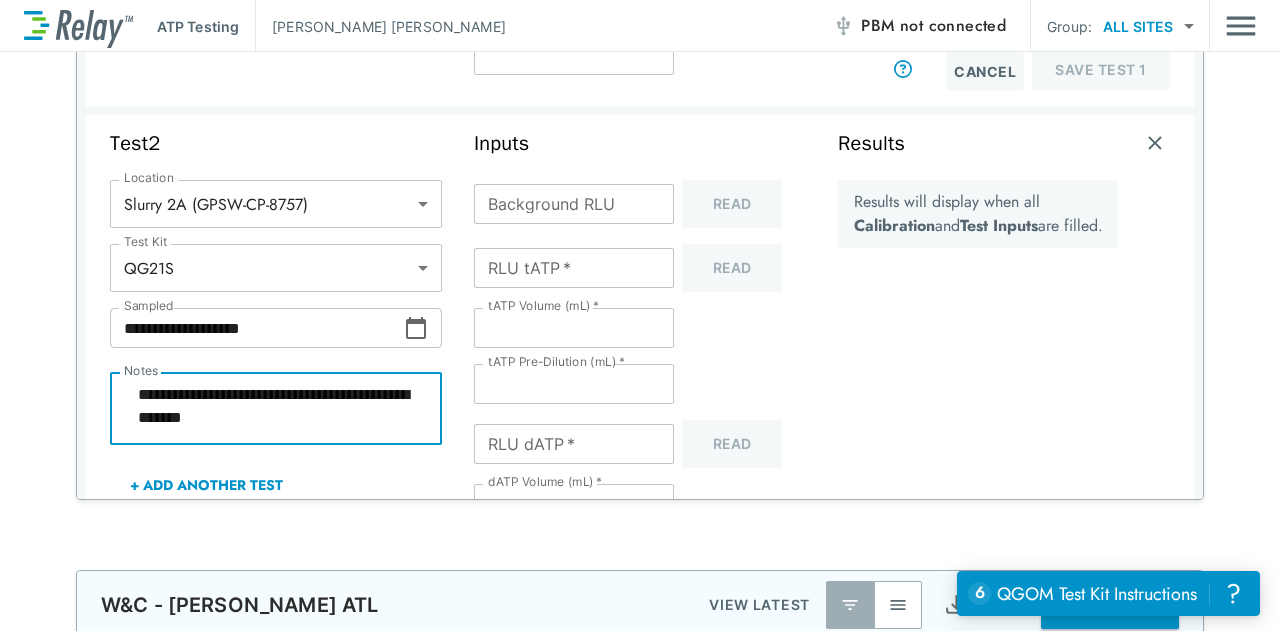 type on "*" 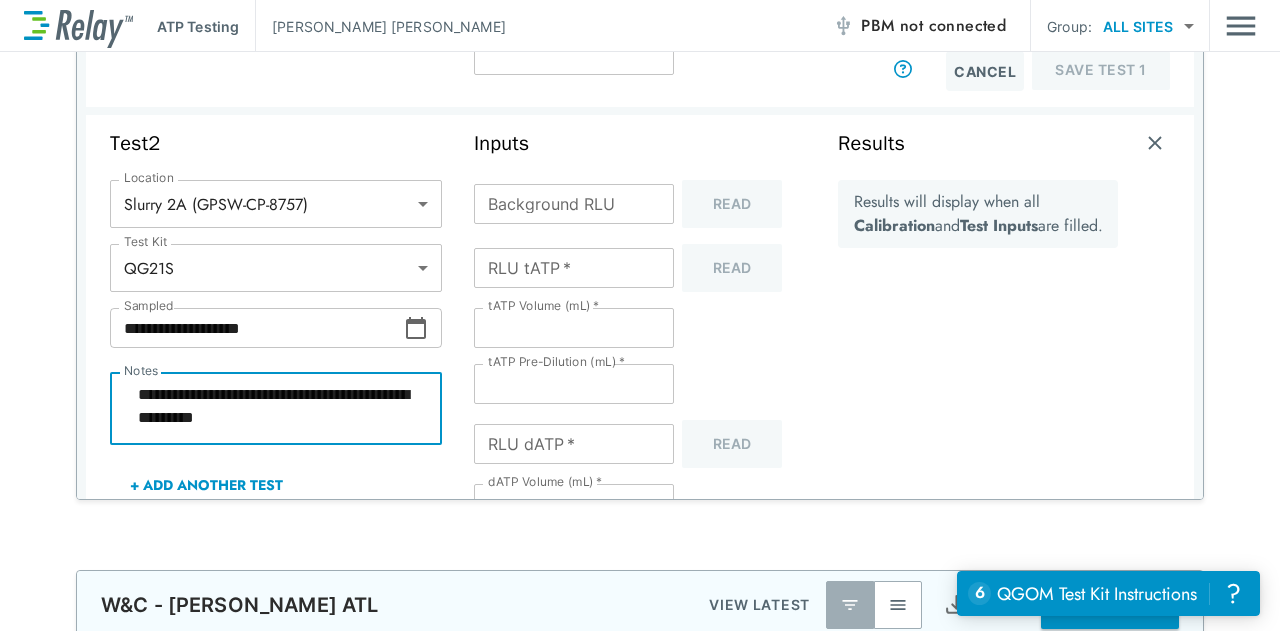 type on "**********" 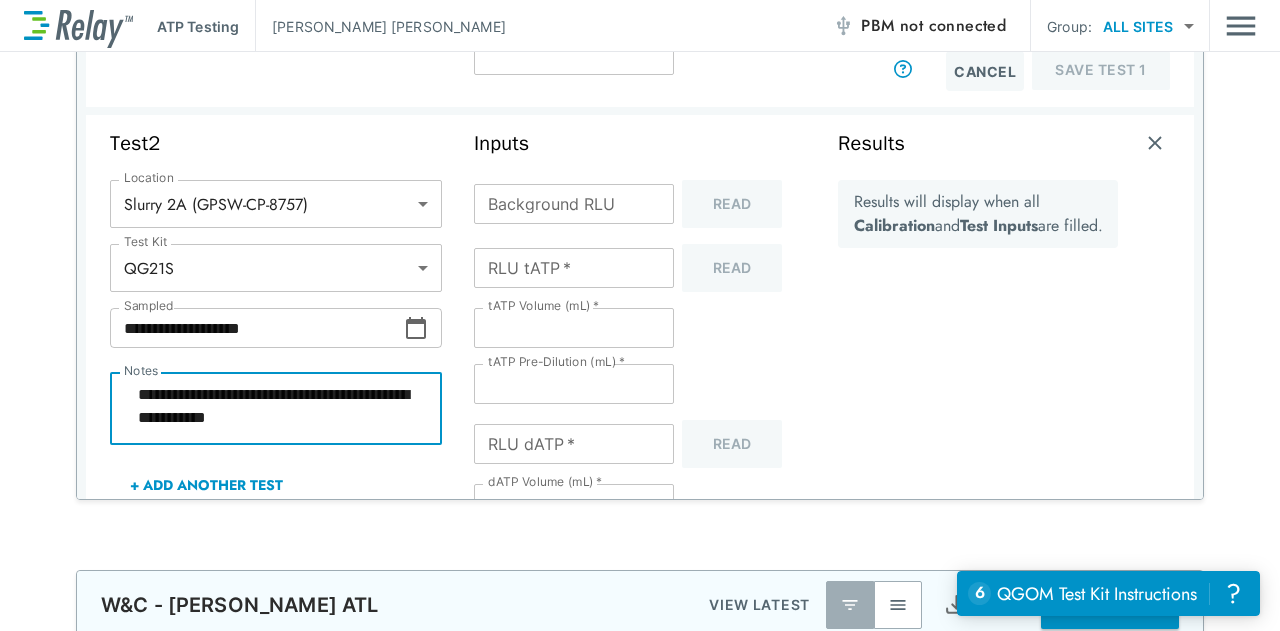 type on "**********" 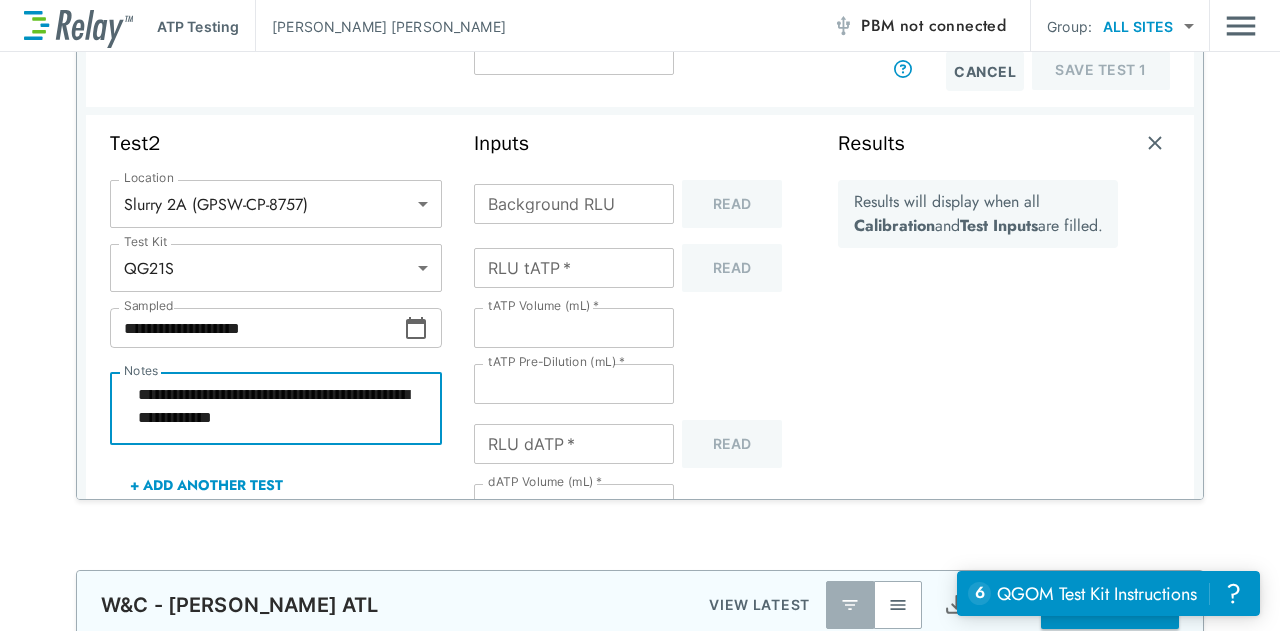 type on "**********" 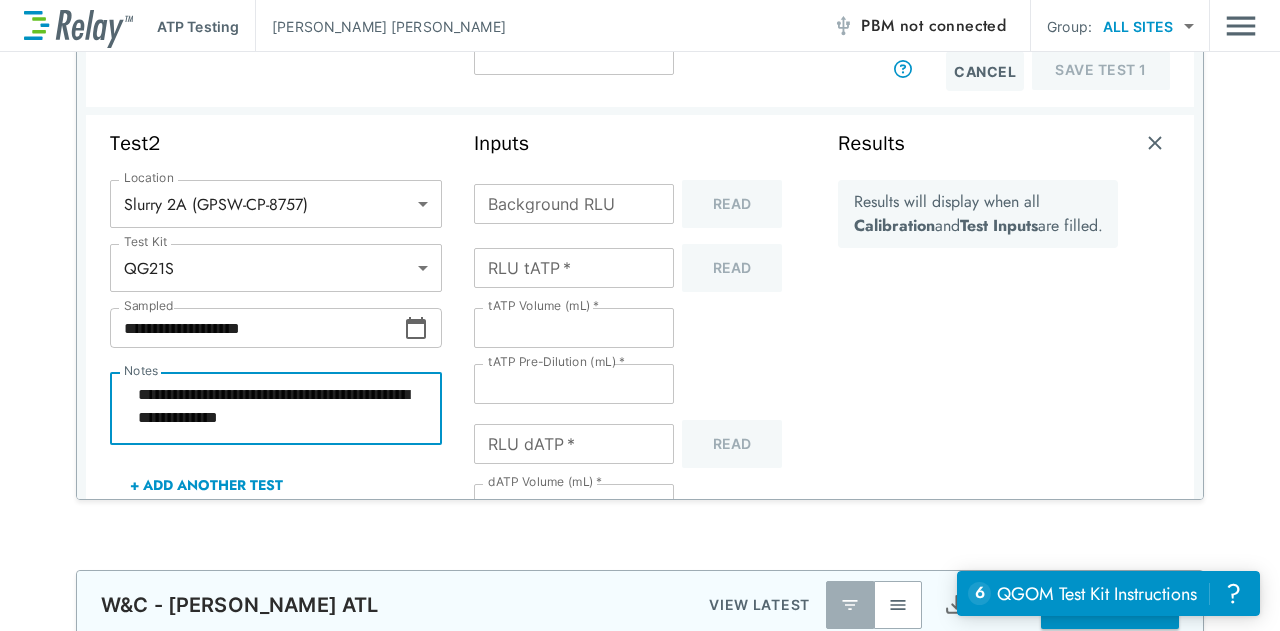 type on "*" 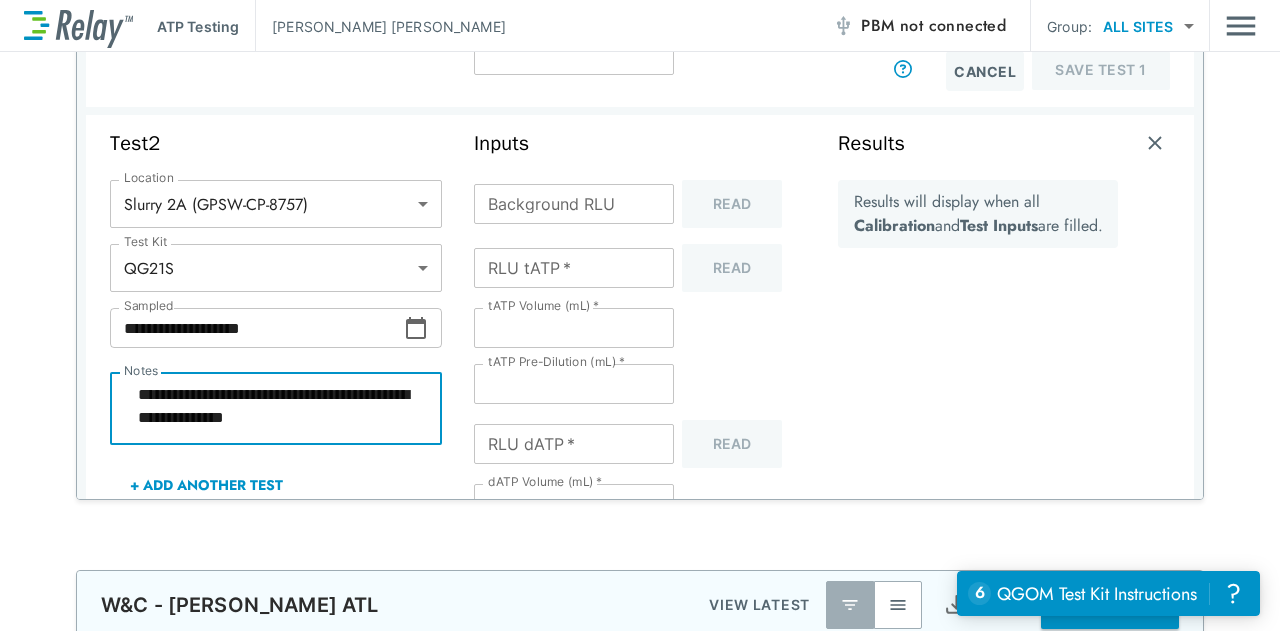 type on "*" 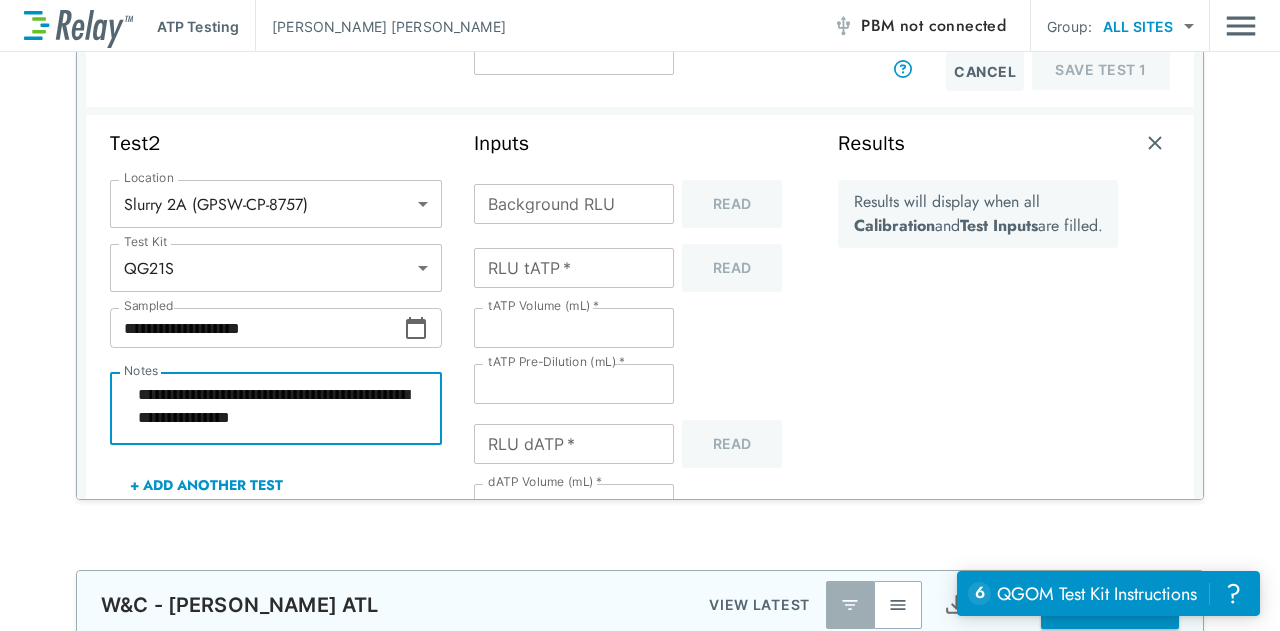 type on "*" 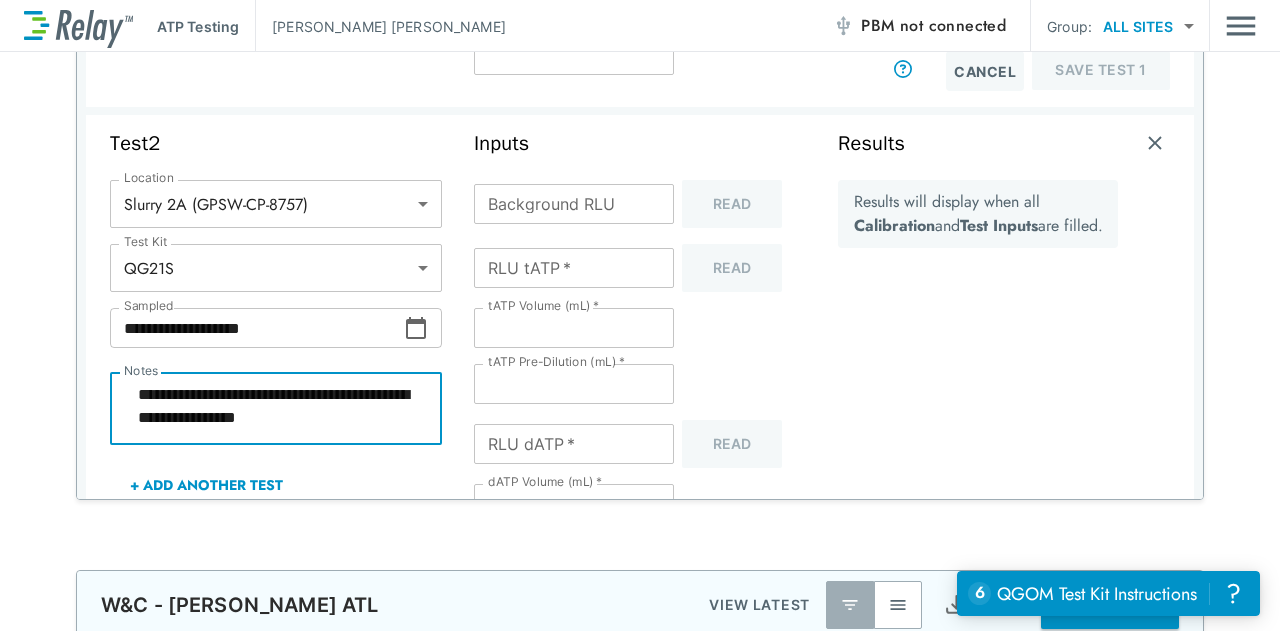 type on "**********" 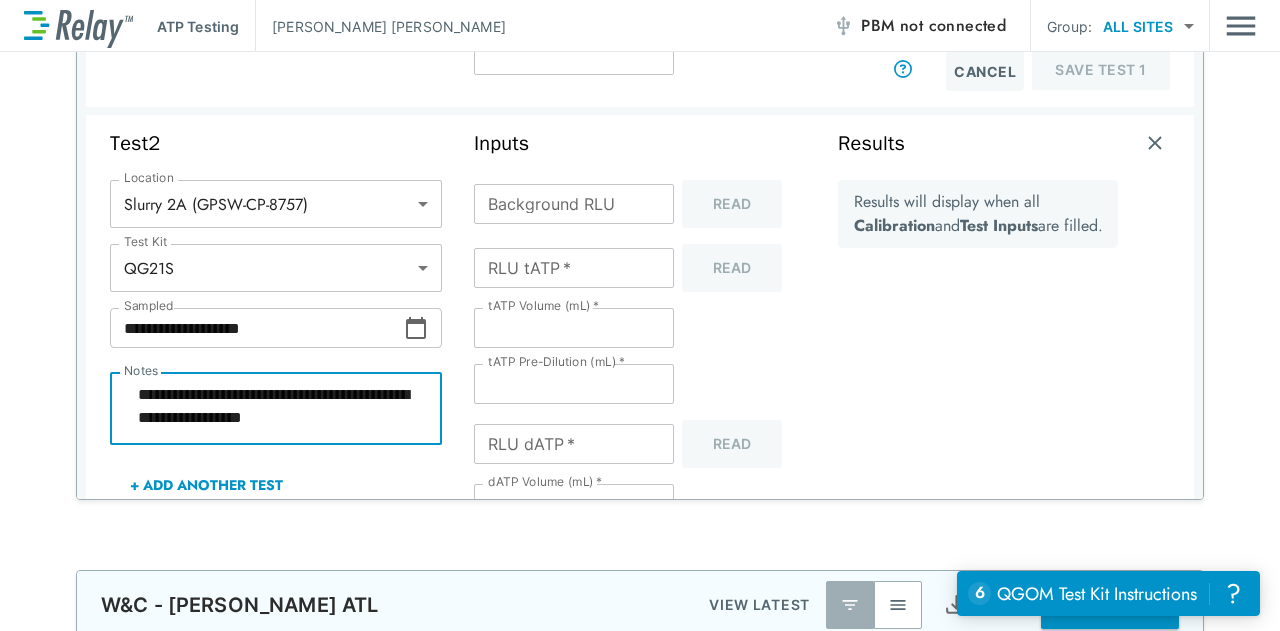 type on "*" 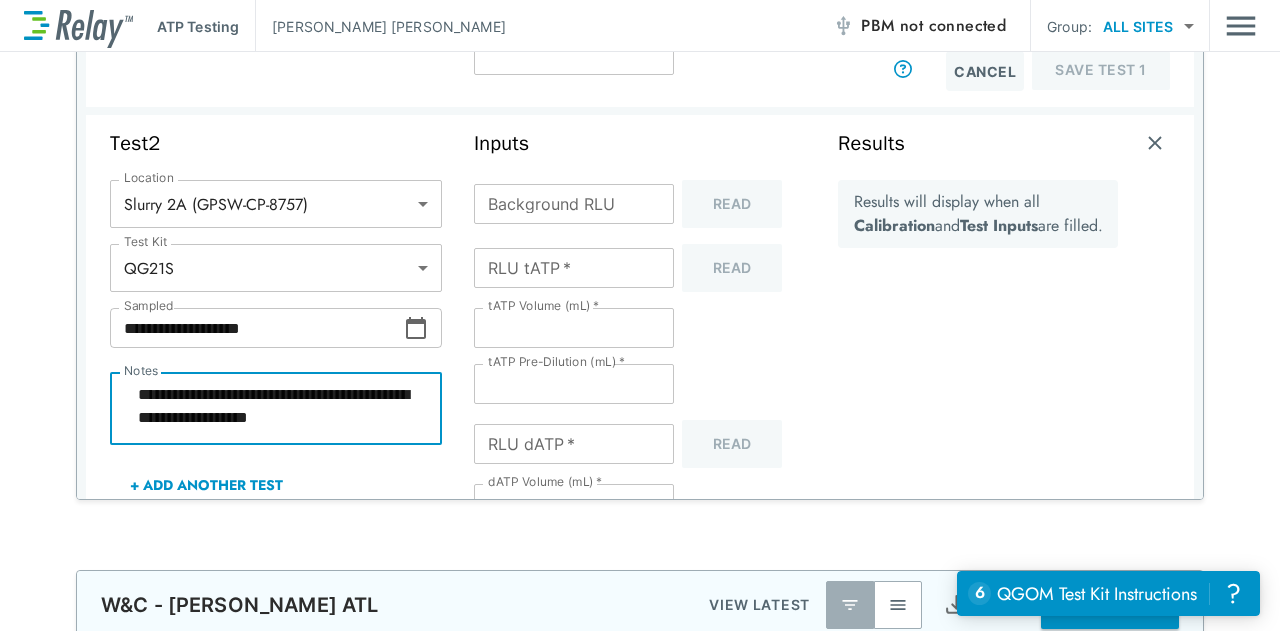 type 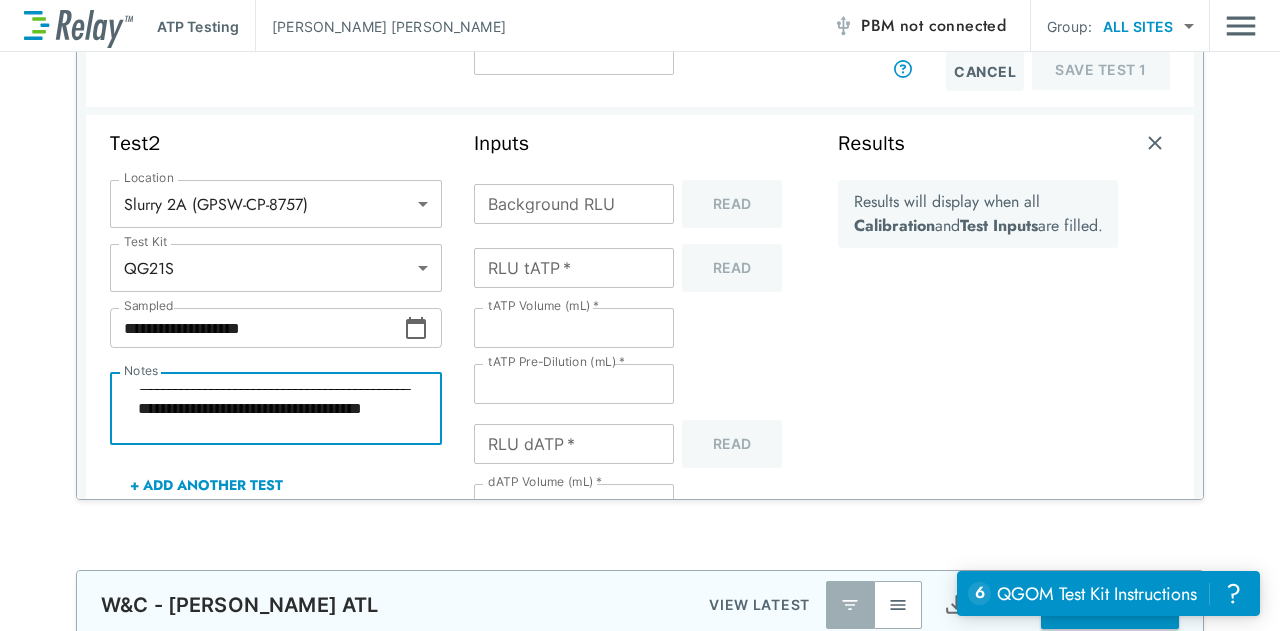 scroll, scrollTop: 7, scrollLeft: 0, axis: vertical 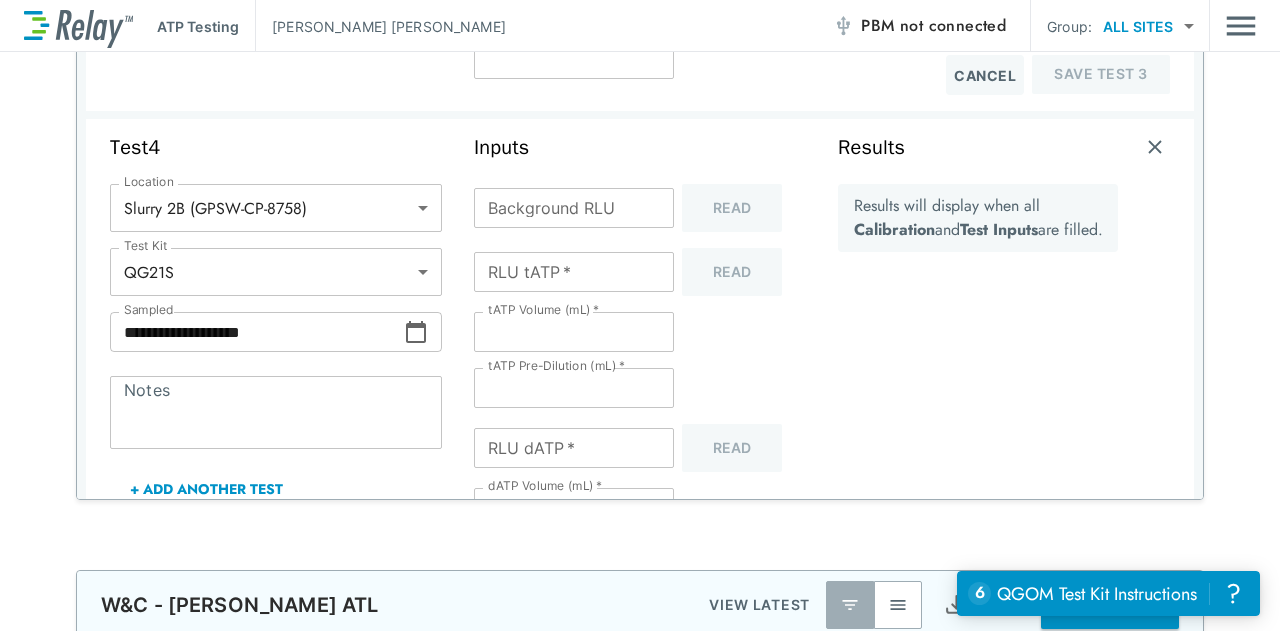 click on "Notes" at bounding box center [276, 413] 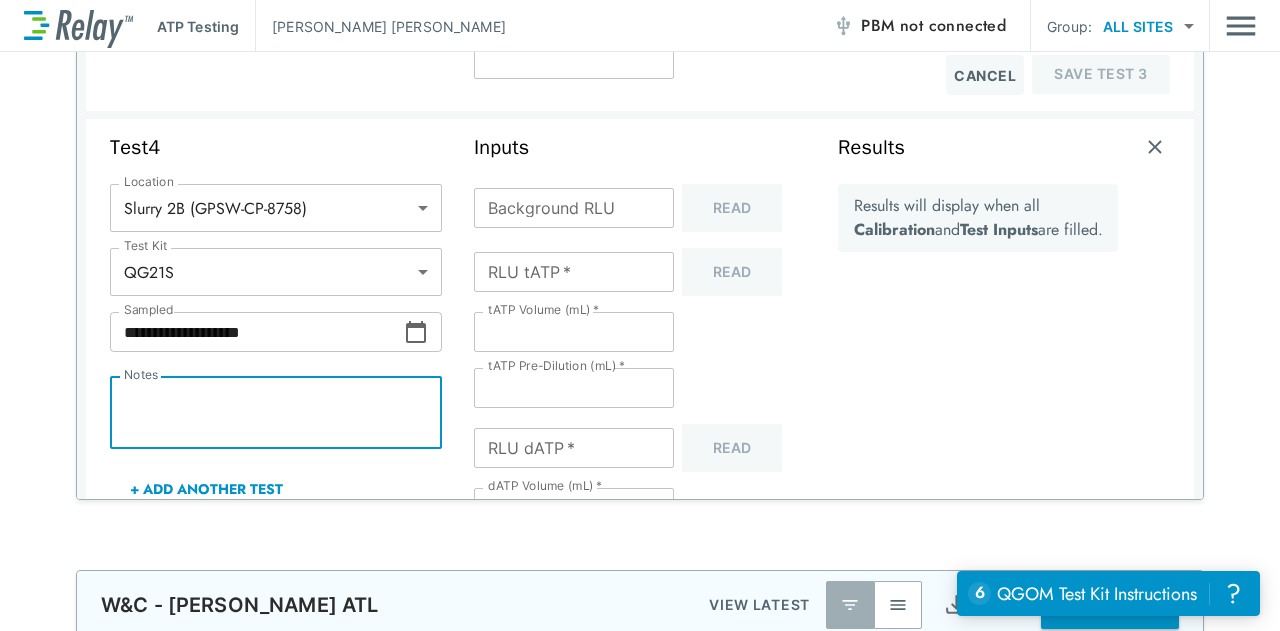 paste on "**********" 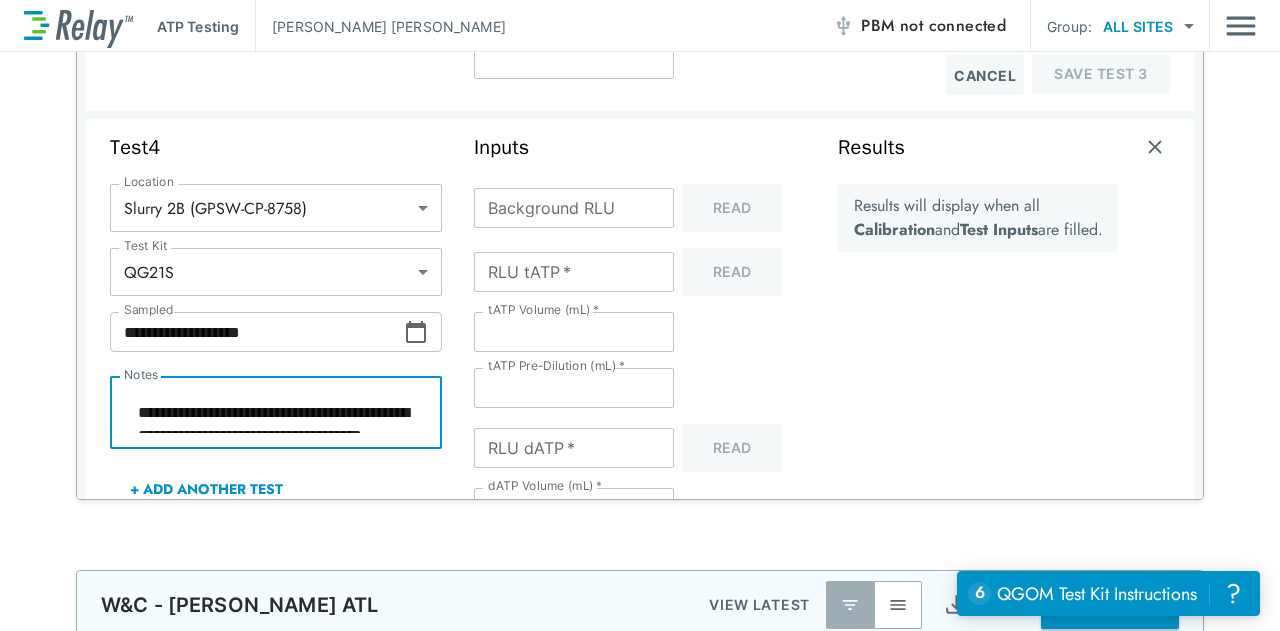 scroll, scrollTop: 37, scrollLeft: 0, axis: vertical 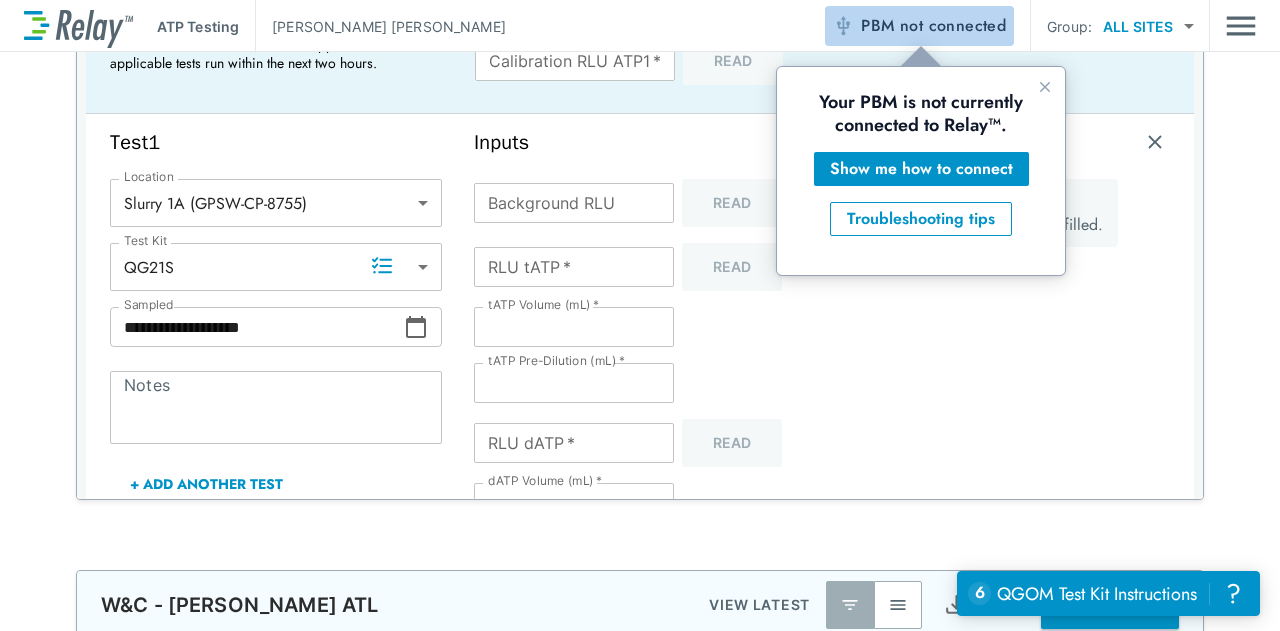 click on "not connected" at bounding box center [953, 25] 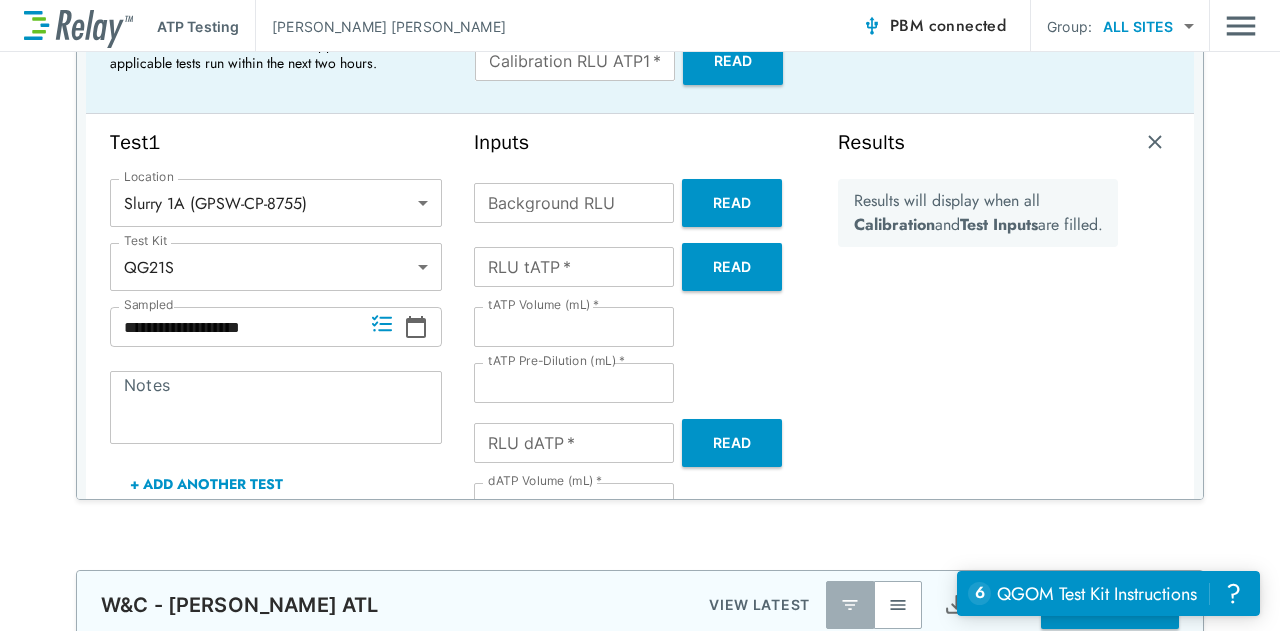 scroll, scrollTop: 23, scrollLeft: 0, axis: vertical 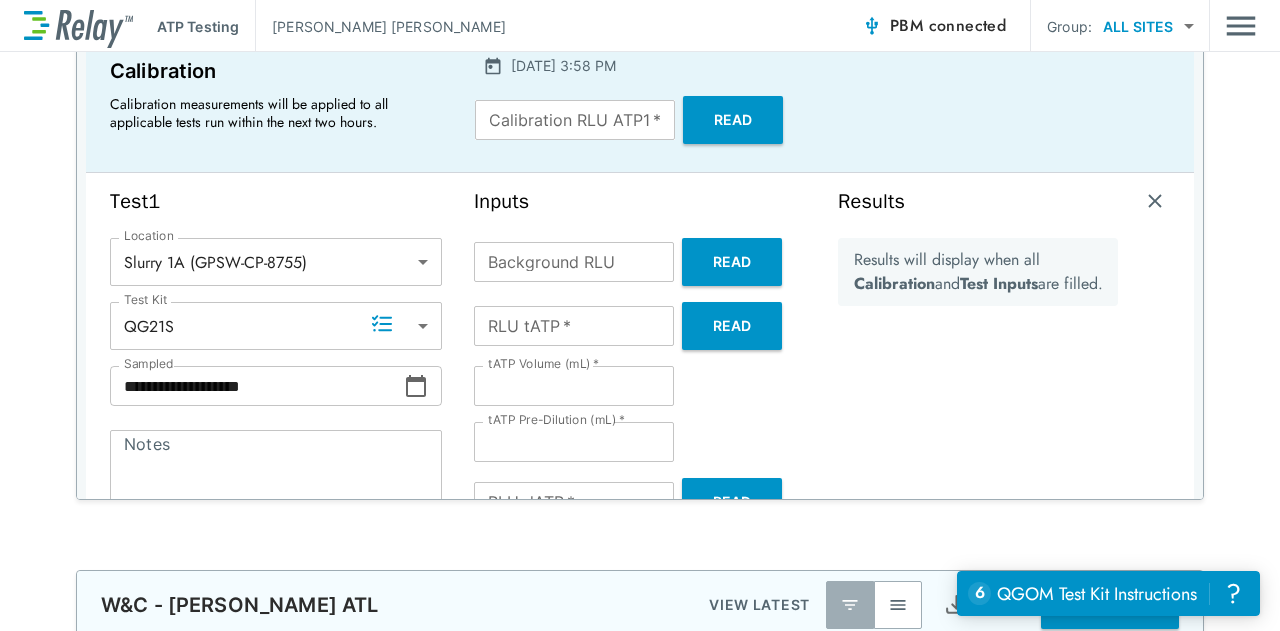 click on "Read" at bounding box center (733, 120) 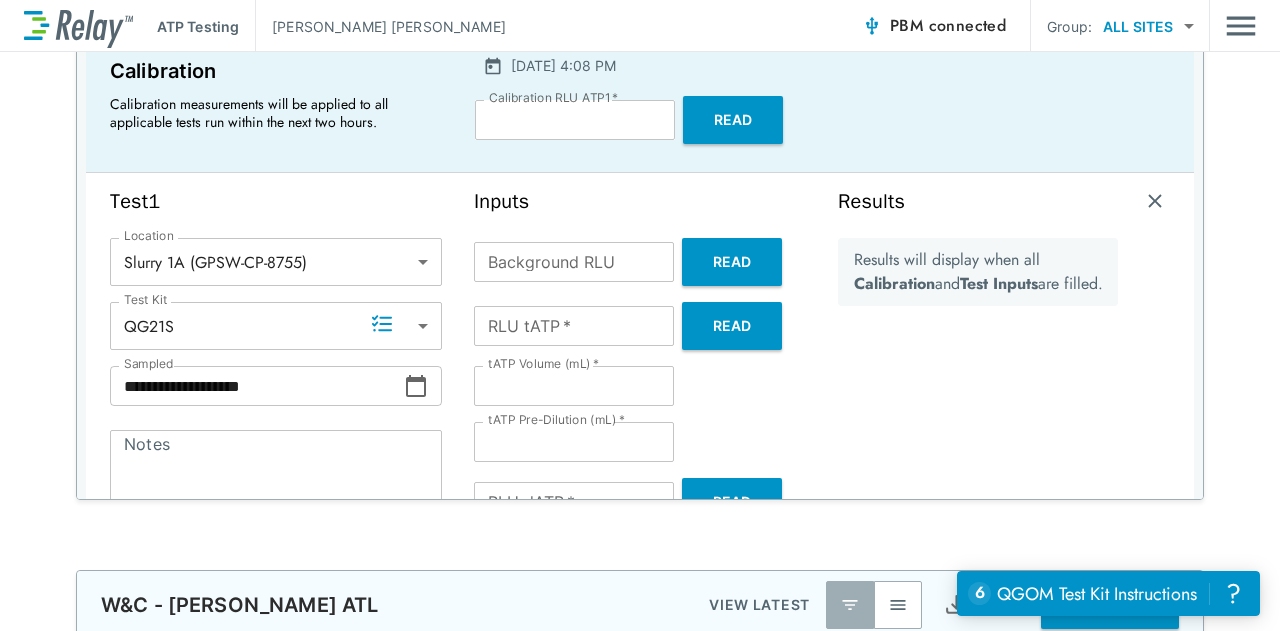 click on "Read" at bounding box center (732, 262) 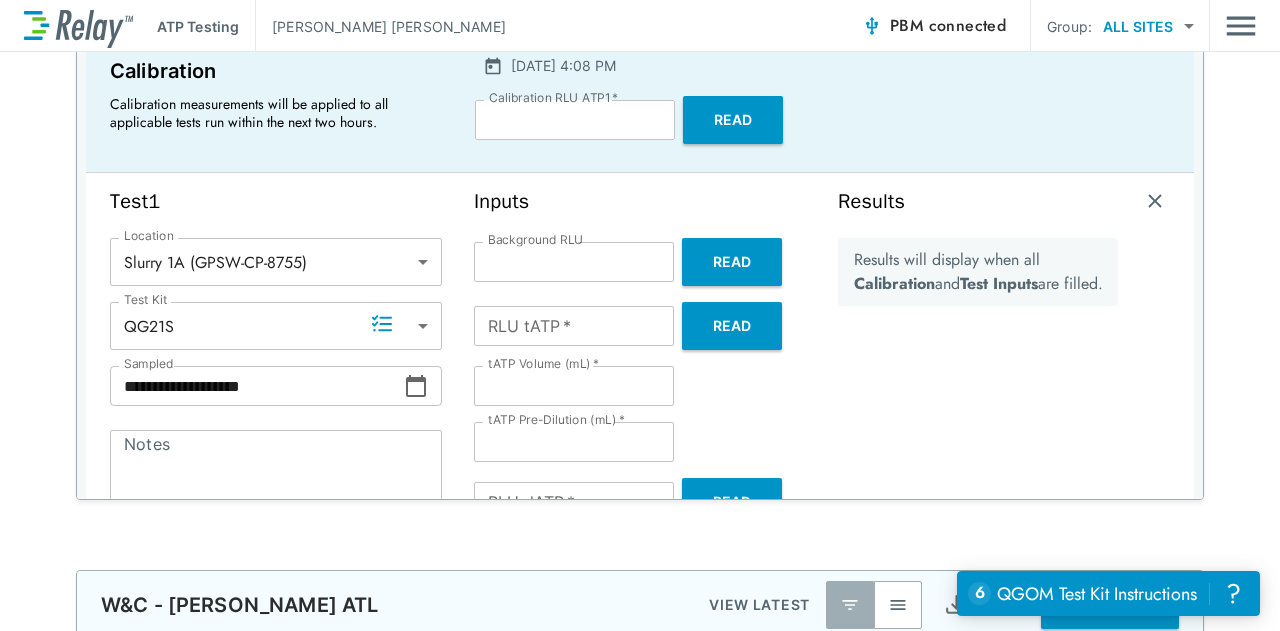click on "Read" at bounding box center [732, 326] 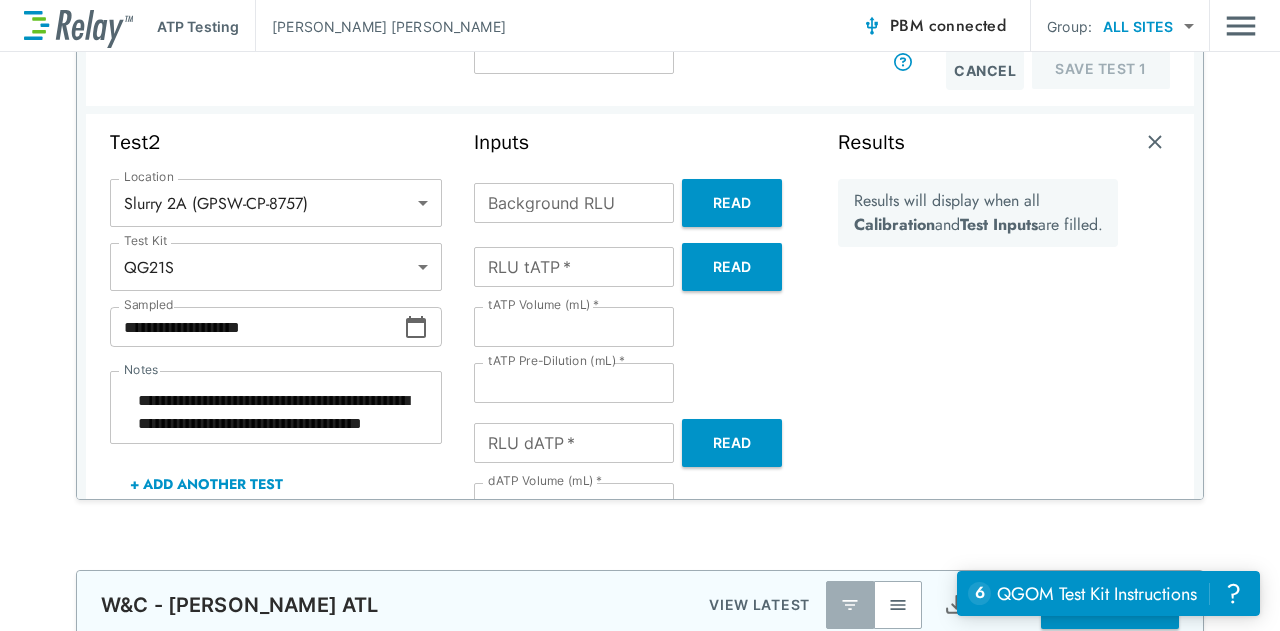 scroll, scrollTop: 594, scrollLeft: 0, axis: vertical 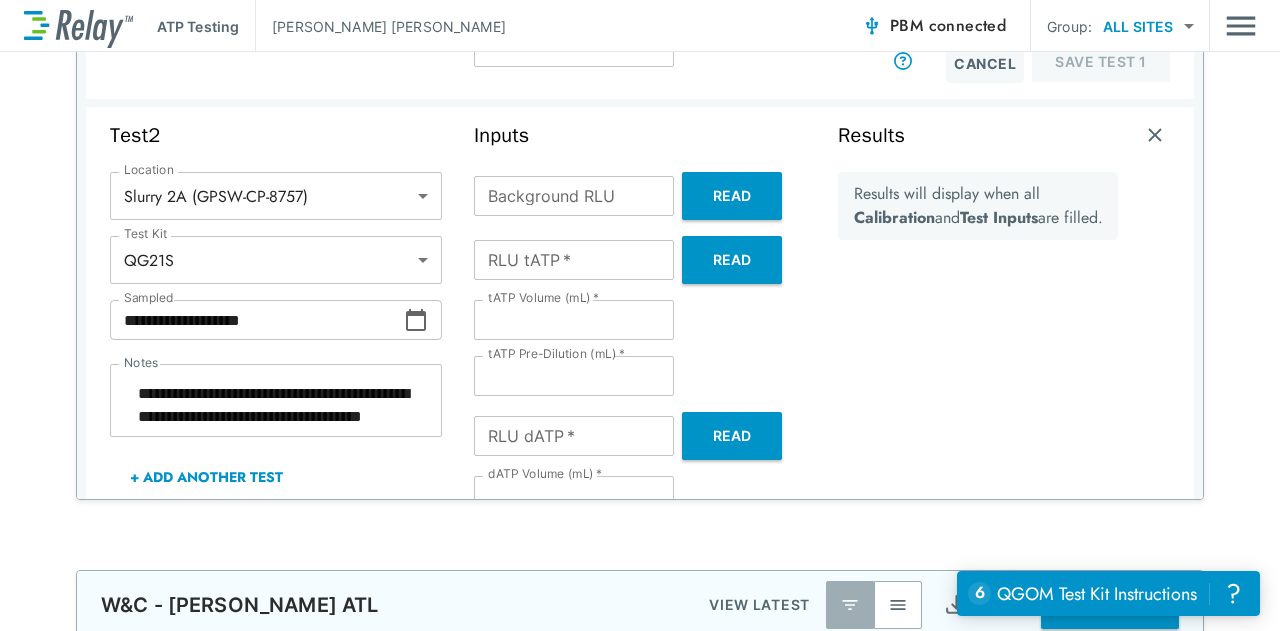 click on "Read" at bounding box center (732, 260) 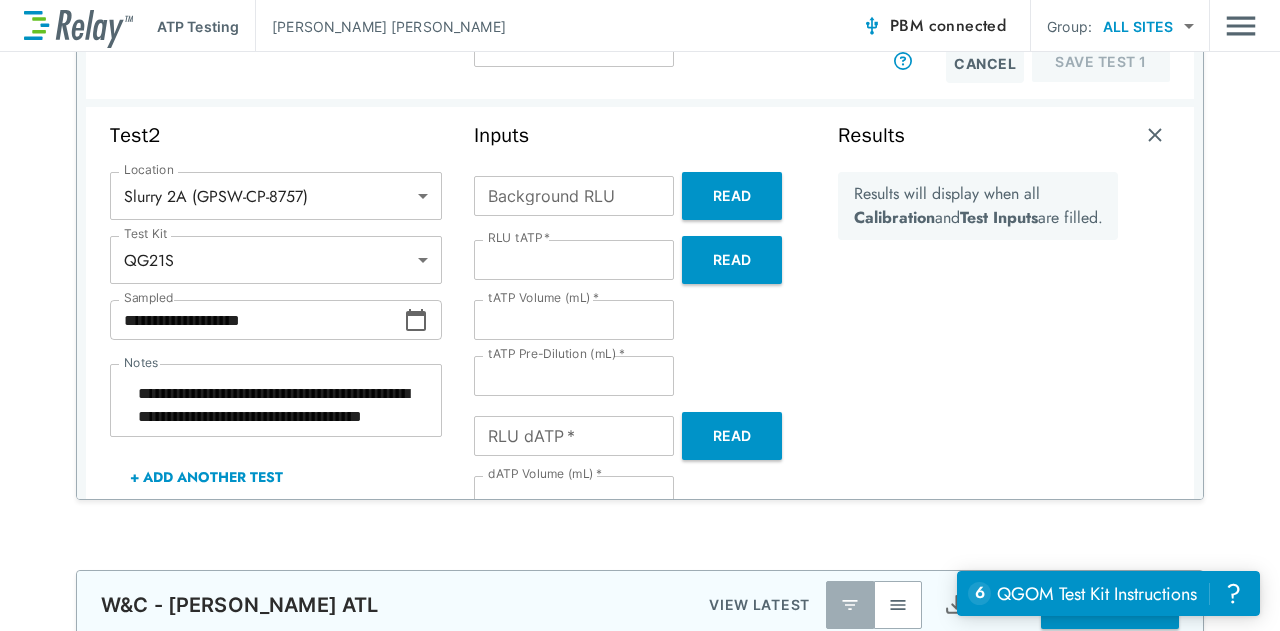 click on "Background RLU" at bounding box center (574, 196) 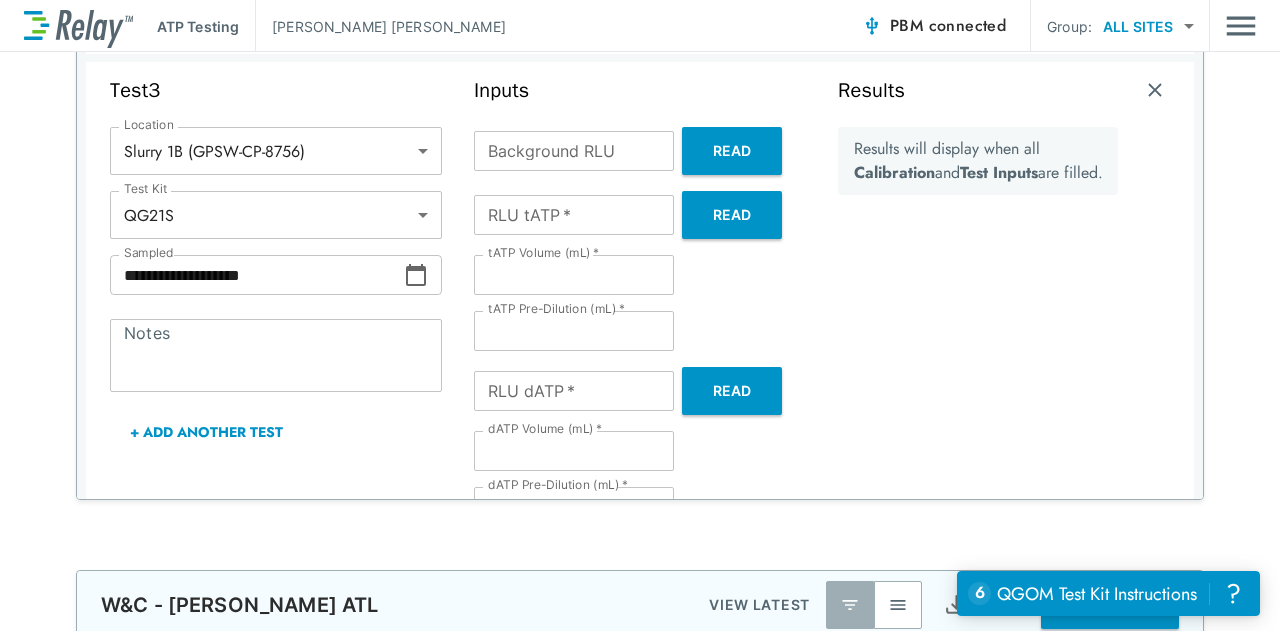 scroll, scrollTop: 1164, scrollLeft: 0, axis: vertical 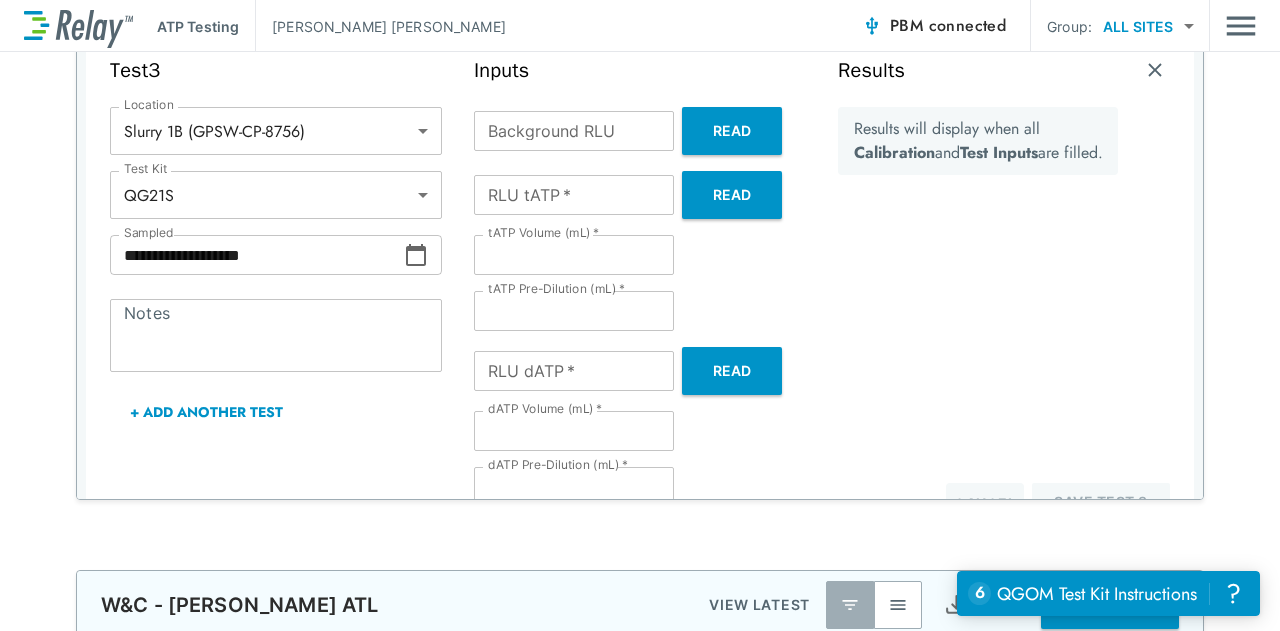 click on "Background RLU" at bounding box center [574, 131] 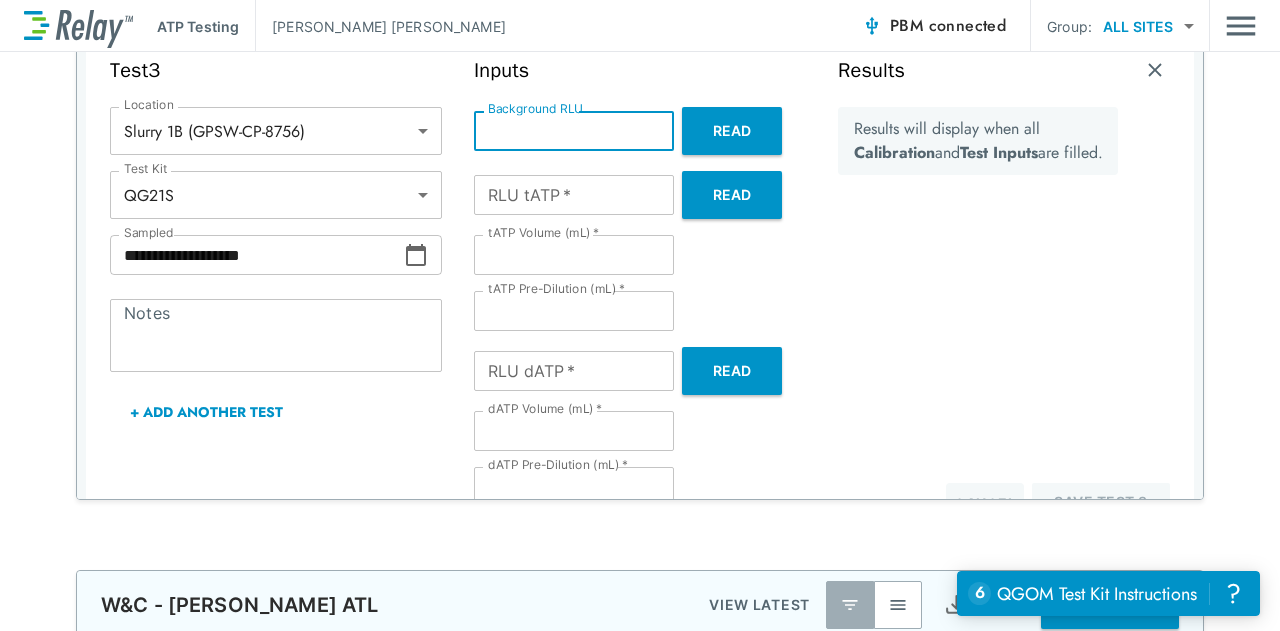 click on "Read" at bounding box center [732, 195] 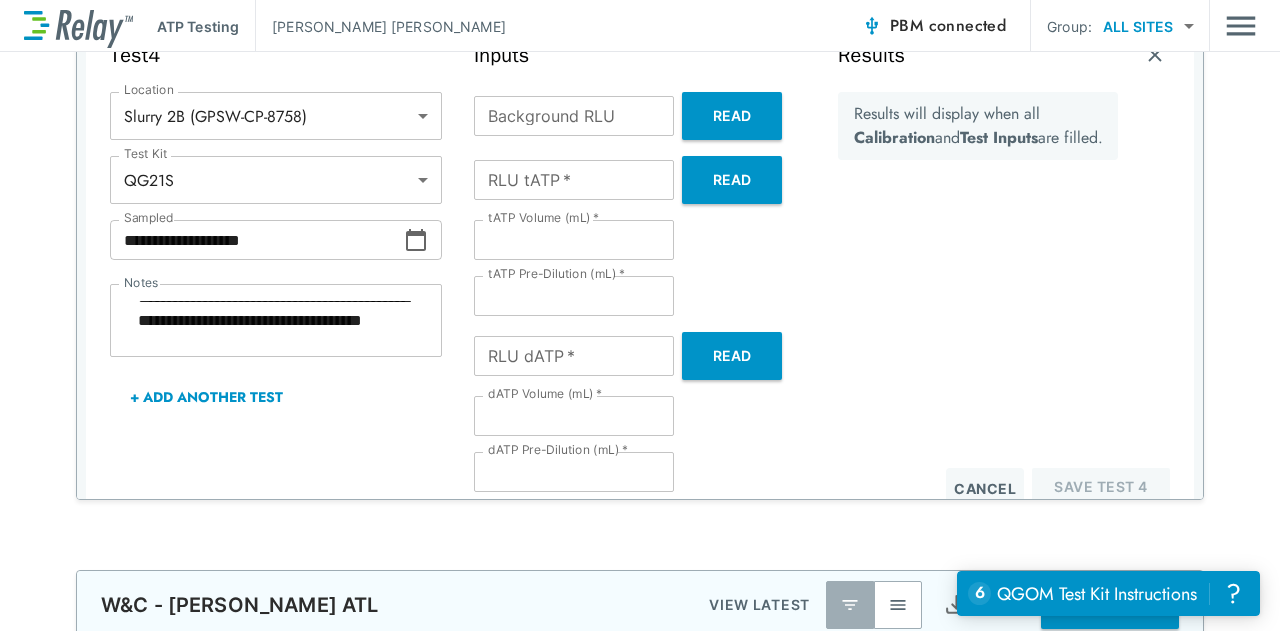 scroll, scrollTop: 1676, scrollLeft: 0, axis: vertical 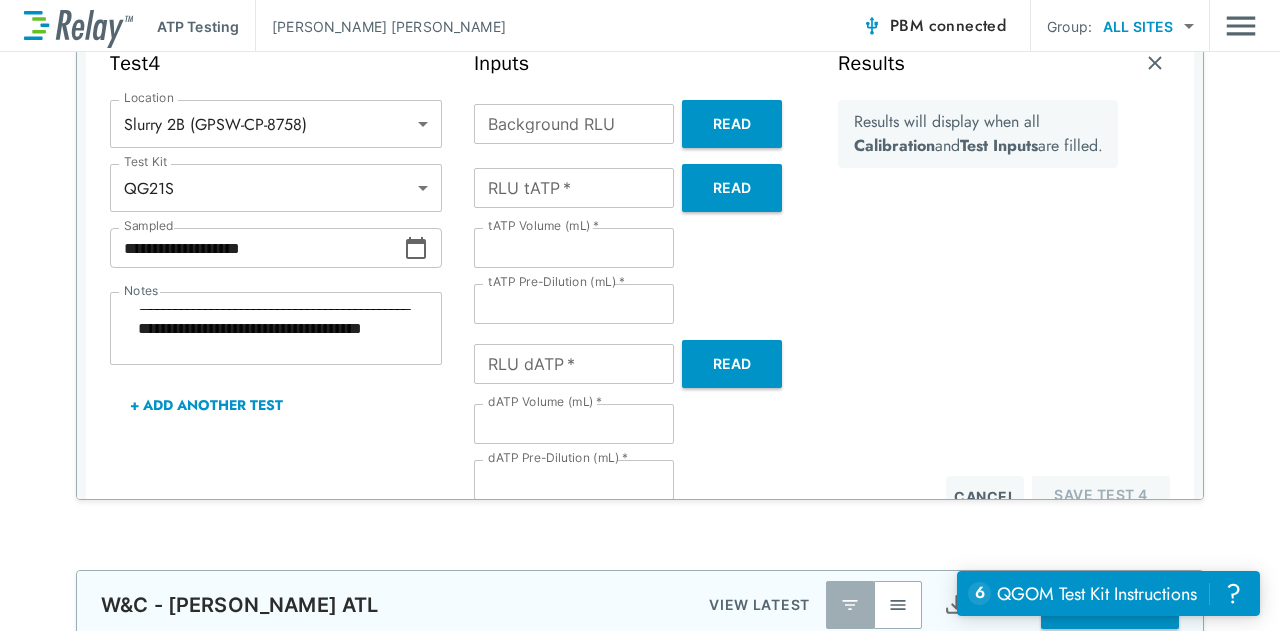 click on "Background RLU" at bounding box center (574, 124) 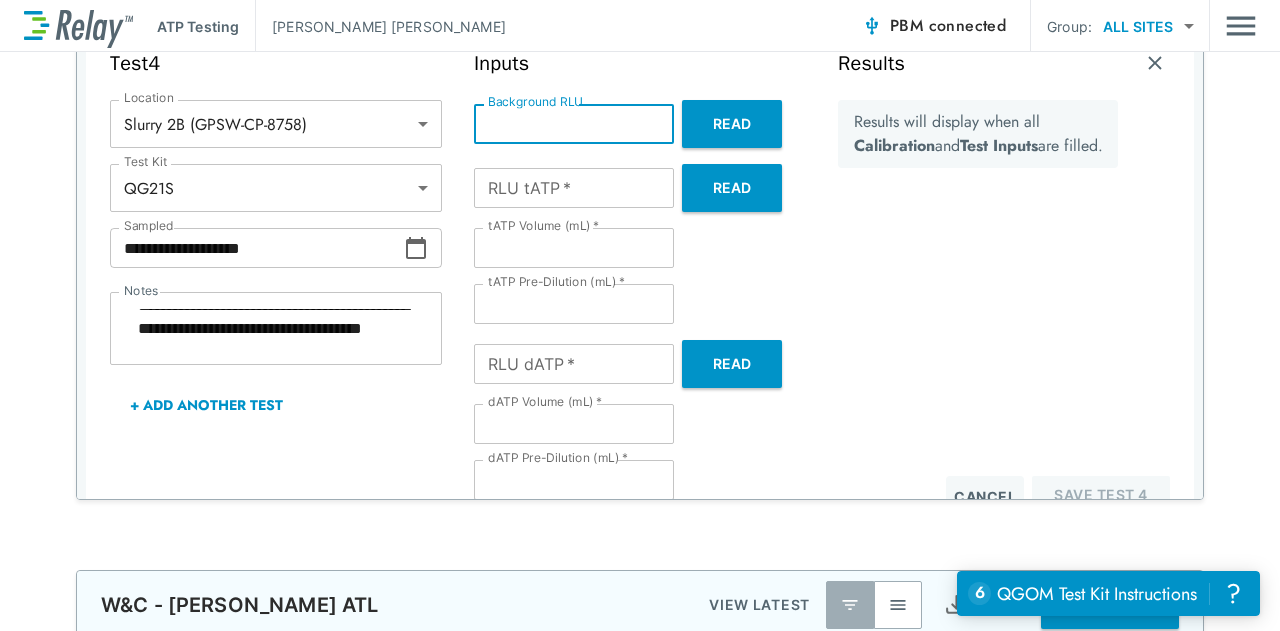 click on "Results will display when all  Calibration  and  Test Inputs  are filled." at bounding box center [978, 288] 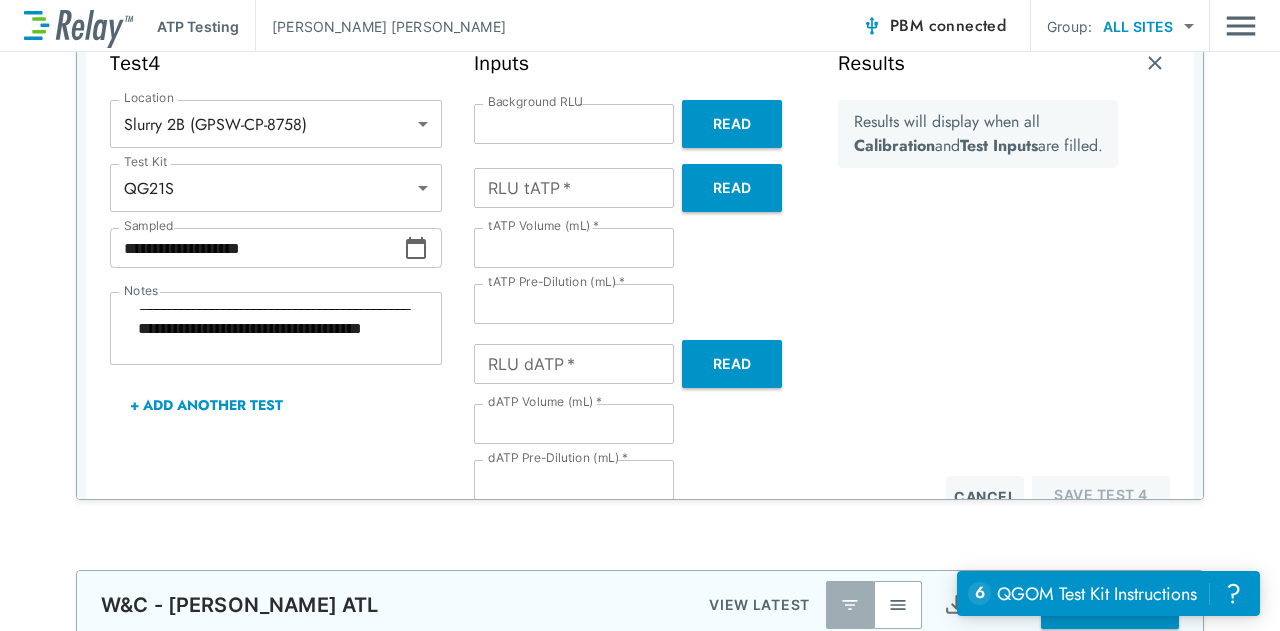 click on "Read" at bounding box center [732, 188] 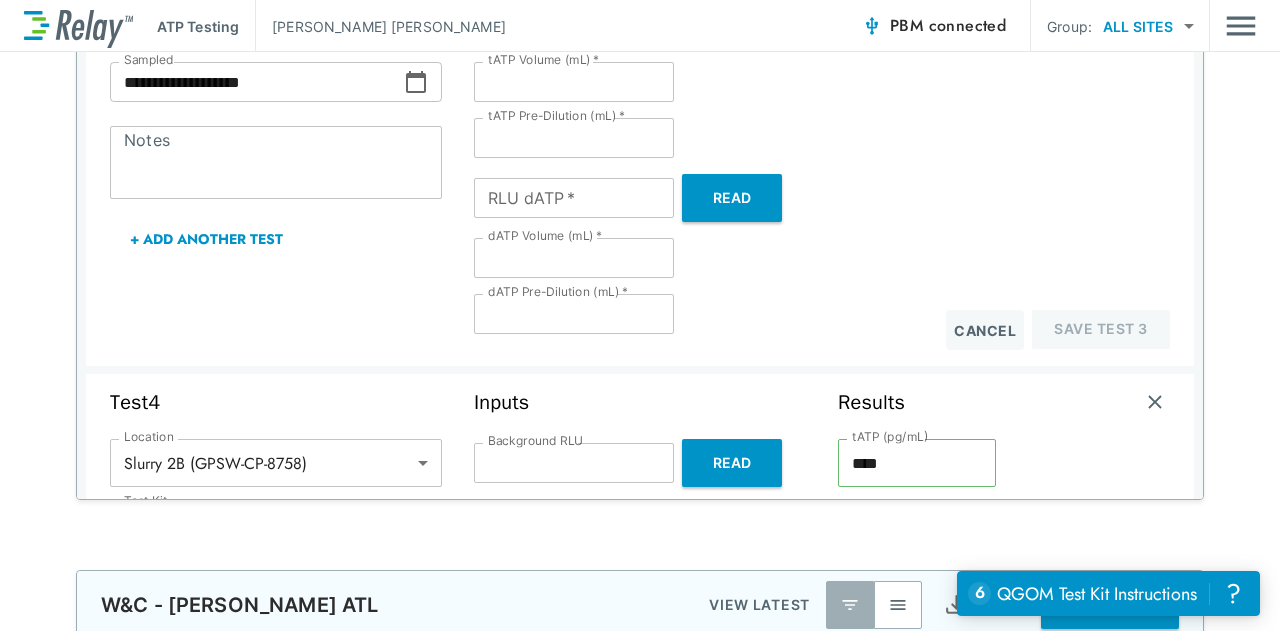 scroll, scrollTop: 1572, scrollLeft: 0, axis: vertical 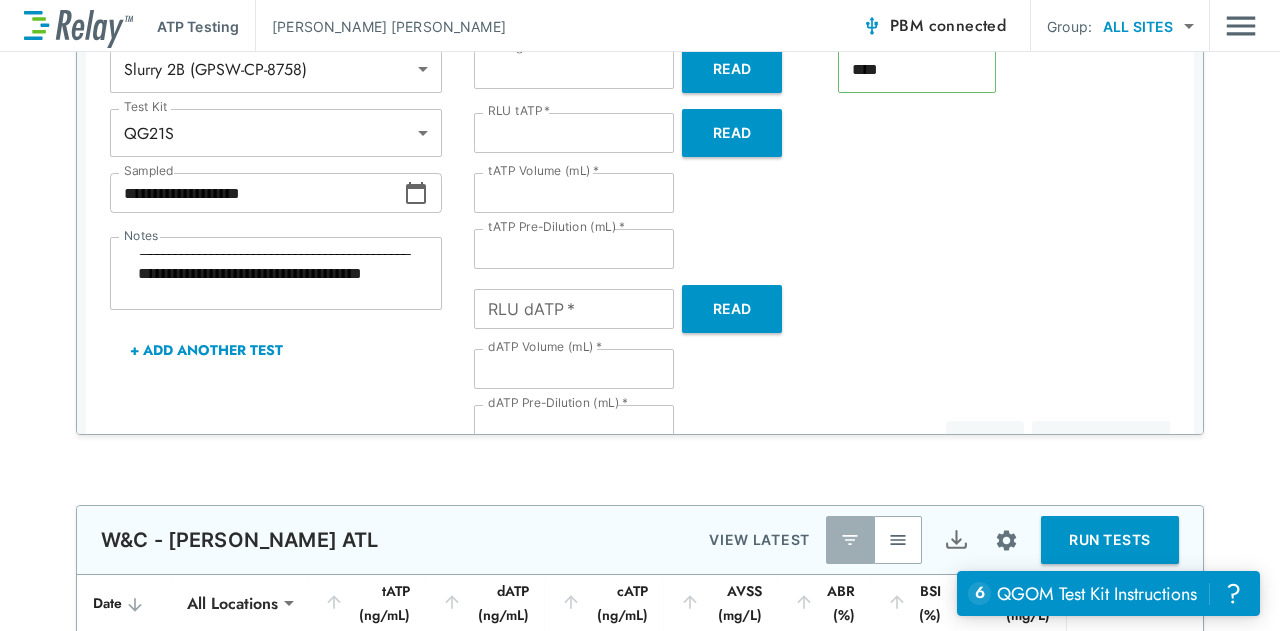 click on "RLU dATP   *" at bounding box center [574, 309] 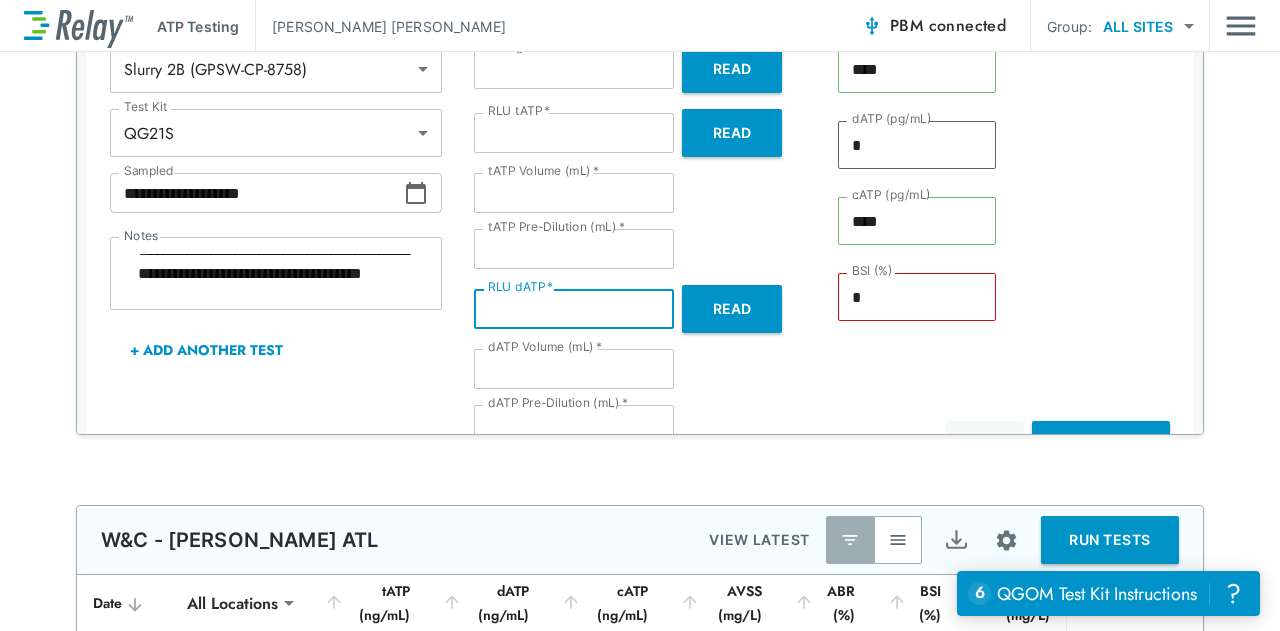 scroll, scrollTop: 1745, scrollLeft: 0, axis: vertical 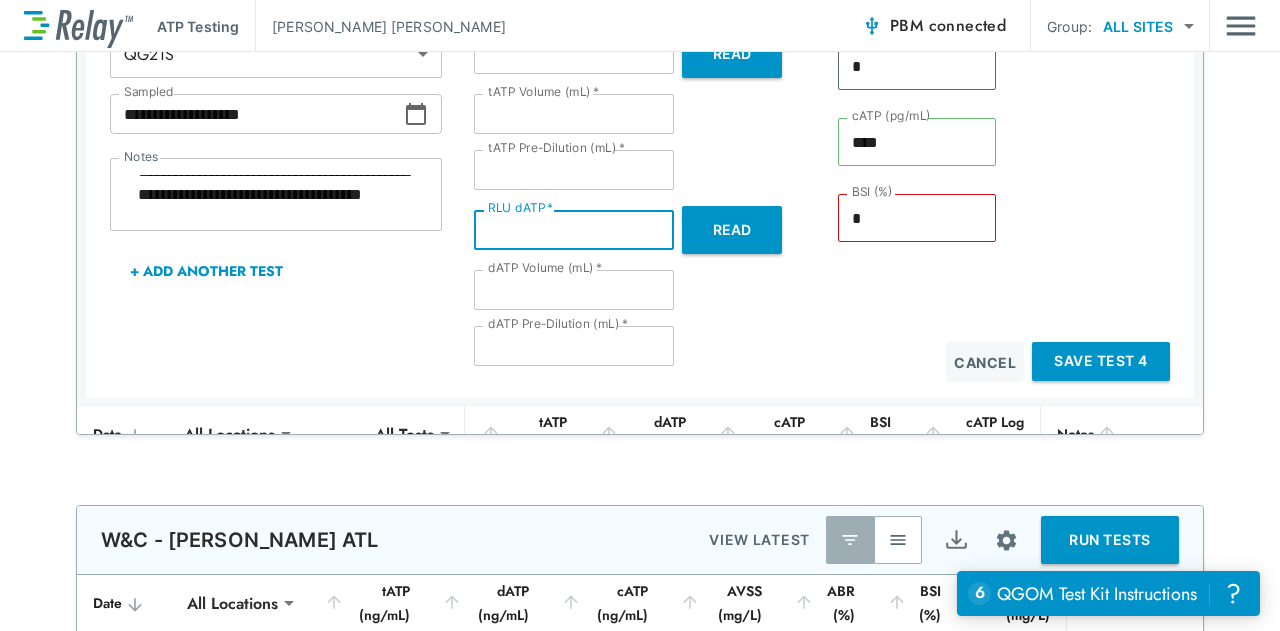 click on "Save Test 4" at bounding box center [1101, 361] 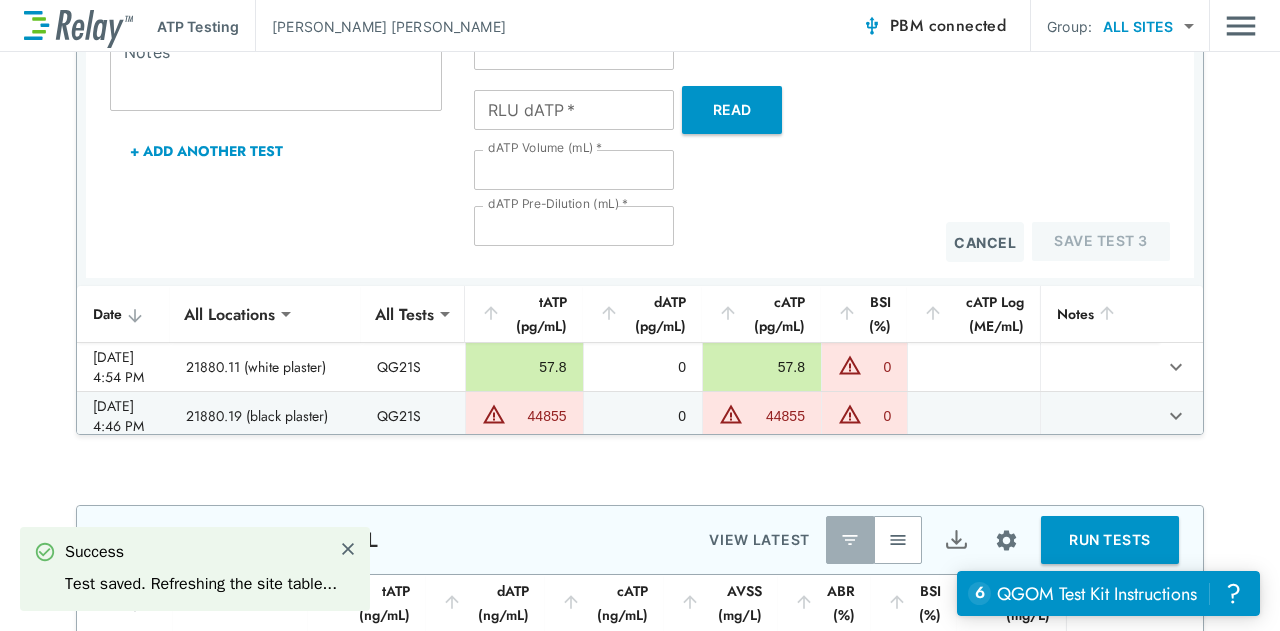 scroll, scrollTop: 1355, scrollLeft: 0, axis: vertical 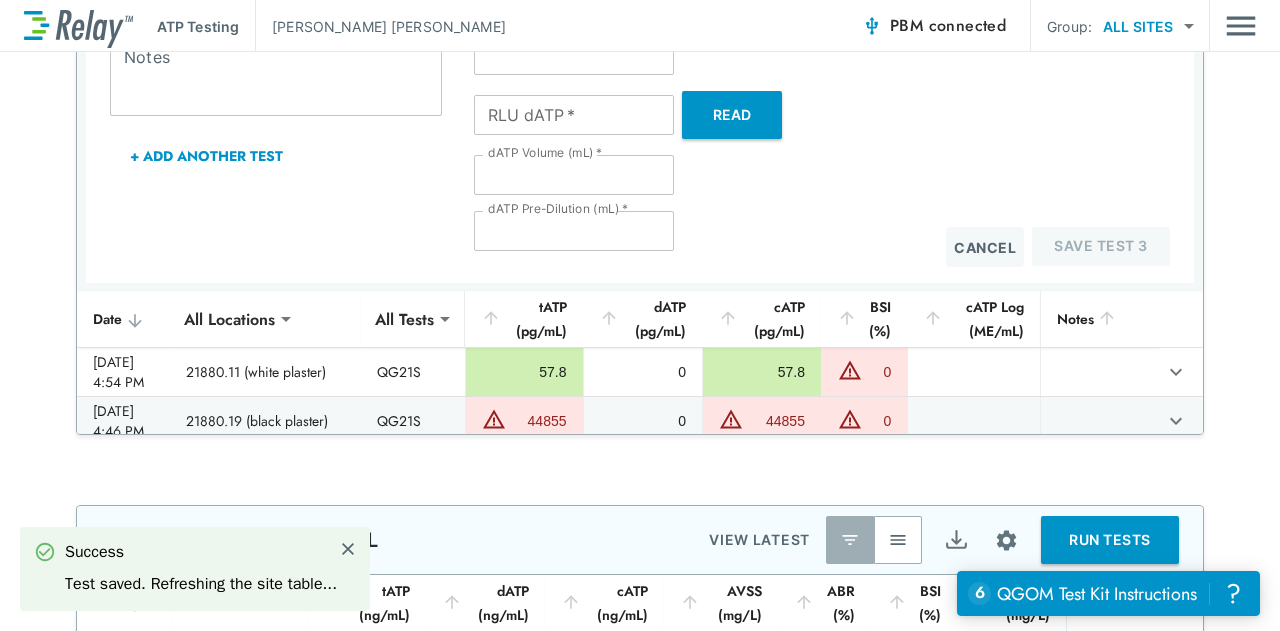 click on "RLU dATP   *" at bounding box center (574, 115) 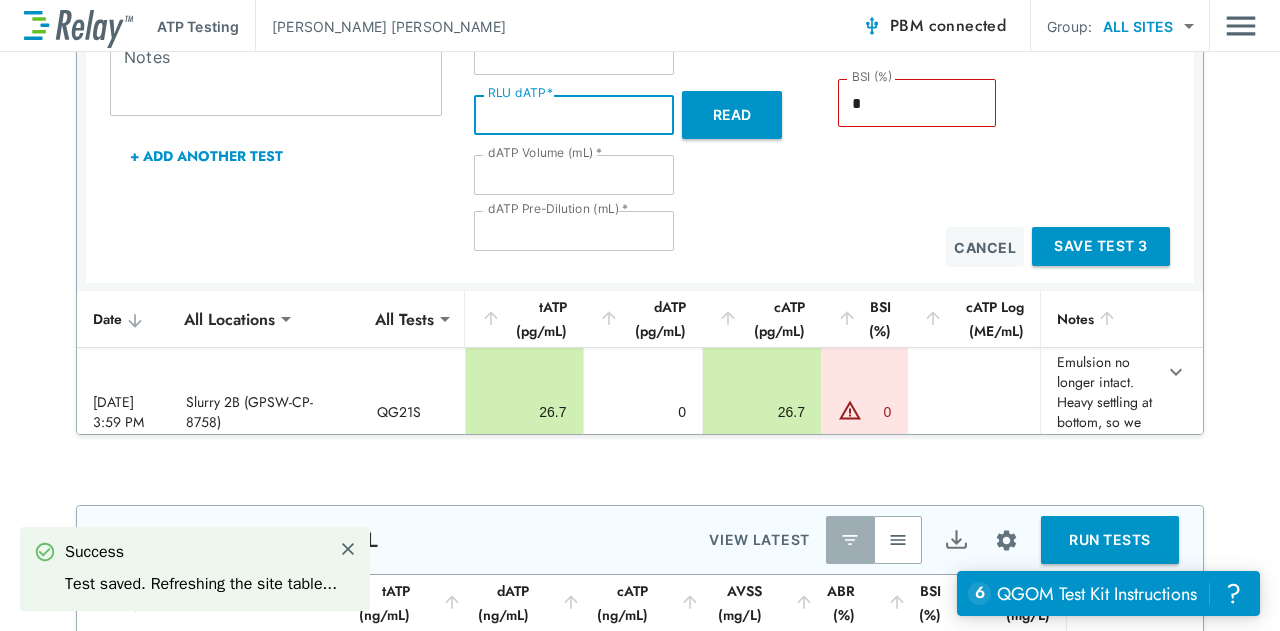 click on "Save Test 3" at bounding box center [1101, 246] 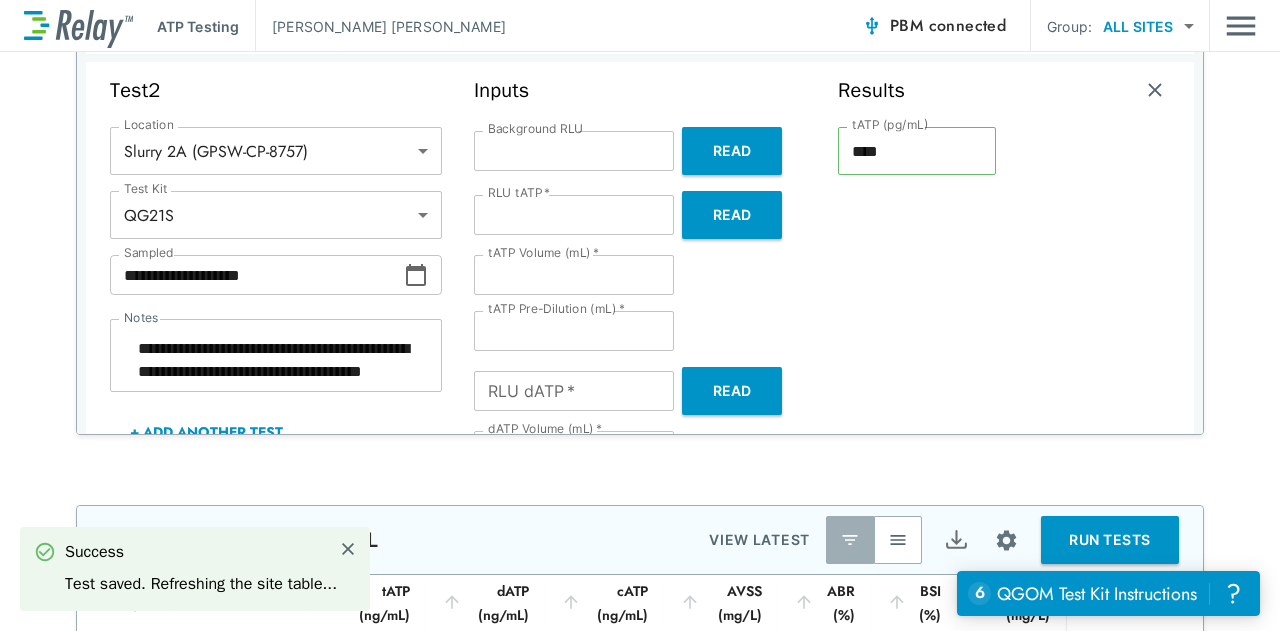 scroll, scrollTop: 654, scrollLeft: 0, axis: vertical 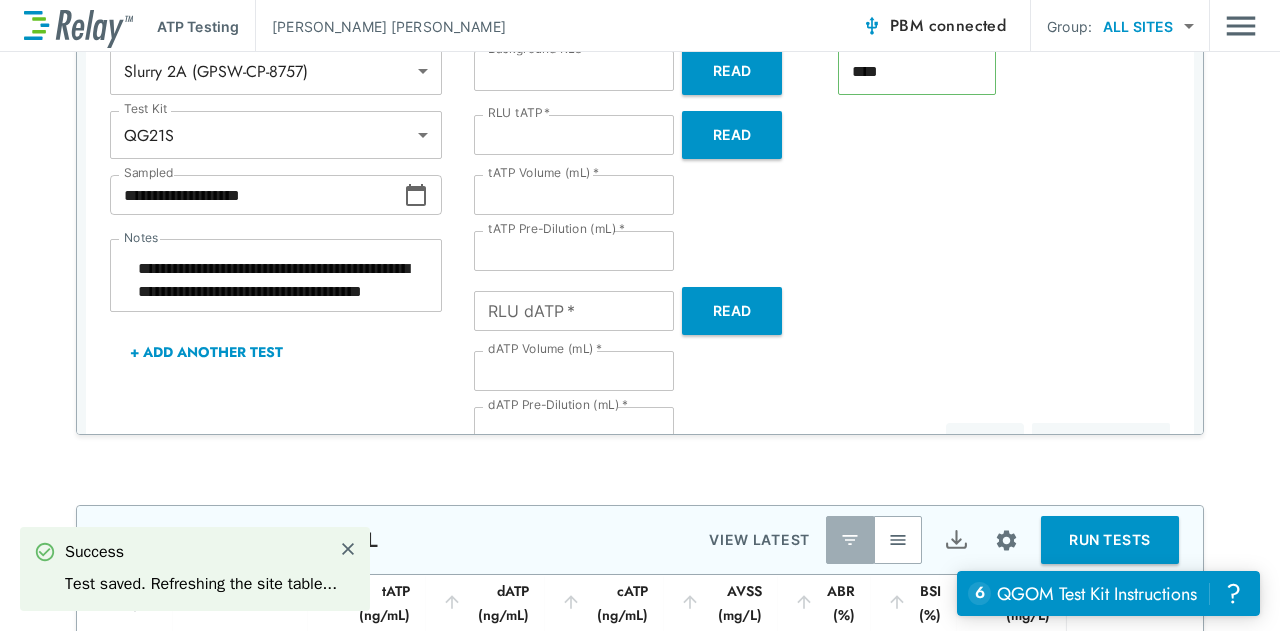 click on "RLU dATP   *" at bounding box center (574, 311) 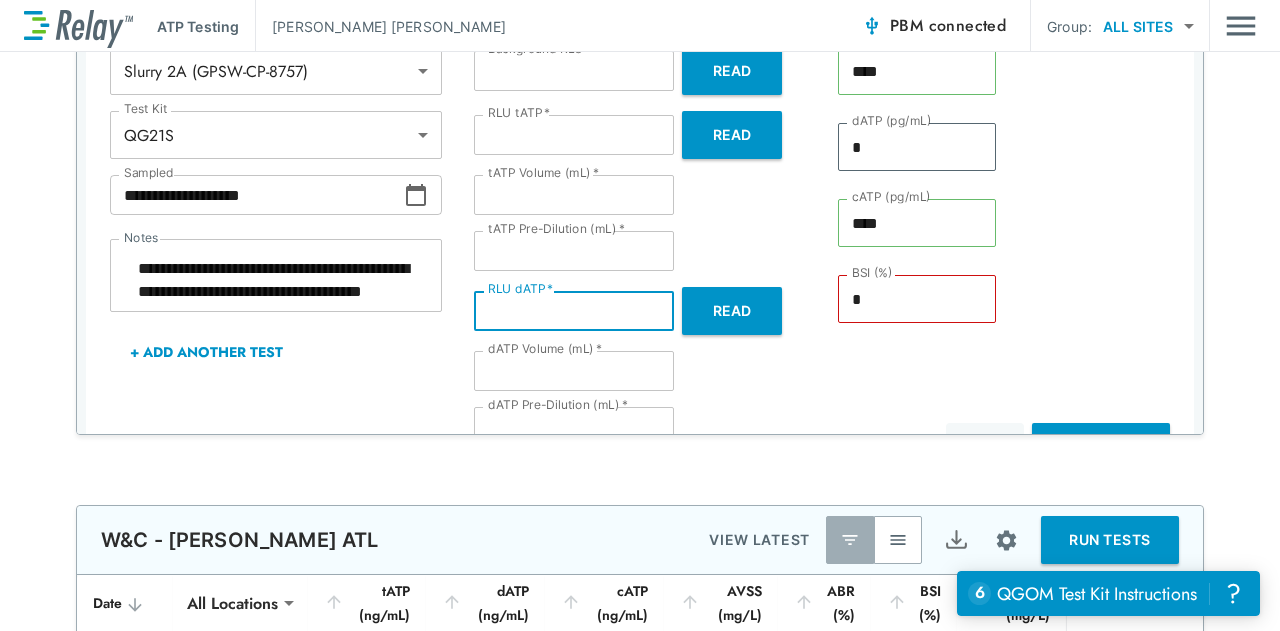 scroll, scrollTop: 811, scrollLeft: 0, axis: vertical 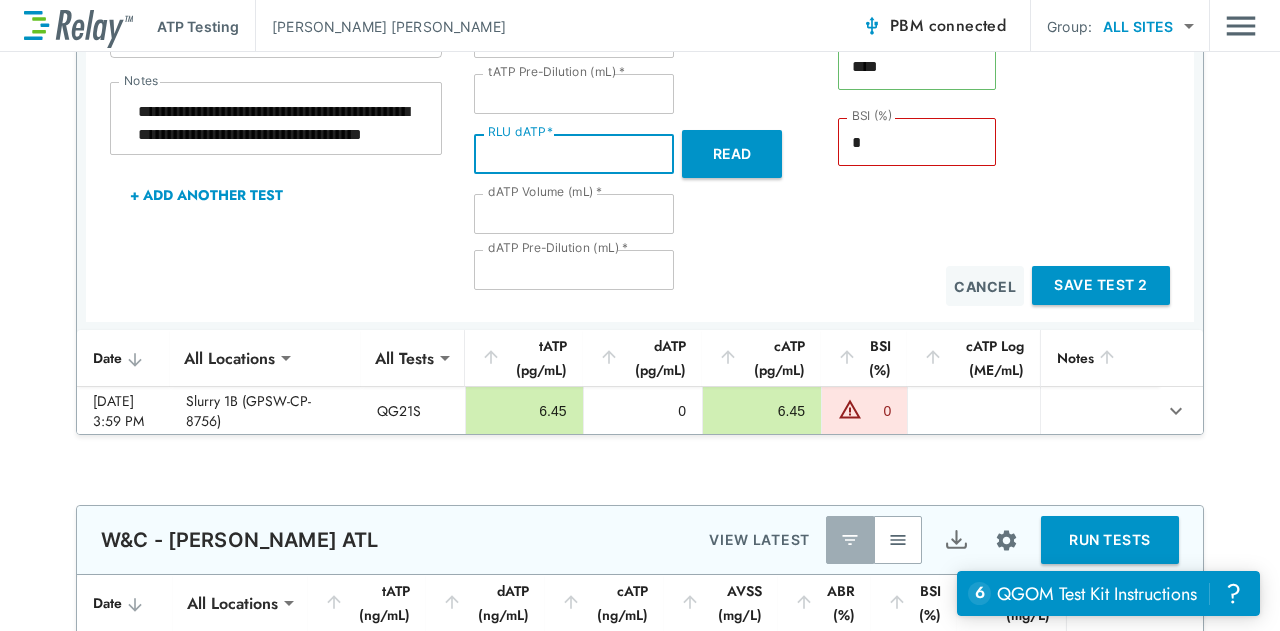 click on "Save Test 2" at bounding box center (1101, 285) 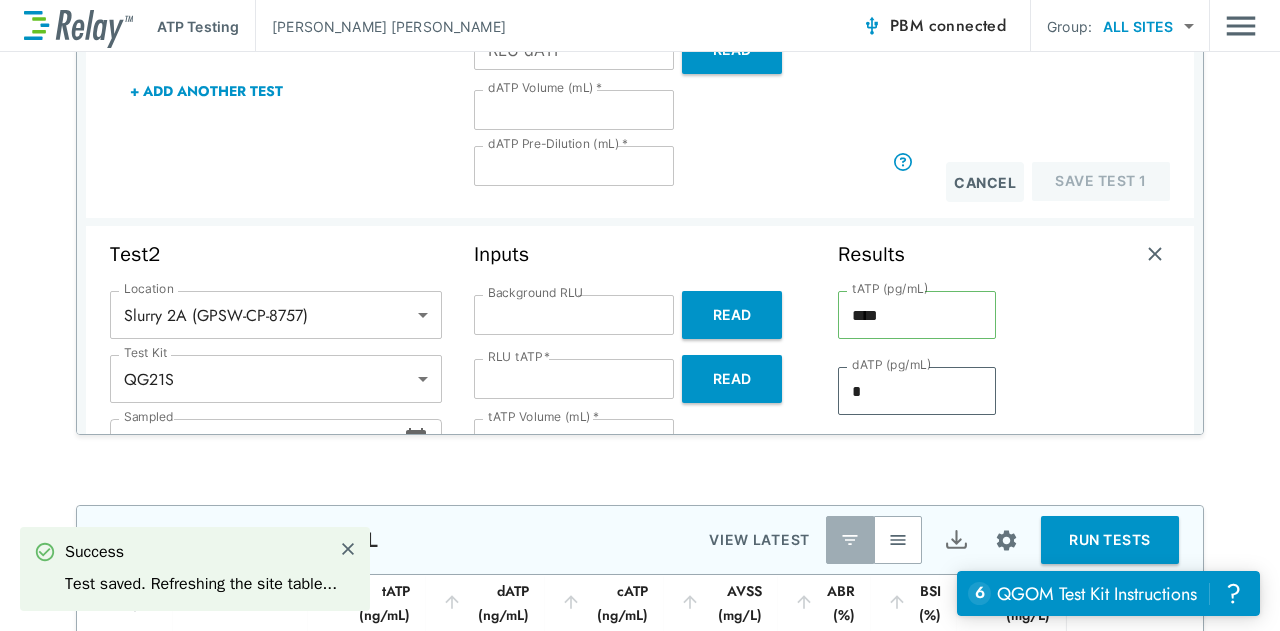 scroll, scrollTop: 401, scrollLeft: 0, axis: vertical 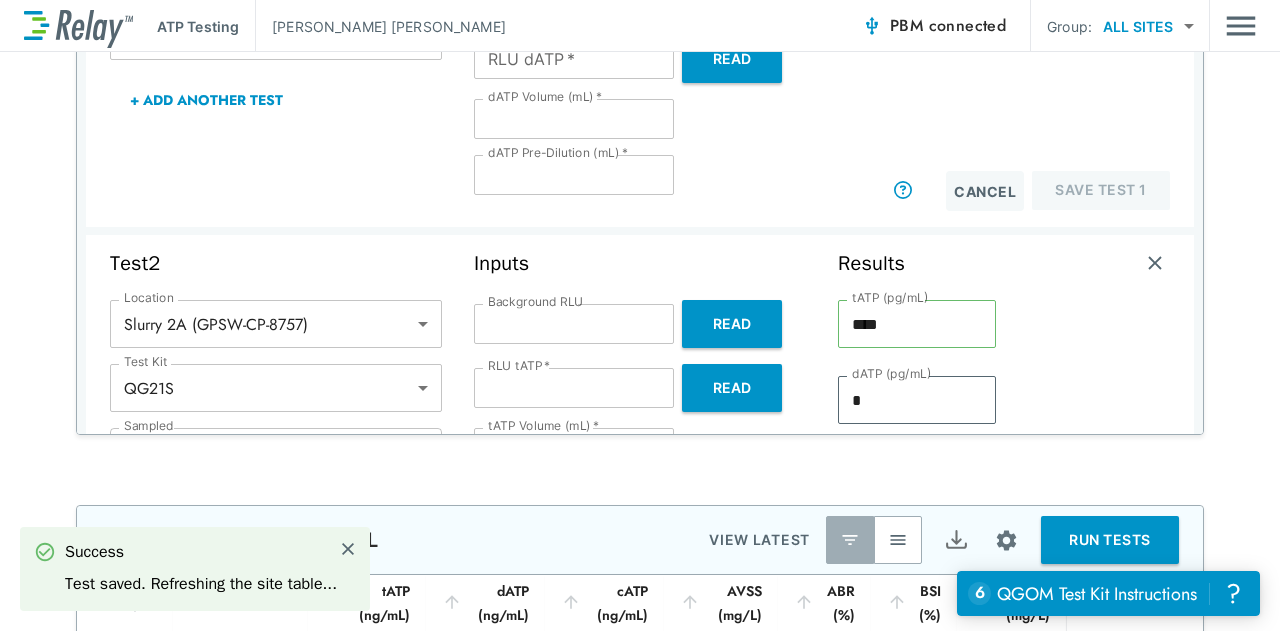click on "RLU dATP   *" at bounding box center (574, 59) 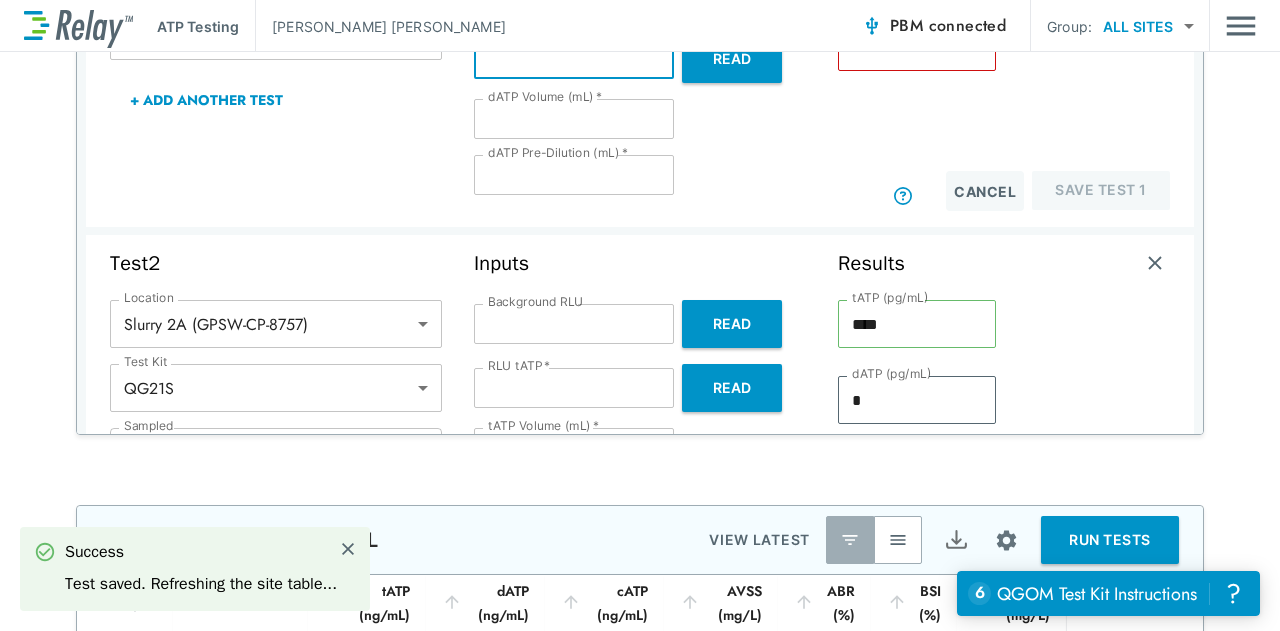 scroll, scrollTop: 673, scrollLeft: 0, axis: vertical 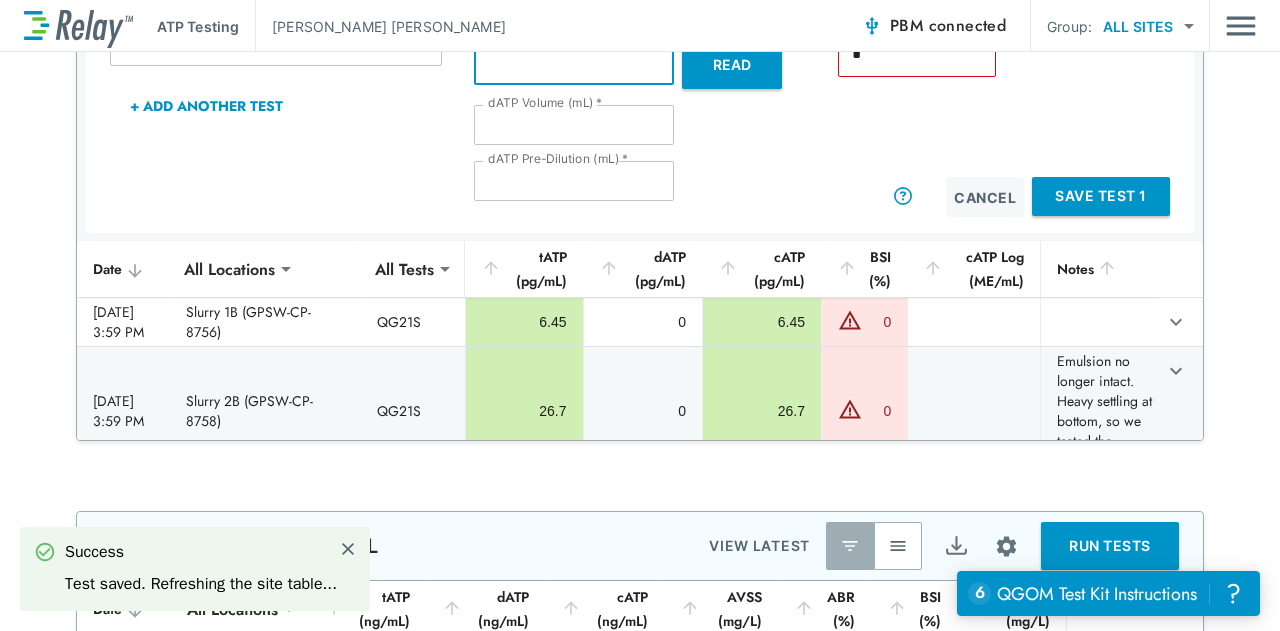click on "Save Test 1" at bounding box center [1101, 196] 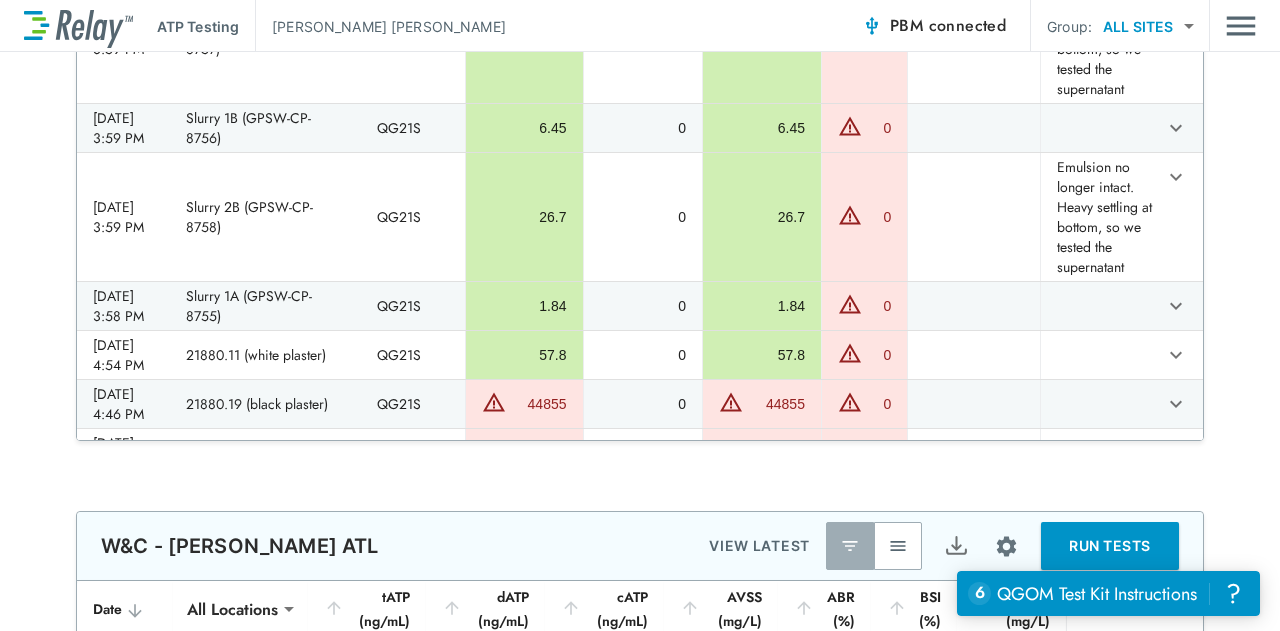 scroll, scrollTop: 0, scrollLeft: 0, axis: both 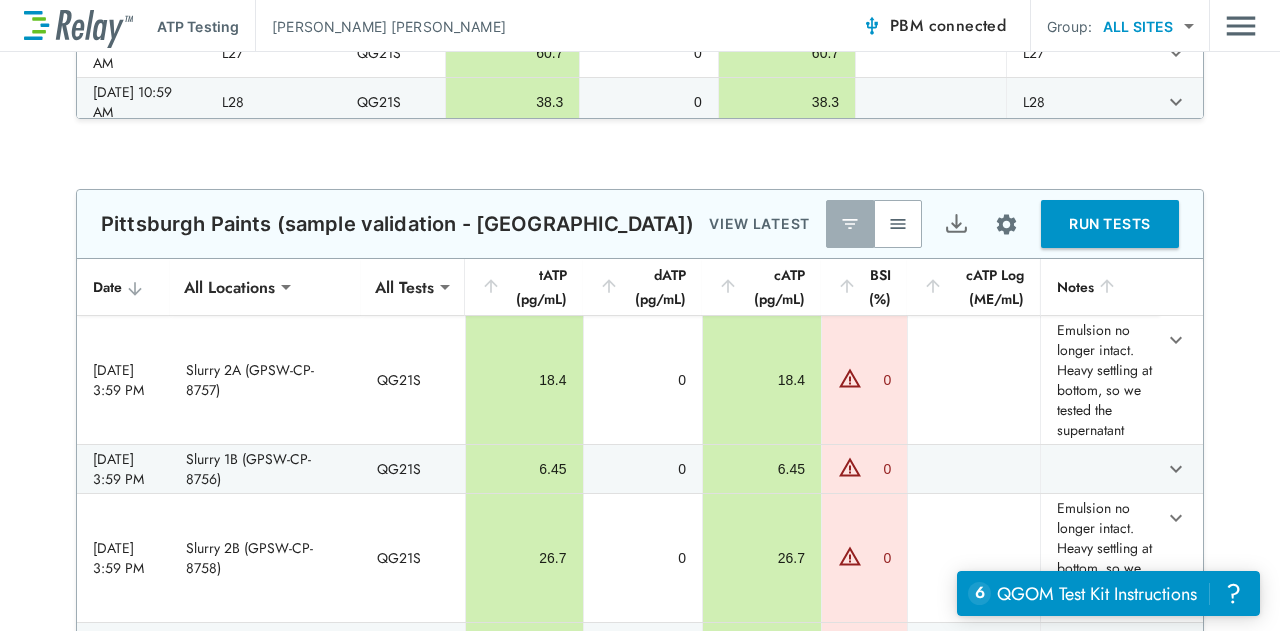 click on "RUN TESTS" at bounding box center (1110, 224) 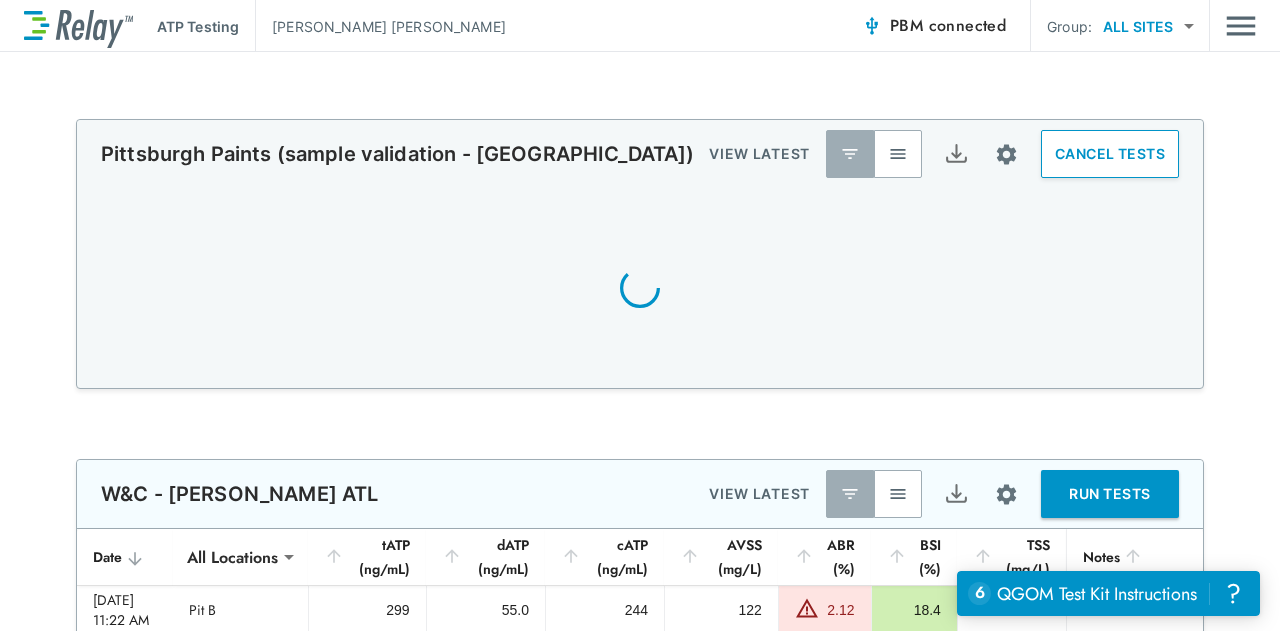scroll, scrollTop: 511, scrollLeft: 0, axis: vertical 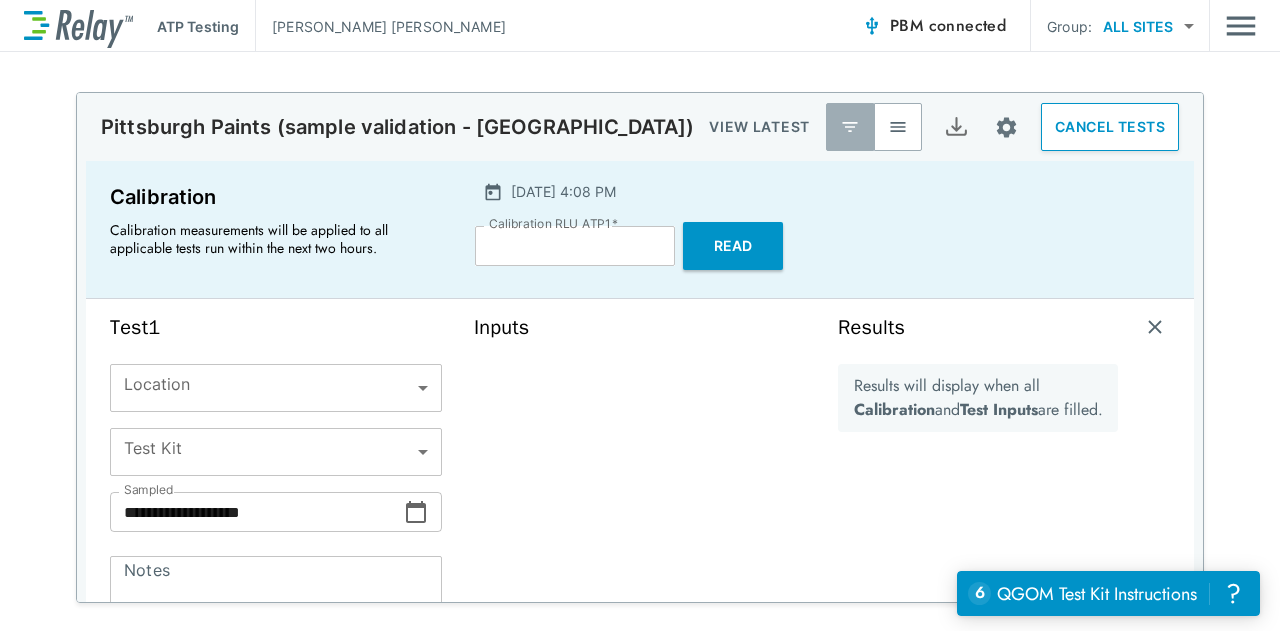 click on "**********" at bounding box center (640, 315) 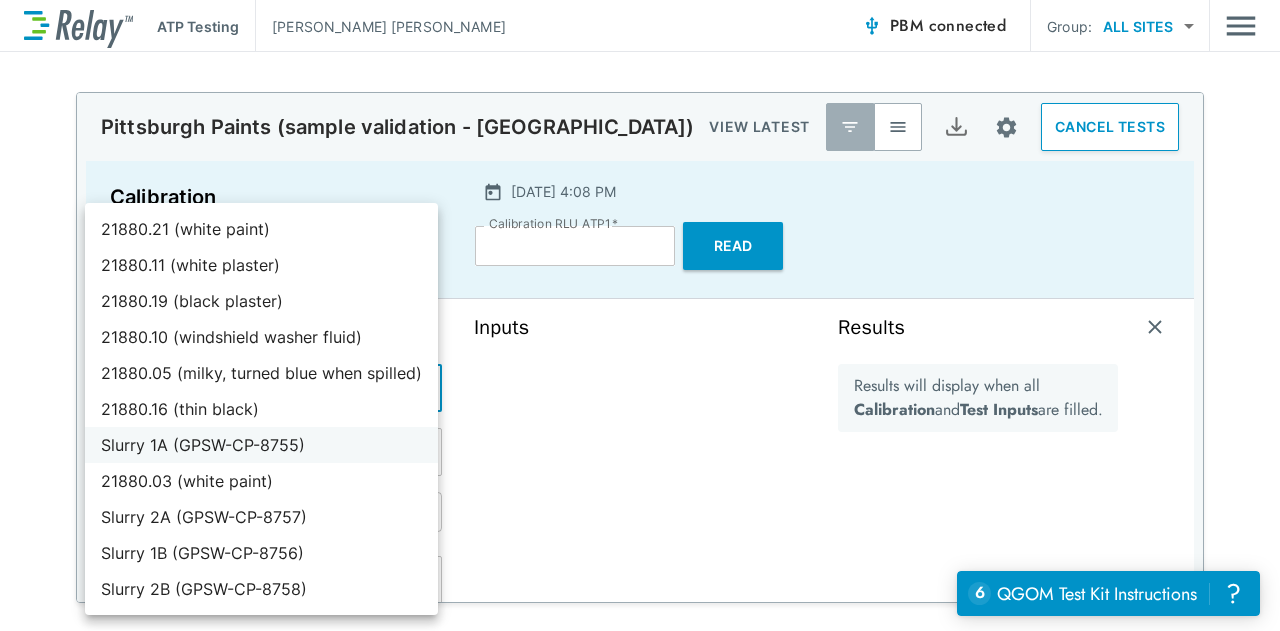 click on "Slurry 1A (GPSW-CP-8755)" at bounding box center [261, 445] 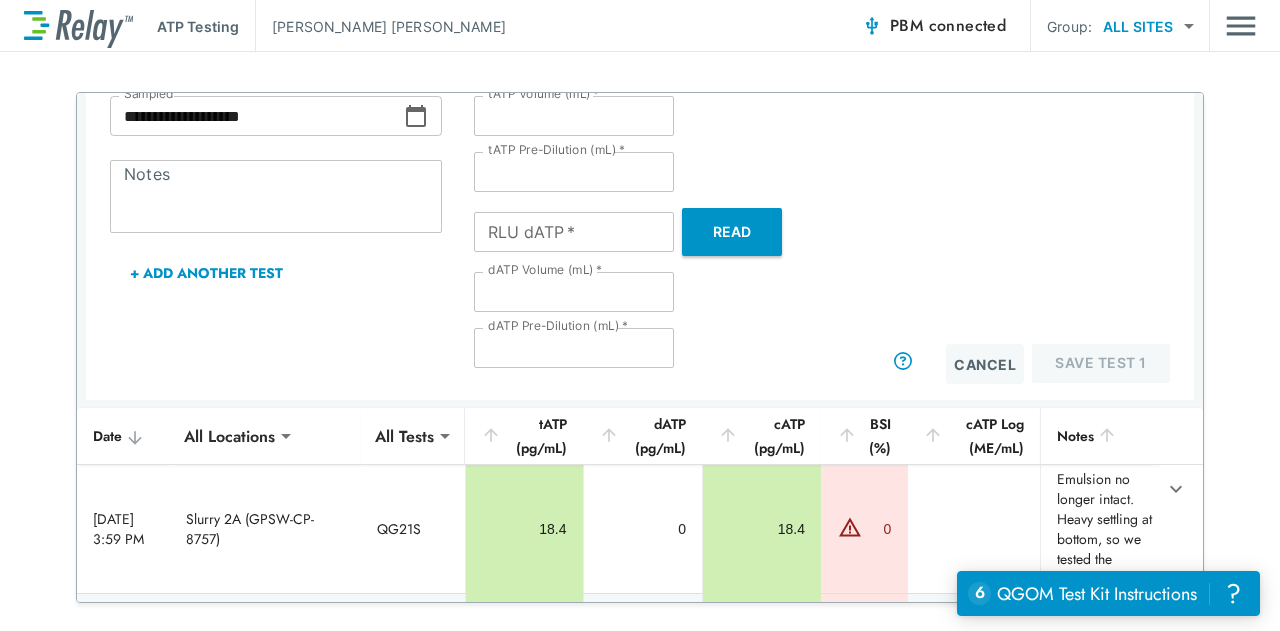 scroll, scrollTop: 398, scrollLeft: 0, axis: vertical 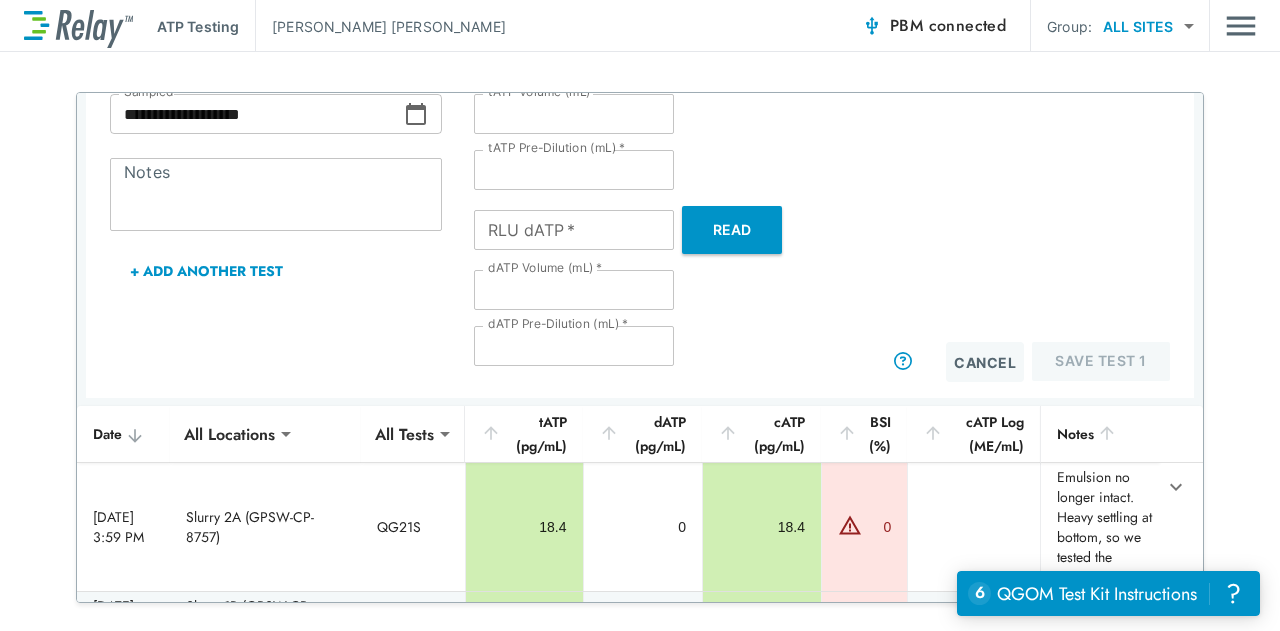 click on "+ Add Another Test" at bounding box center (206, 271) 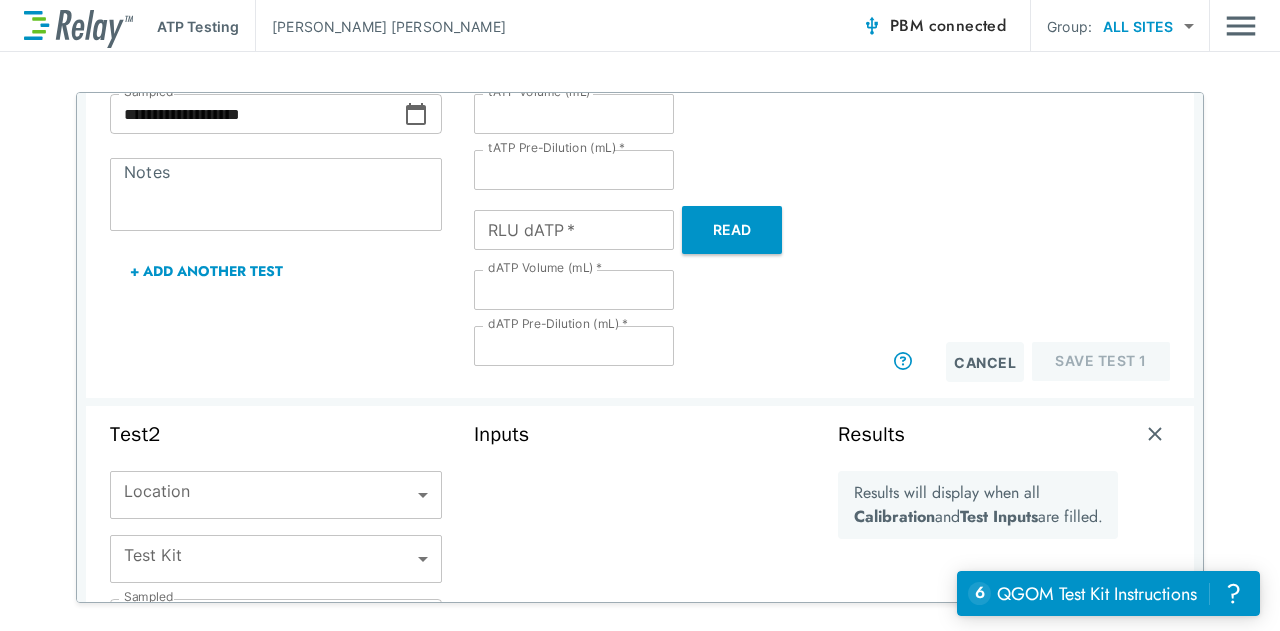 click on "**********" at bounding box center (640, 315) 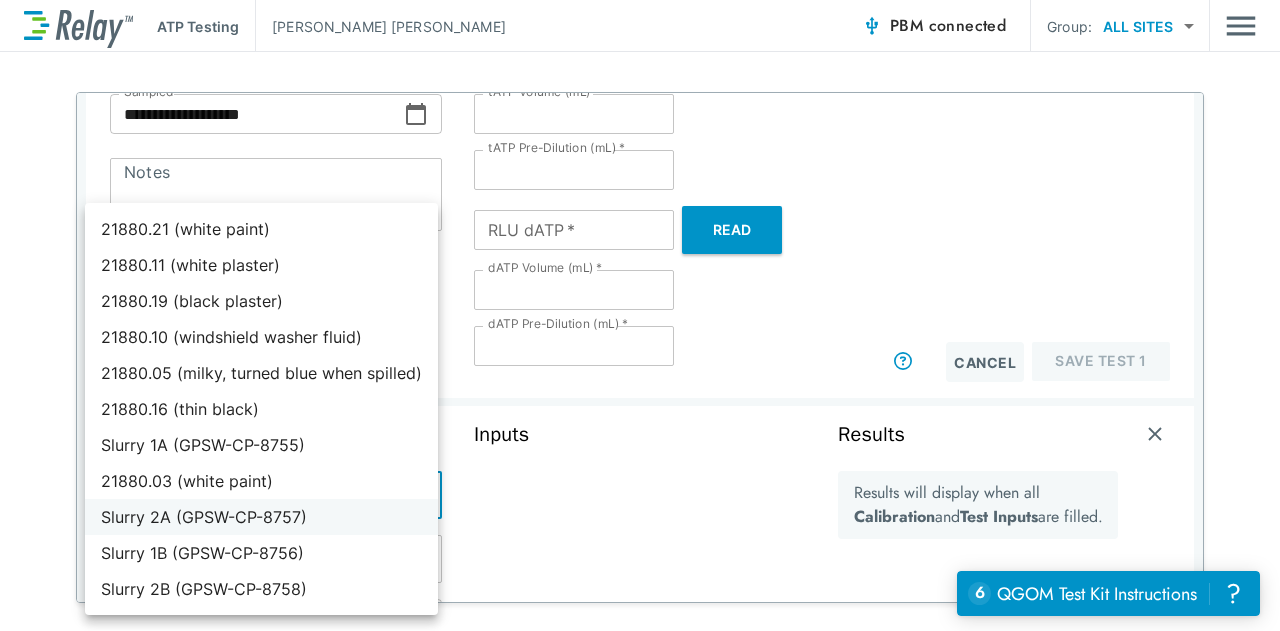 click on "Slurry 2A (GPSW-CP-8757)" at bounding box center (261, 517) 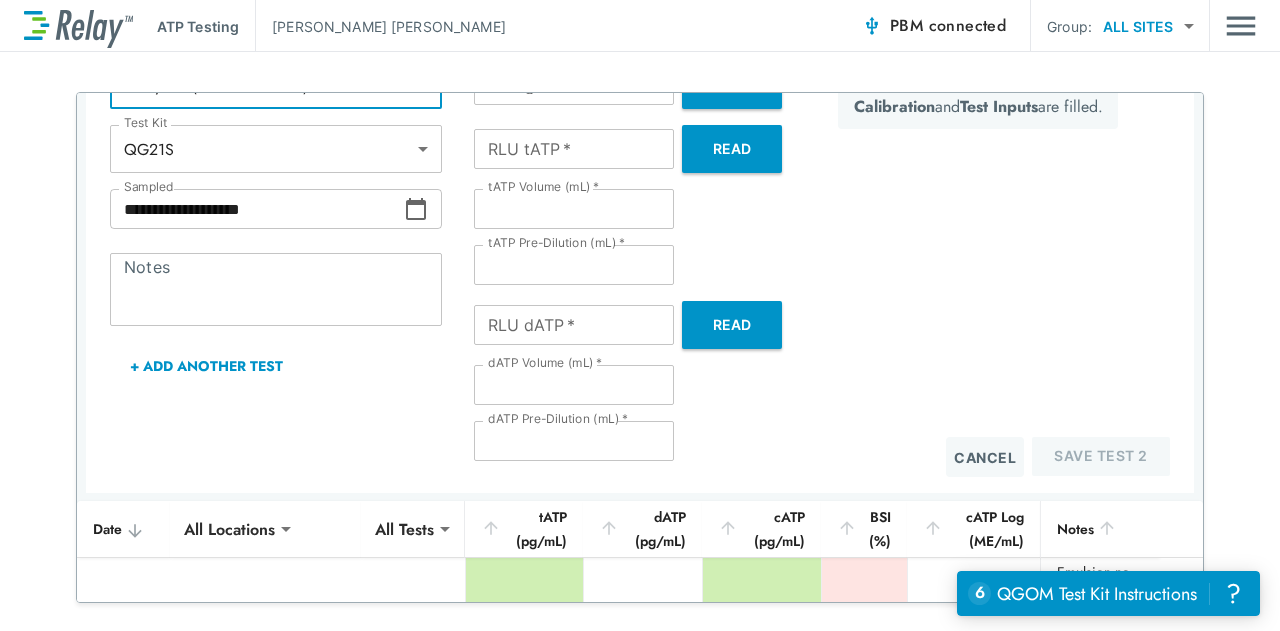 scroll, scrollTop: 824, scrollLeft: 0, axis: vertical 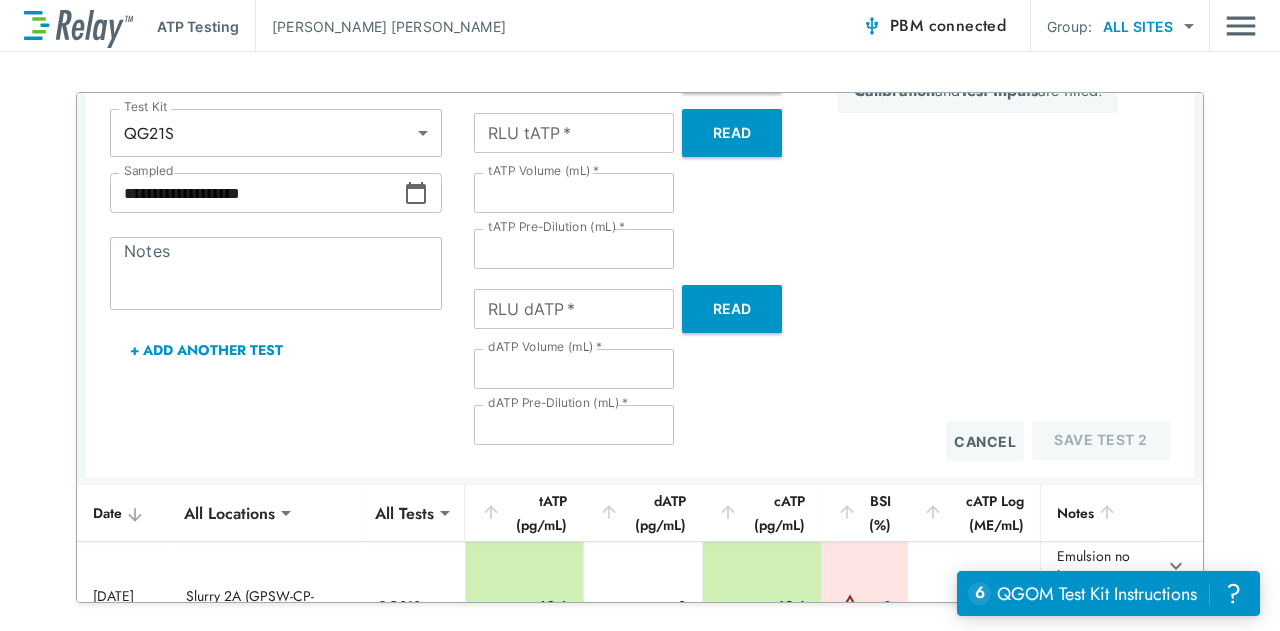 click on "+ Add Another Test" at bounding box center (206, 350) 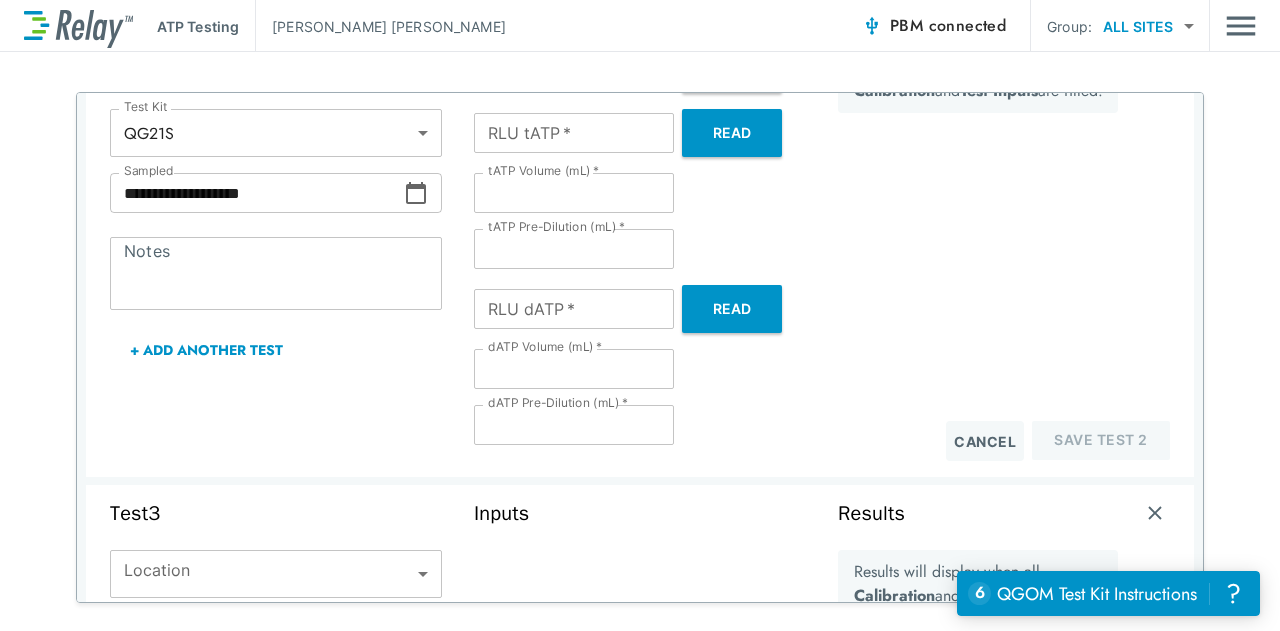 click on "+ Add Another Test" at bounding box center [206, 350] 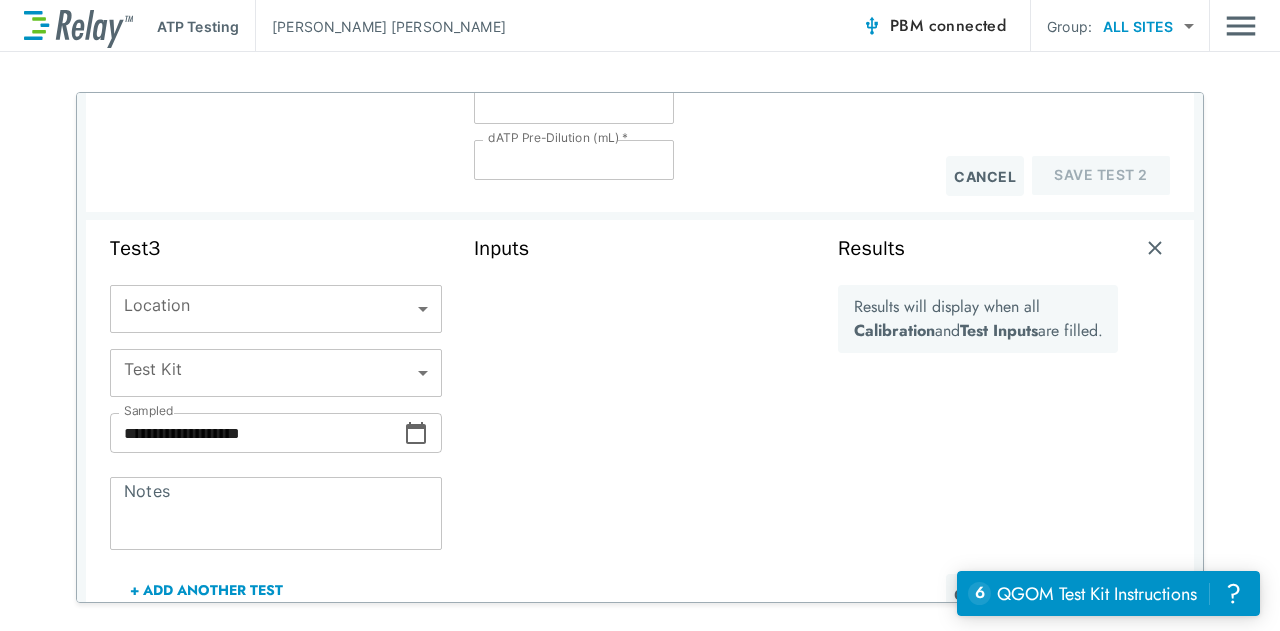 click on "**********" at bounding box center [640, 315] 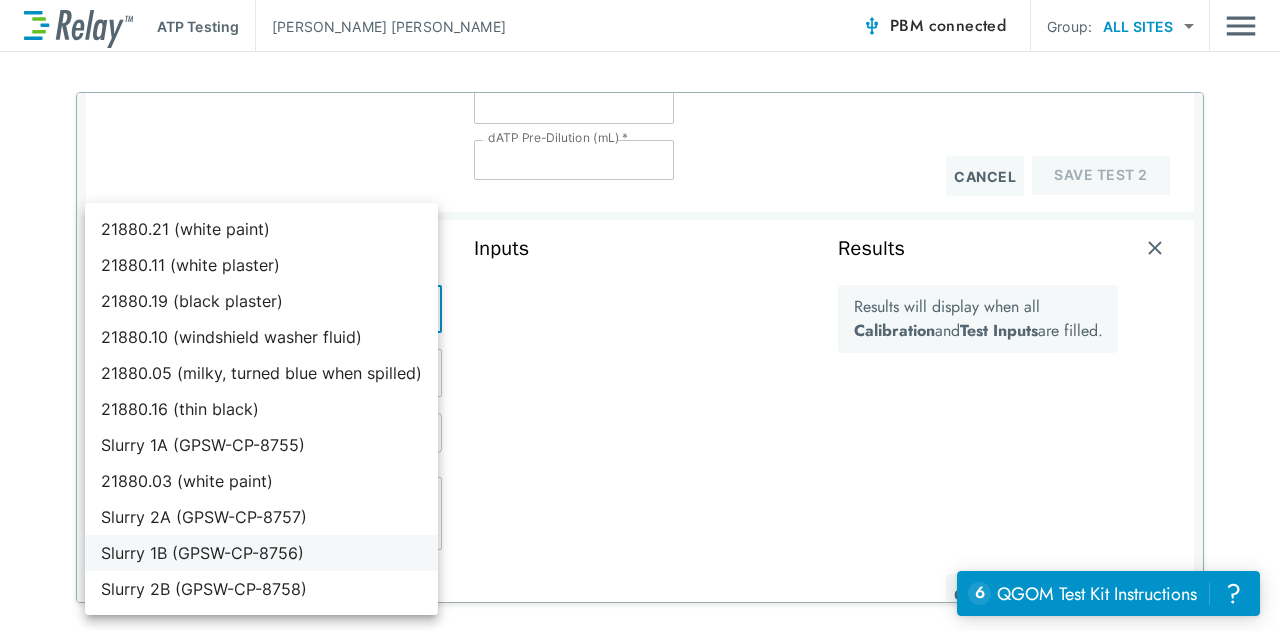 click on "Slurry 1B (GPSW-CP-8756)" at bounding box center [261, 553] 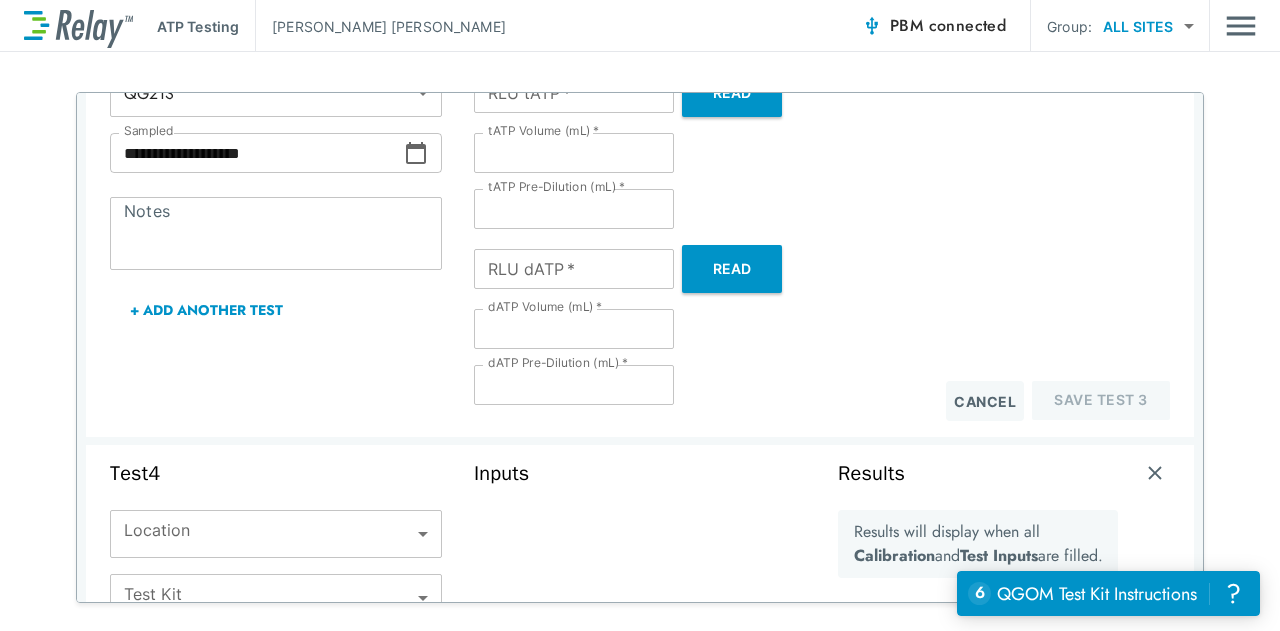 scroll, scrollTop: 1485, scrollLeft: 0, axis: vertical 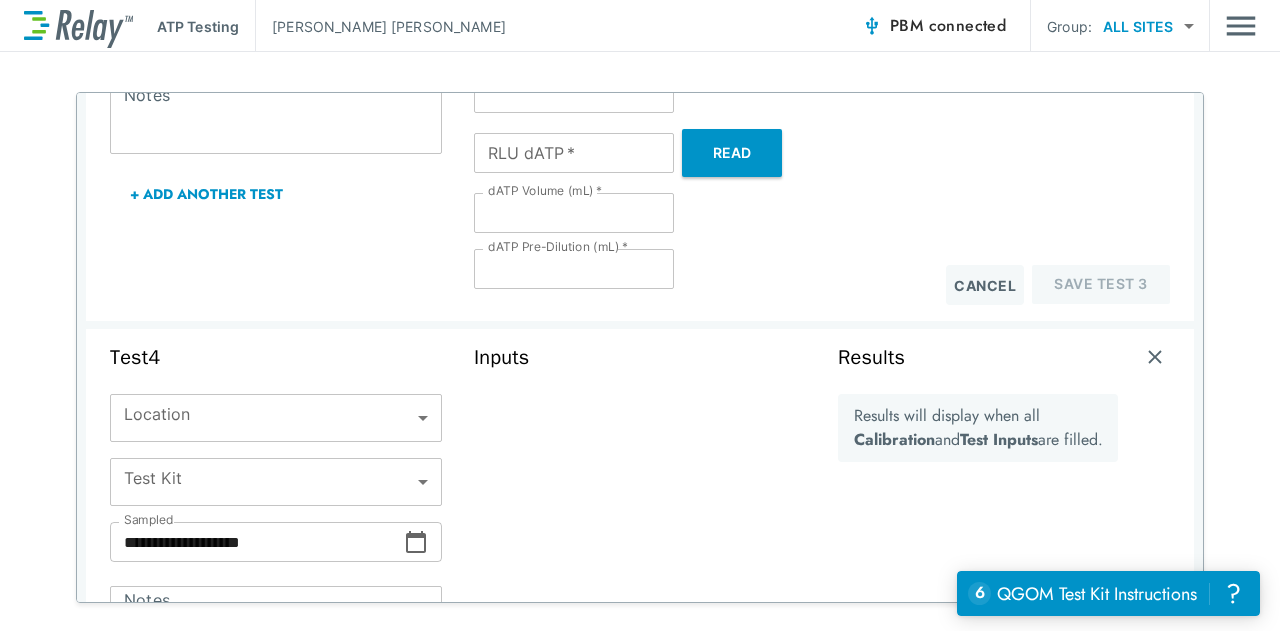 click on "**********" at bounding box center [640, 315] 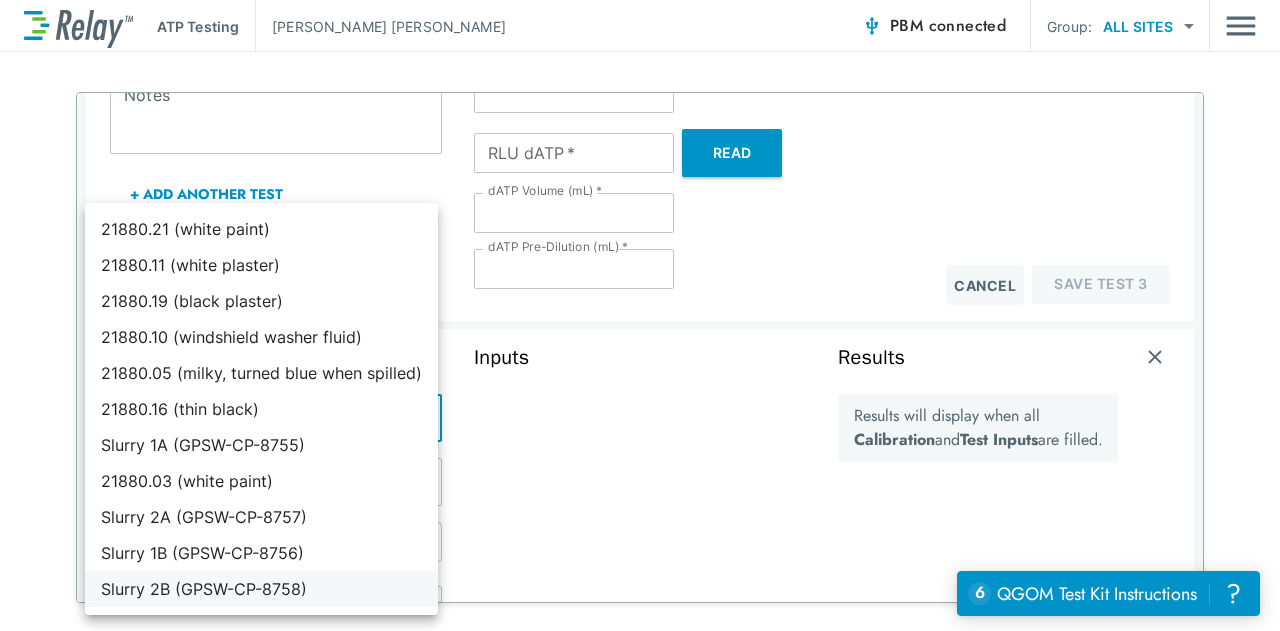 click on "Slurry 2B (GPSW-CP-8758)" at bounding box center (261, 589) 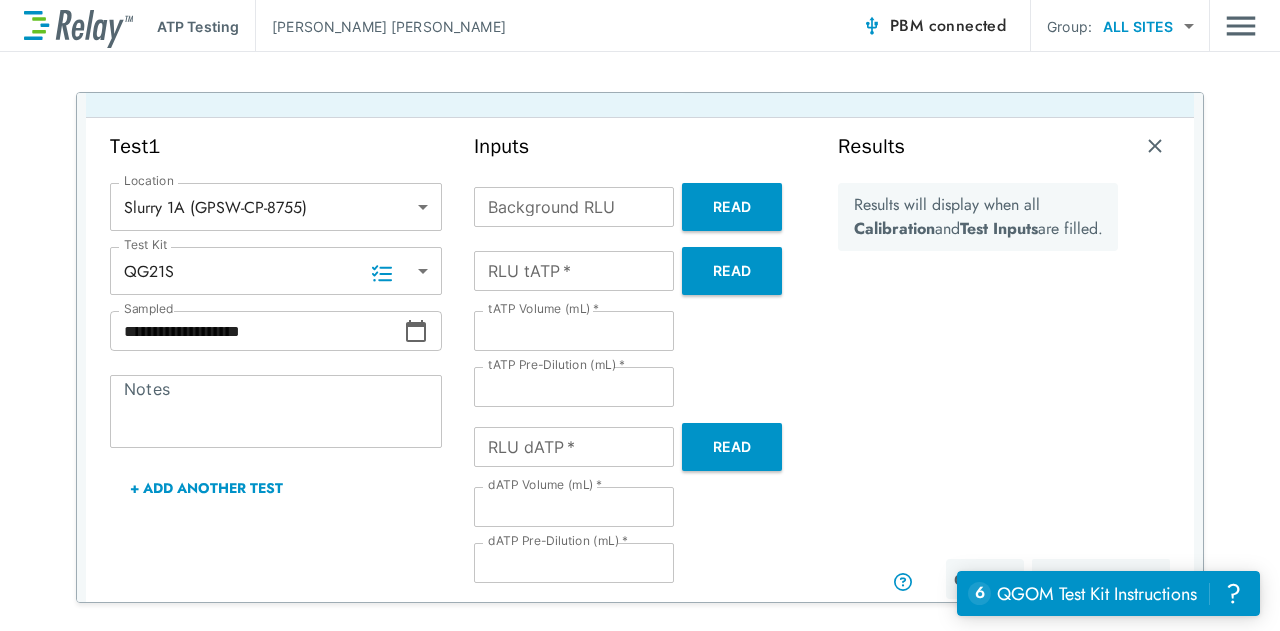 scroll, scrollTop: 176, scrollLeft: 0, axis: vertical 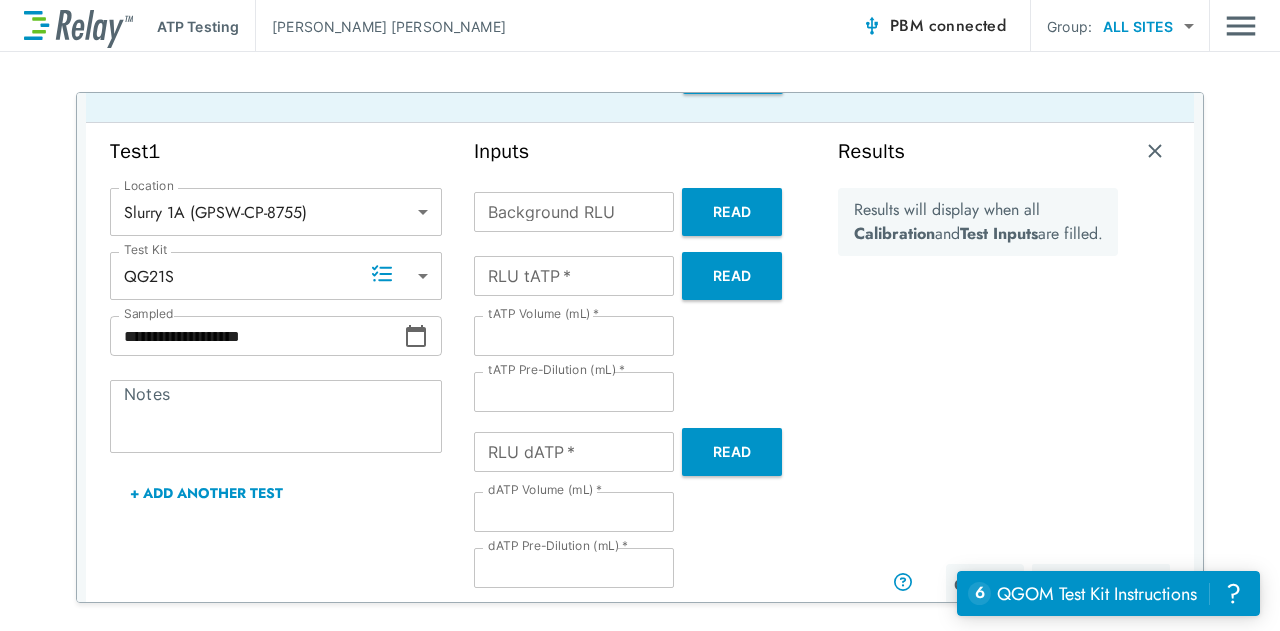 click on "Read" at bounding box center (732, 212) 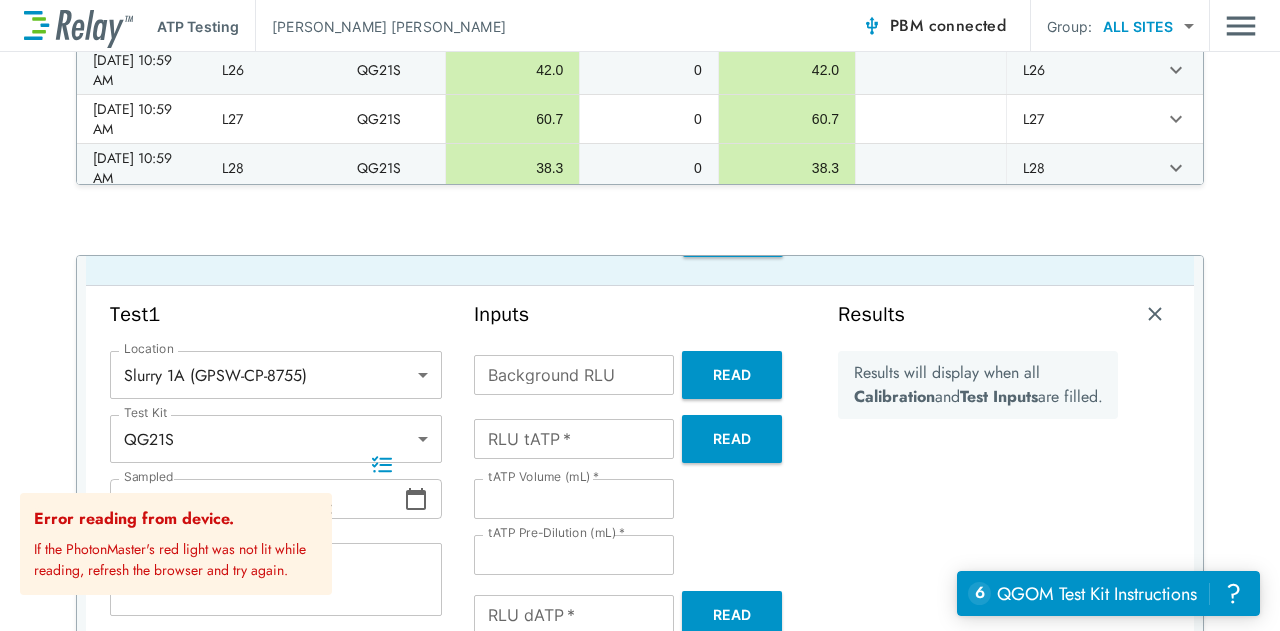 scroll, scrollTop: 391, scrollLeft: 0, axis: vertical 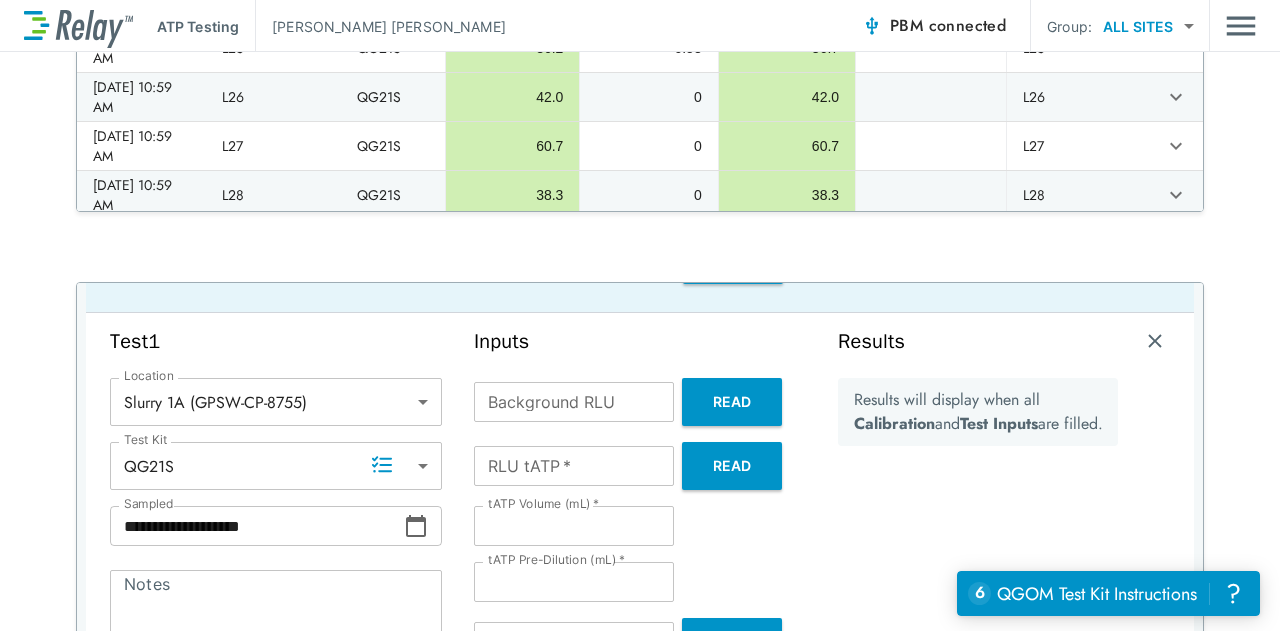click on "connected" at bounding box center [968, 25] 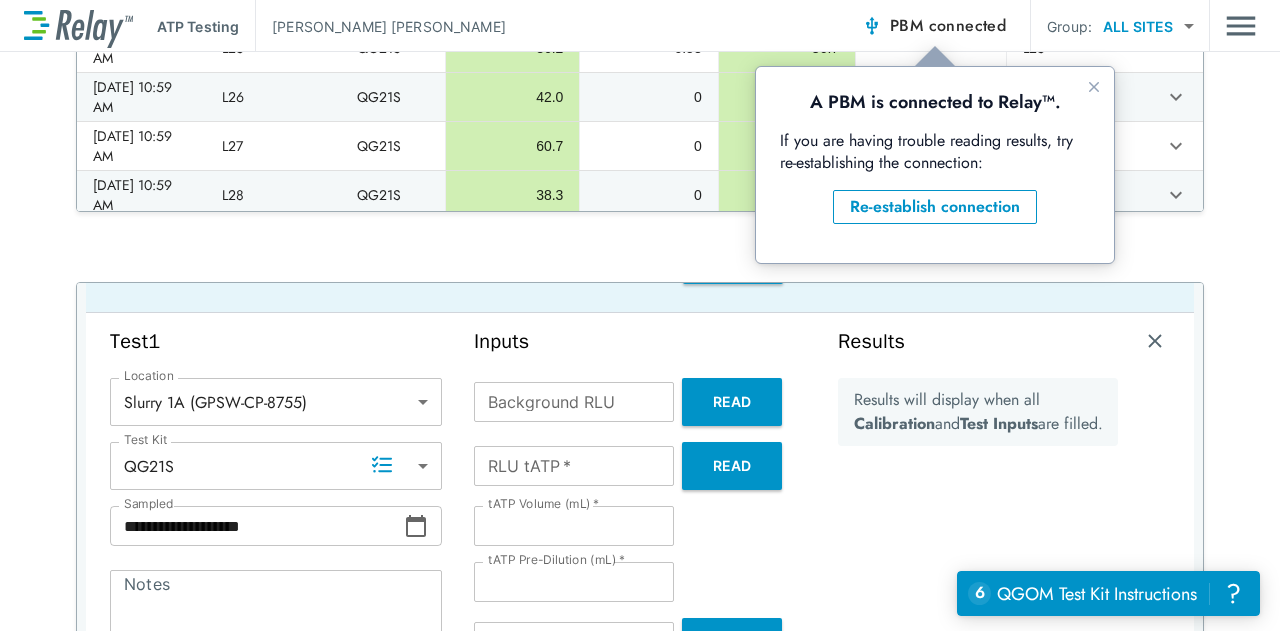 scroll, scrollTop: 0, scrollLeft: 0, axis: both 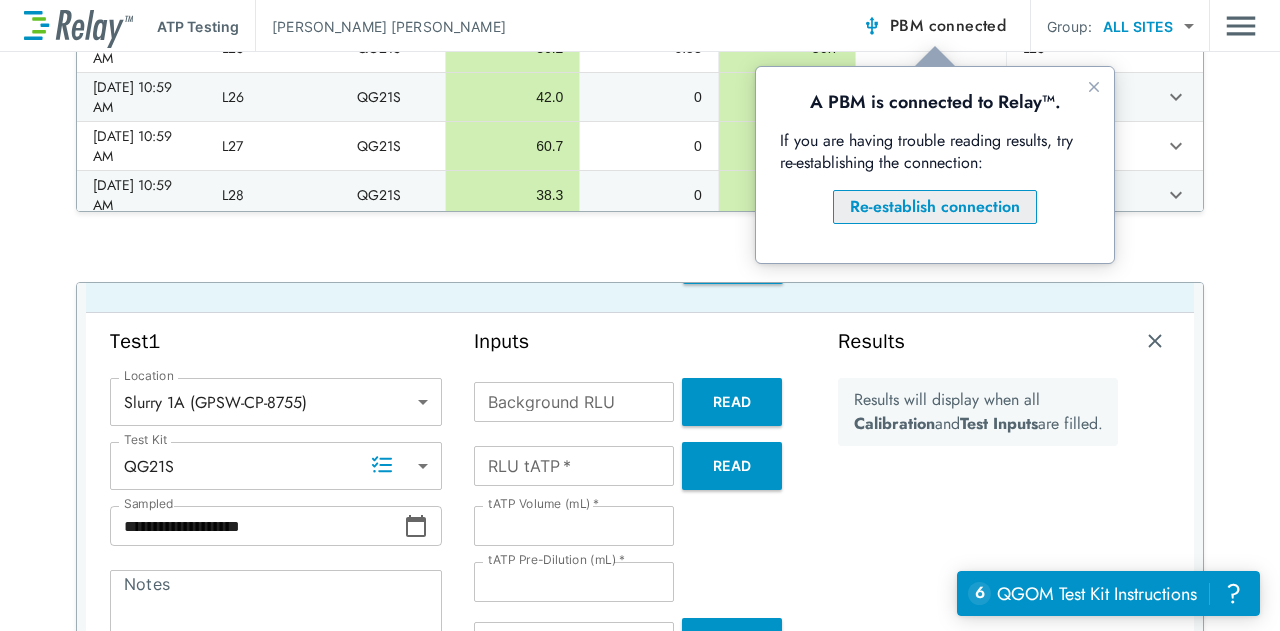 click on "Re-establish connection" at bounding box center [935, 207] 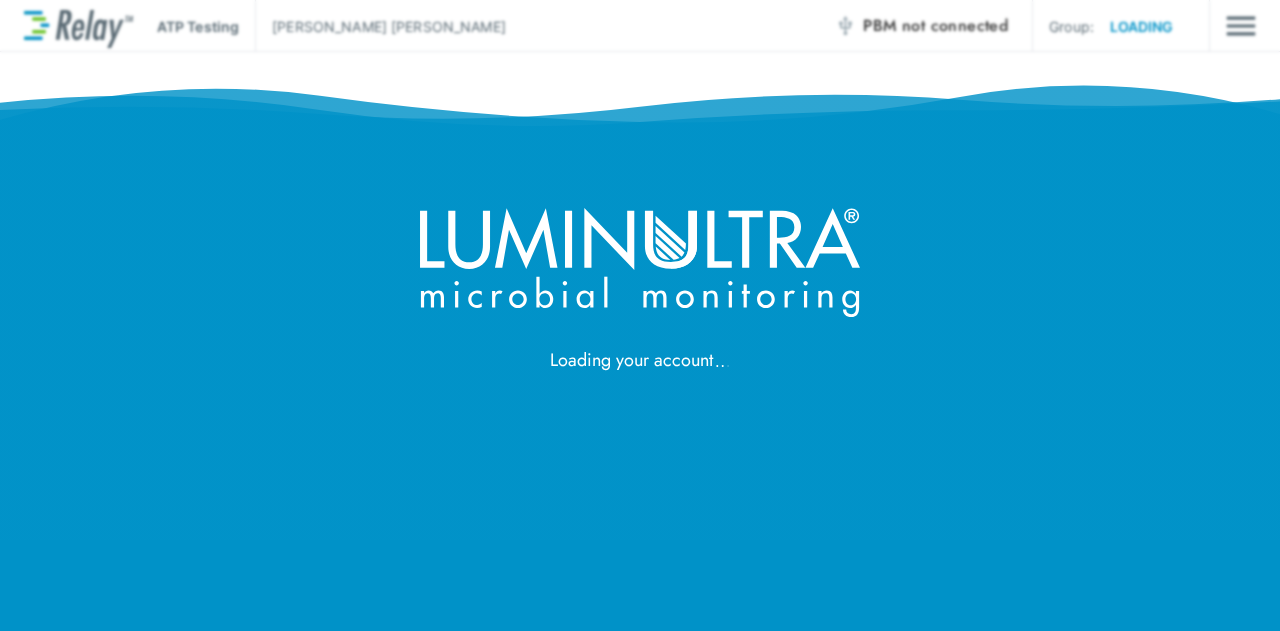 scroll, scrollTop: 0, scrollLeft: 0, axis: both 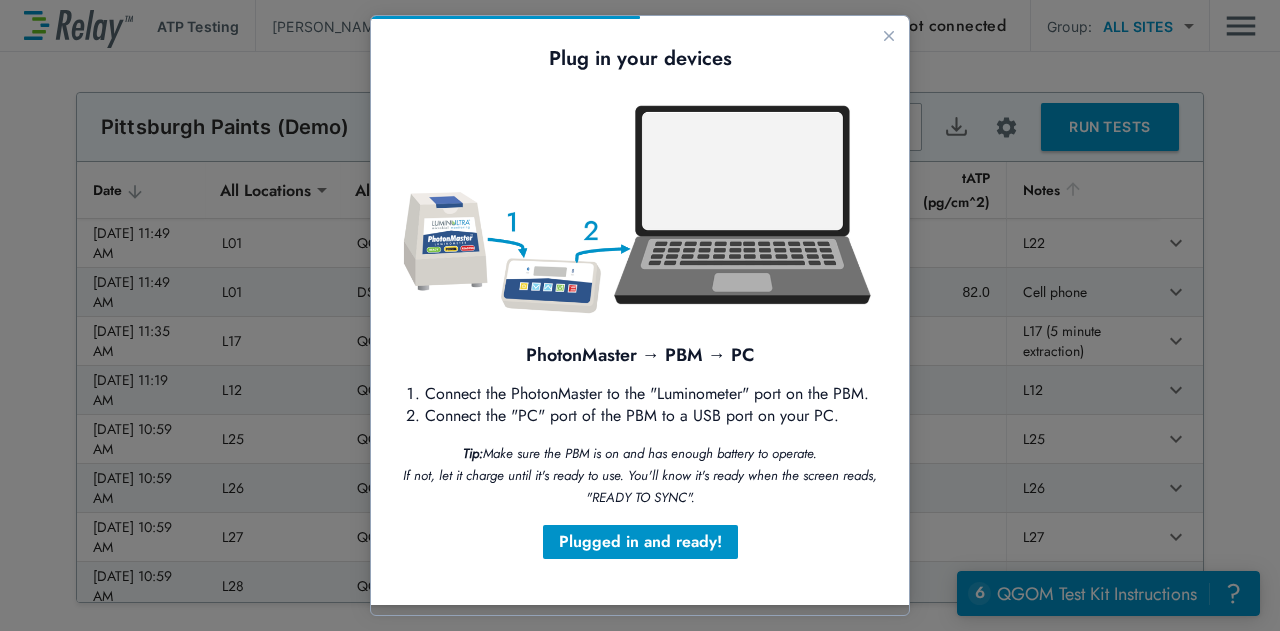 type on "******" 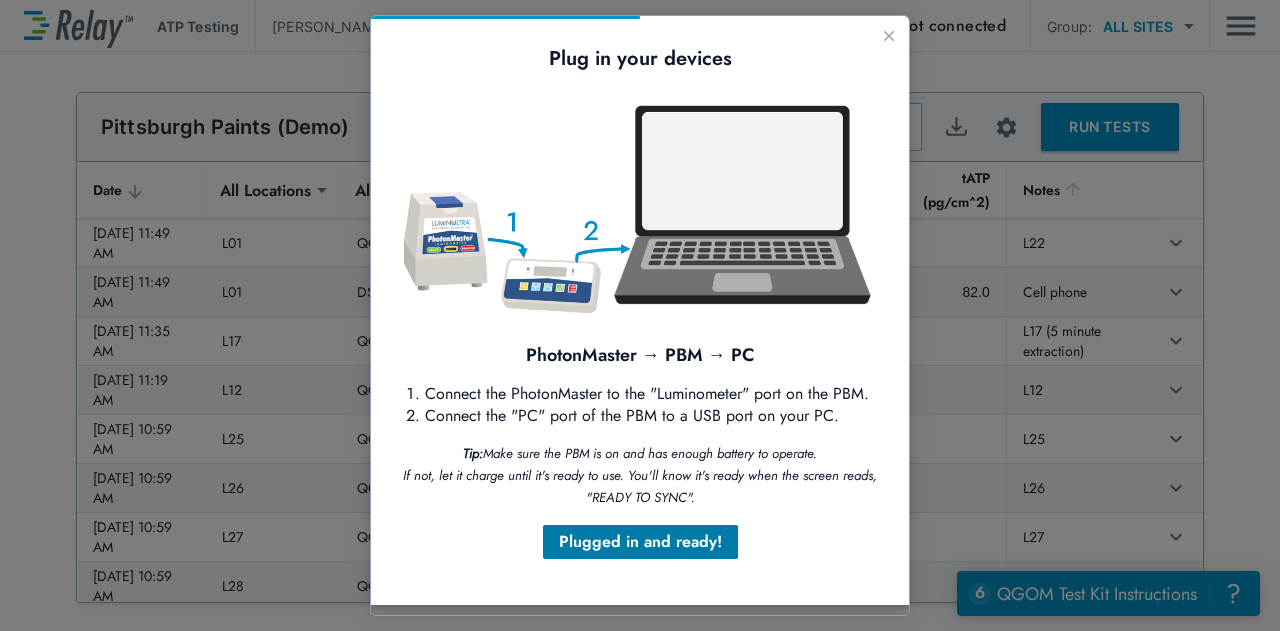 click on "Plugged in and ready!" at bounding box center (640, 542) 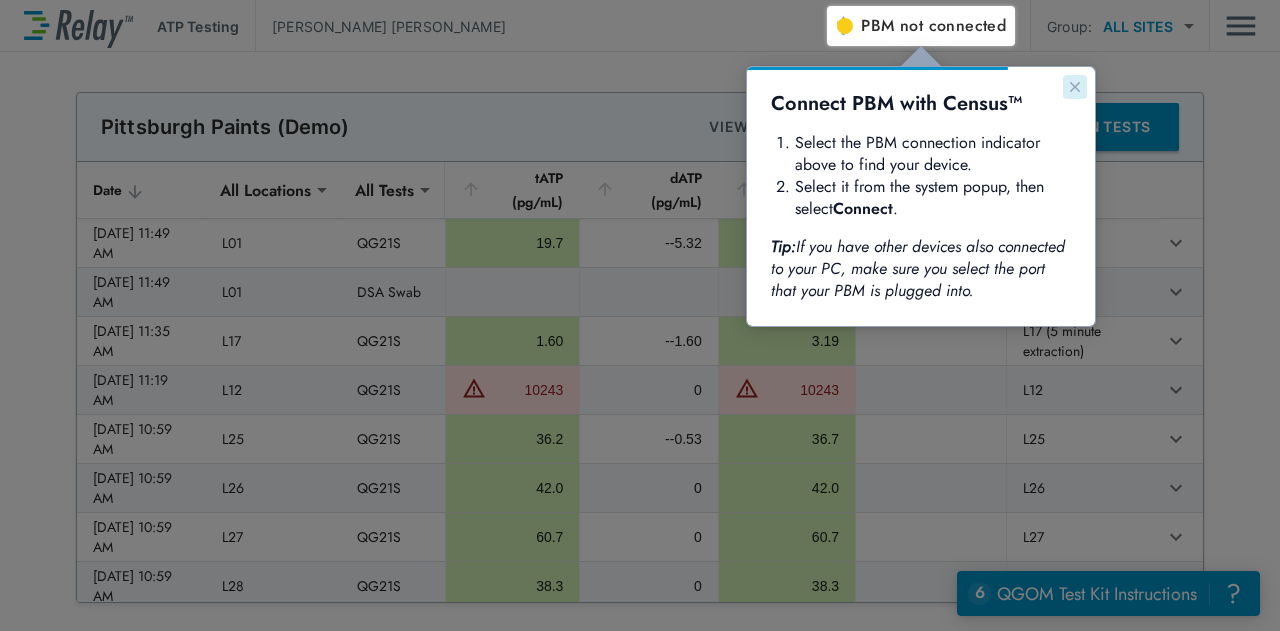 click at bounding box center (1075, 87) 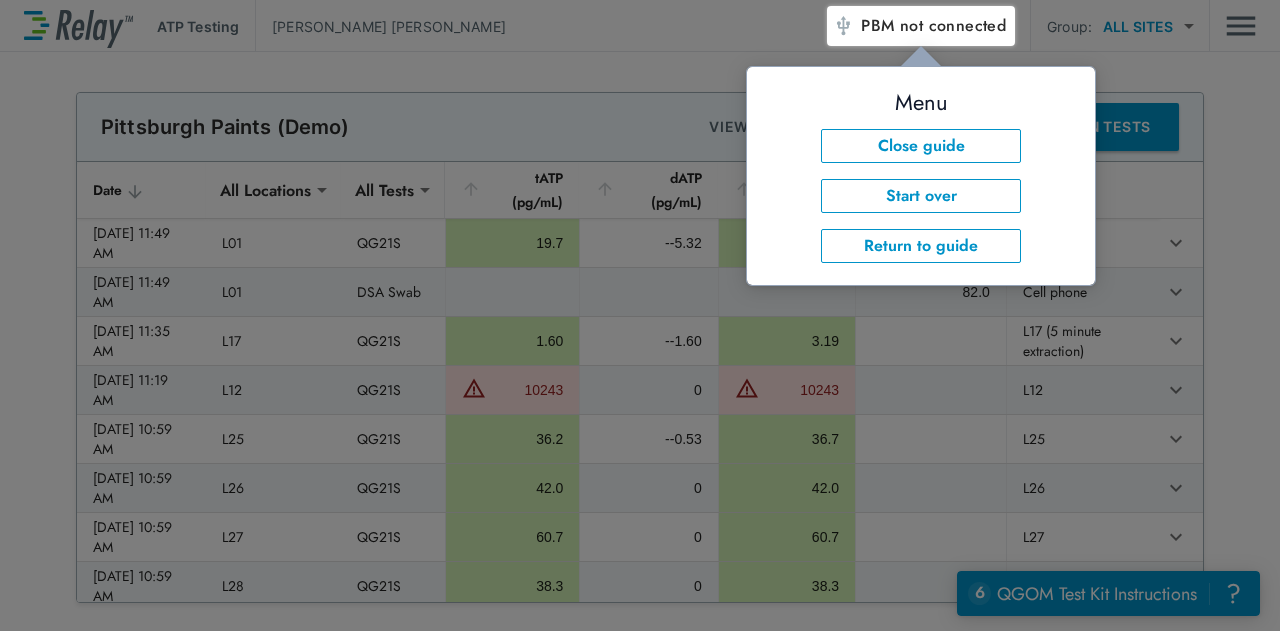 click on "not connected" at bounding box center [953, 25] 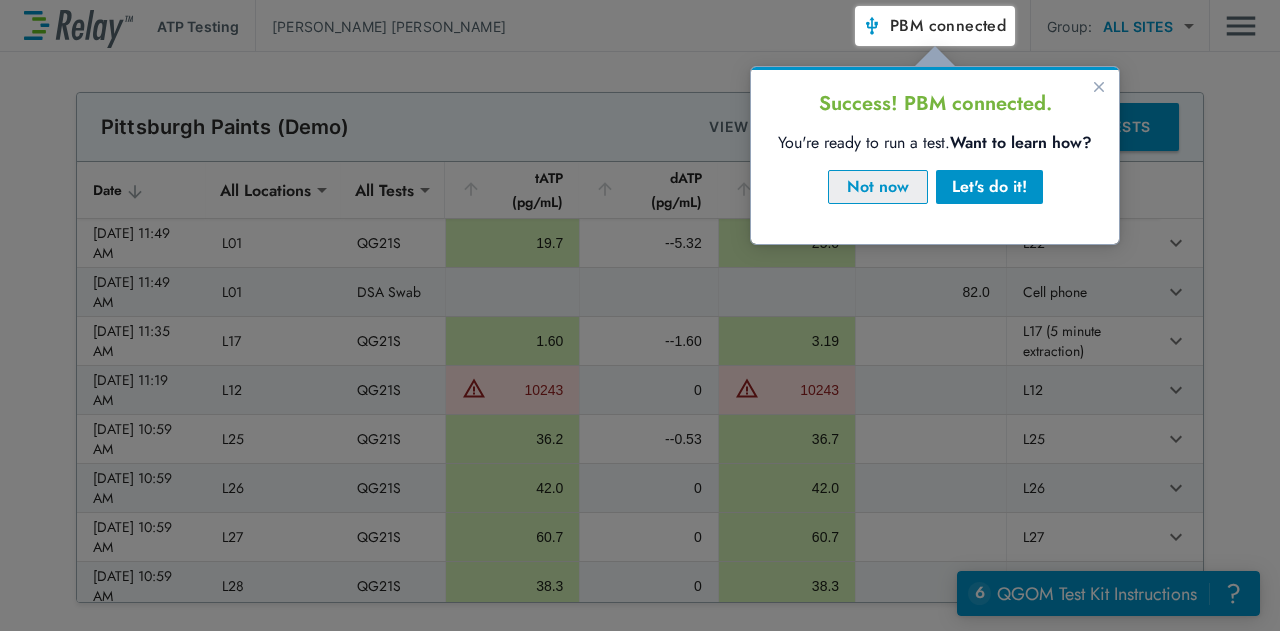 click on "Not now" at bounding box center [878, 187] 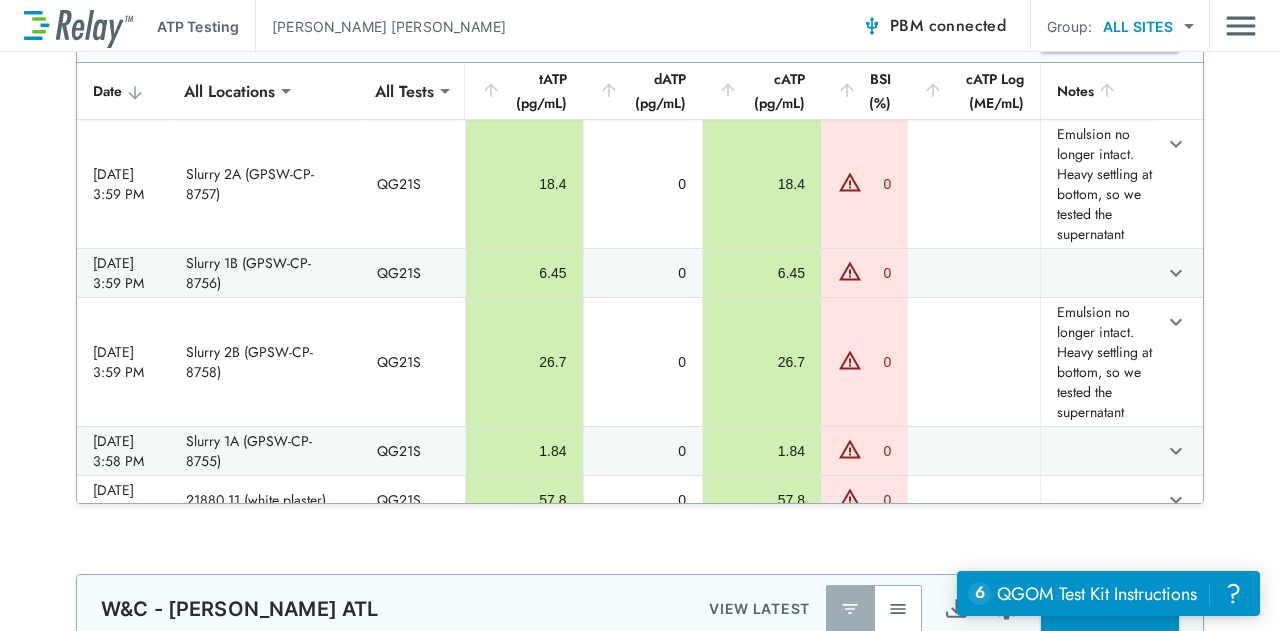 scroll, scrollTop: 516, scrollLeft: 0, axis: vertical 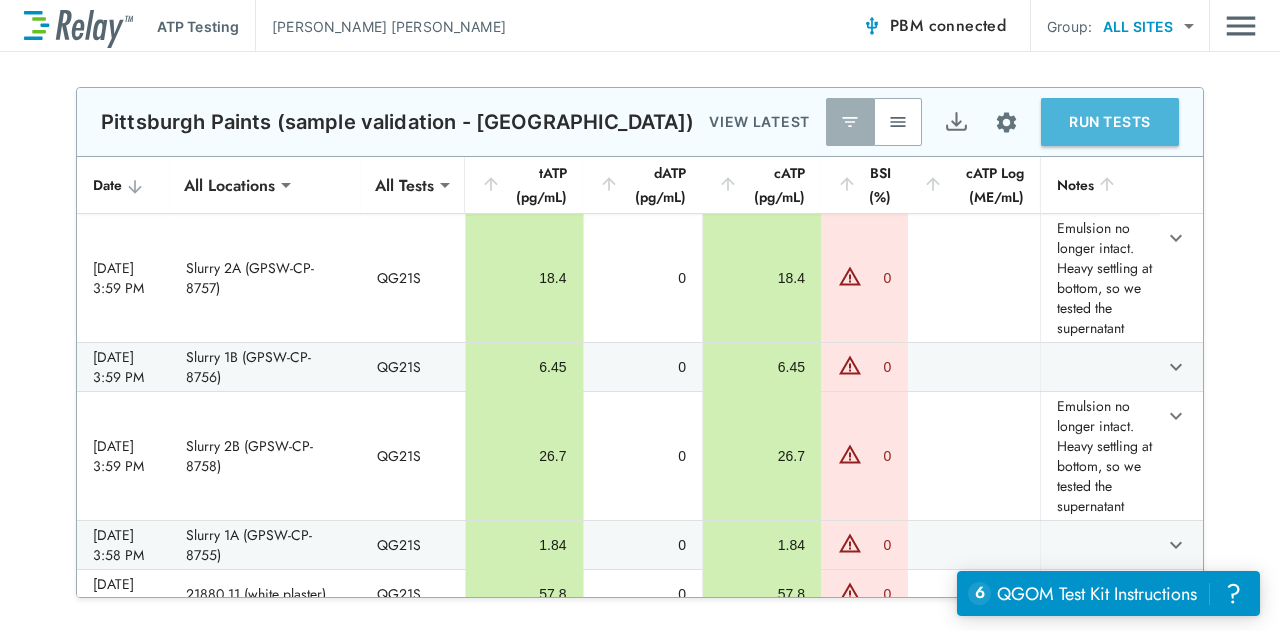 click on "RUN TESTS" at bounding box center [1110, 122] 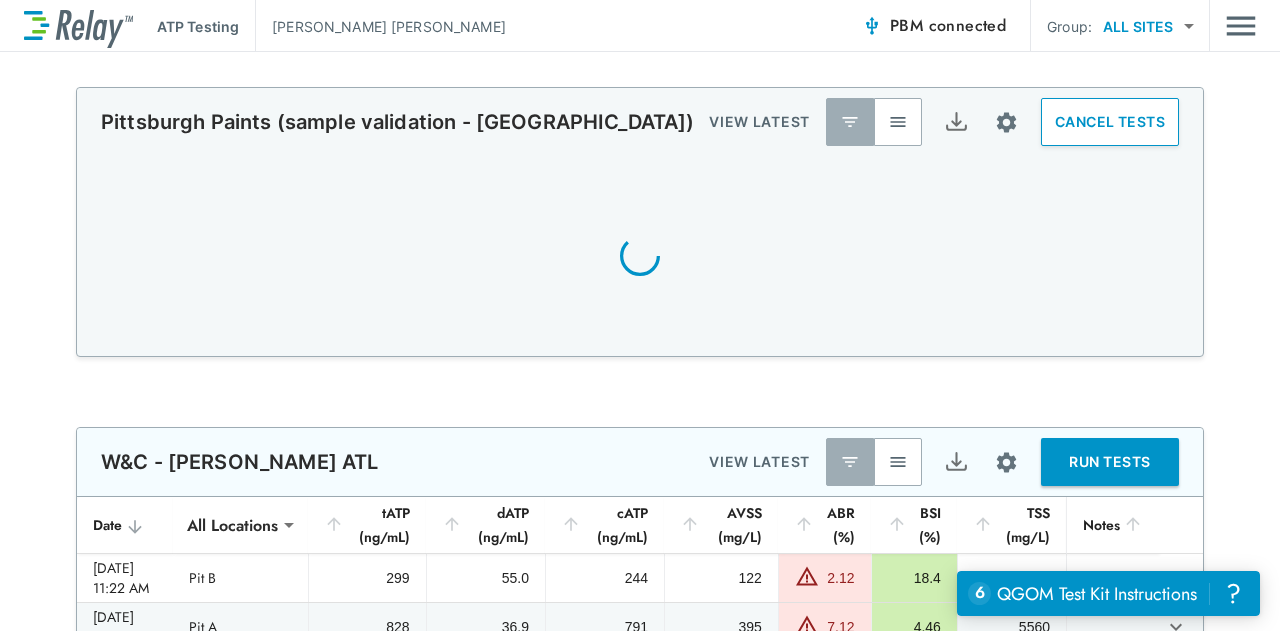 scroll, scrollTop: 511, scrollLeft: 0, axis: vertical 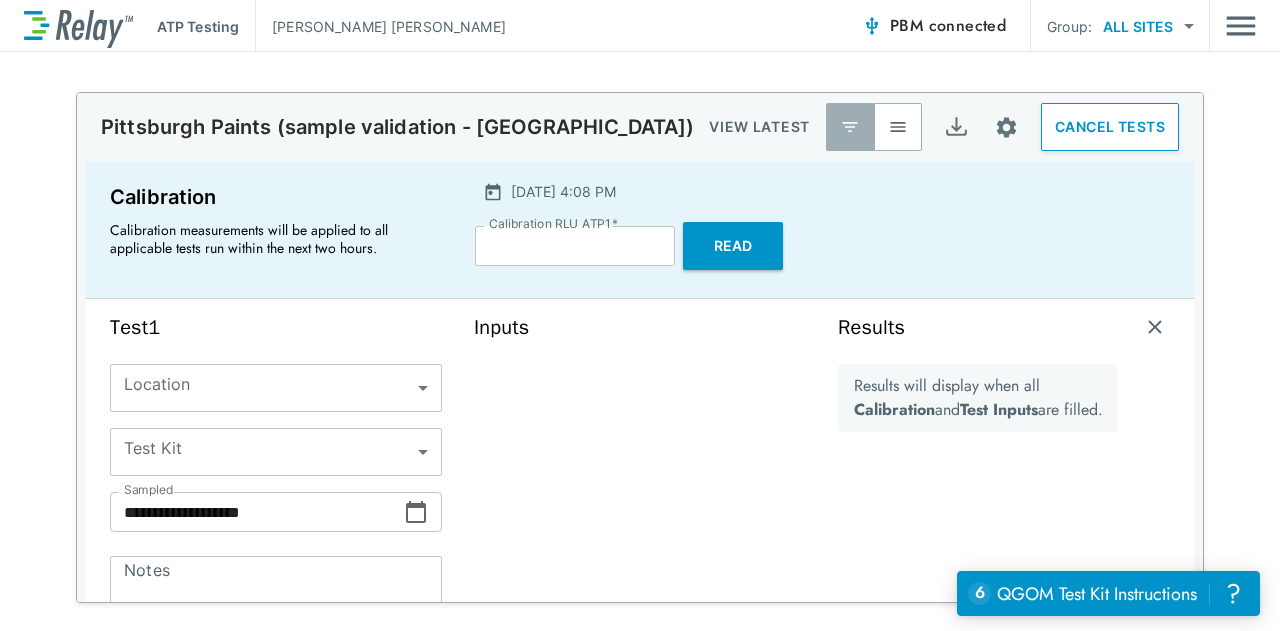 click on "**********" at bounding box center (640, 315) 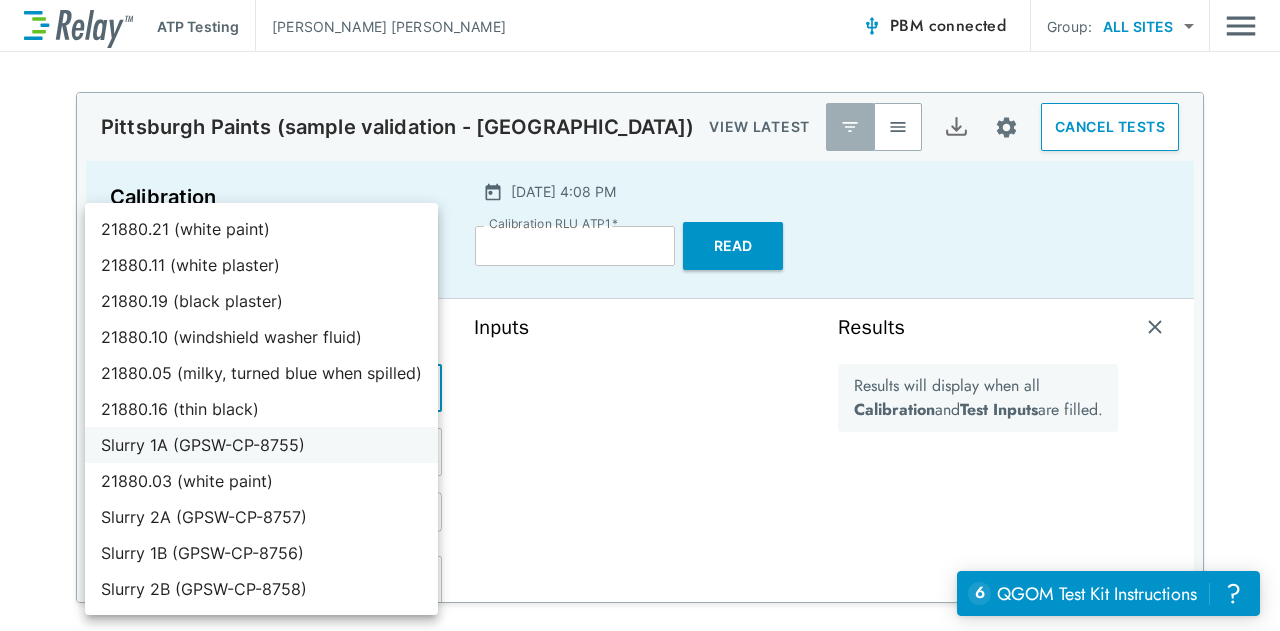 click on "Slurry 1A (GPSW-CP-8755)" at bounding box center [261, 445] 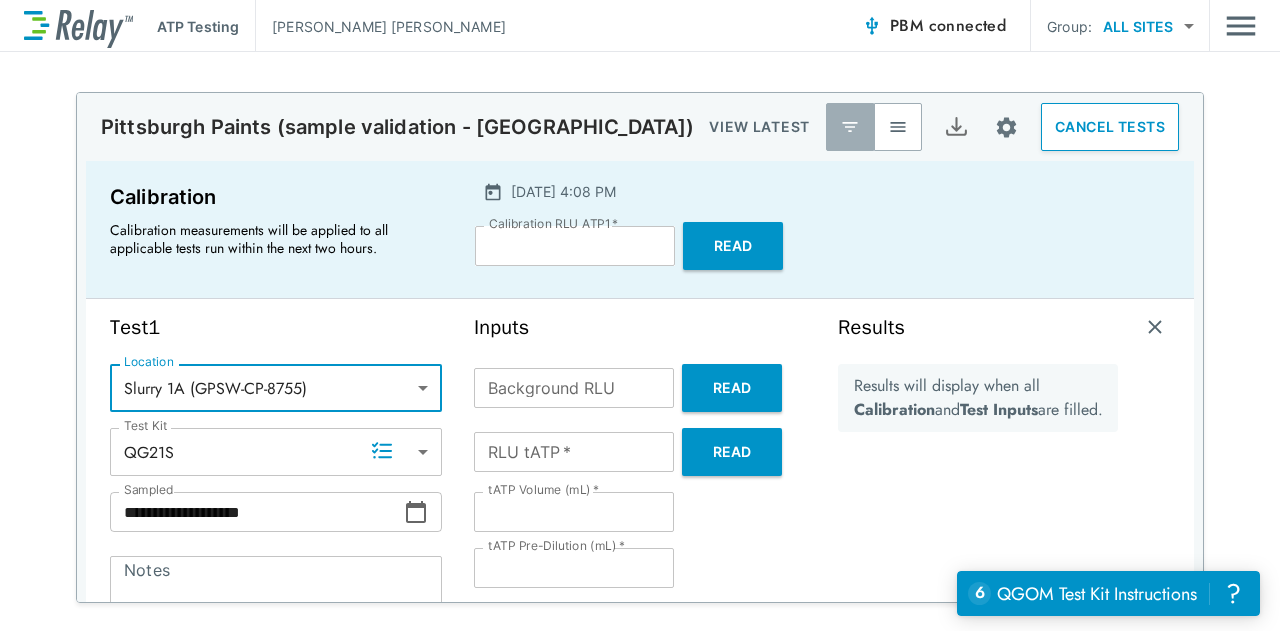 click on "Read" at bounding box center [732, 388] 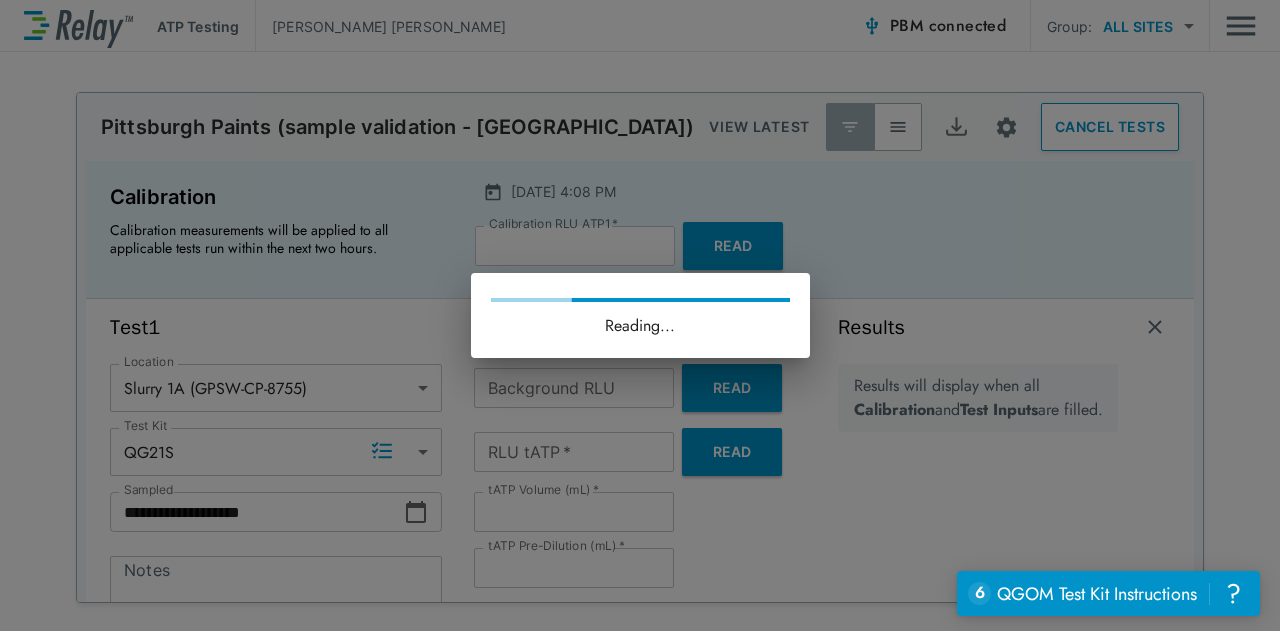 click on "Reading..." at bounding box center (640, 315) 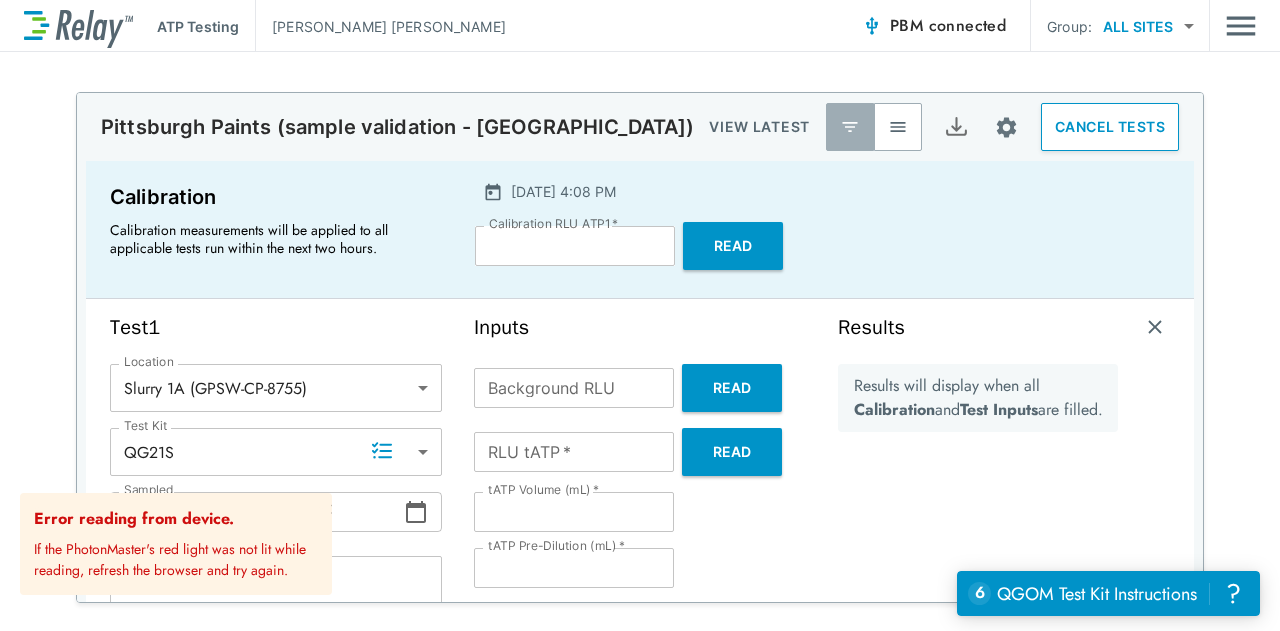 click on "Read" at bounding box center [732, 388] 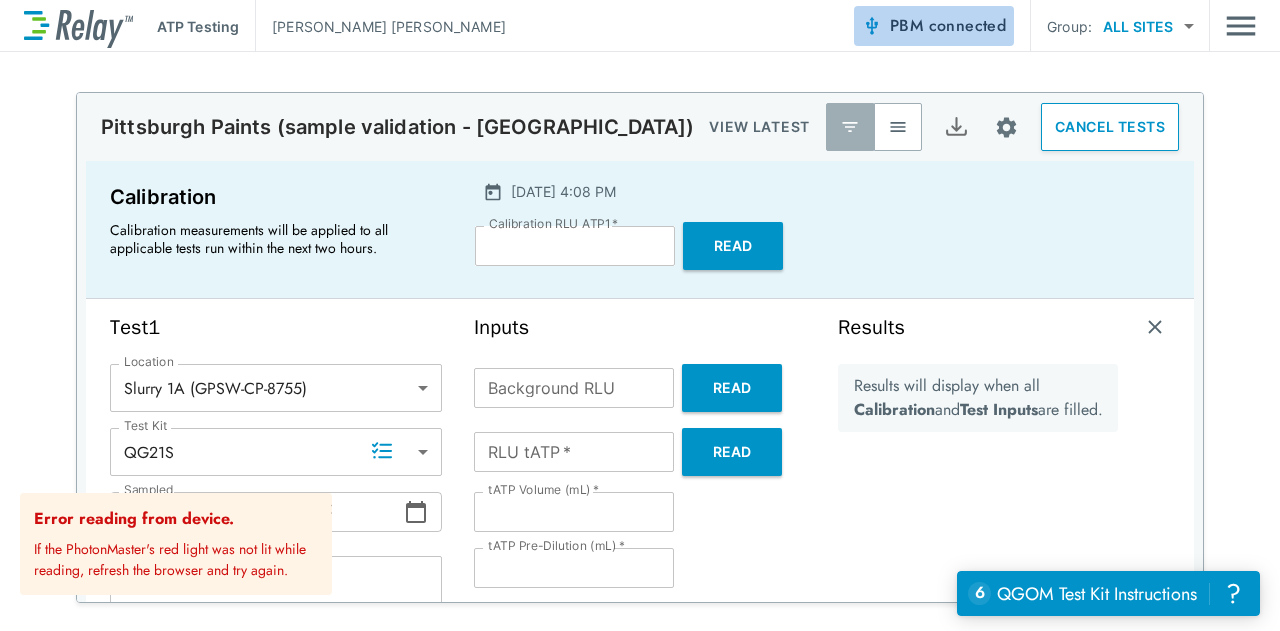 click on "connected" at bounding box center [968, 25] 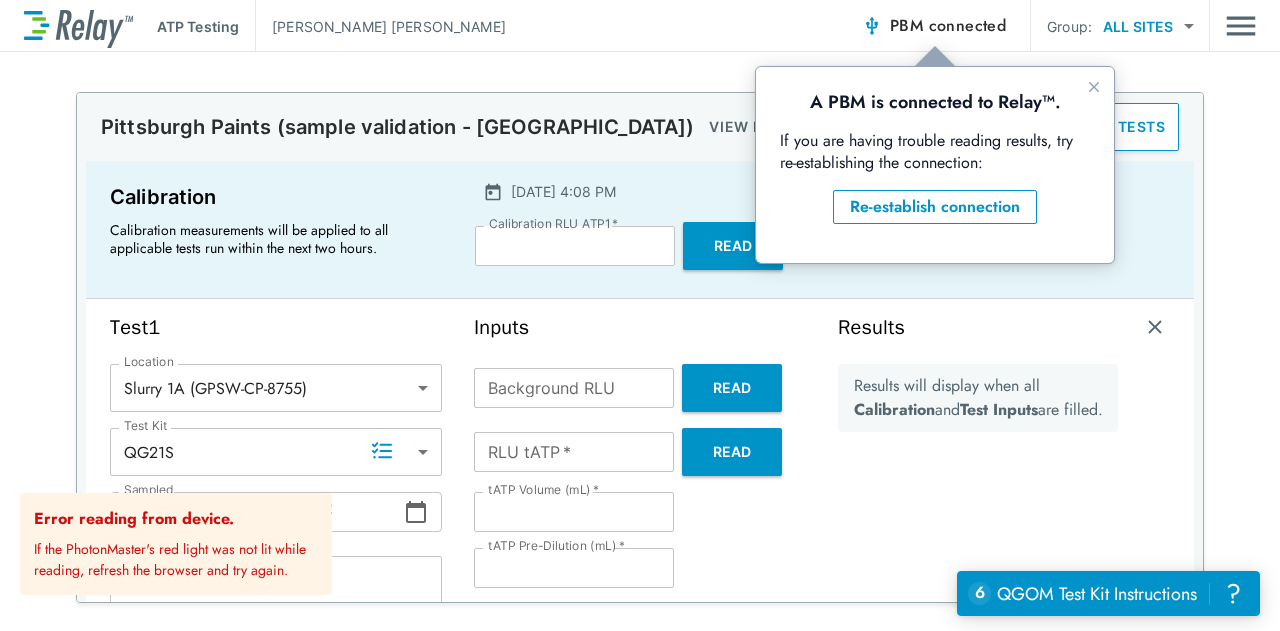 scroll, scrollTop: 0, scrollLeft: 0, axis: both 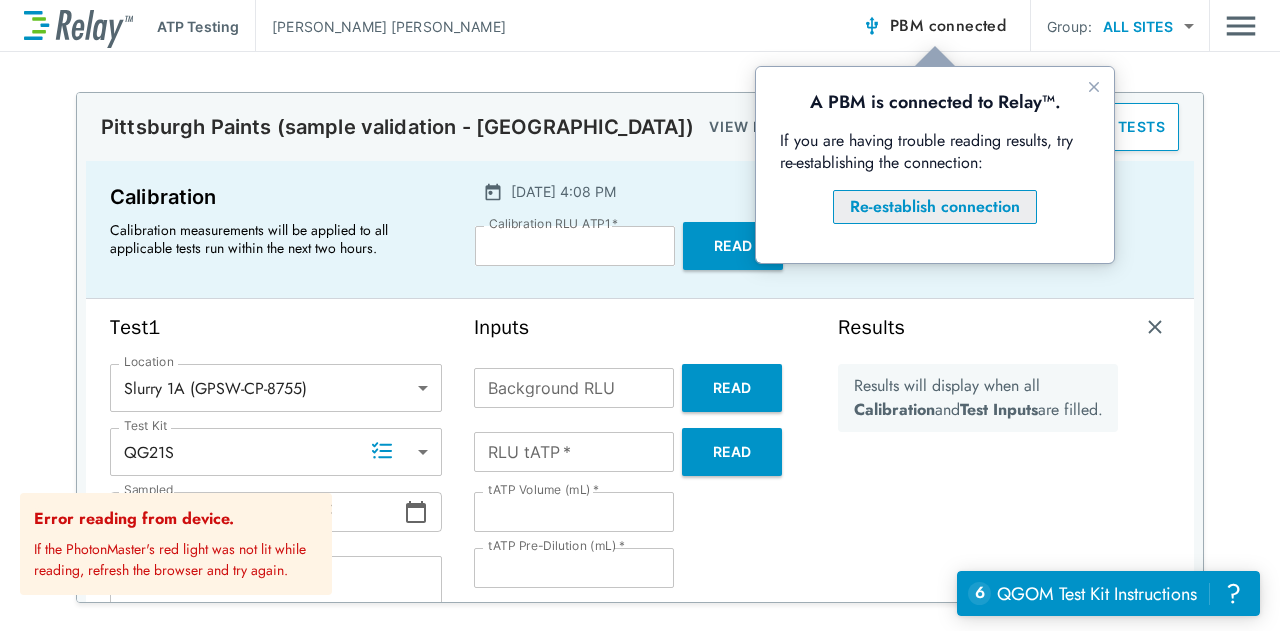 click on "Re-establish connection" at bounding box center [935, 207] 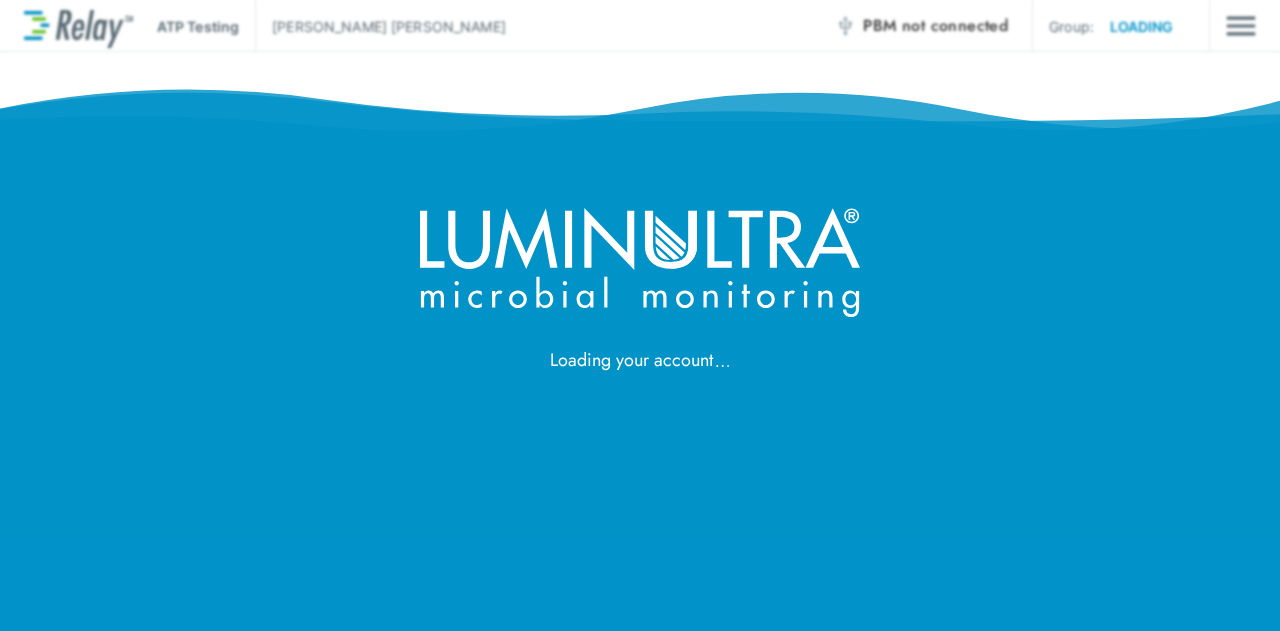 scroll, scrollTop: 0, scrollLeft: 0, axis: both 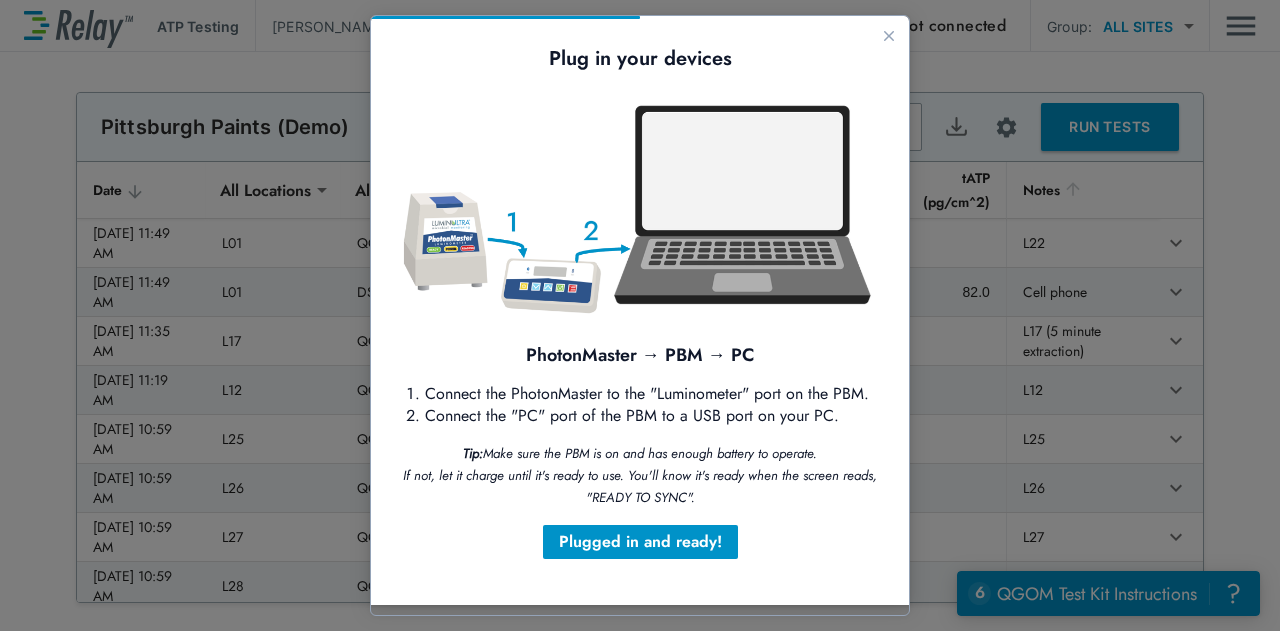 type on "******" 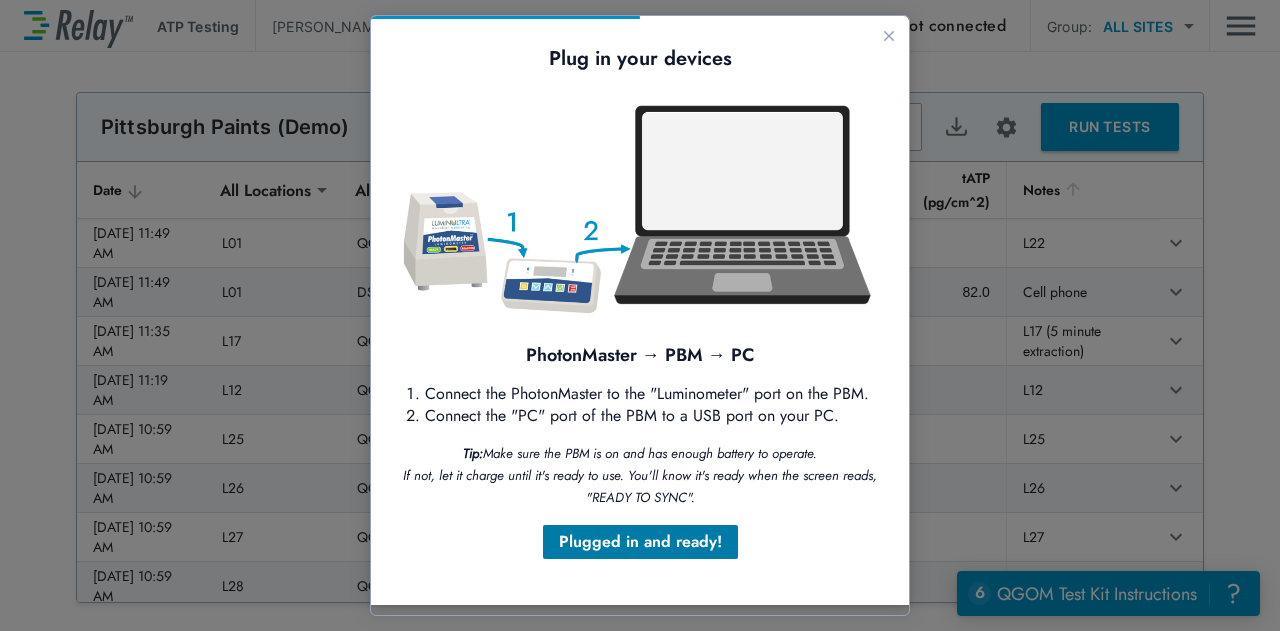 click on "Plugged in and ready!" at bounding box center [640, 542] 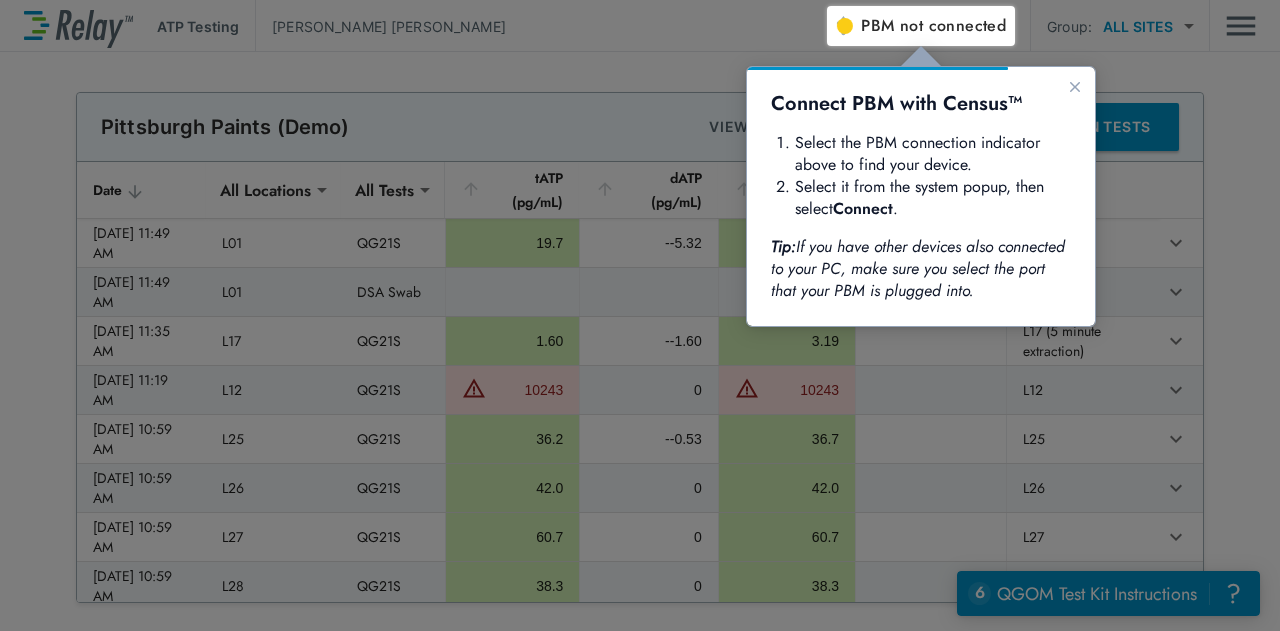 click on "PBM   not connected" at bounding box center [933, 26] 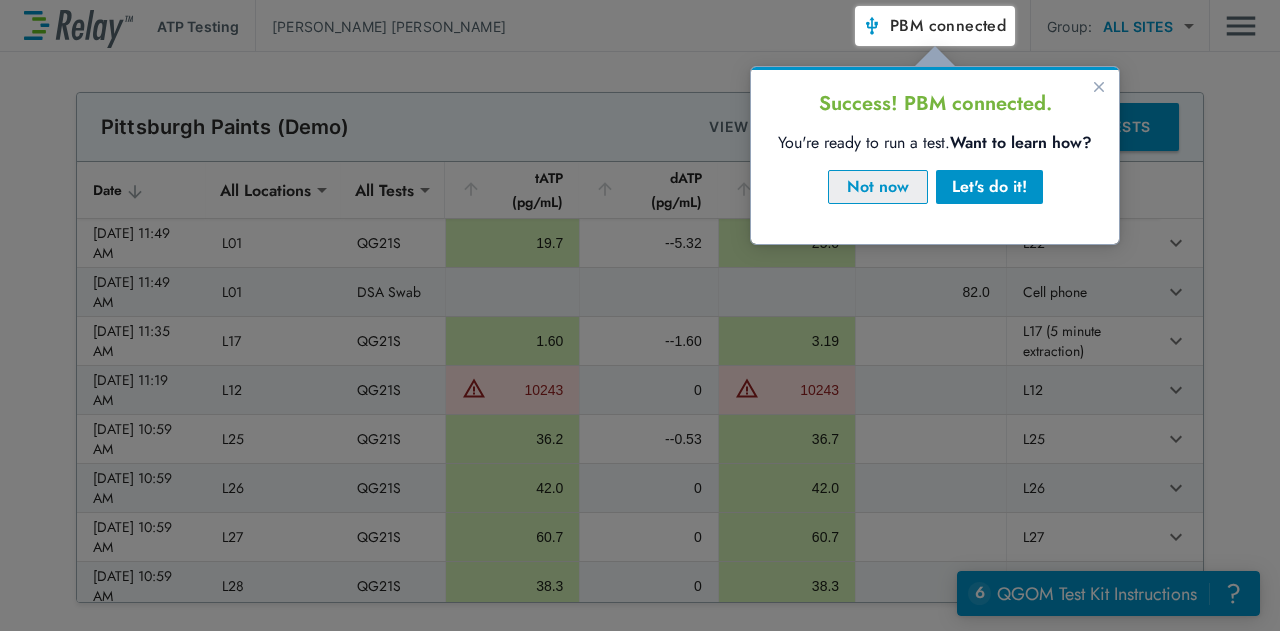 click on "Not now" at bounding box center [878, 187] 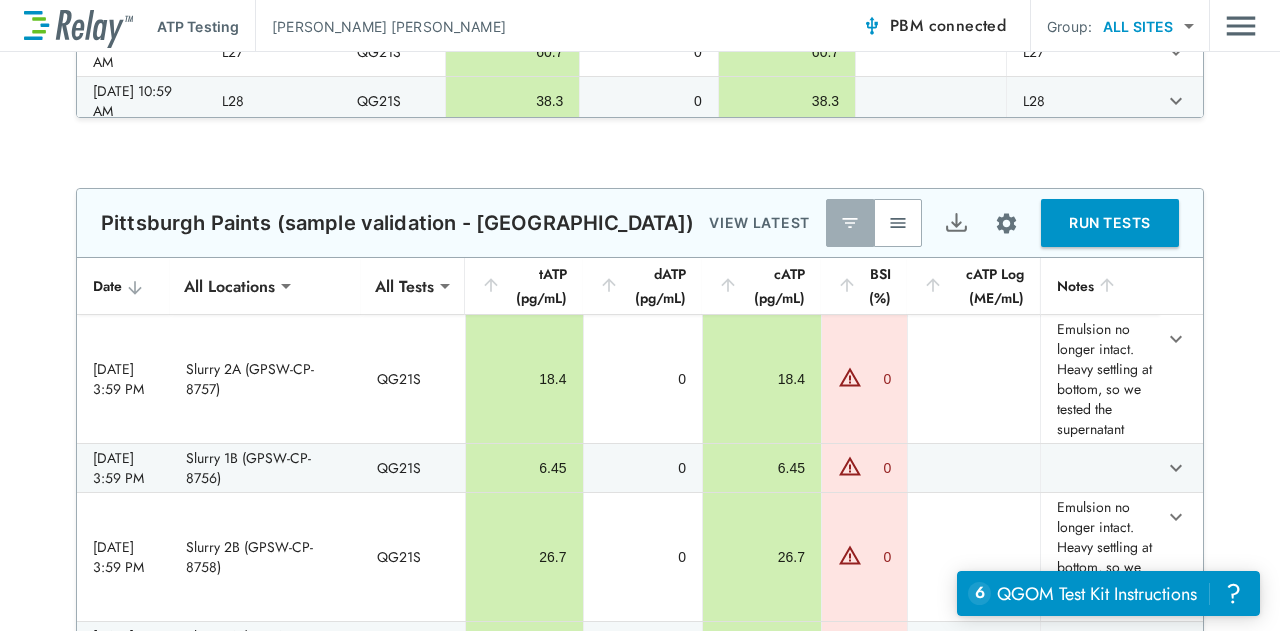 click on "RUN TESTS" at bounding box center (1110, 223) 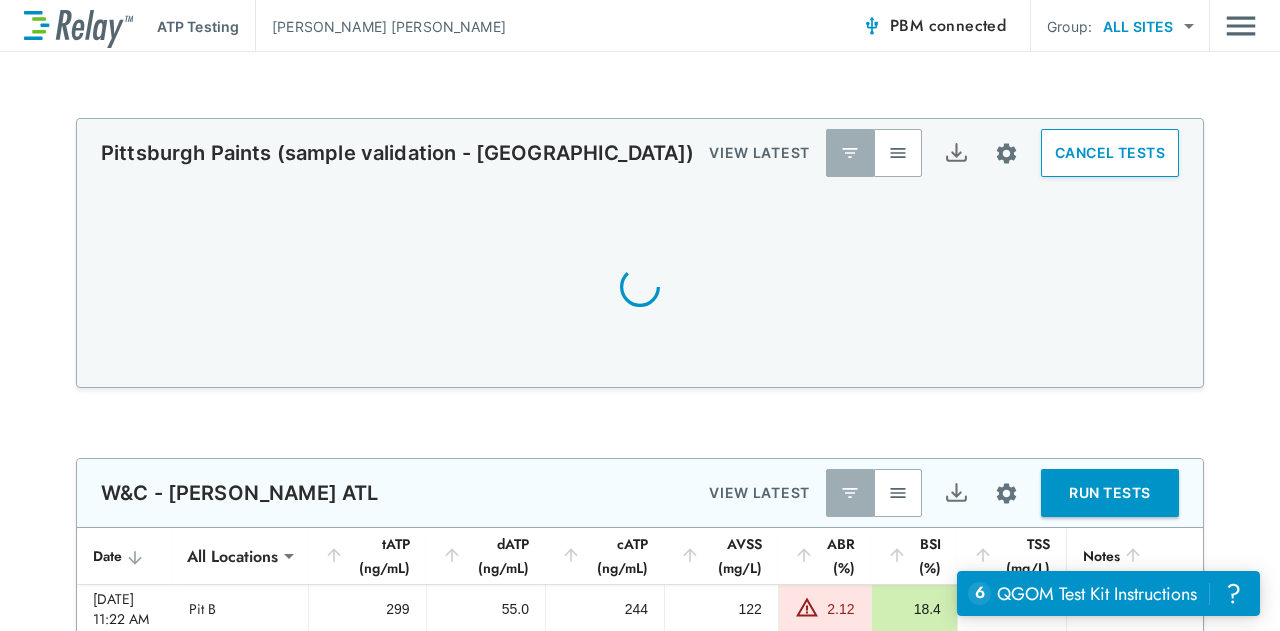 scroll, scrollTop: 511, scrollLeft: 0, axis: vertical 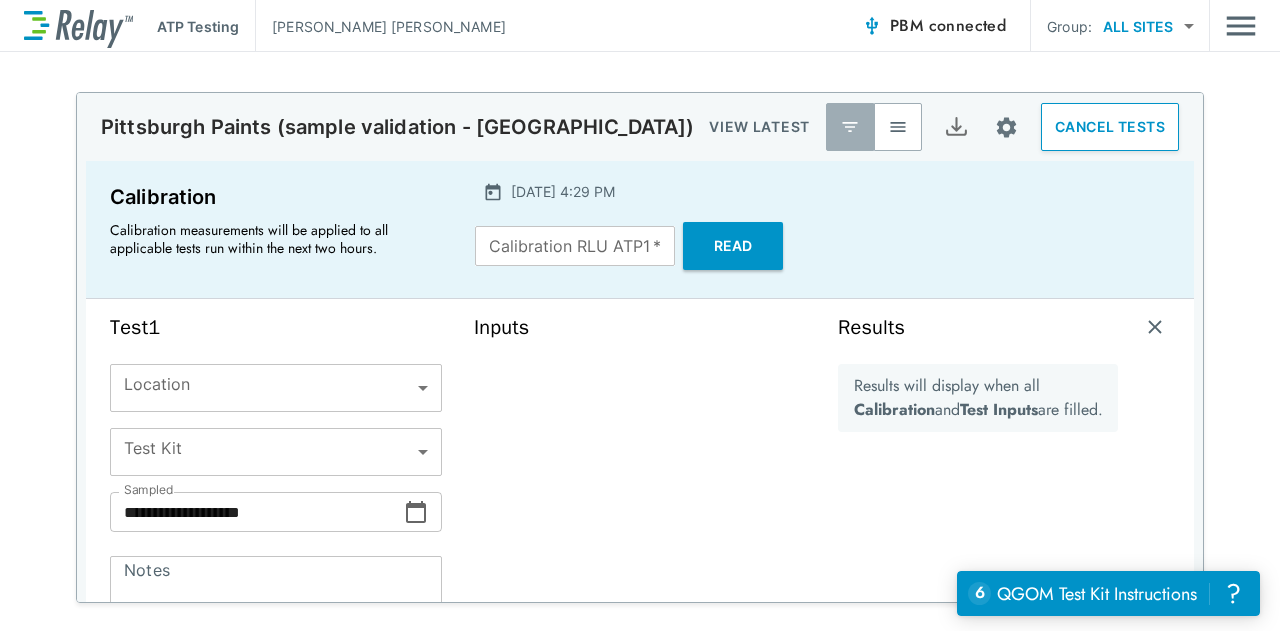 type on "******" 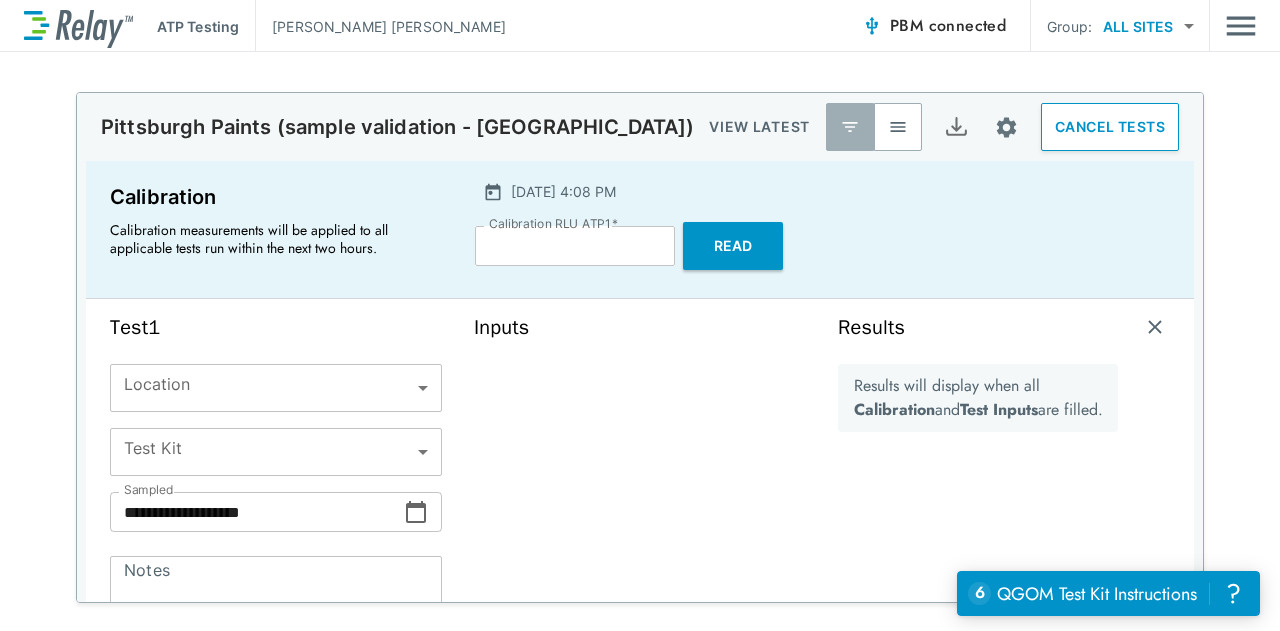 click on "**********" at bounding box center (640, 315) 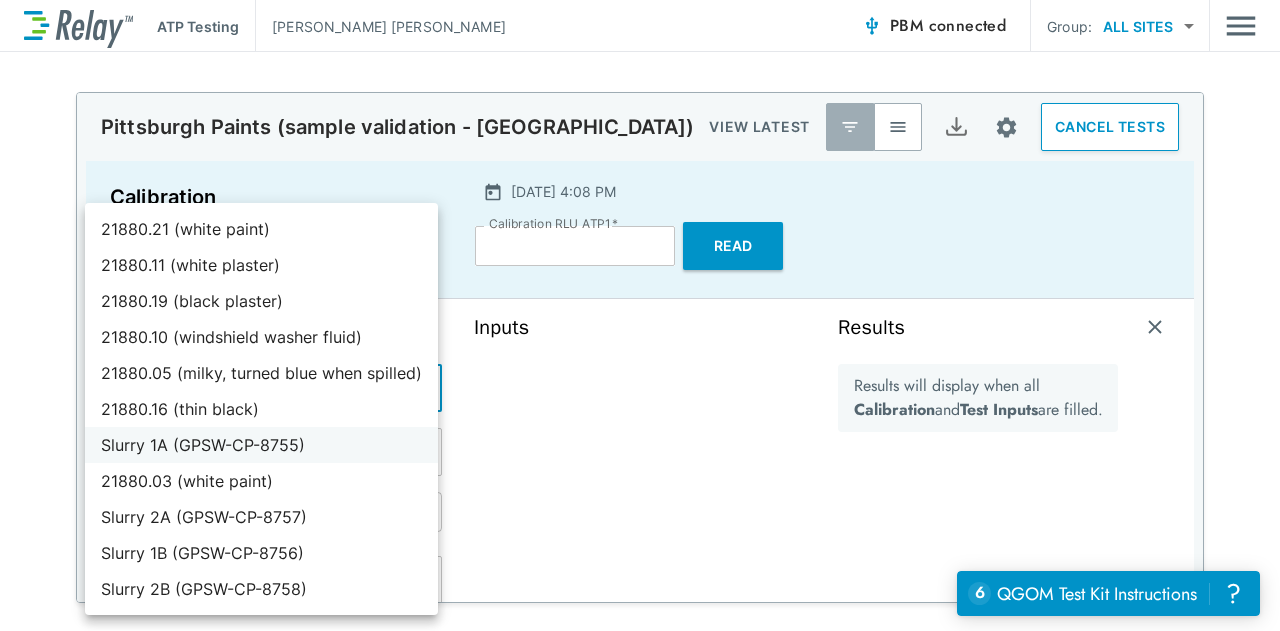click on "Slurry 1A (GPSW-CP-8755)" at bounding box center [261, 445] 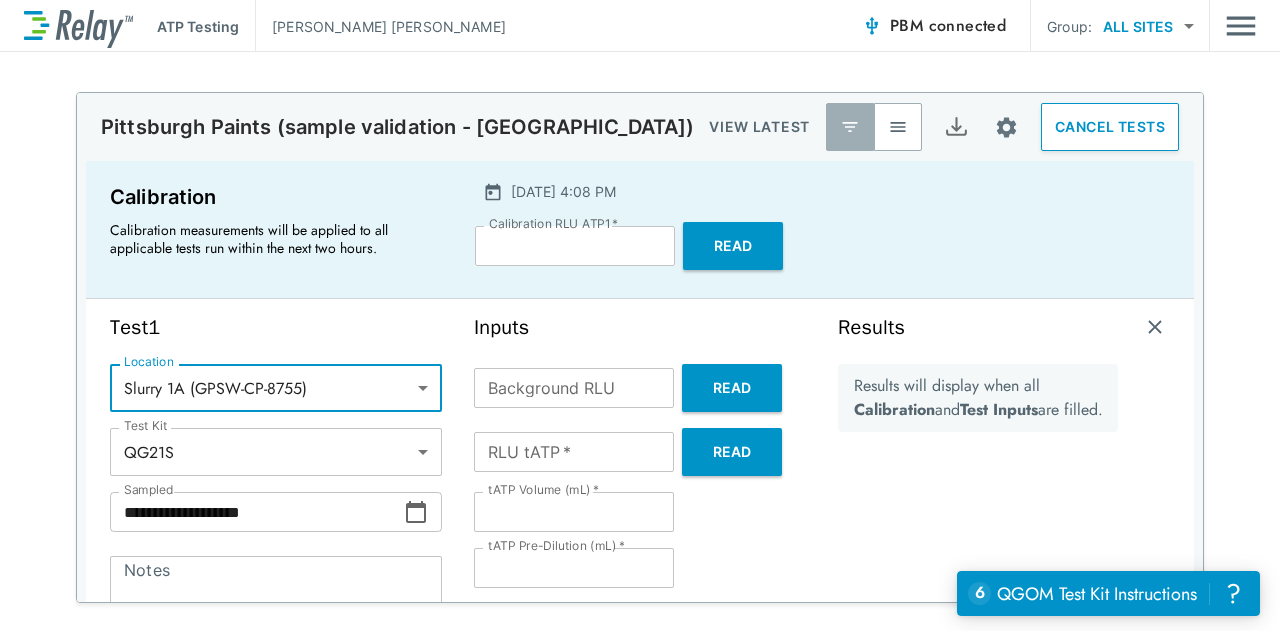 click on "Read" at bounding box center [732, 388] 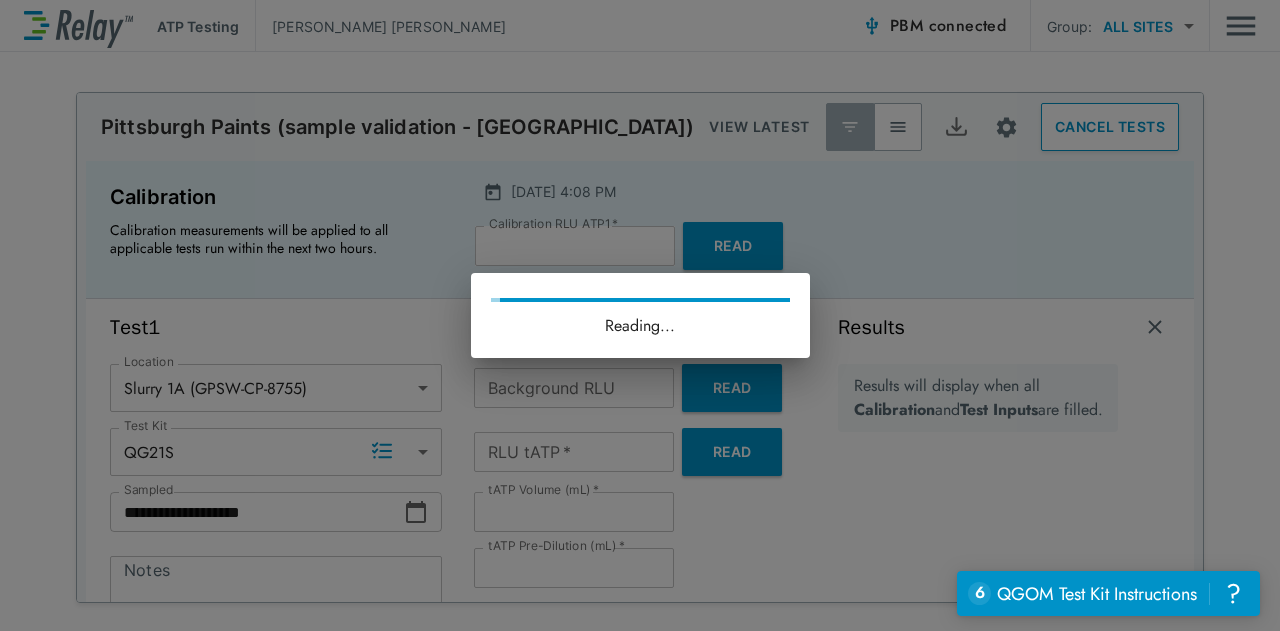 type on "**" 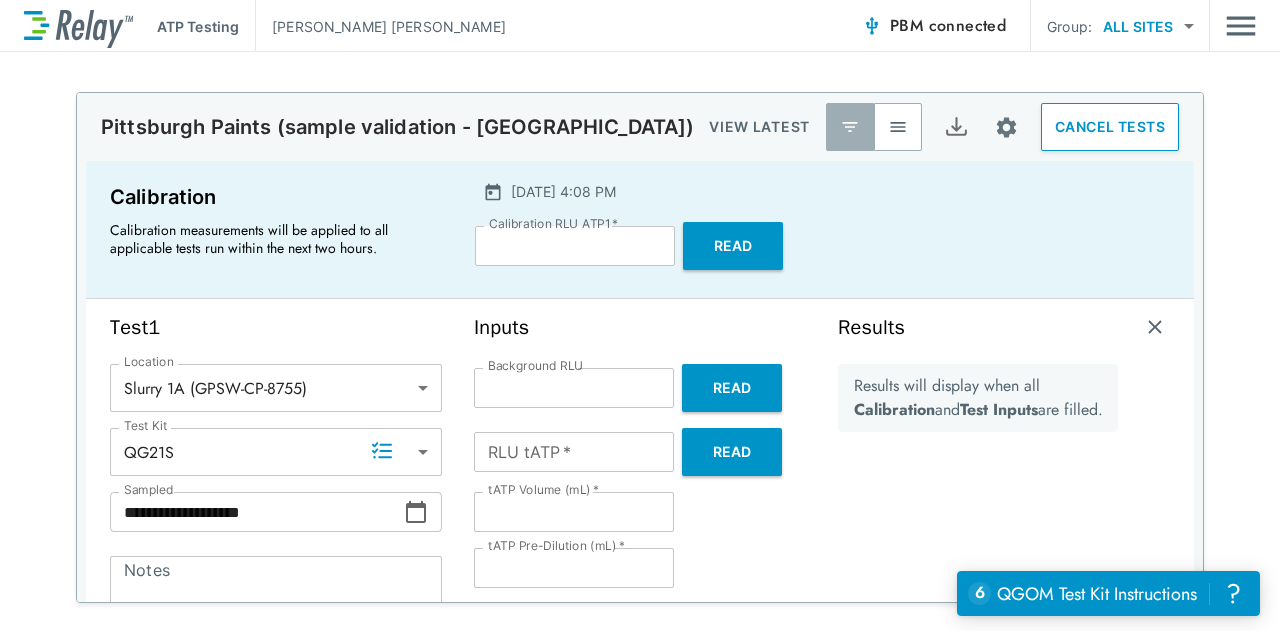 drag, startPoint x: 718, startPoint y: 383, endPoint x: 780, endPoint y: 287, distance: 114.28036 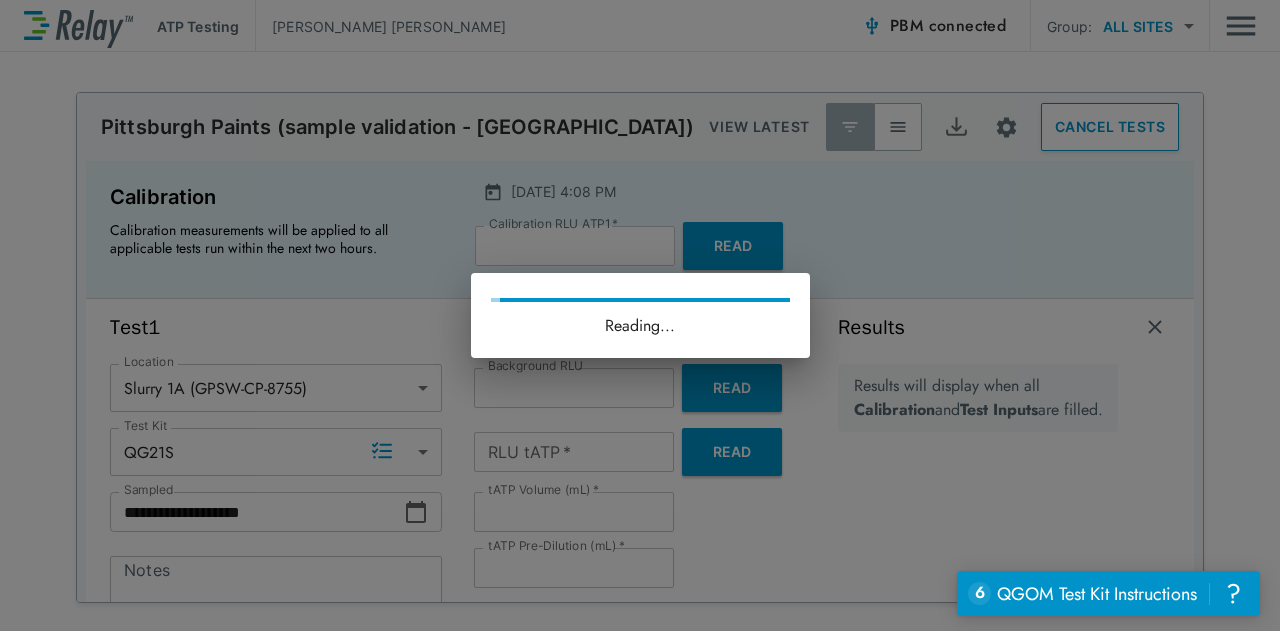 type on "***" 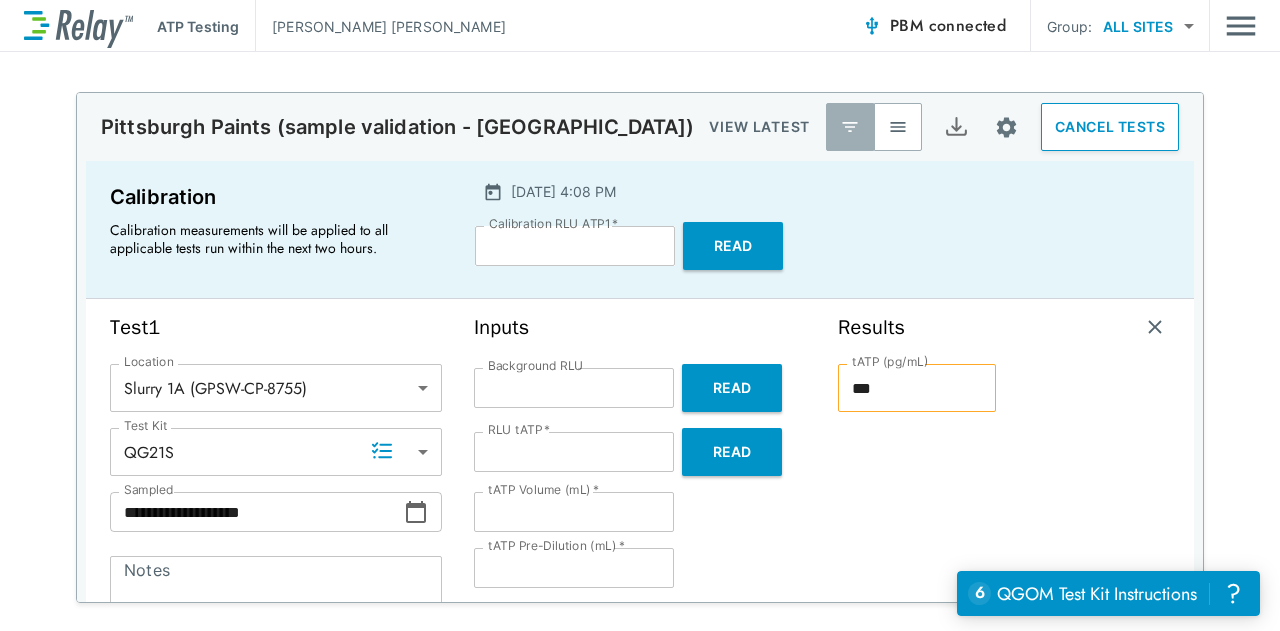 click on "*" at bounding box center [574, 512] 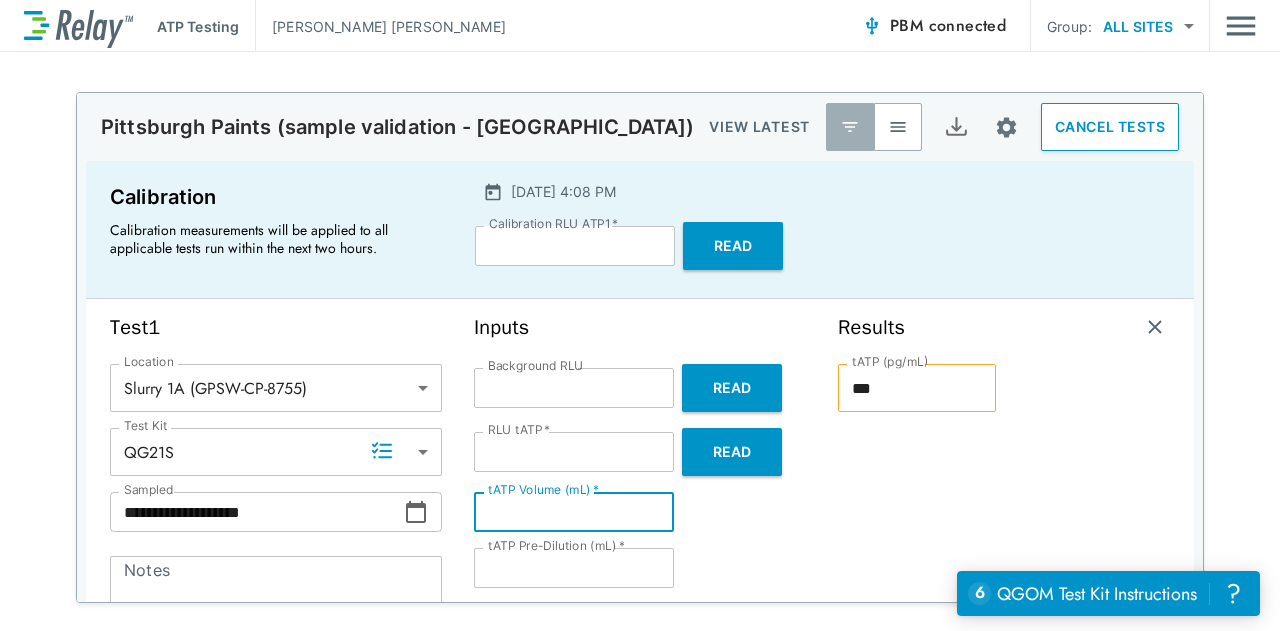 type 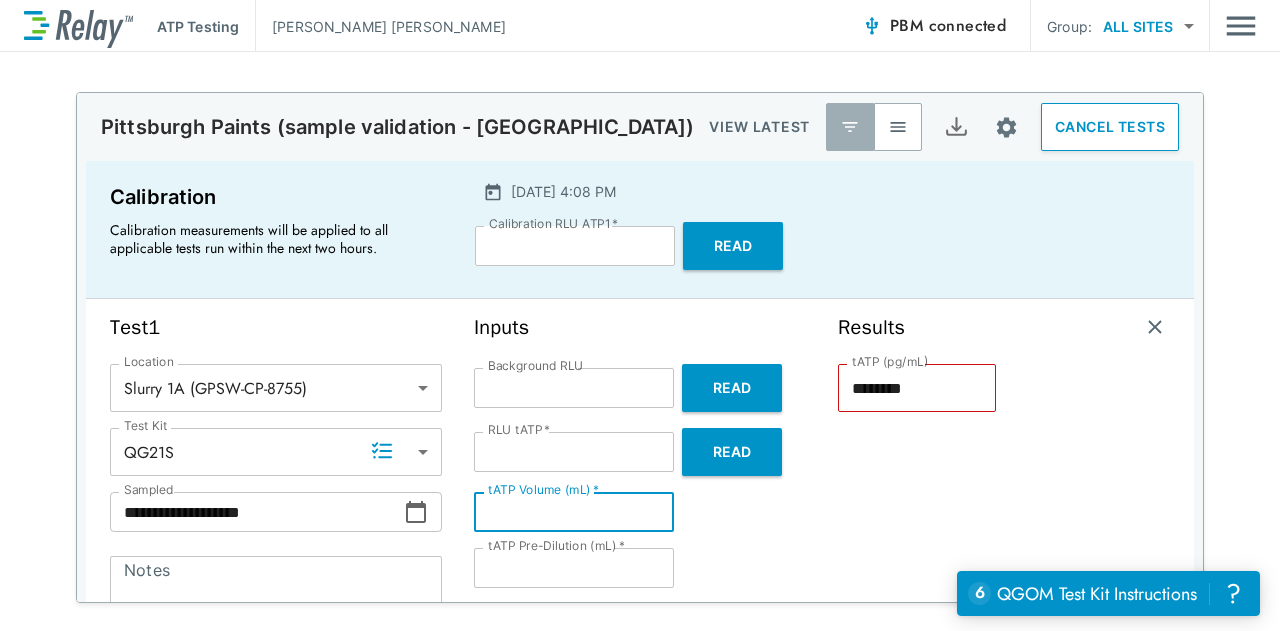 type on "***" 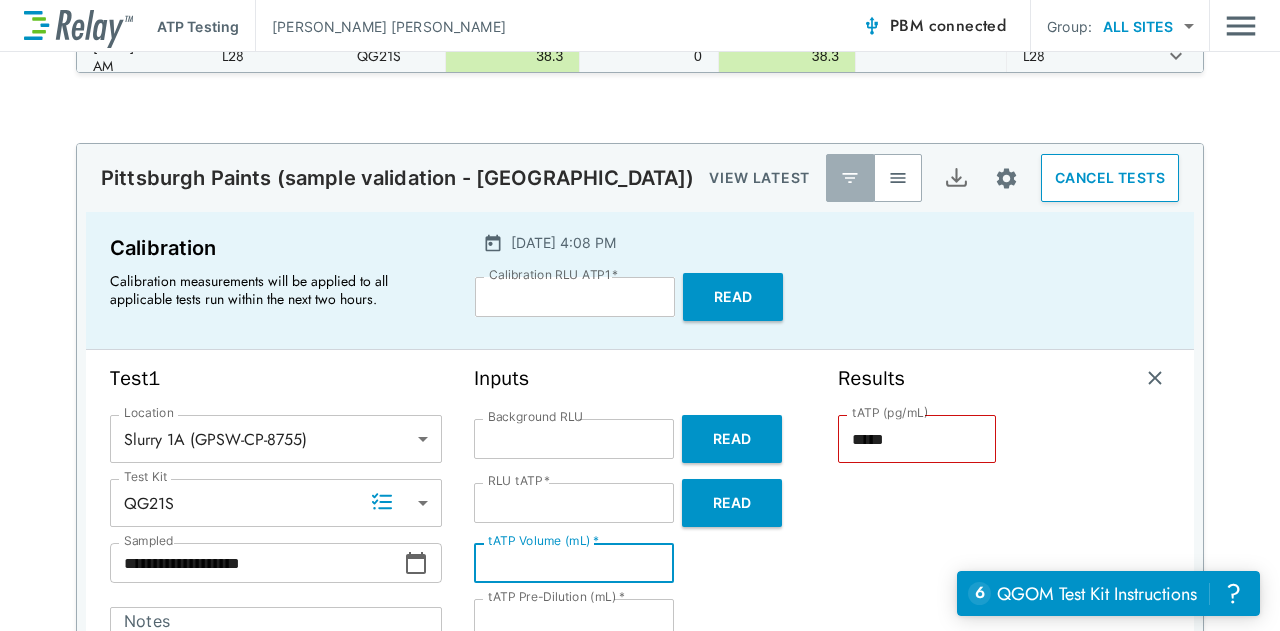 scroll, scrollTop: 529, scrollLeft: 0, axis: vertical 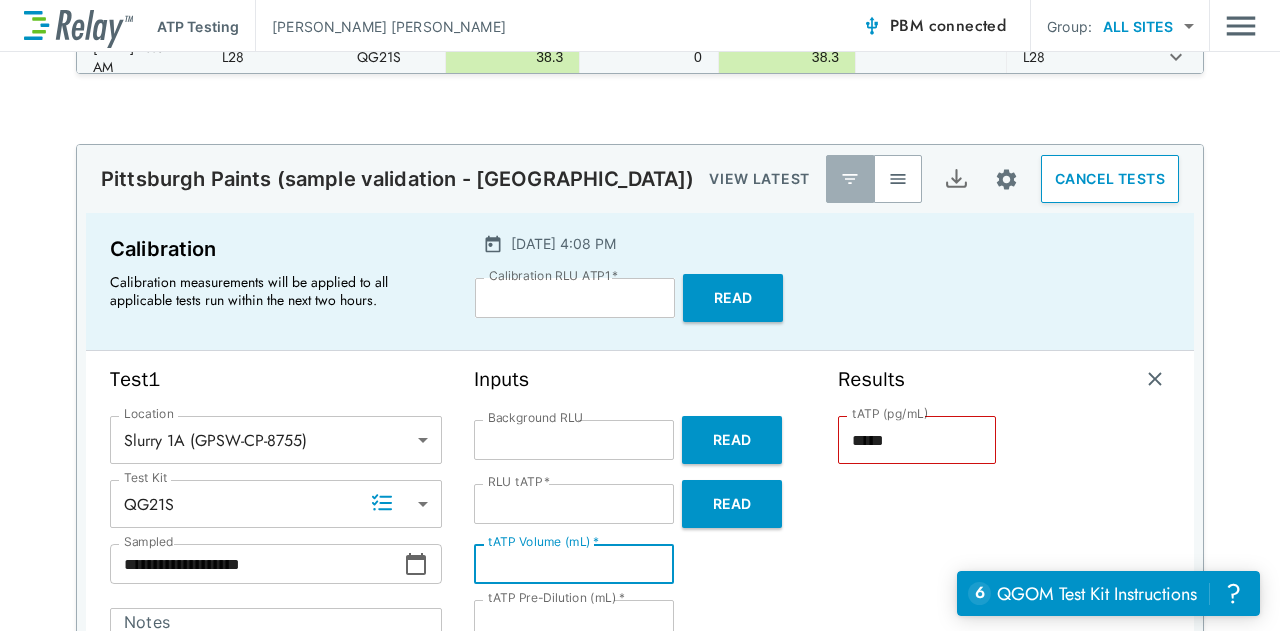 click on "***" at bounding box center [574, 564] 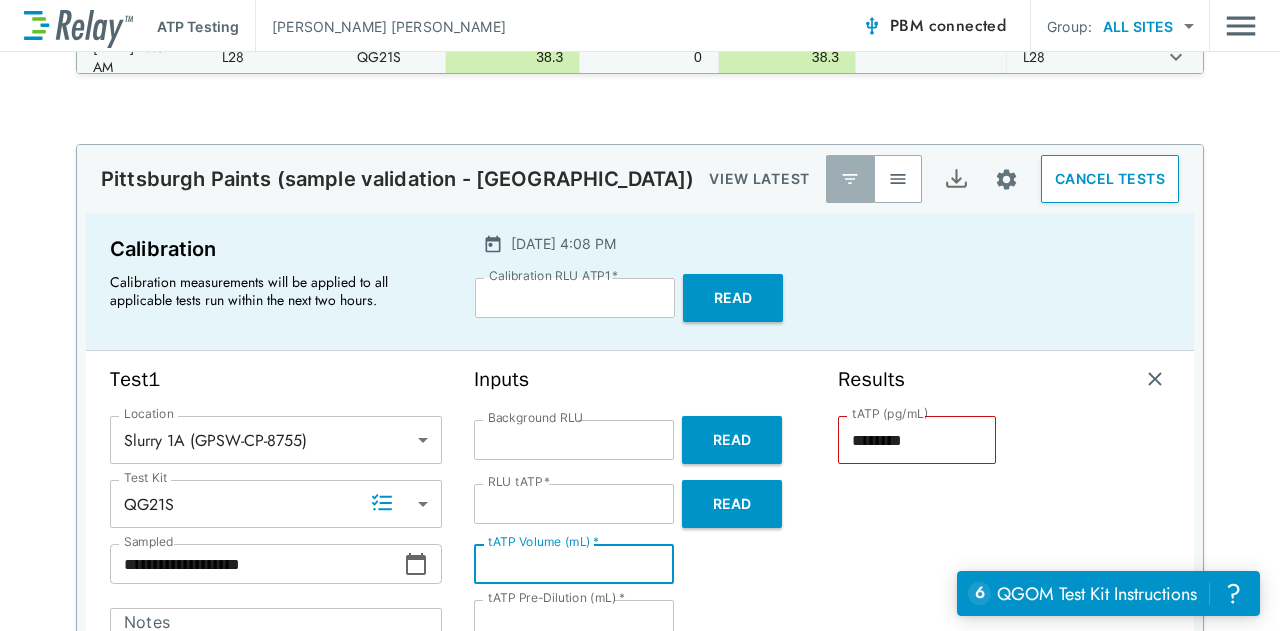 type on "***" 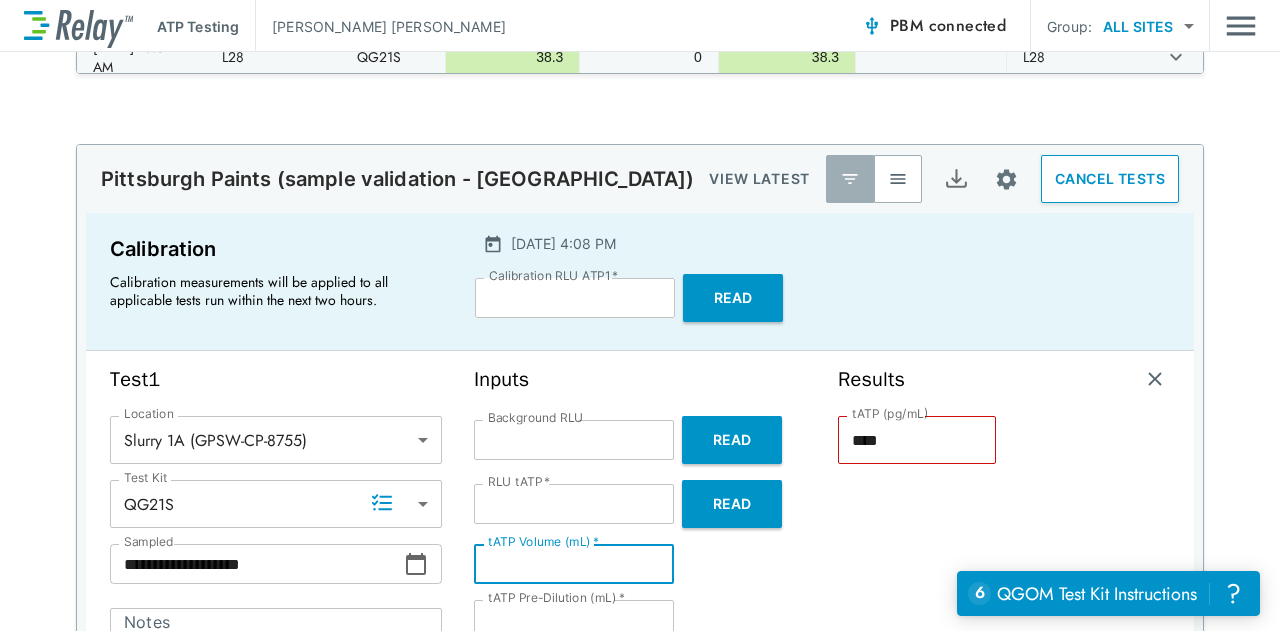 type on "*" 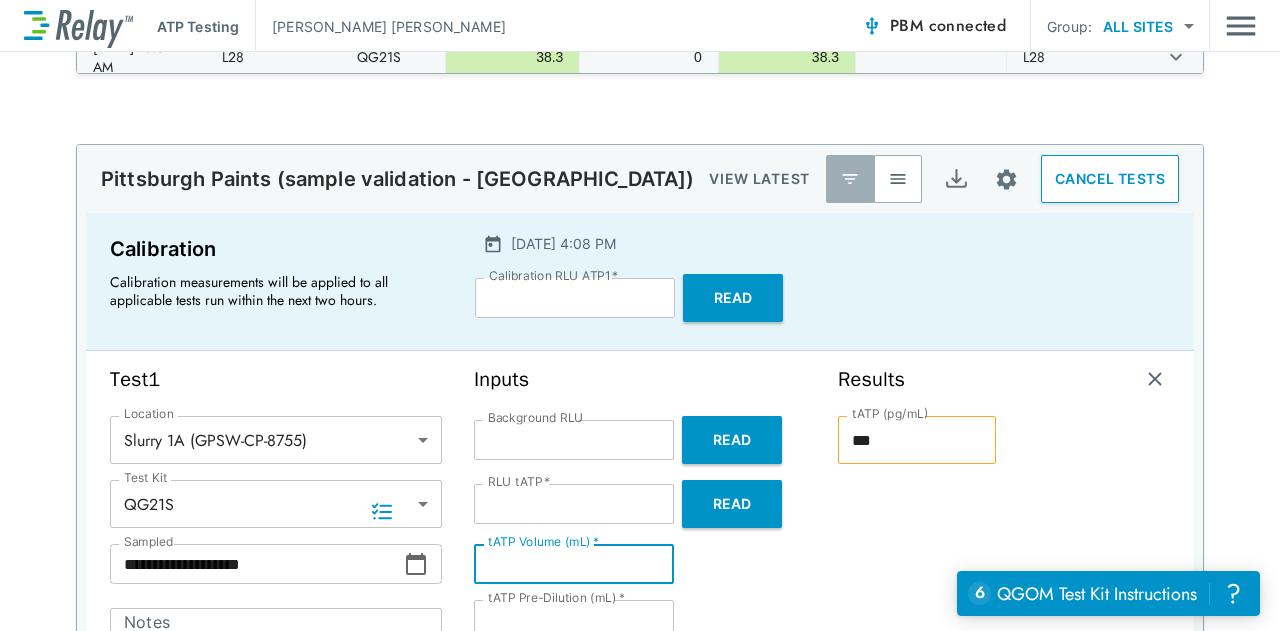 type on "***" 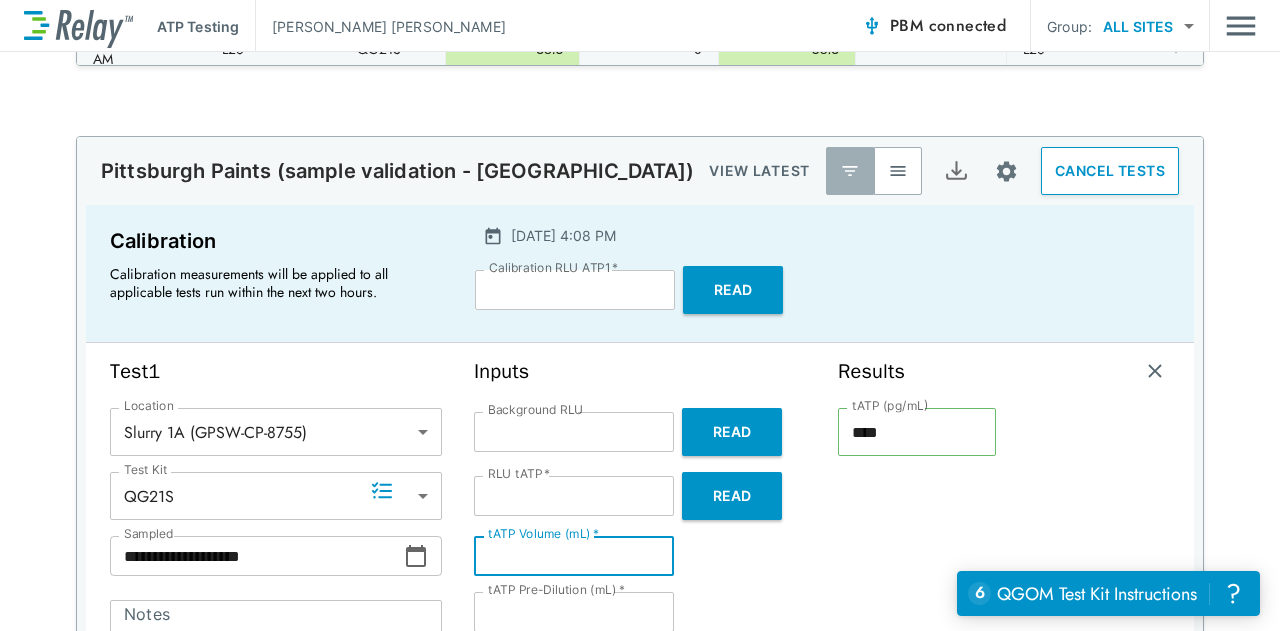 scroll, scrollTop: 541, scrollLeft: 0, axis: vertical 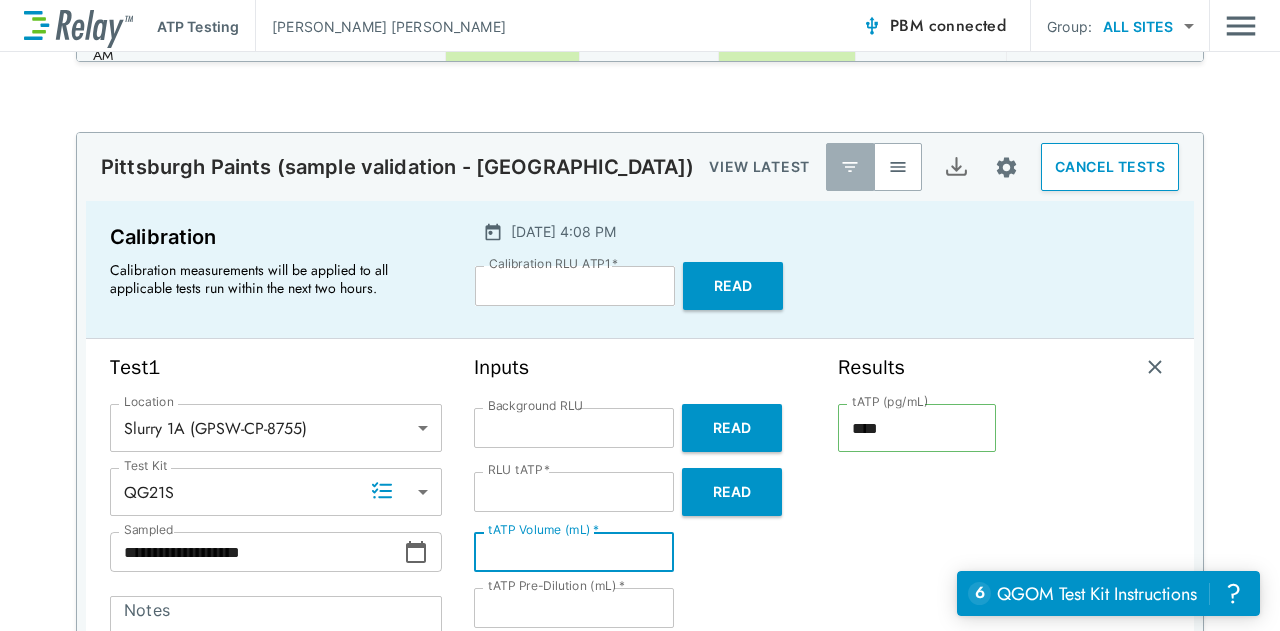 type 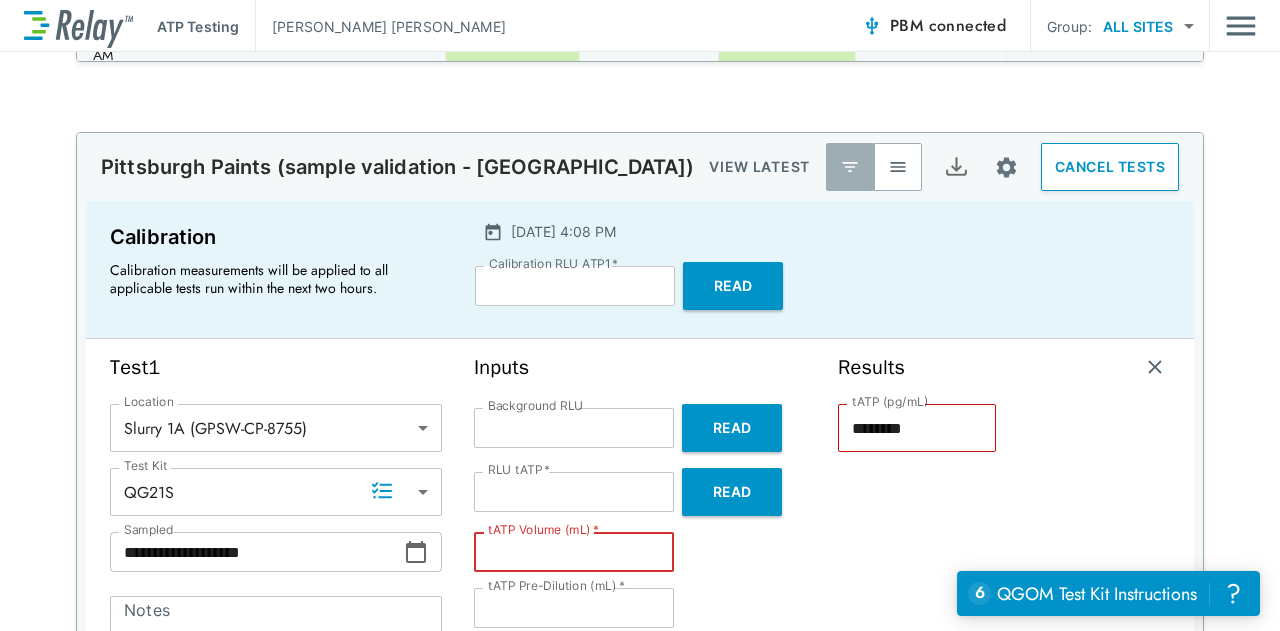 type on "*" 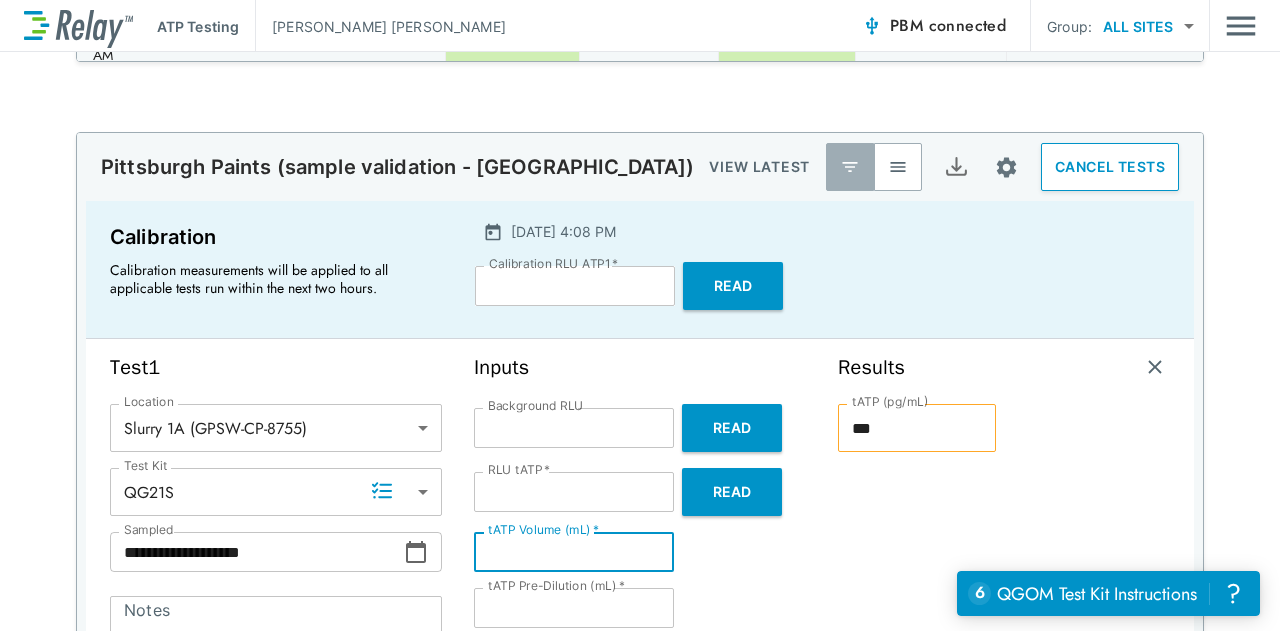 type 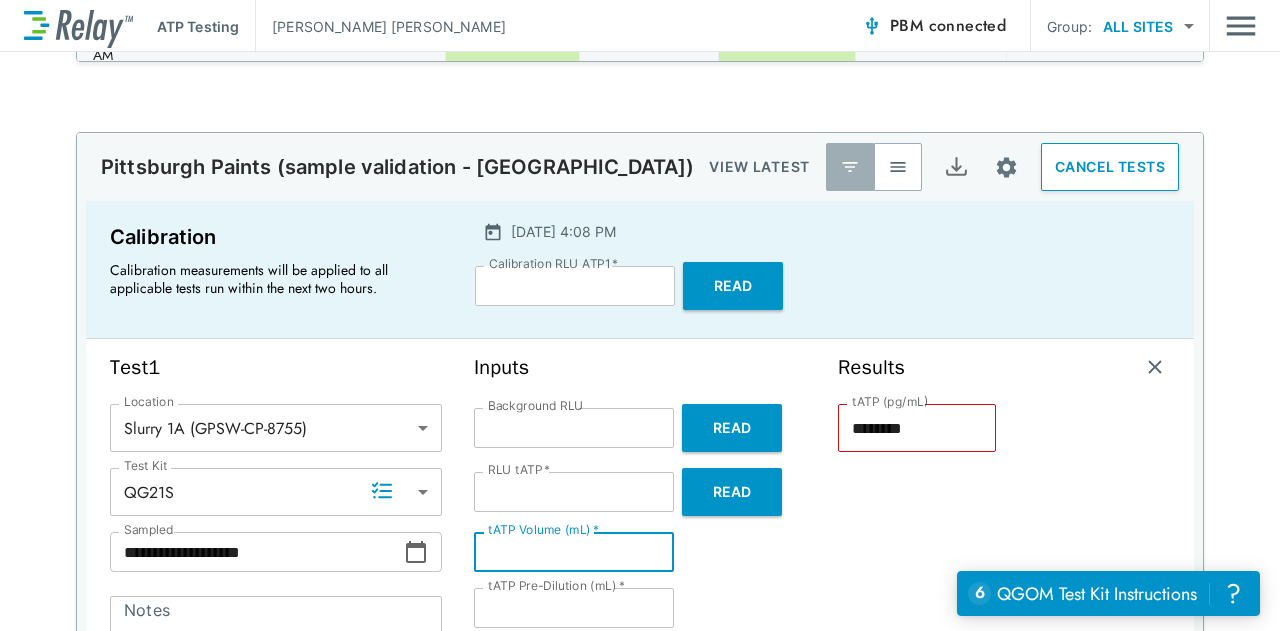 type on "***" 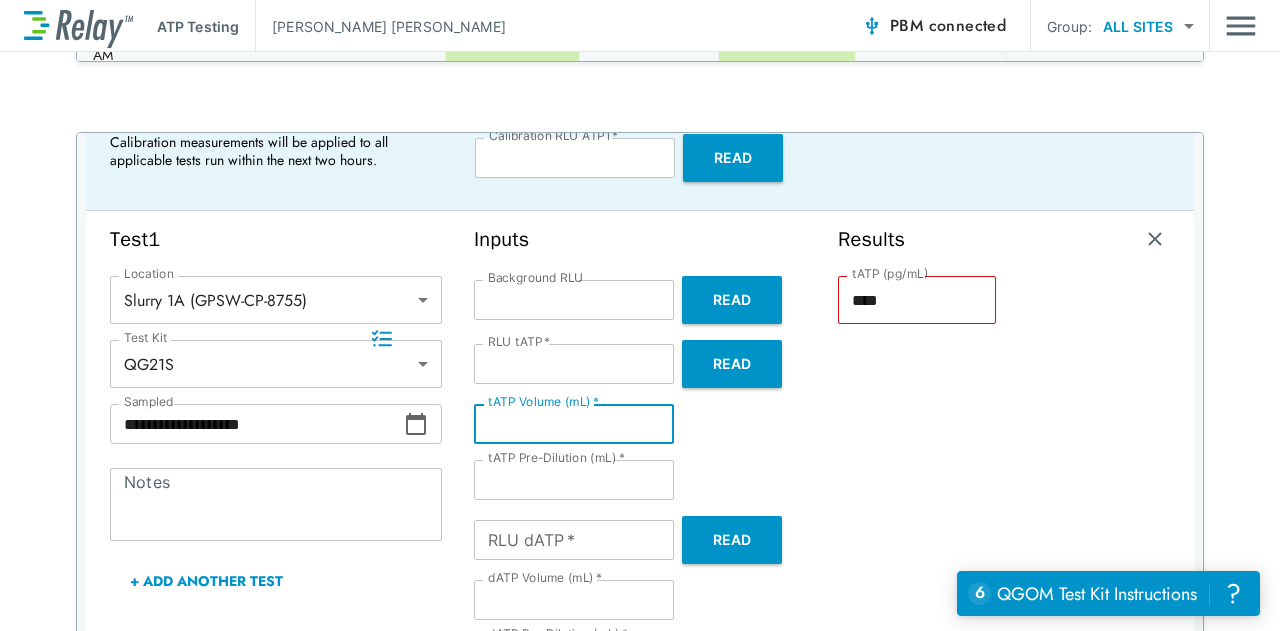 scroll, scrollTop: 154, scrollLeft: 0, axis: vertical 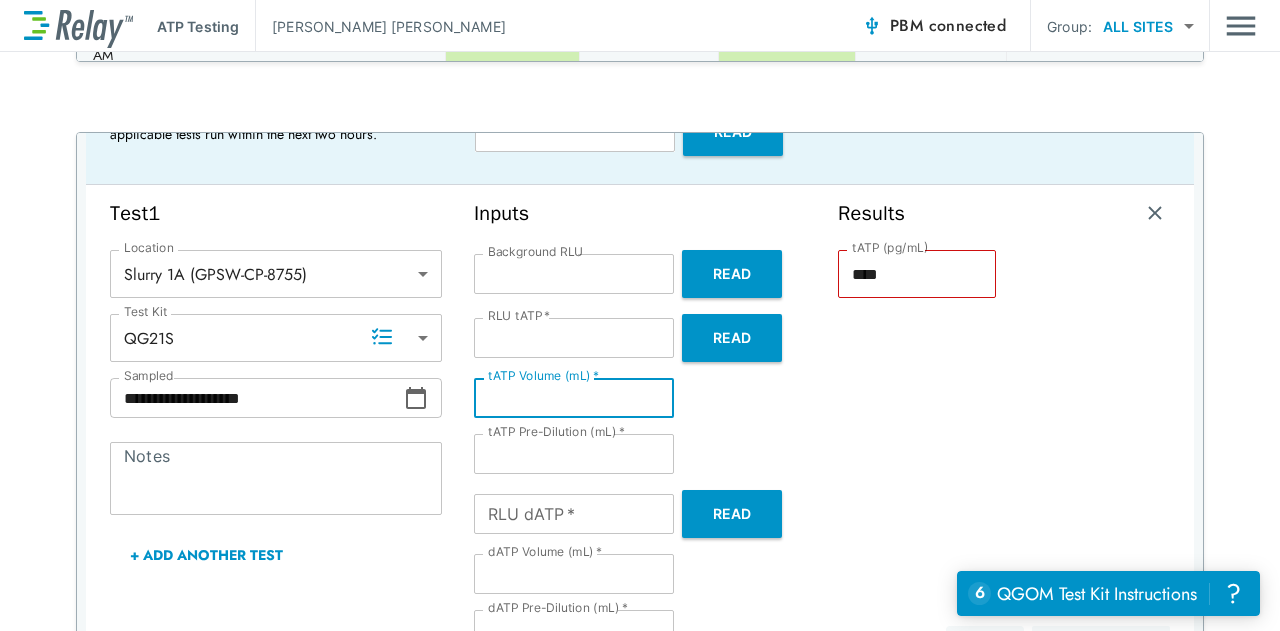 type on "***" 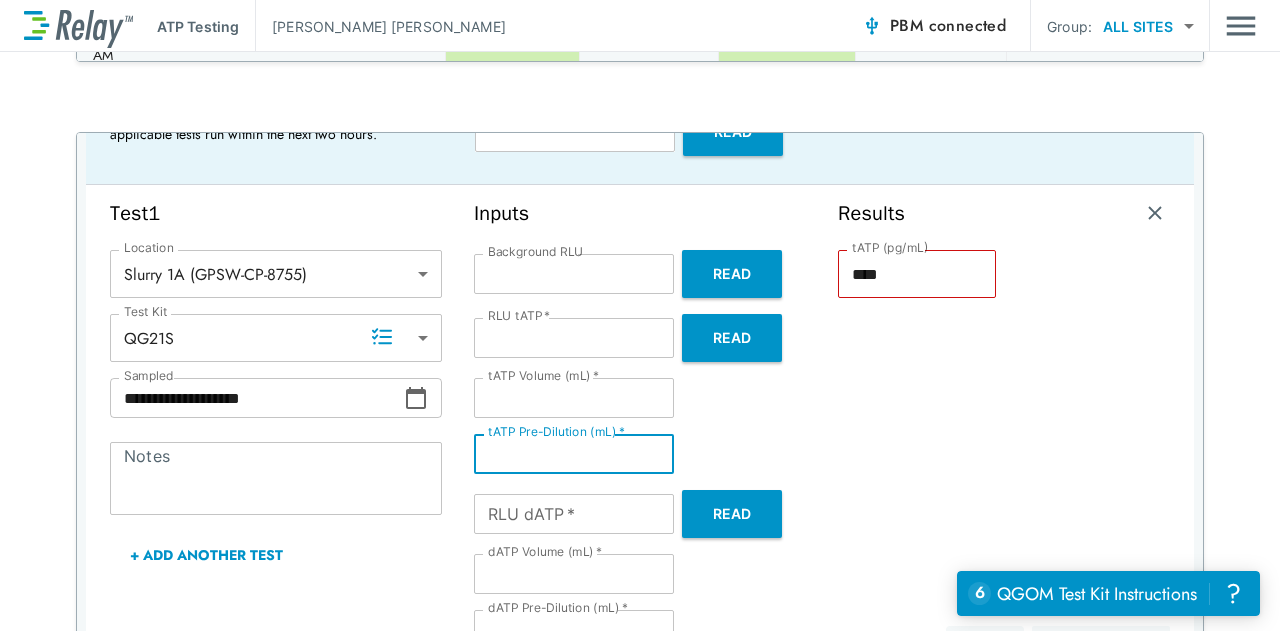 type on "***" 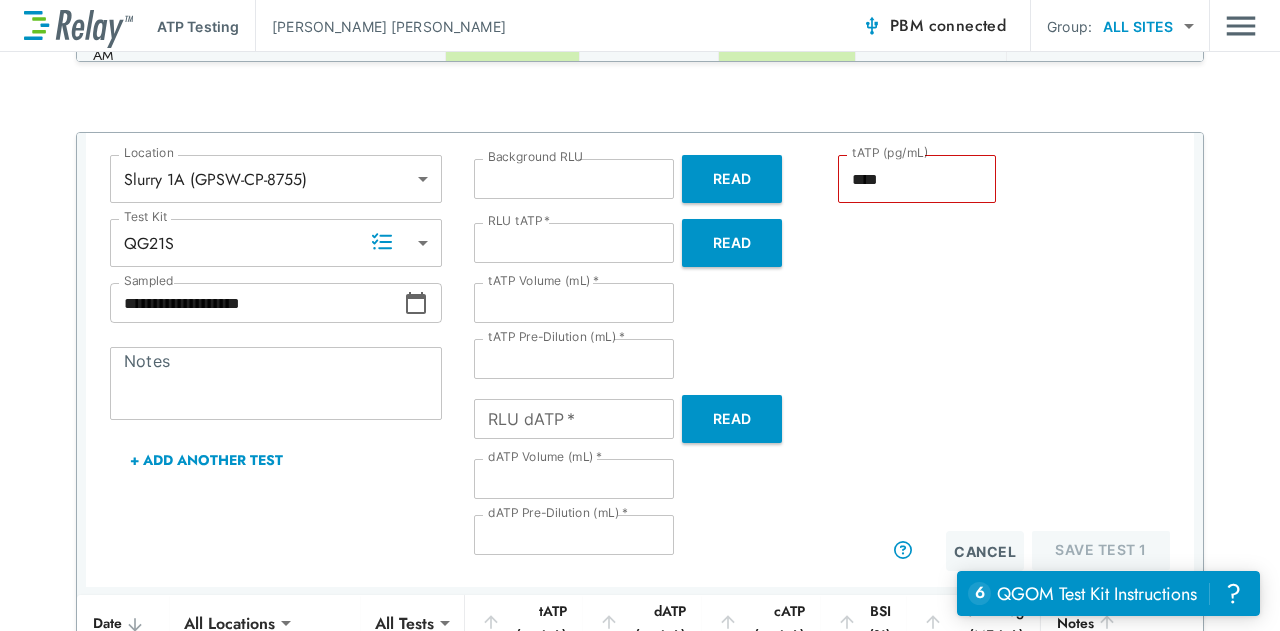 scroll, scrollTop: 250, scrollLeft: 0, axis: vertical 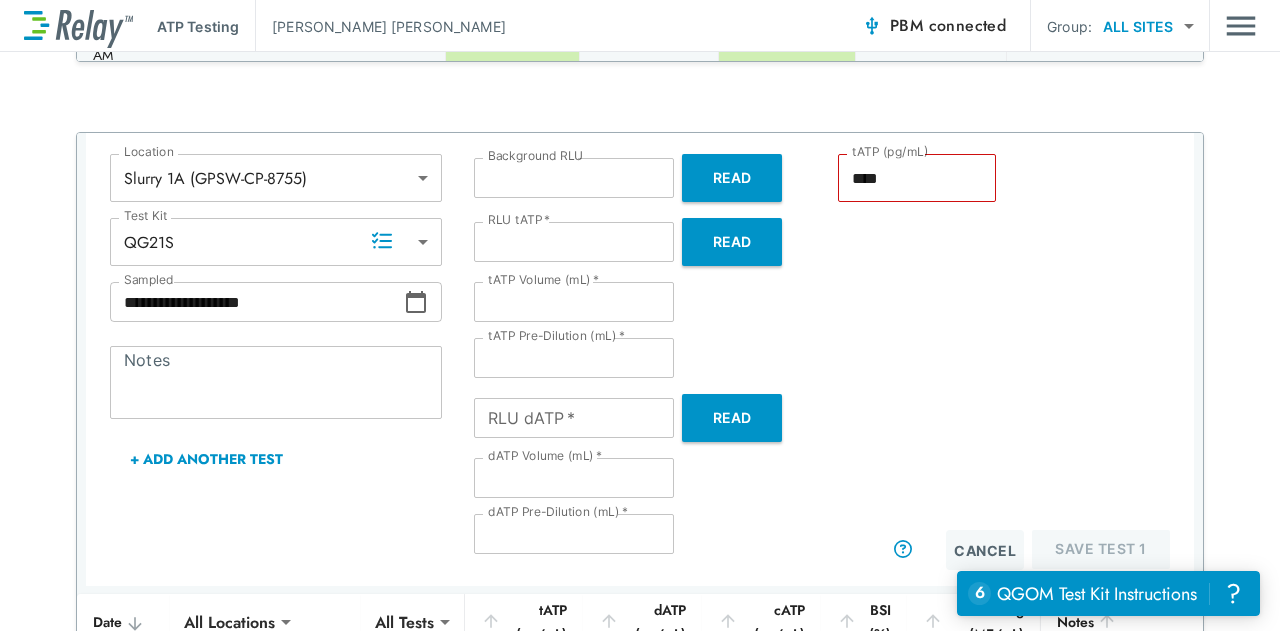 click on "RLU dATP   *" at bounding box center [574, 418] 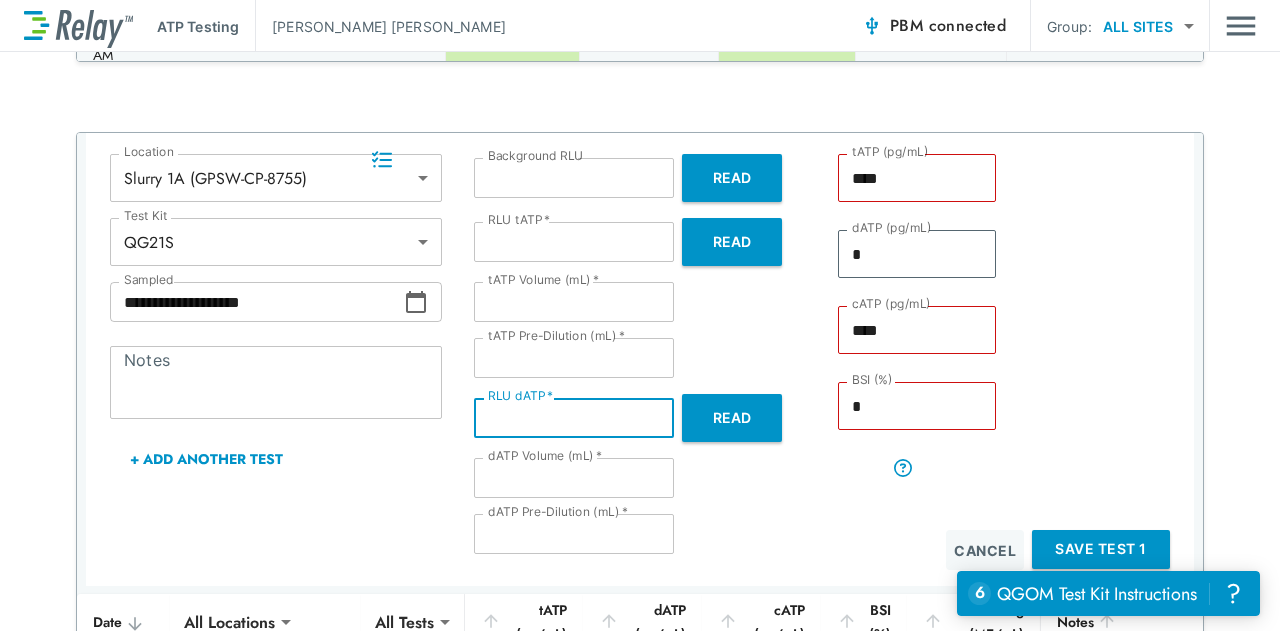 scroll, scrollTop: 332, scrollLeft: 0, axis: vertical 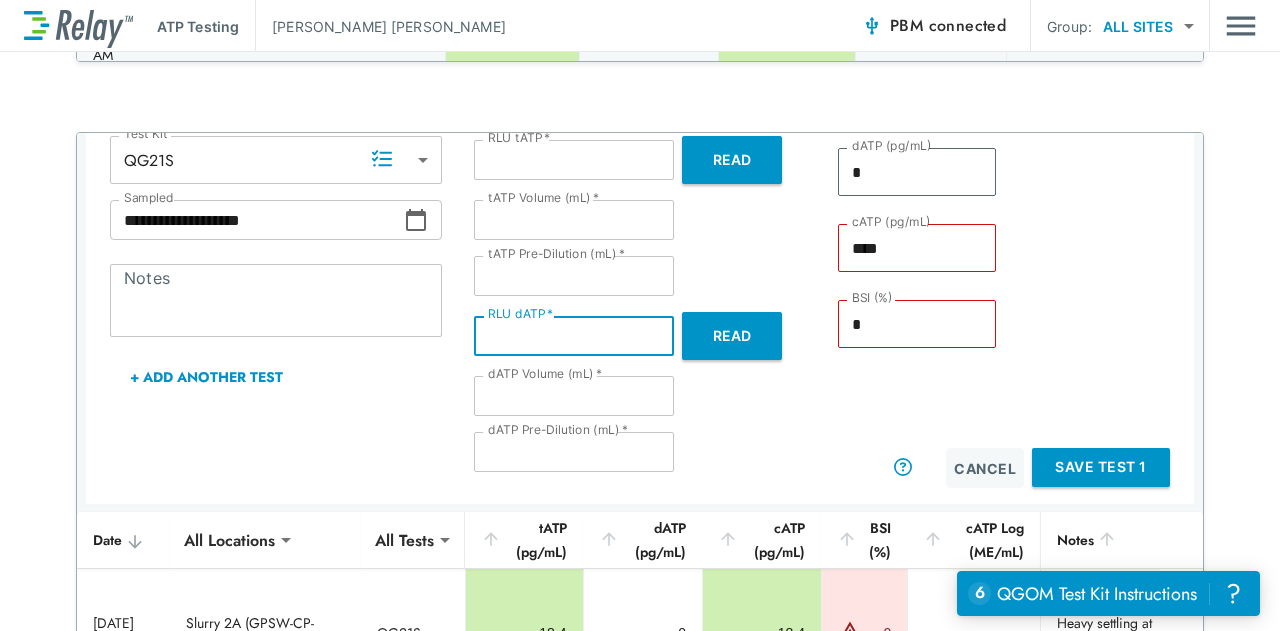 type on "*" 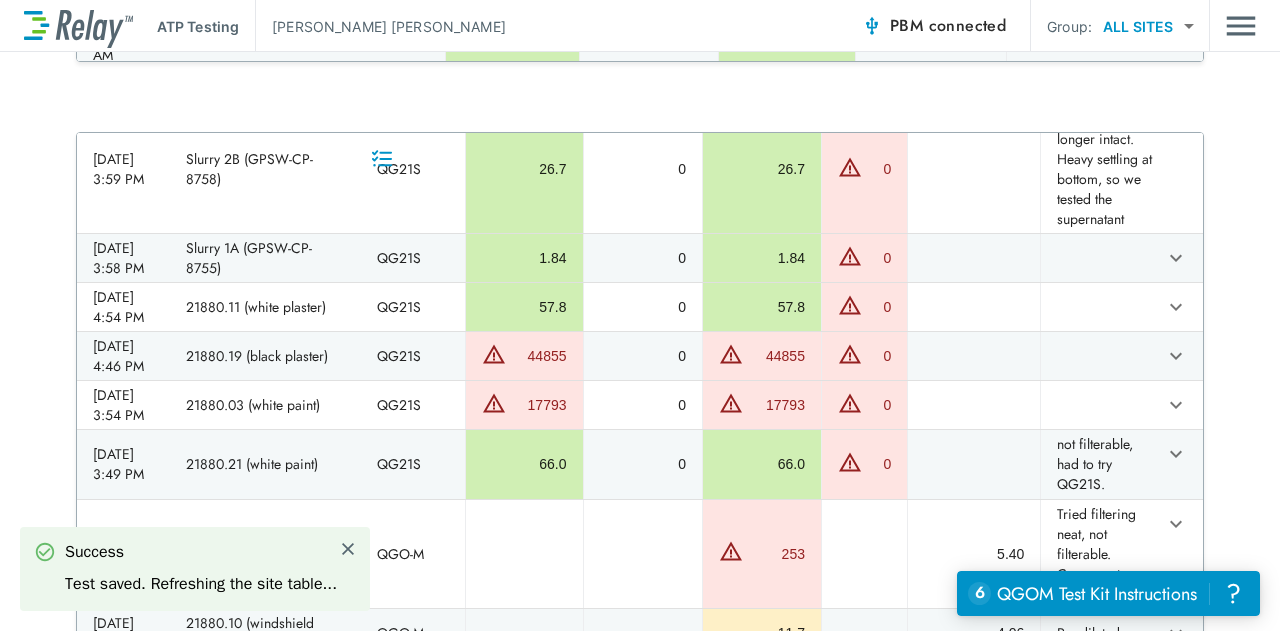 scroll, scrollTop: 332, scrollLeft: 0, axis: vertical 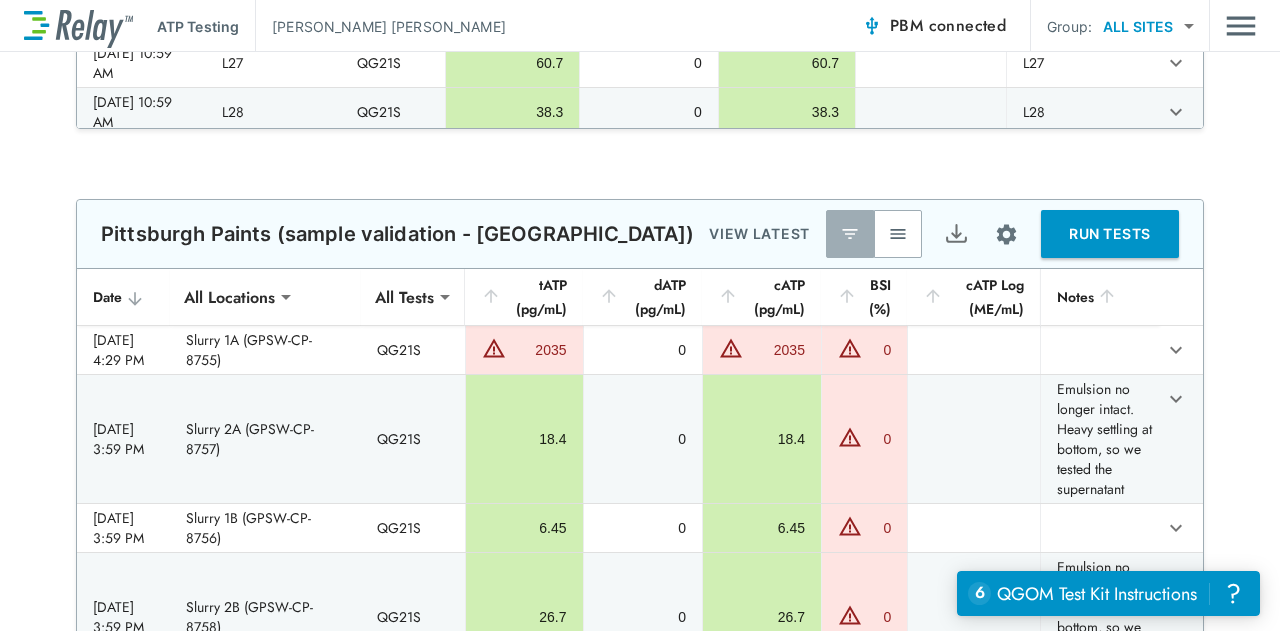 click on "RUN TESTS" at bounding box center (1110, 234) 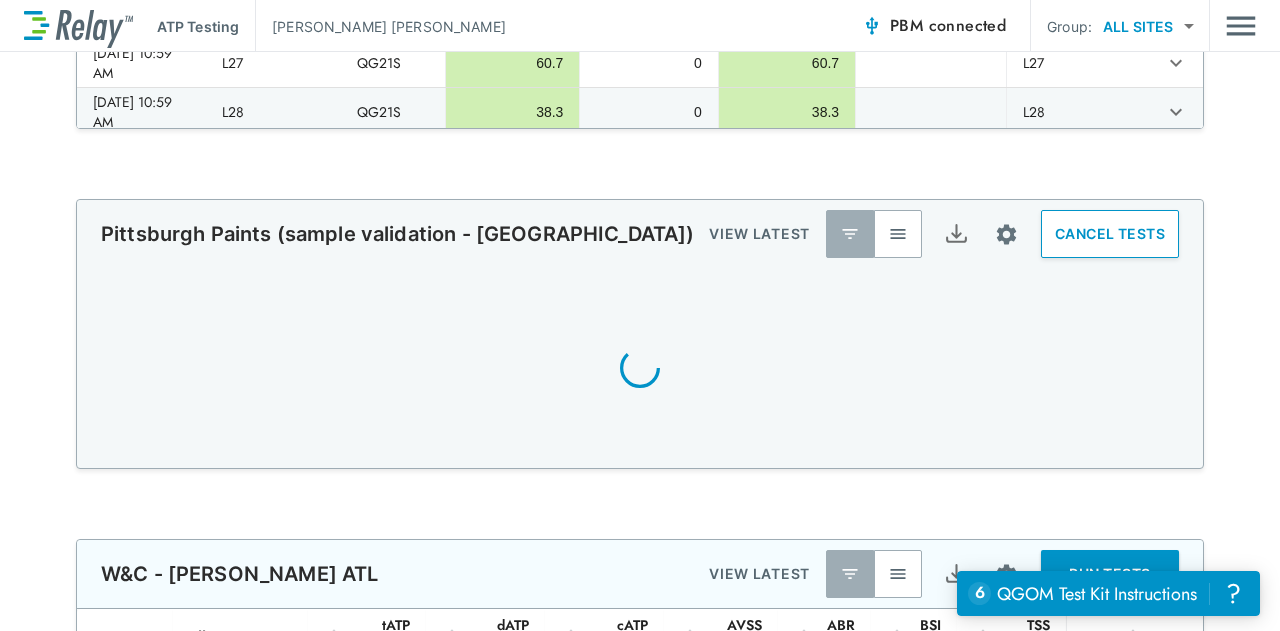 scroll, scrollTop: 511, scrollLeft: 0, axis: vertical 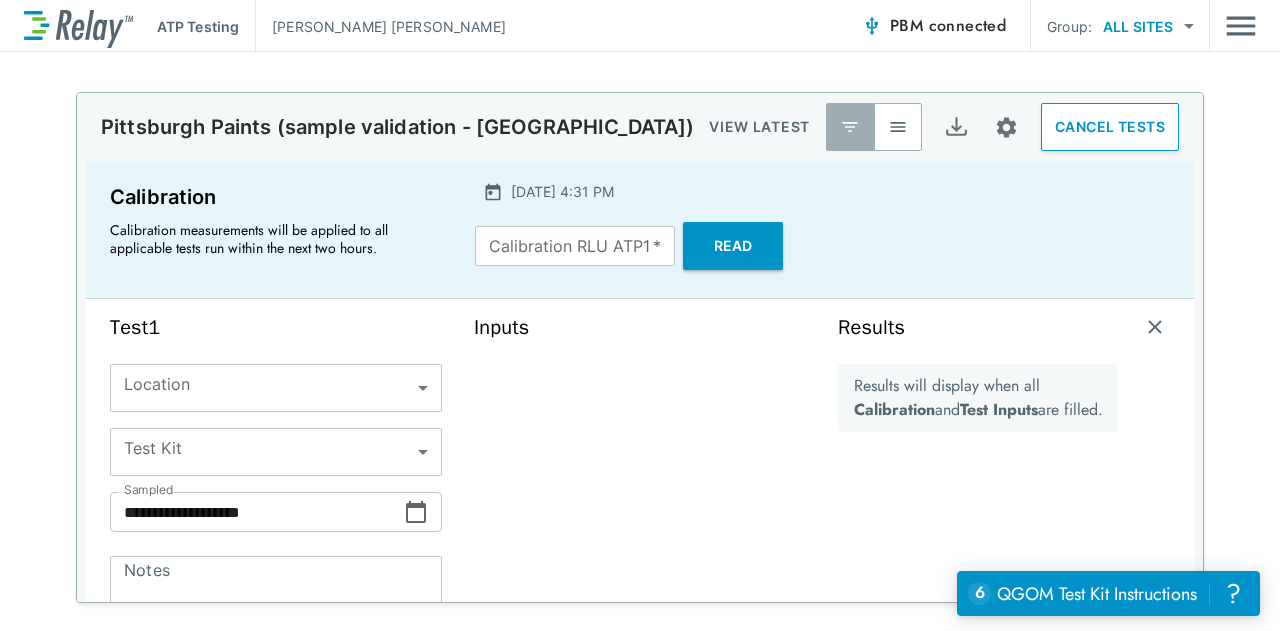 type on "******" 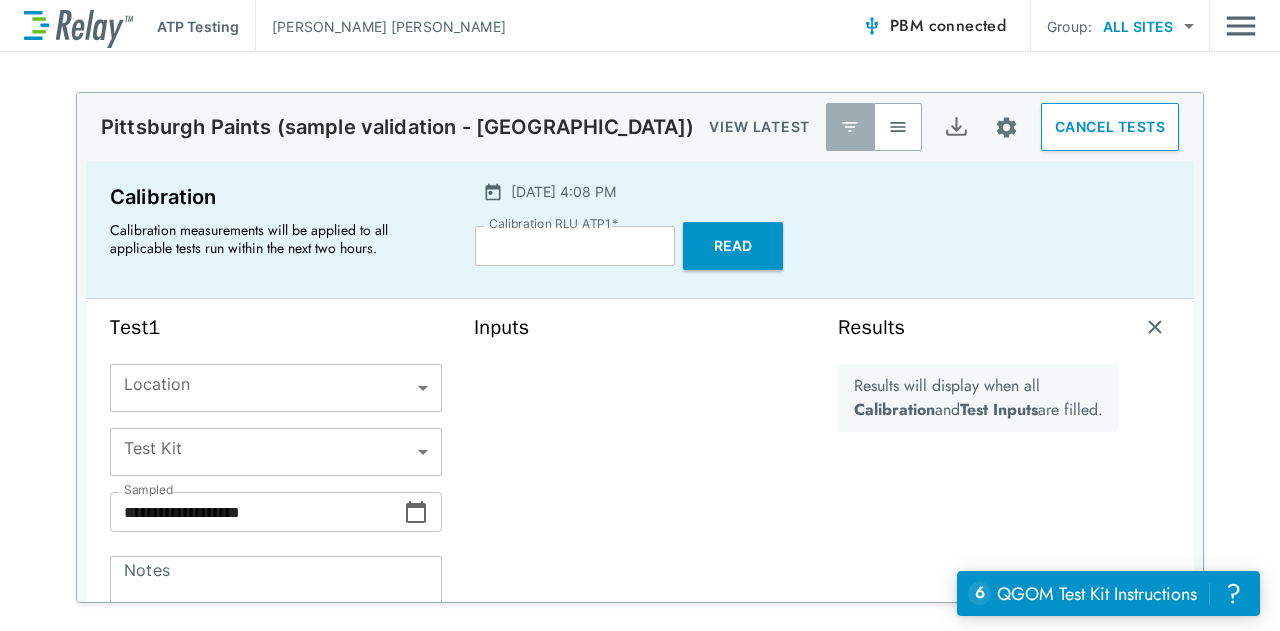 click on "**********" at bounding box center (640, 315) 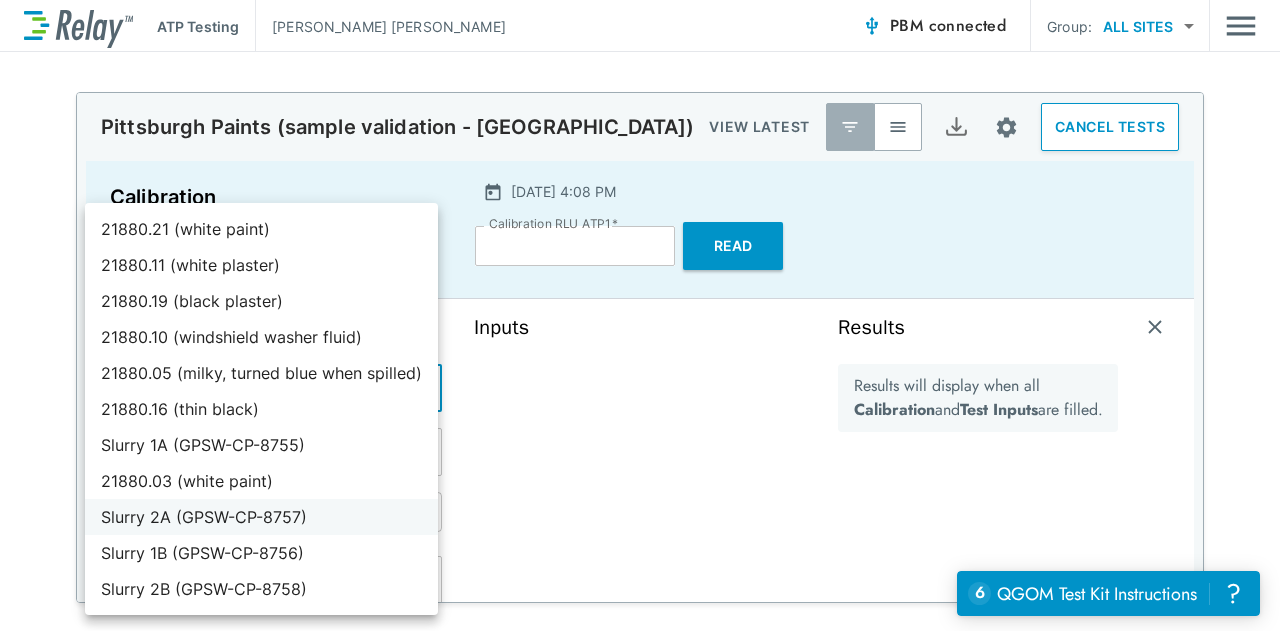 click on "Slurry 2A (GPSW-CP-8757)" at bounding box center [261, 517] 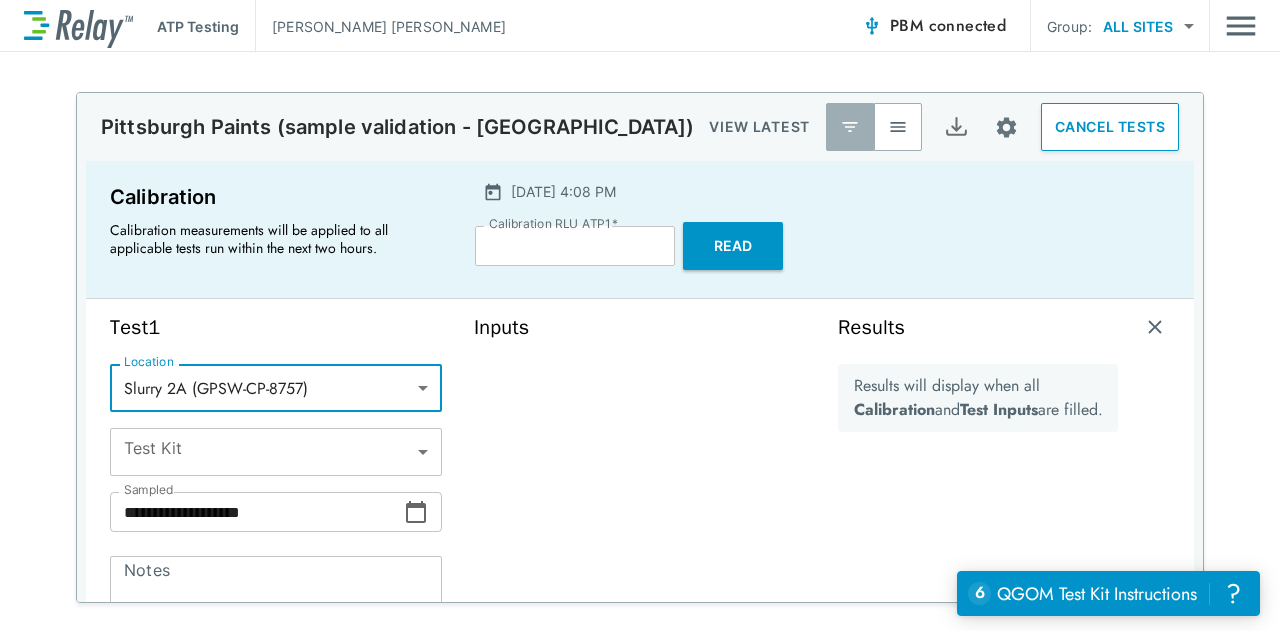 type on "*****" 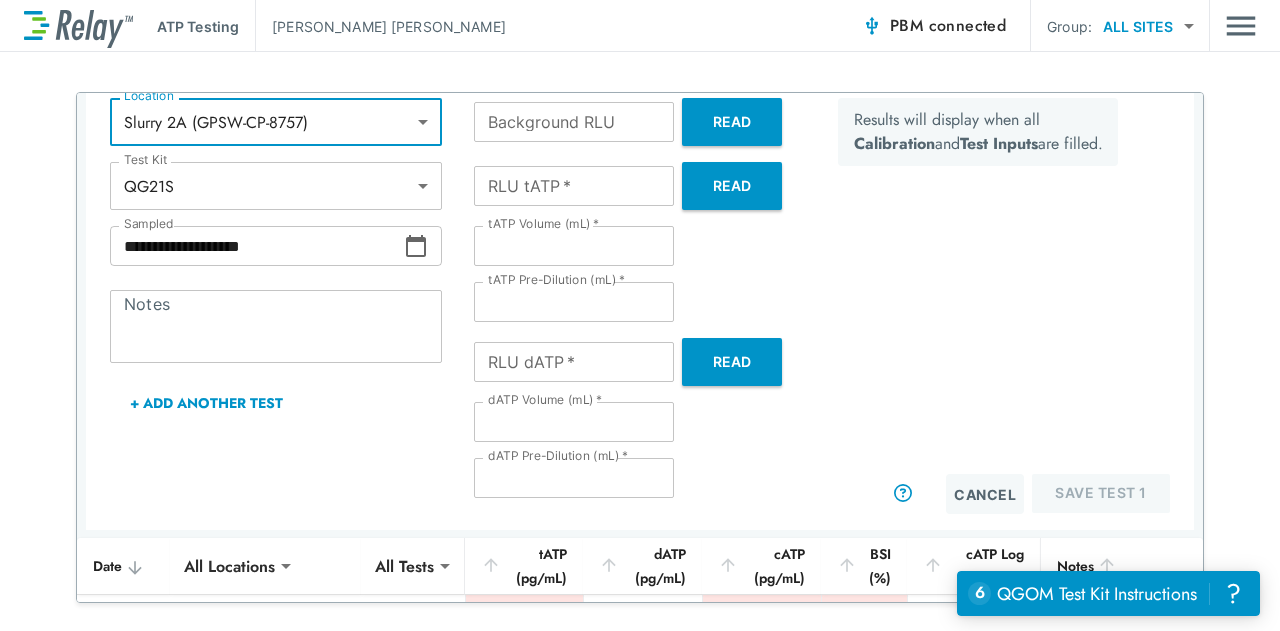 scroll, scrollTop: 266, scrollLeft: 0, axis: vertical 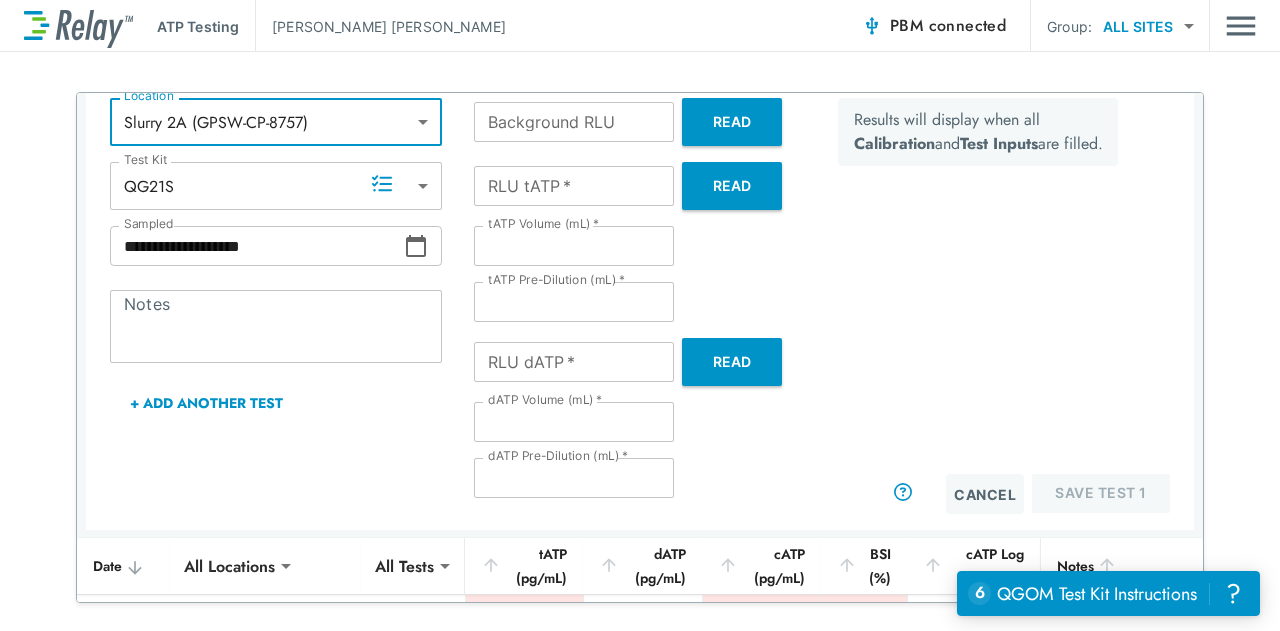 click on "+ Add Another Test" at bounding box center [206, 403] 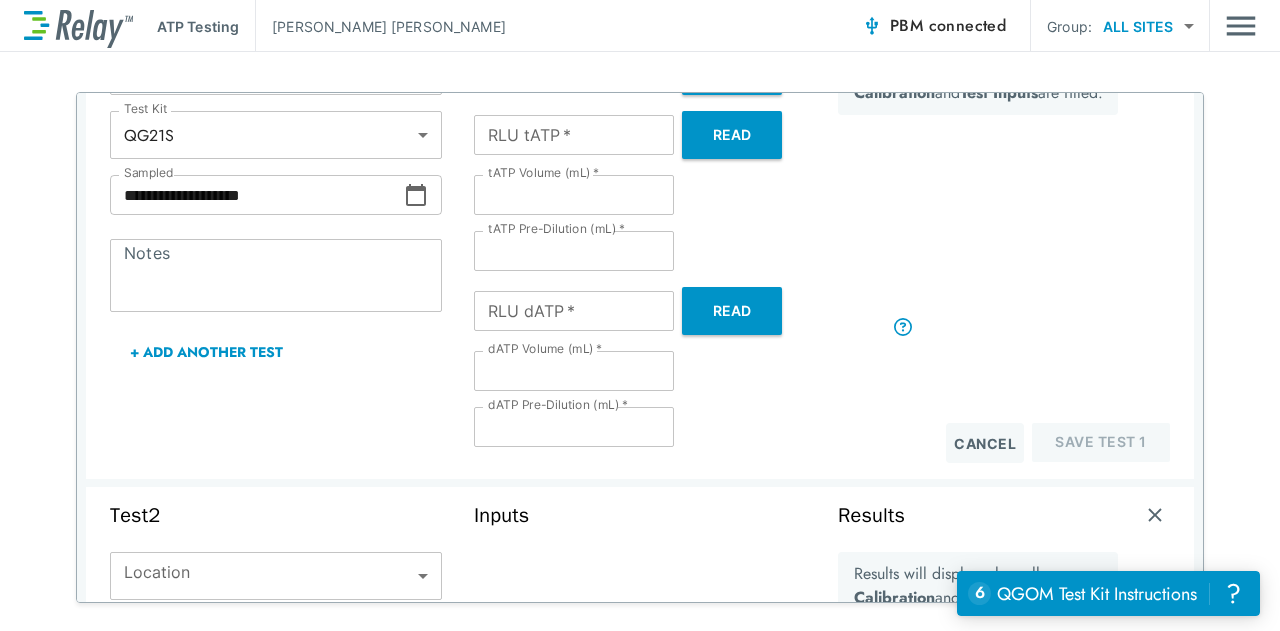 scroll, scrollTop: 462, scrollLeft: 0, axis: vertical 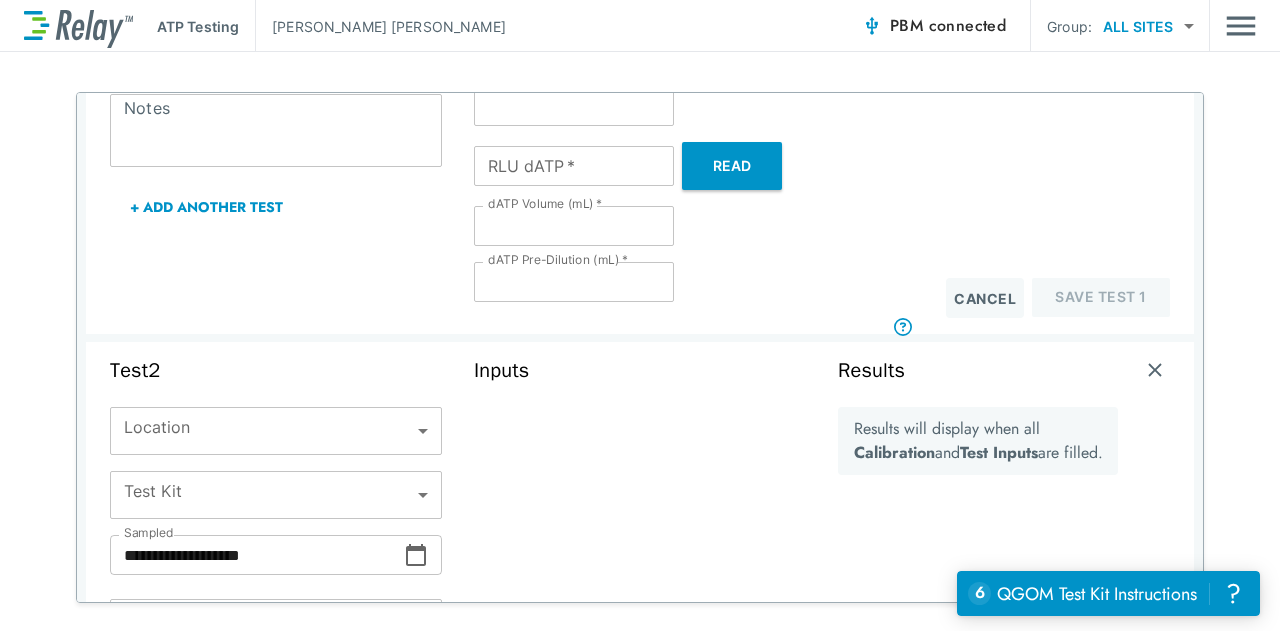 click on "**********" at bounding box center (640, 315) 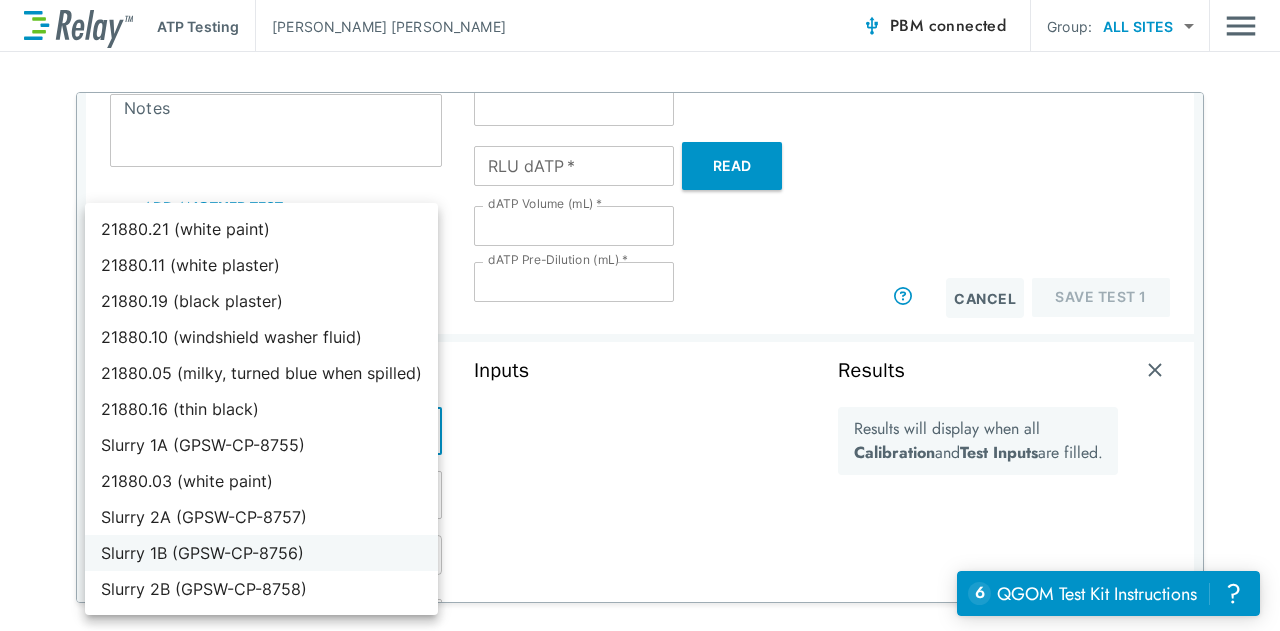 click on "Slurry 1B (GPSW-CP-8756)" at bounding box center [261, 553] 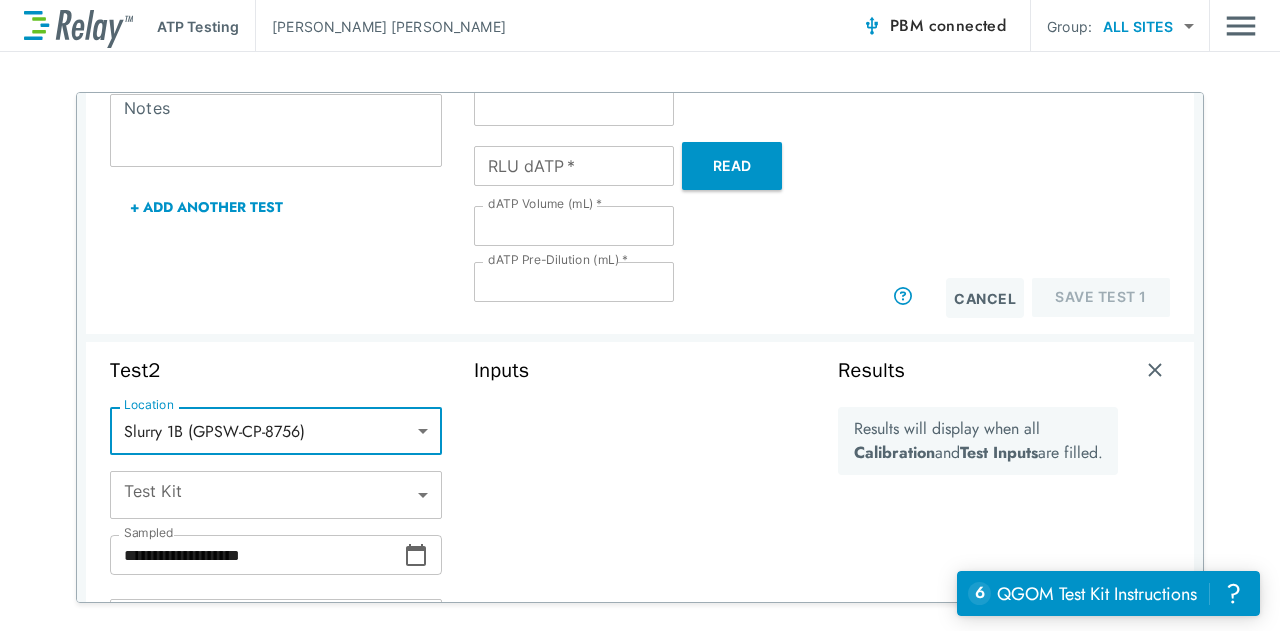 type on "**********" 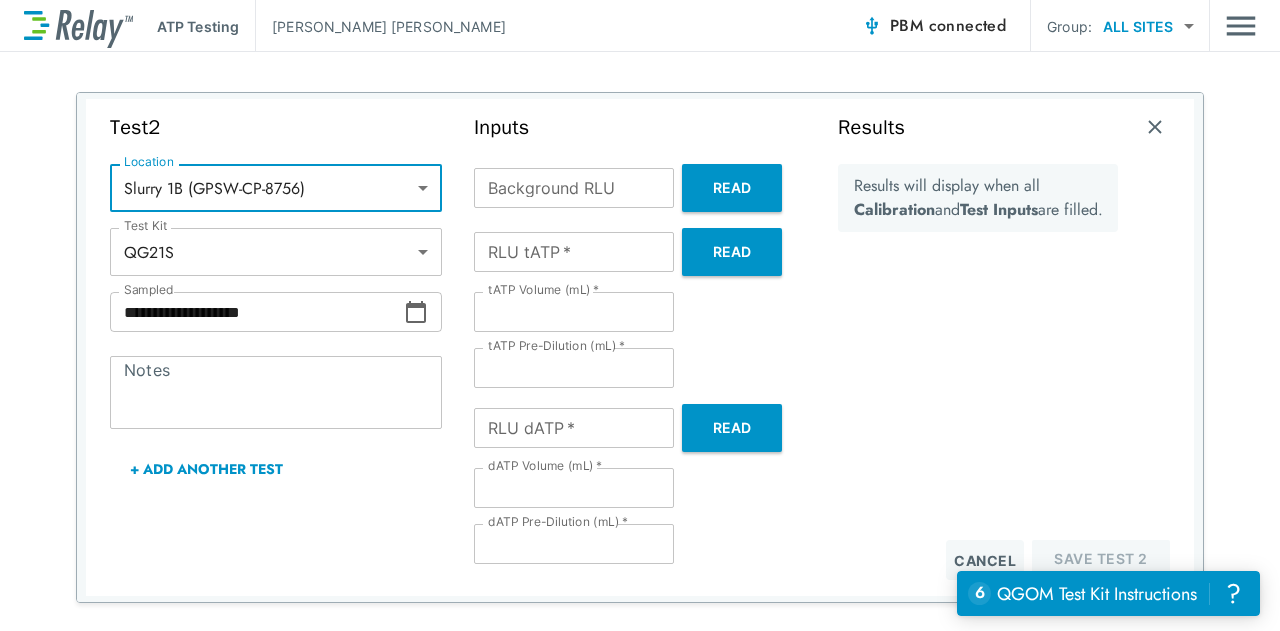 scroll, scrollTop: 763, scrollLeft: 0, axis: vertical 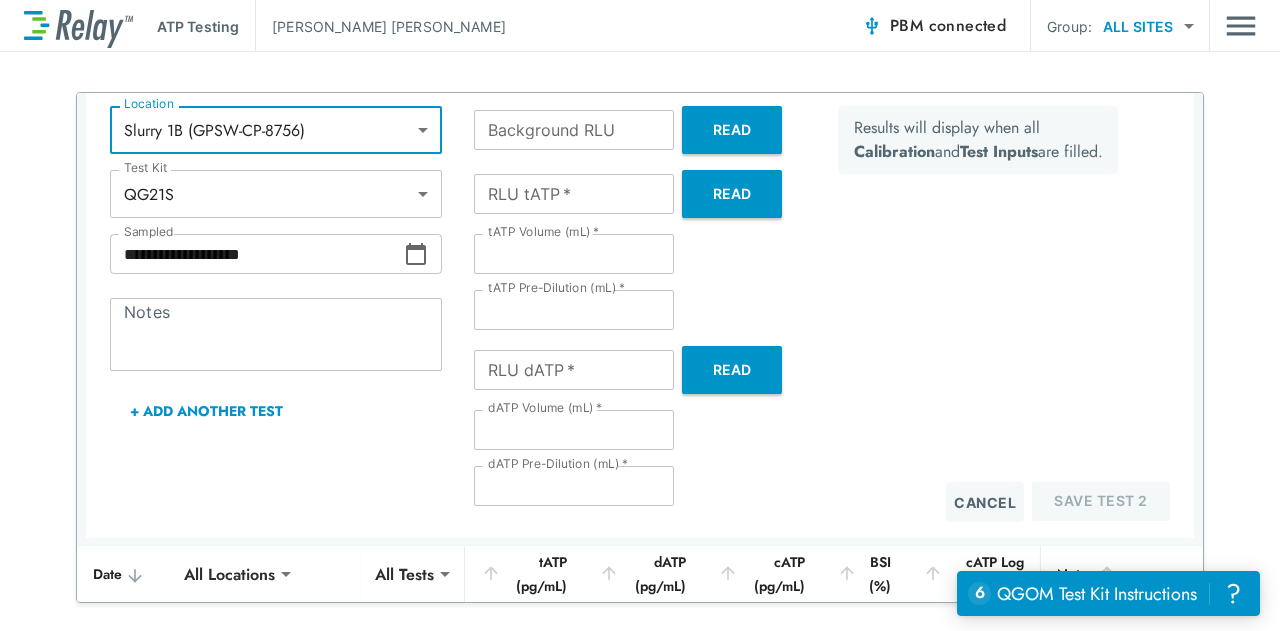 click on "+ Add Another Test" at bounding box center [206, 411] 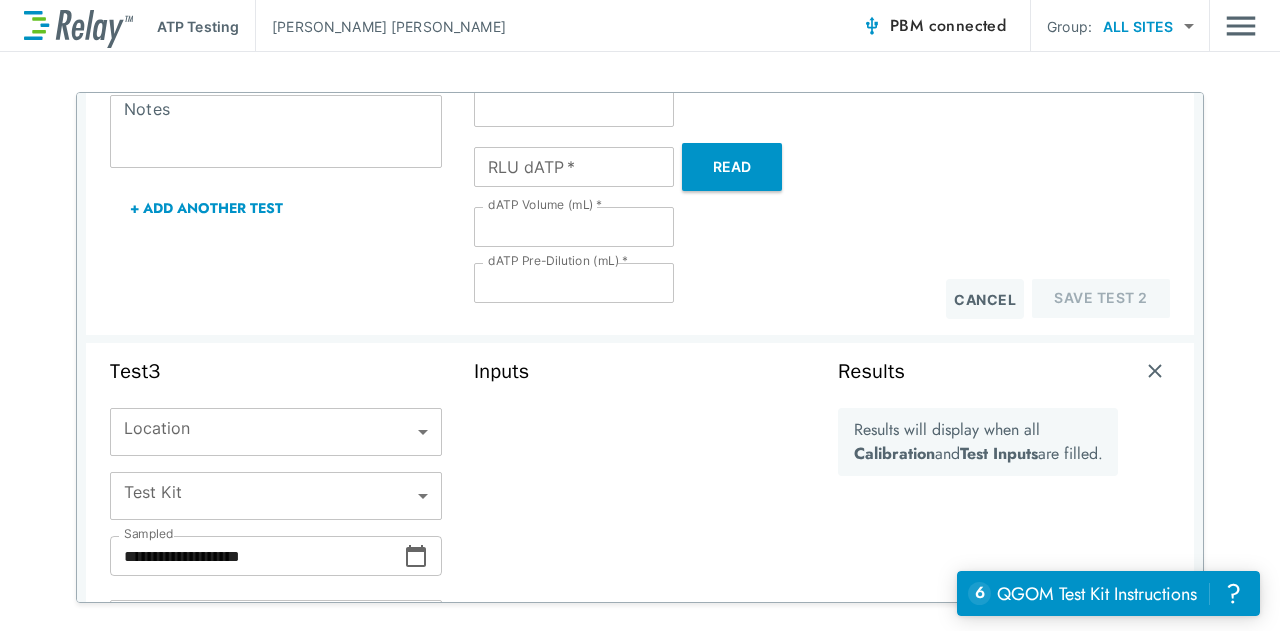 scroll, scrollTop: 1032, scrollLeft: 0, axis: vertical 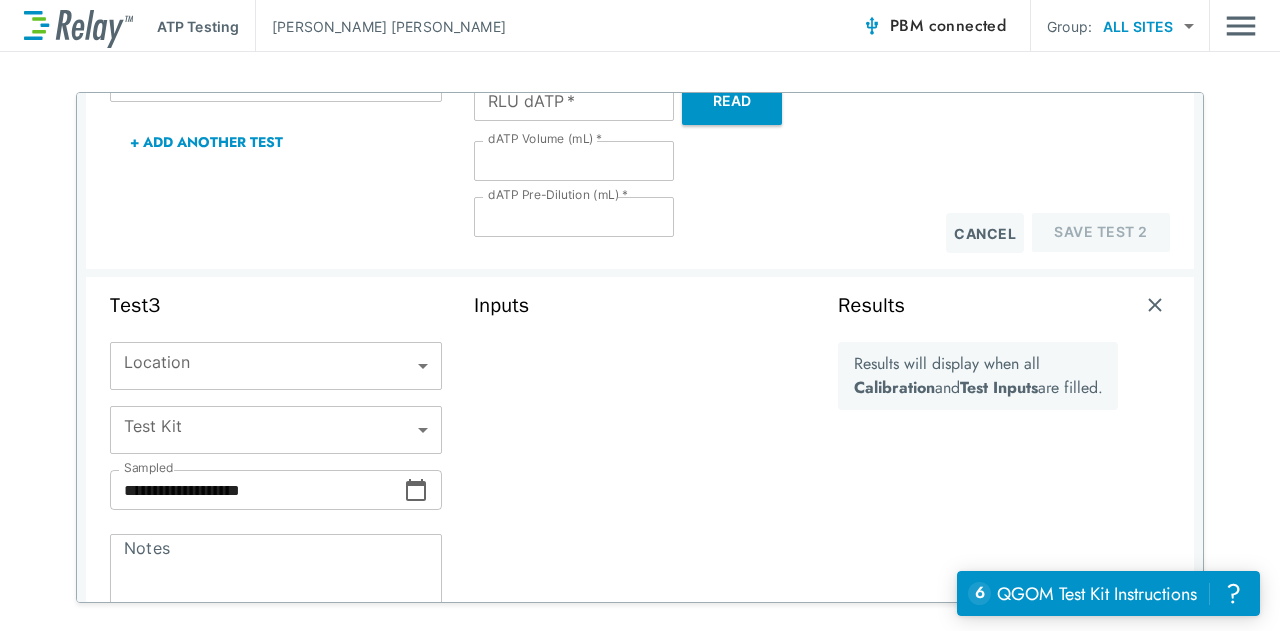 click on "**********" at bounding box center (640, 315) 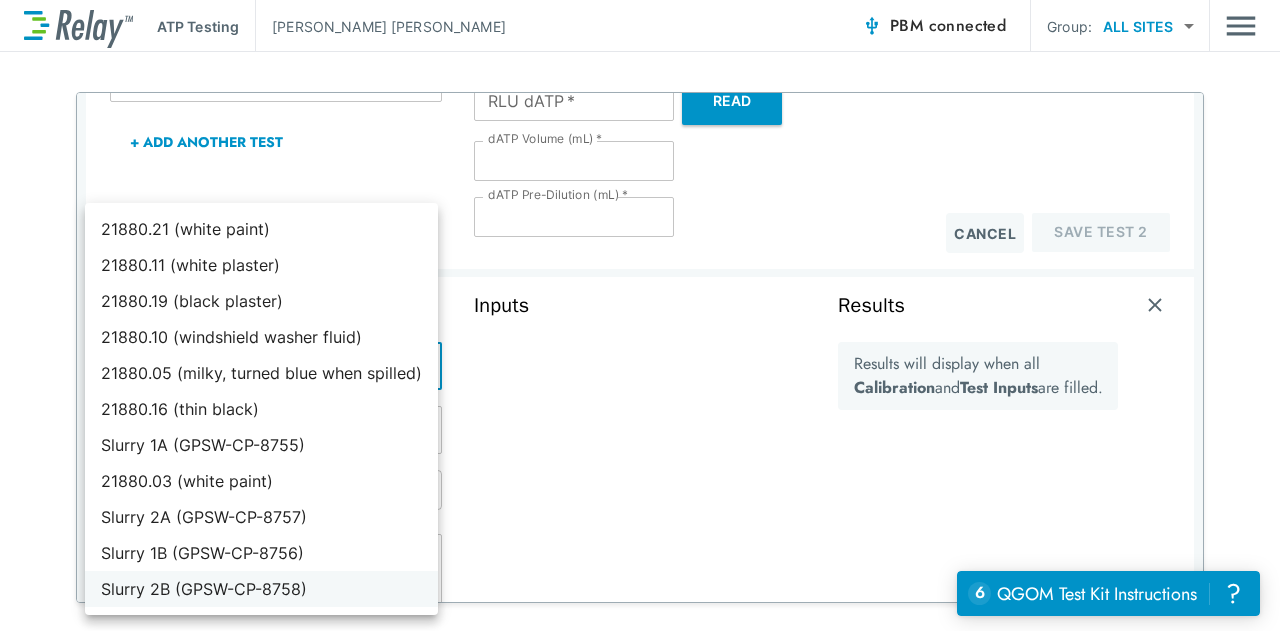 click on "Slurry 2B (GPSW-CP-8758)" at bounding box center (261, 589) 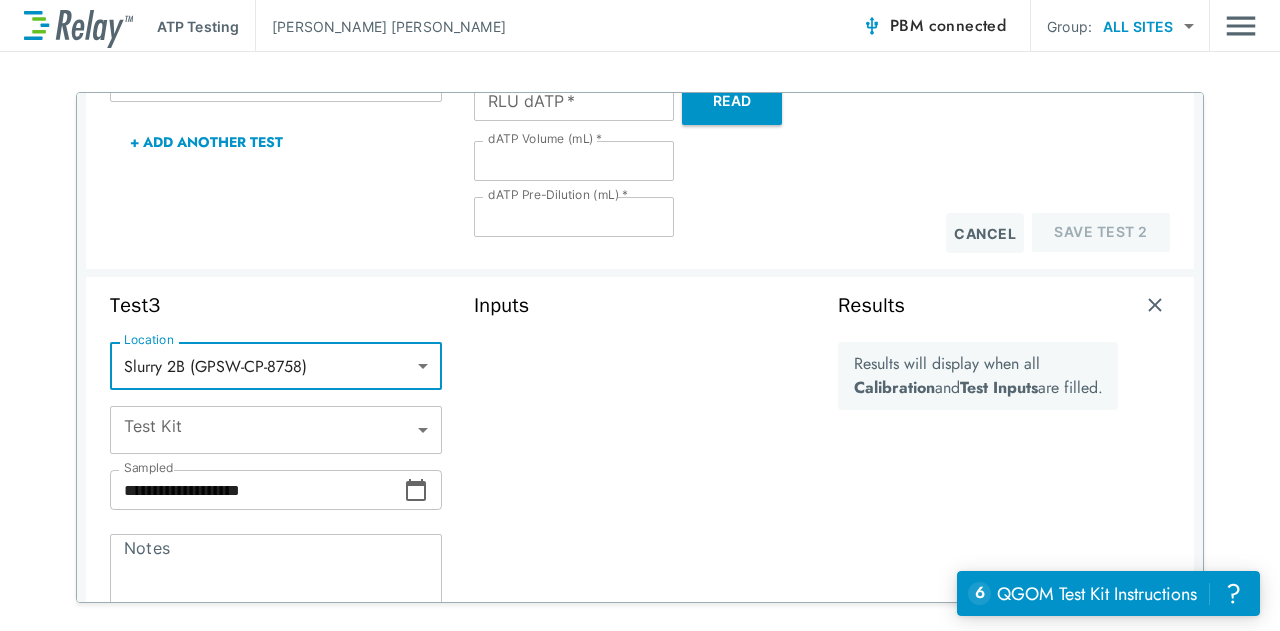 type on "**********" 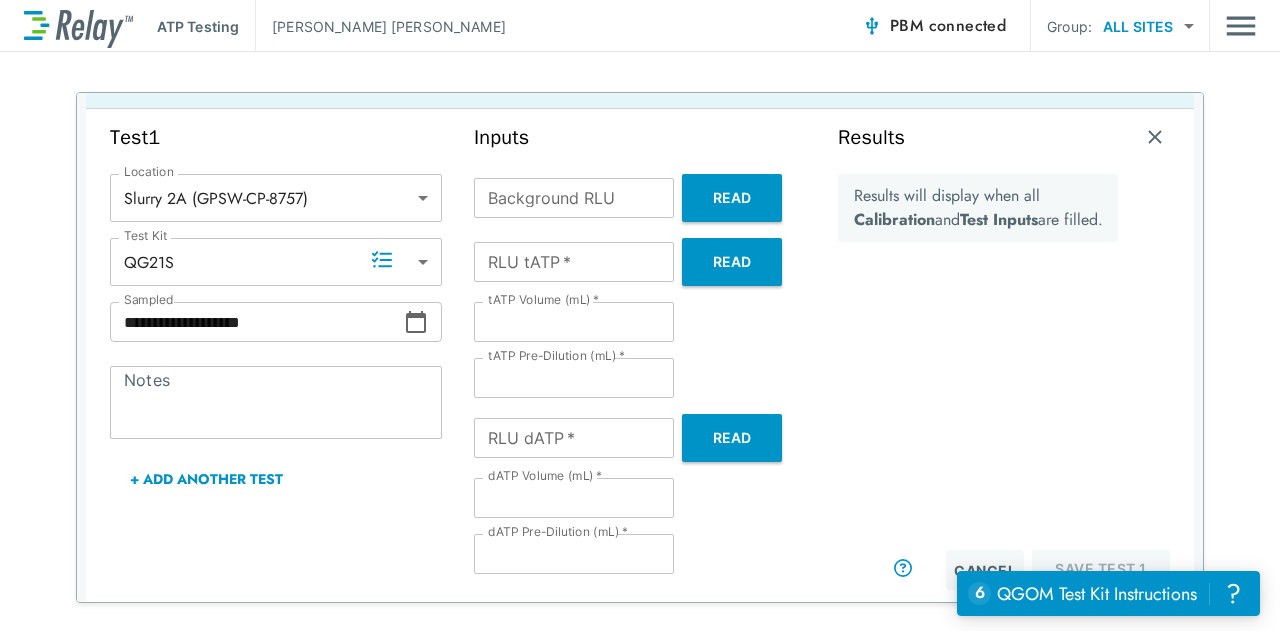 scroll, scrollTop: 190, scrollLeft: 0, axis: vertical 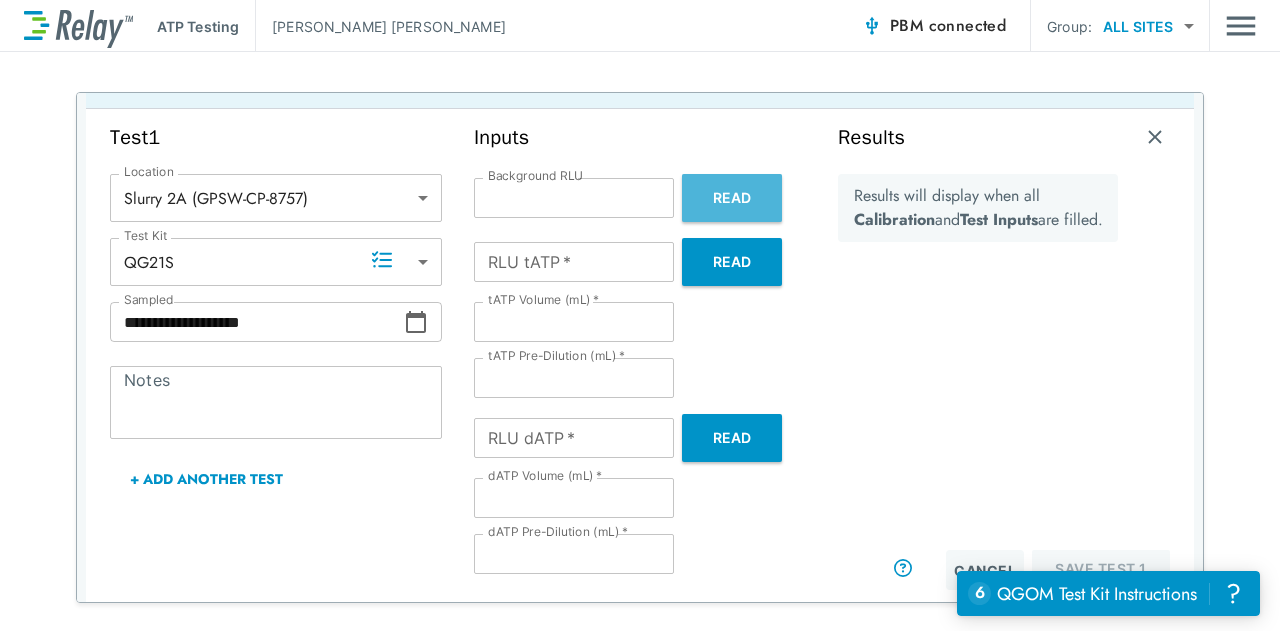 click on "Read" at bounding box center (732, 198) 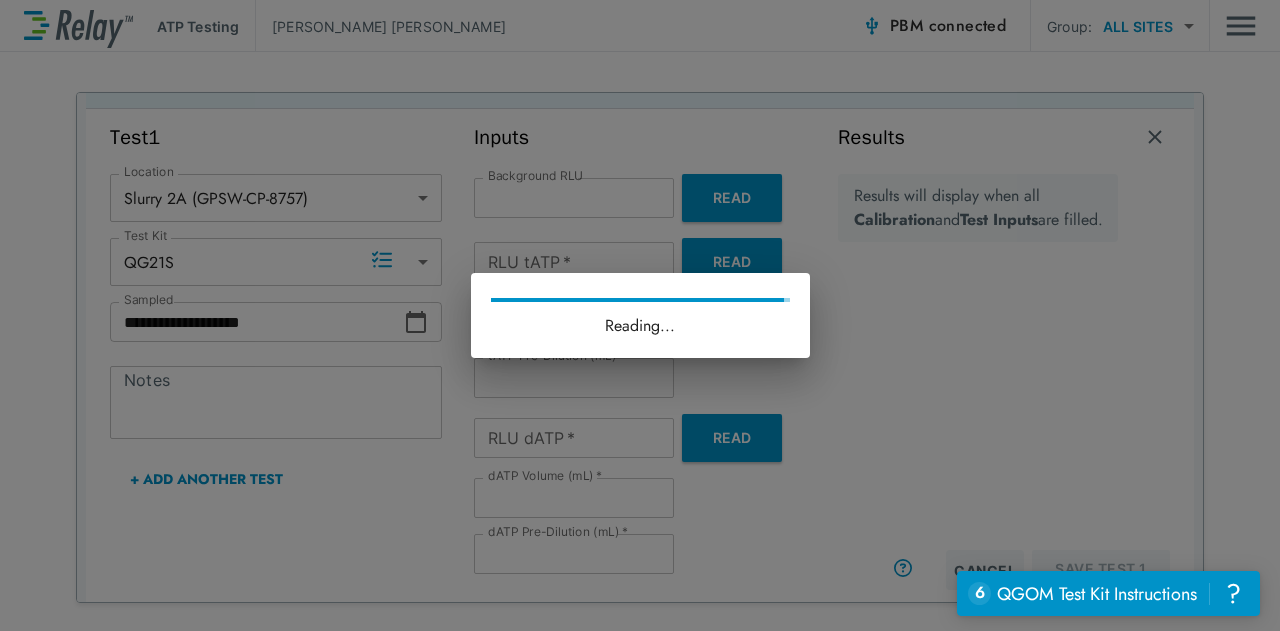 type on "**" 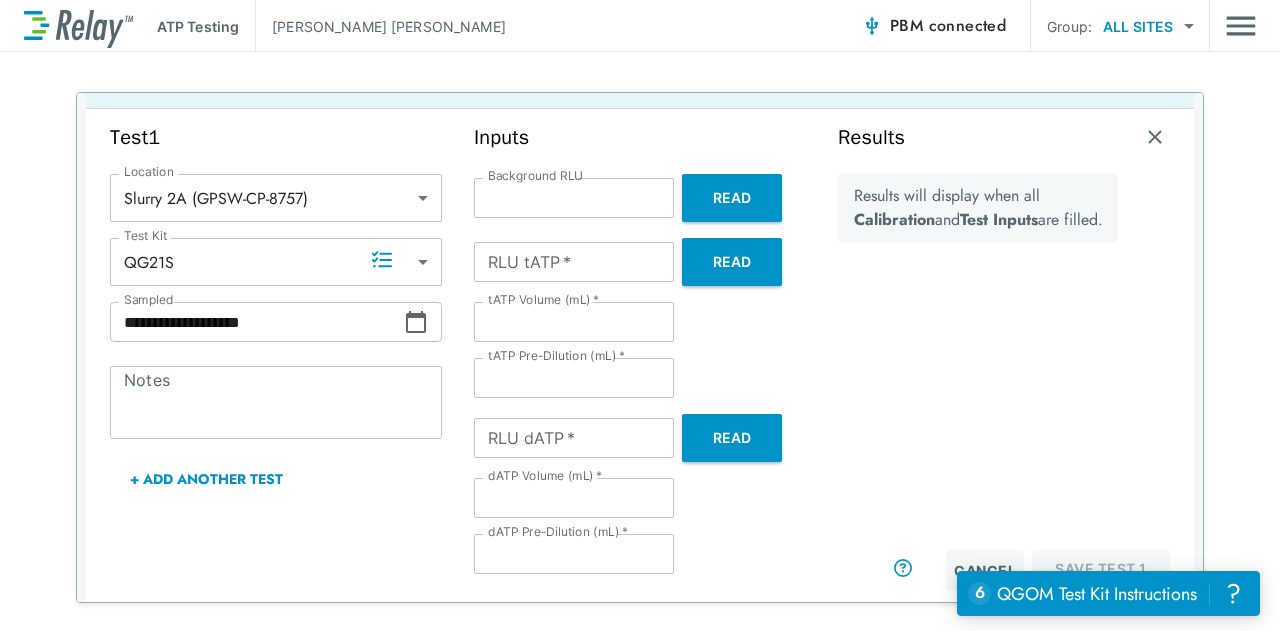 click on "Read" at bounding box center [732, 262] 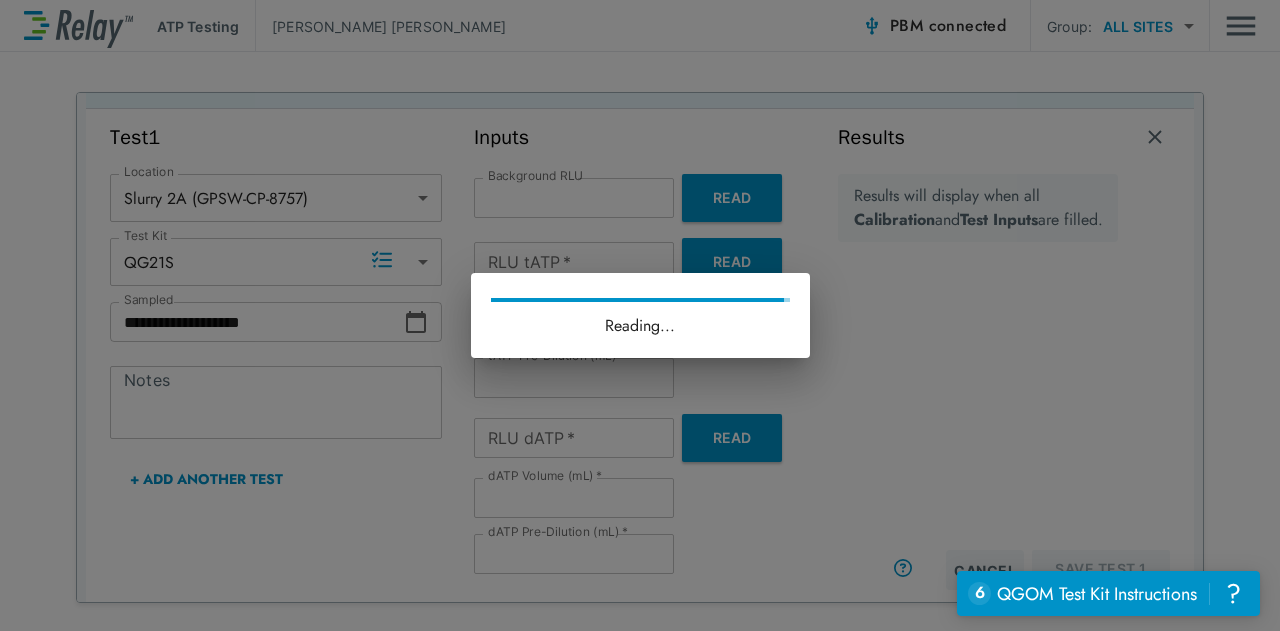 type on "***" 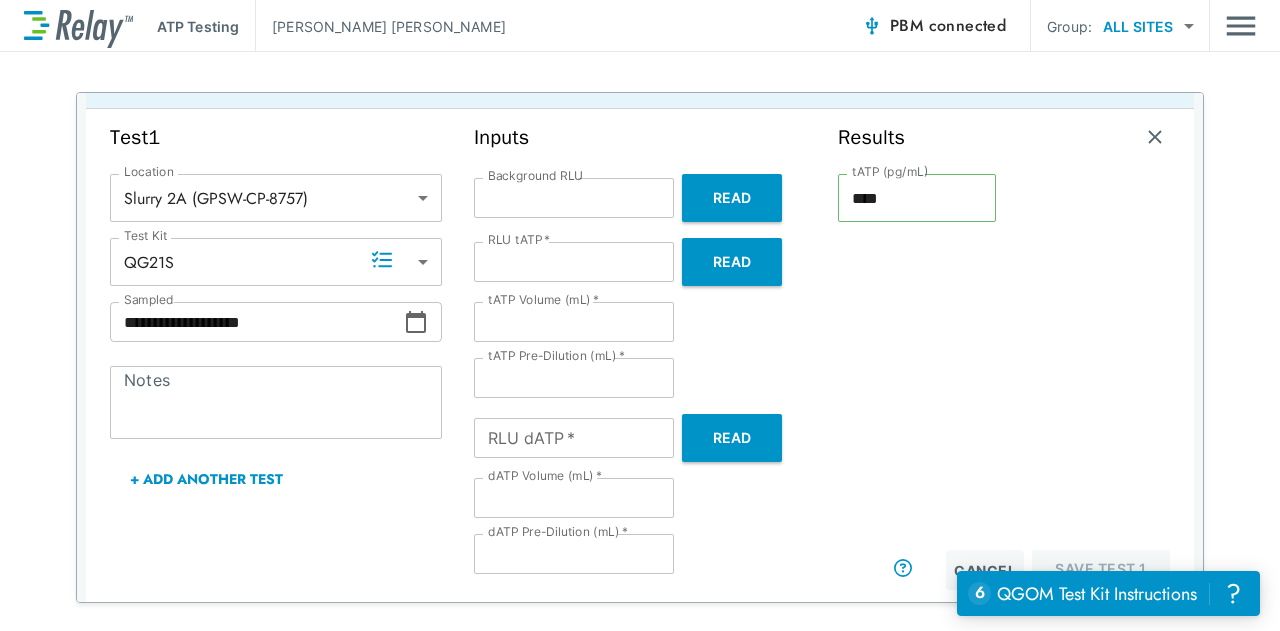 click on "*" at bounding box center [574, 322] 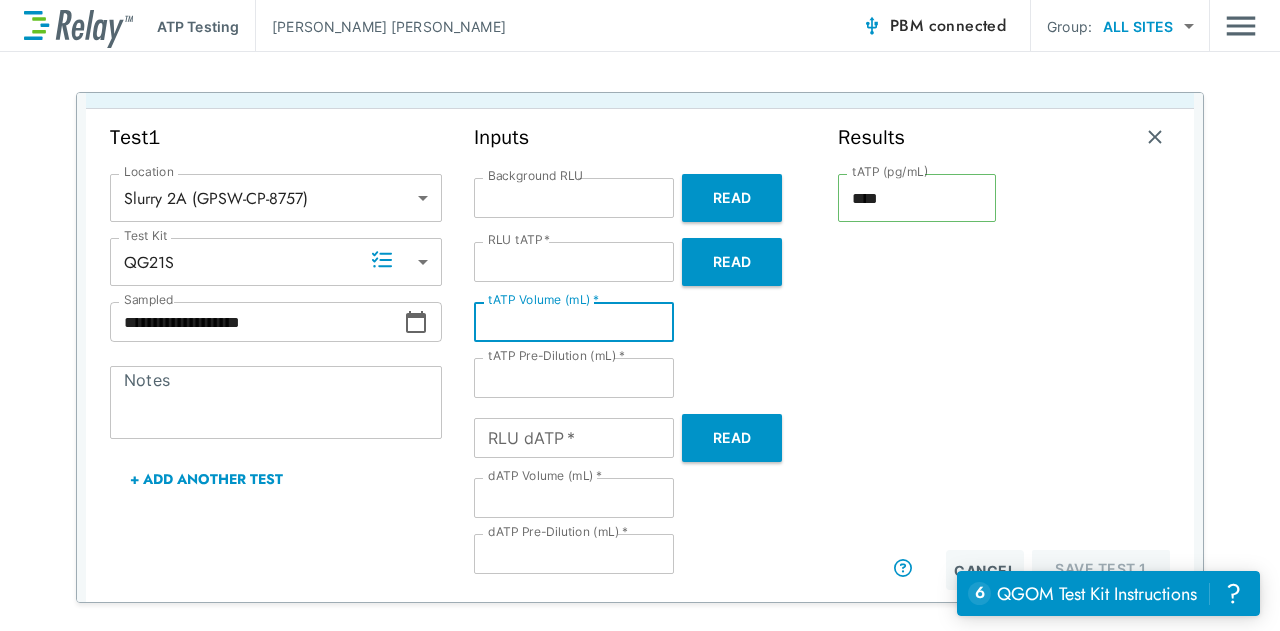 type 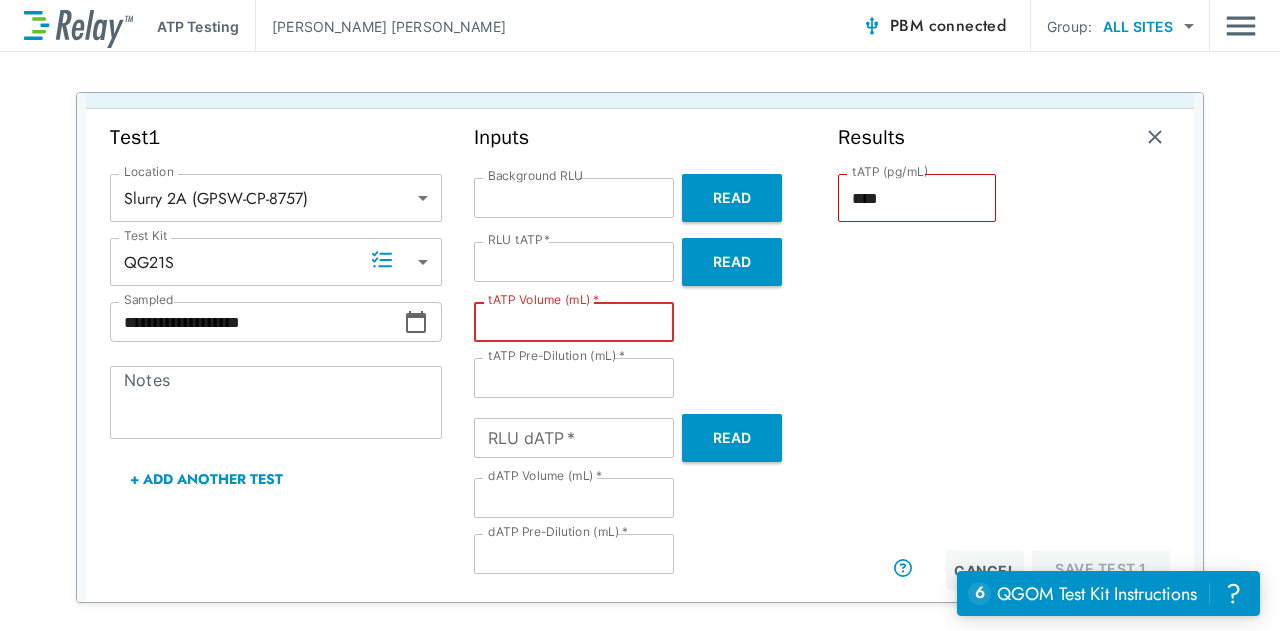 type on "********" 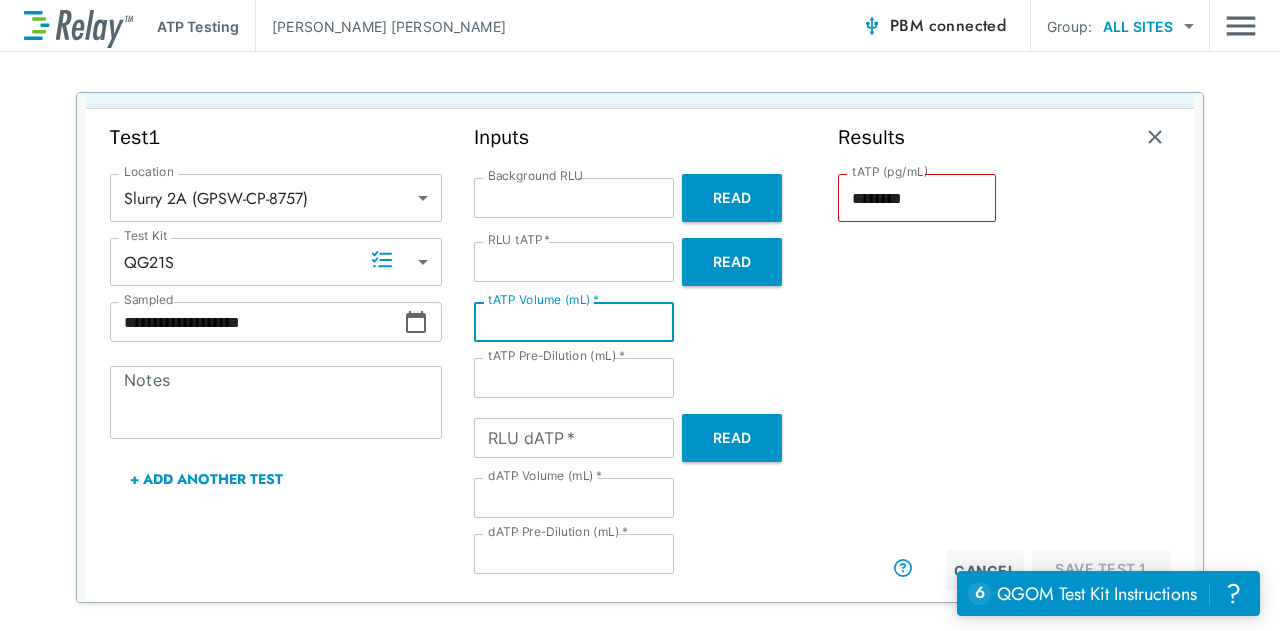 type on "***" 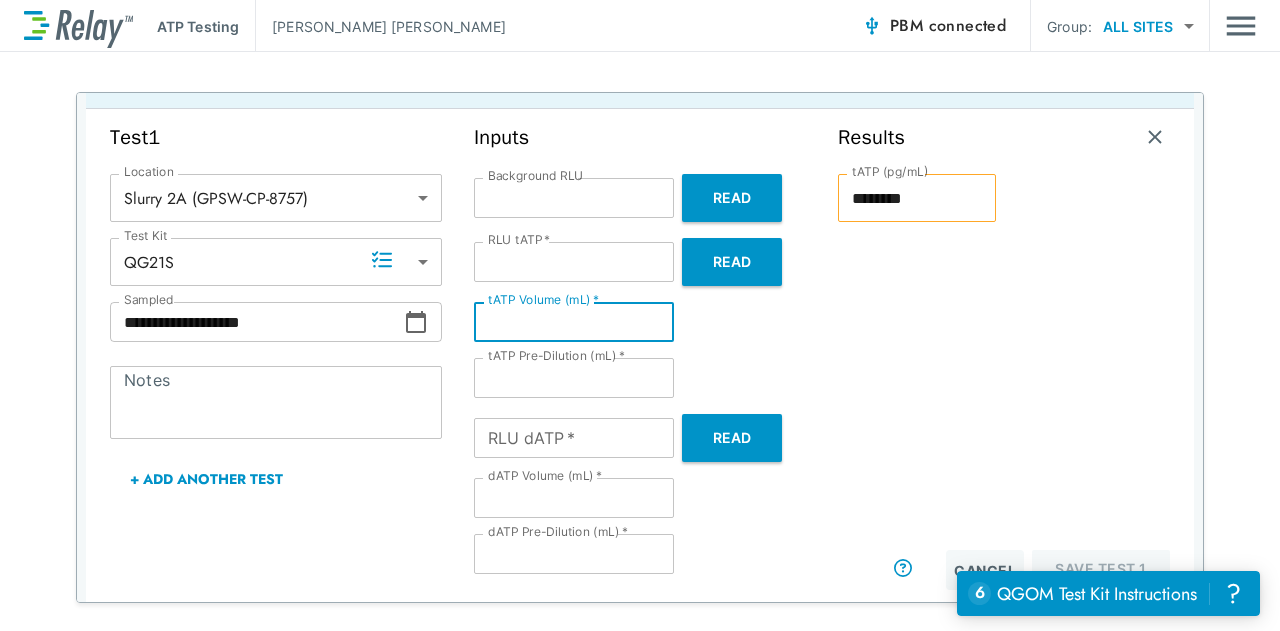 type on "***" 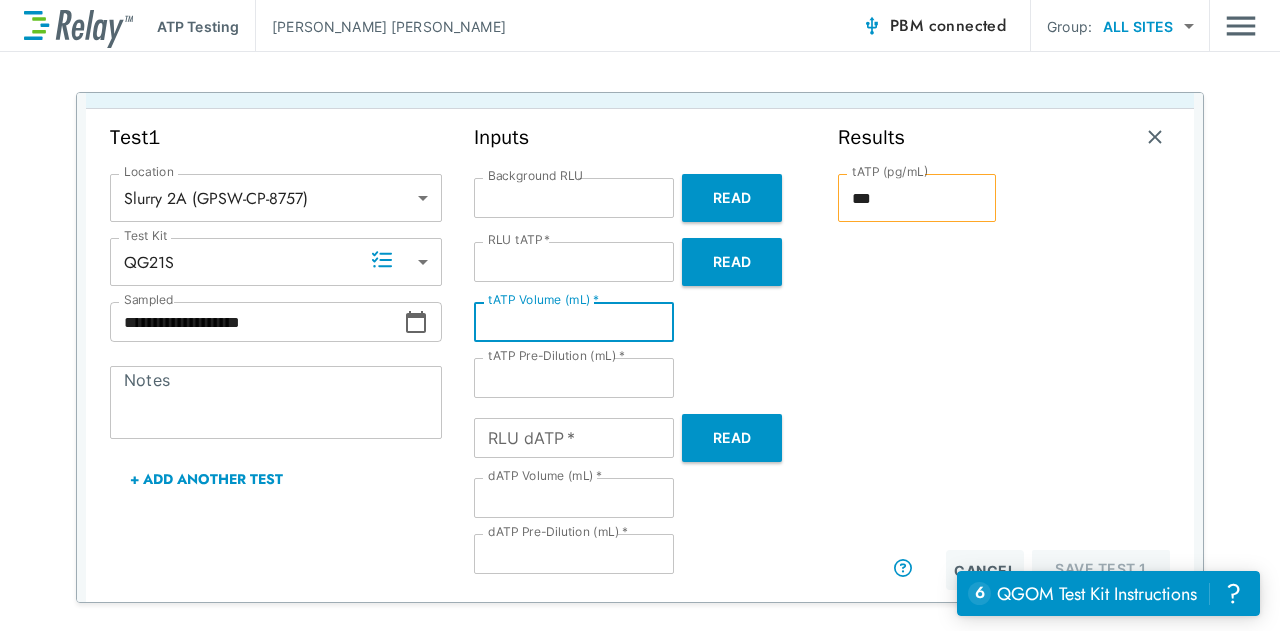 type on "***" 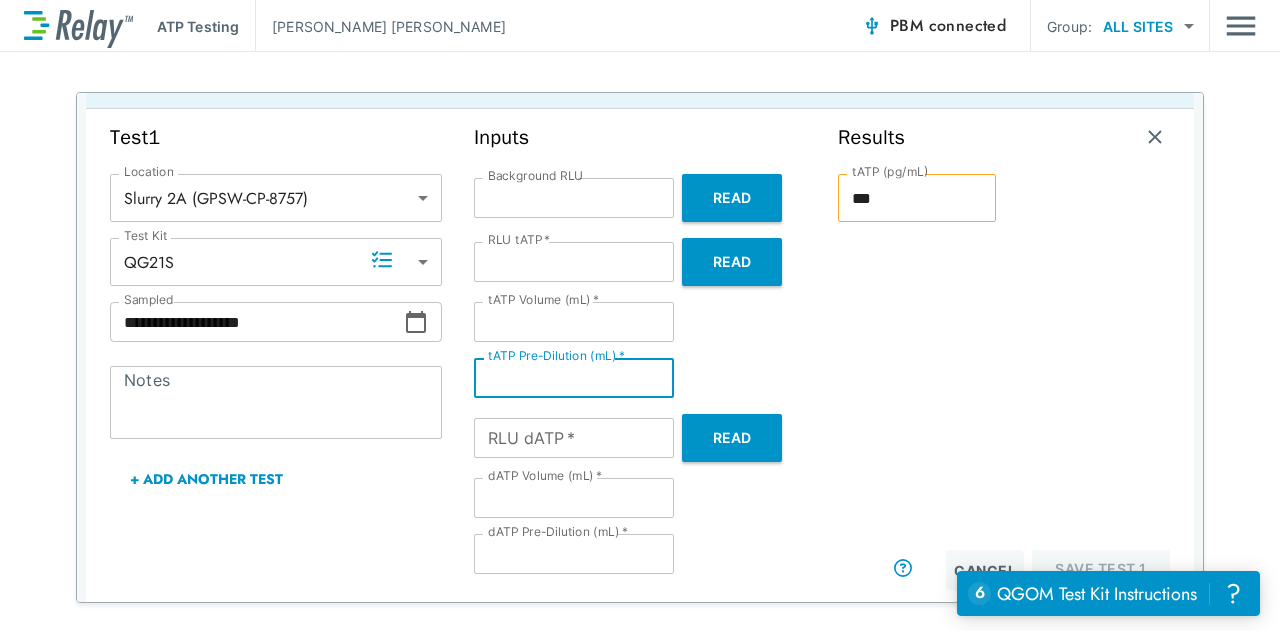 type on "***" 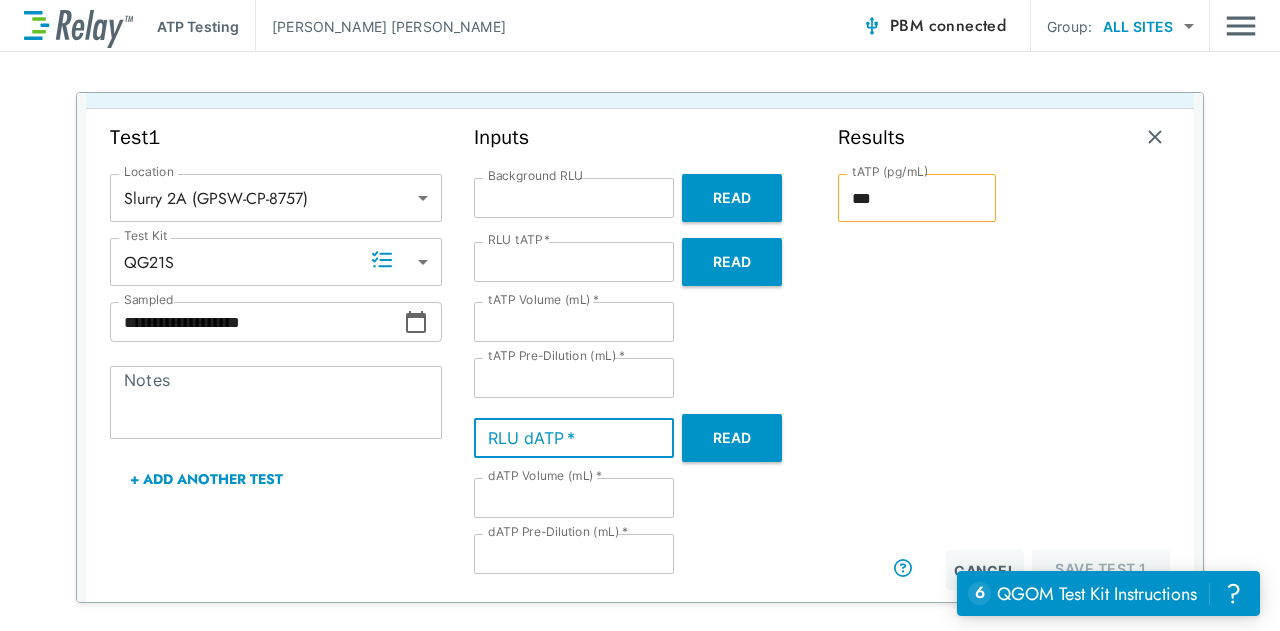 click on "RLU dATP   *" at bounding box center [574, 438] 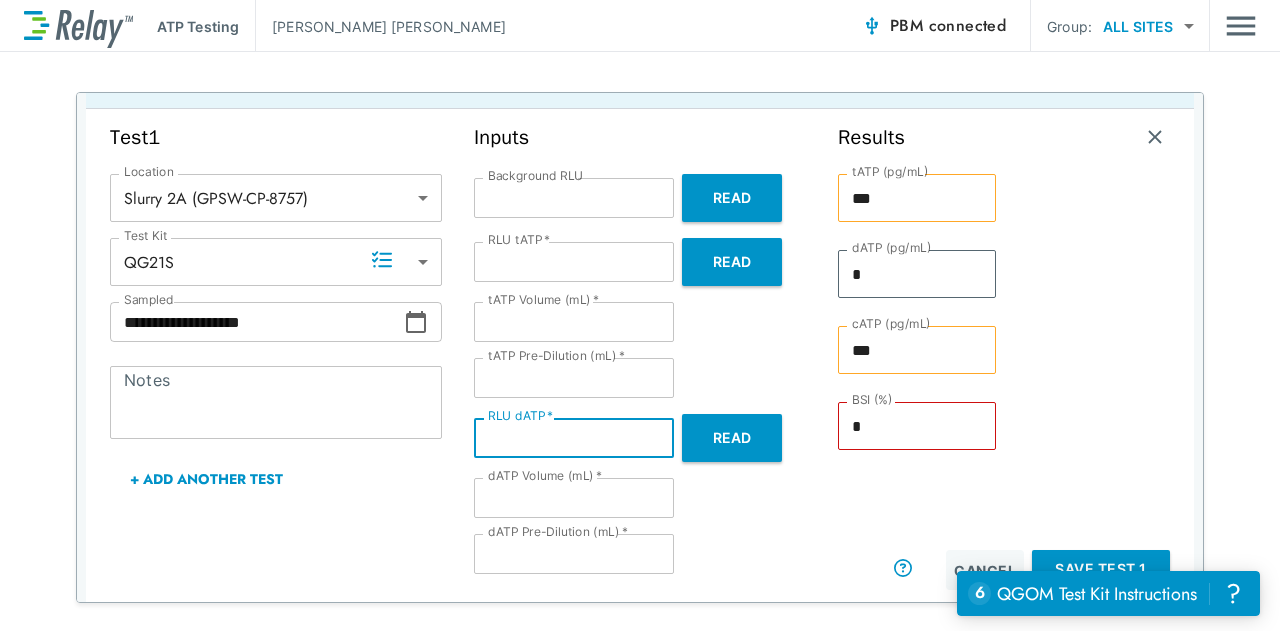 type on "*" 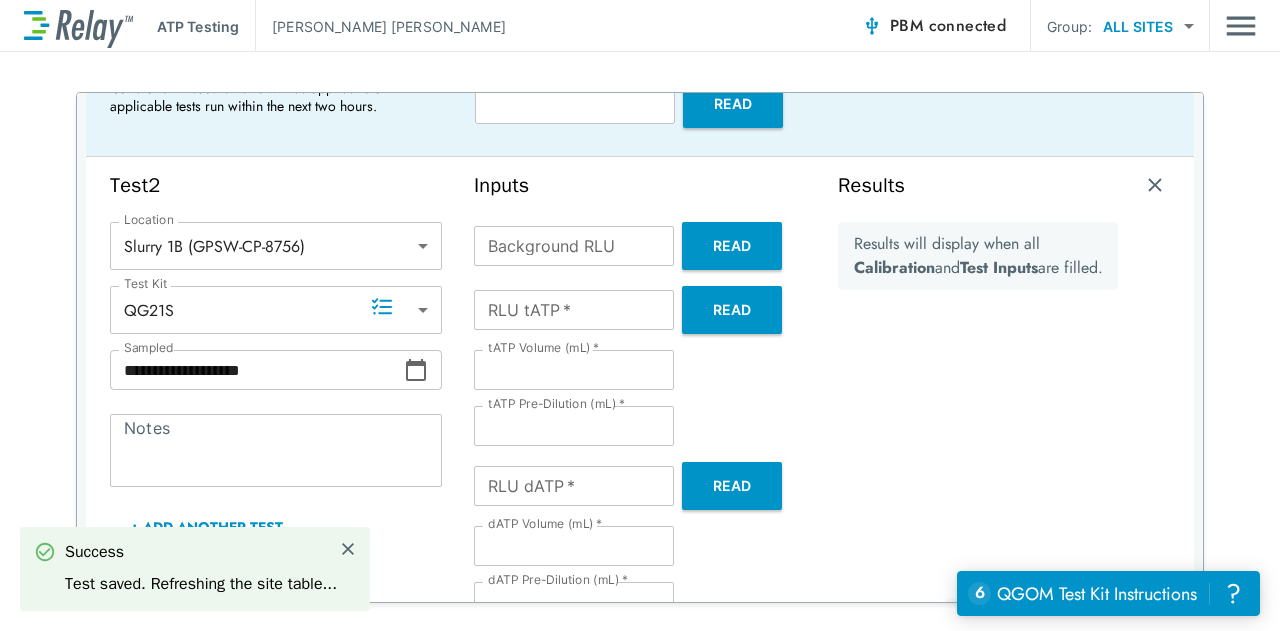 scroll, scrollTop: 144, scrollLeft: 0, axis: vertical 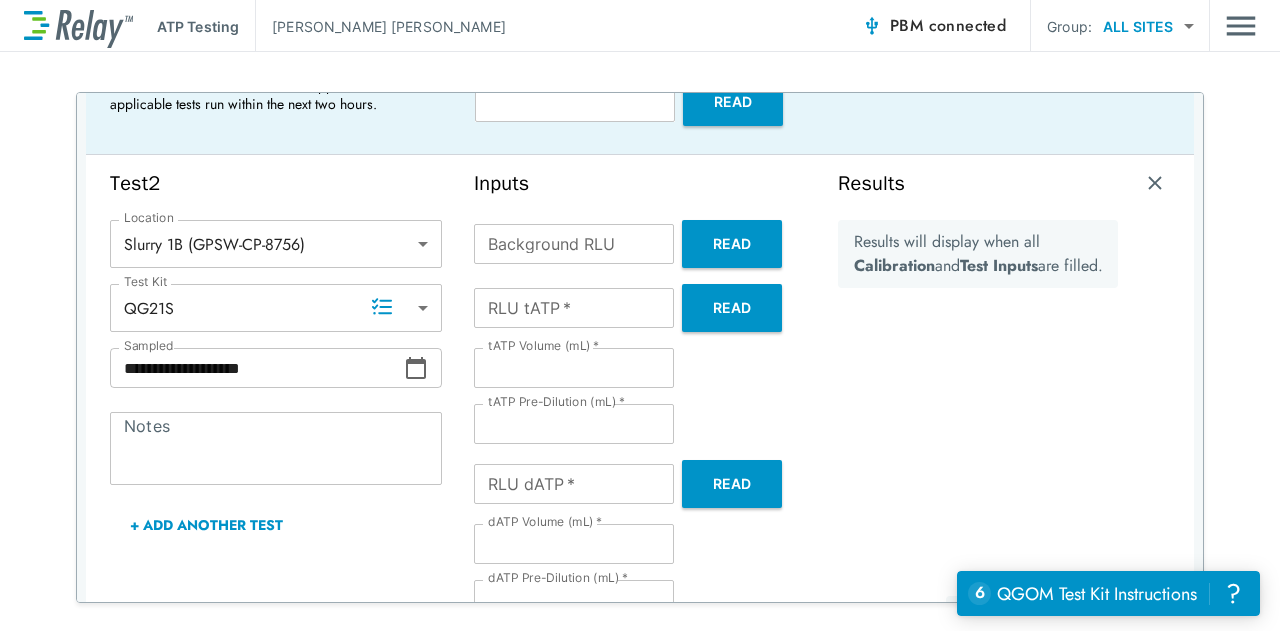 click on "Read" at bounding box center [732, 244] 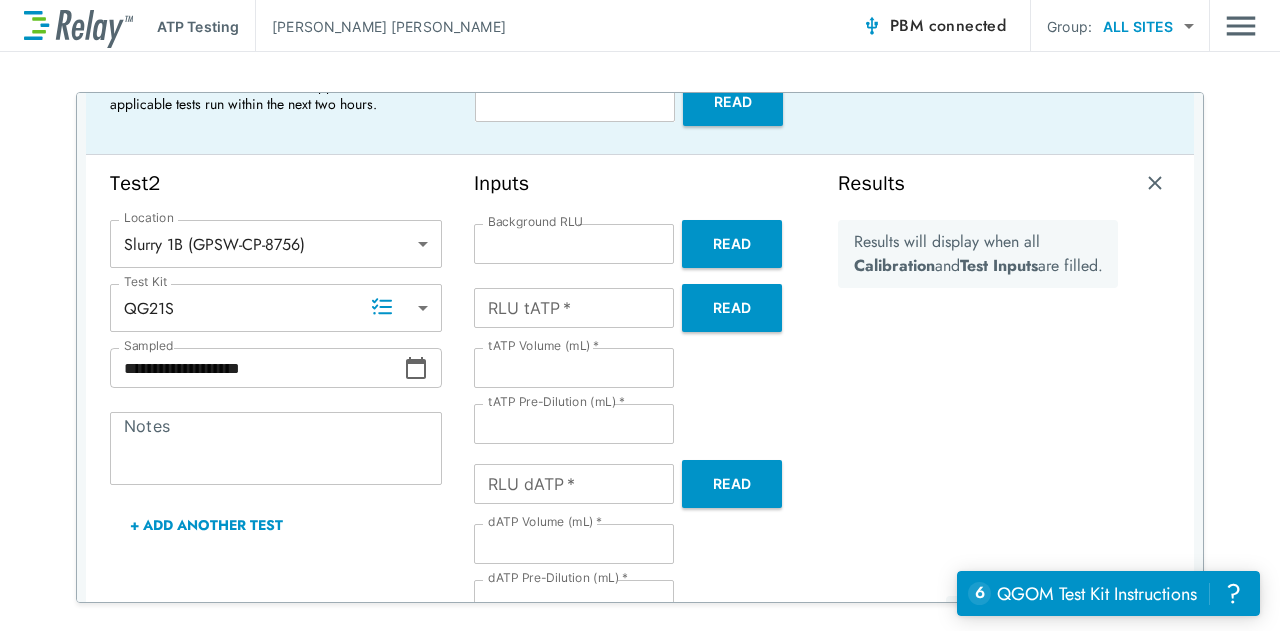 type on "**" 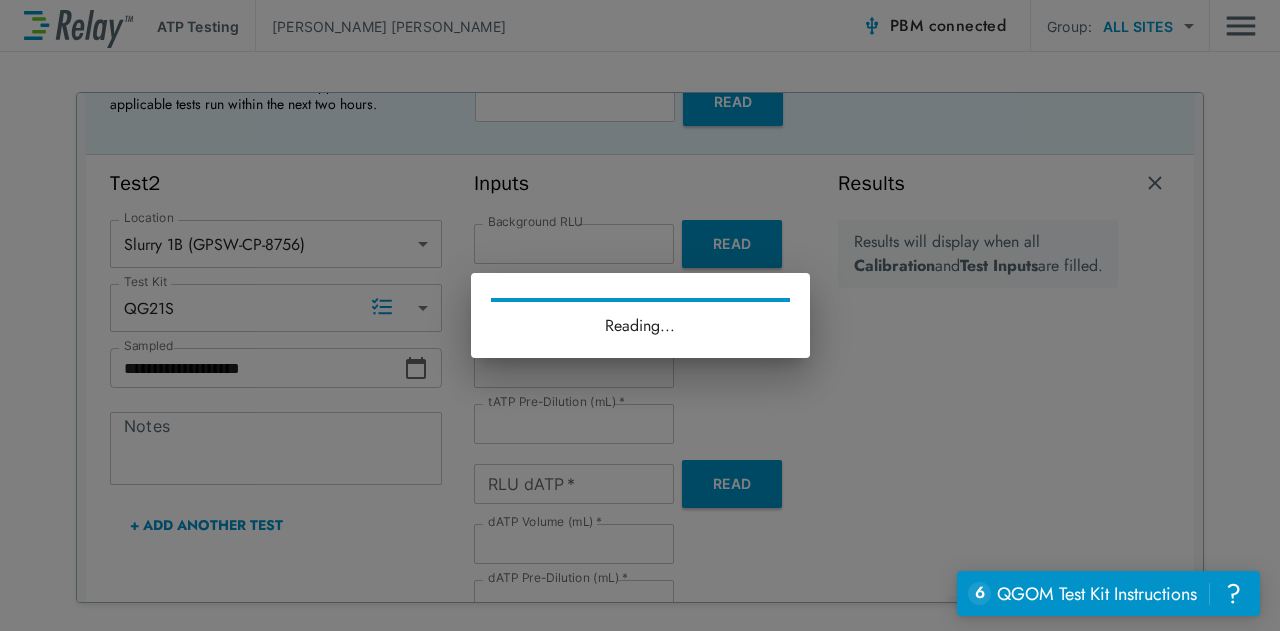type on "**" 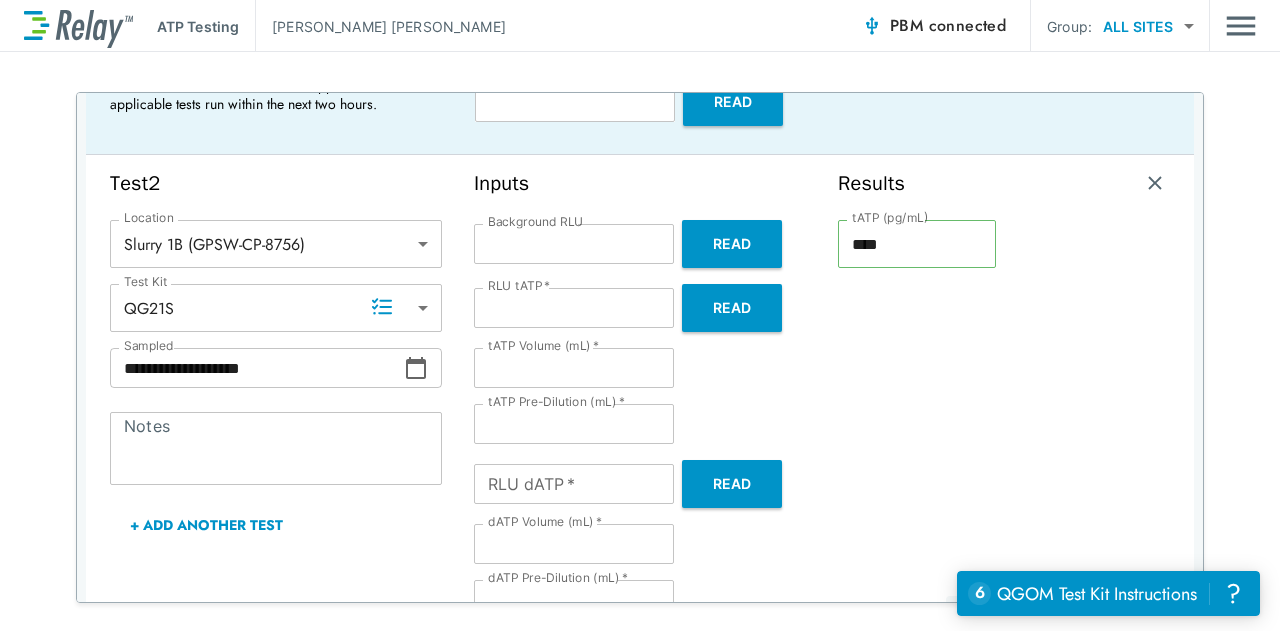 click on "*" at bounding box center (574, 368) 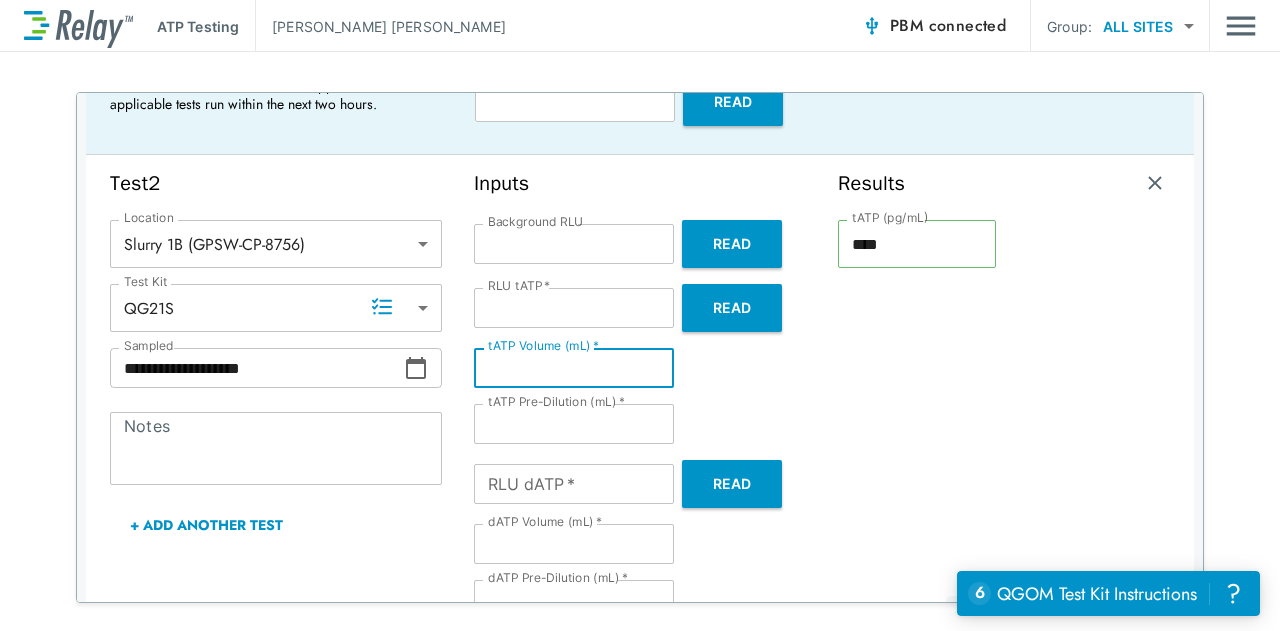 type 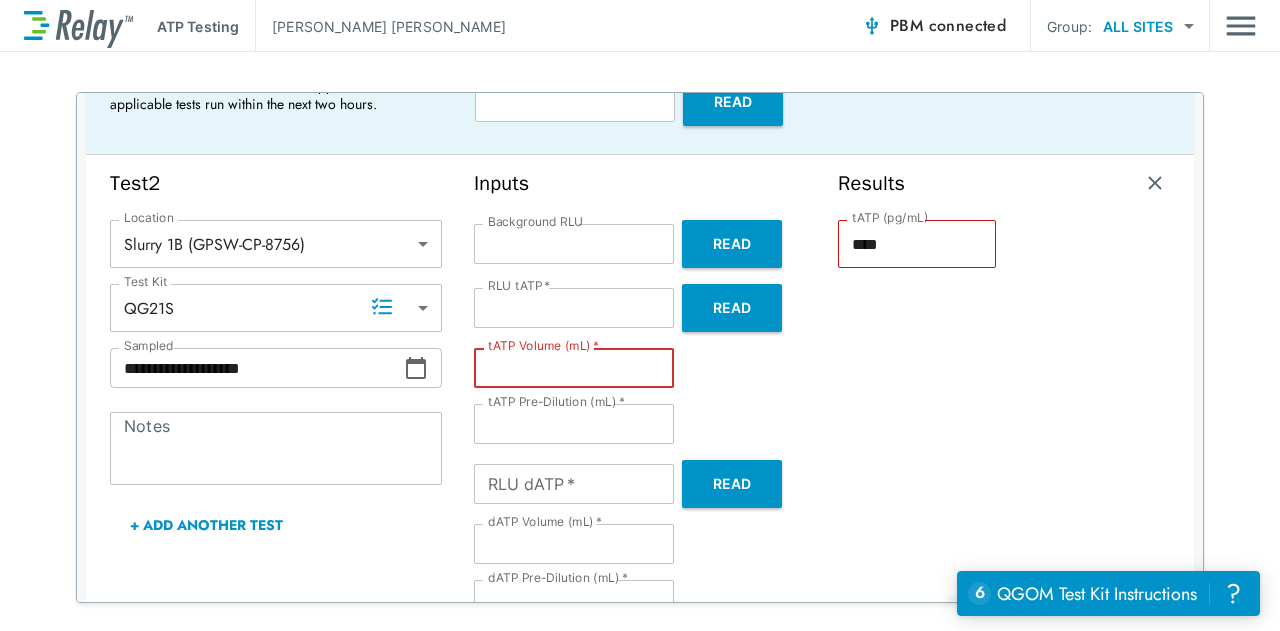 type on "********" 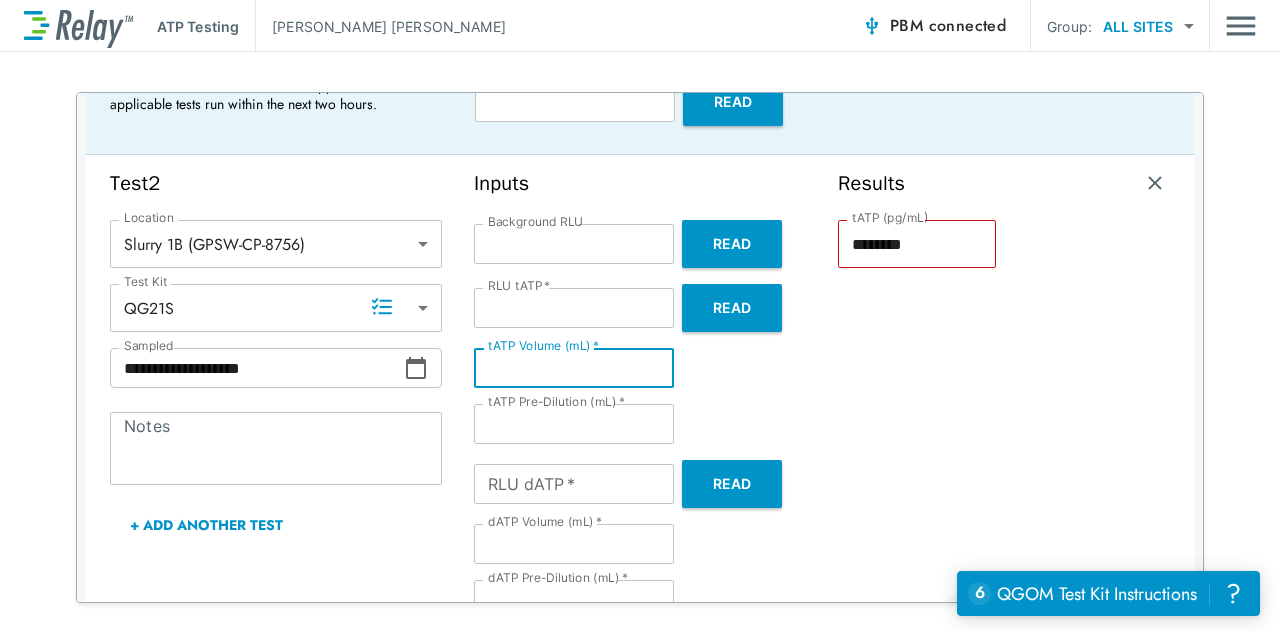 type on "***" 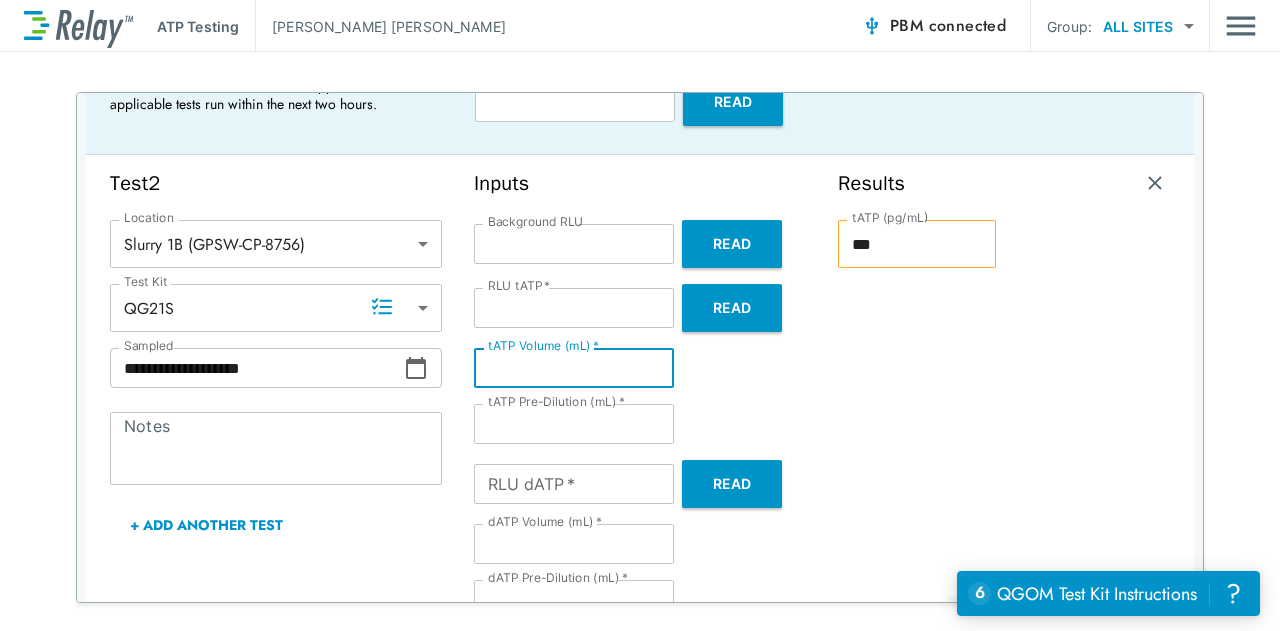 type on "***" 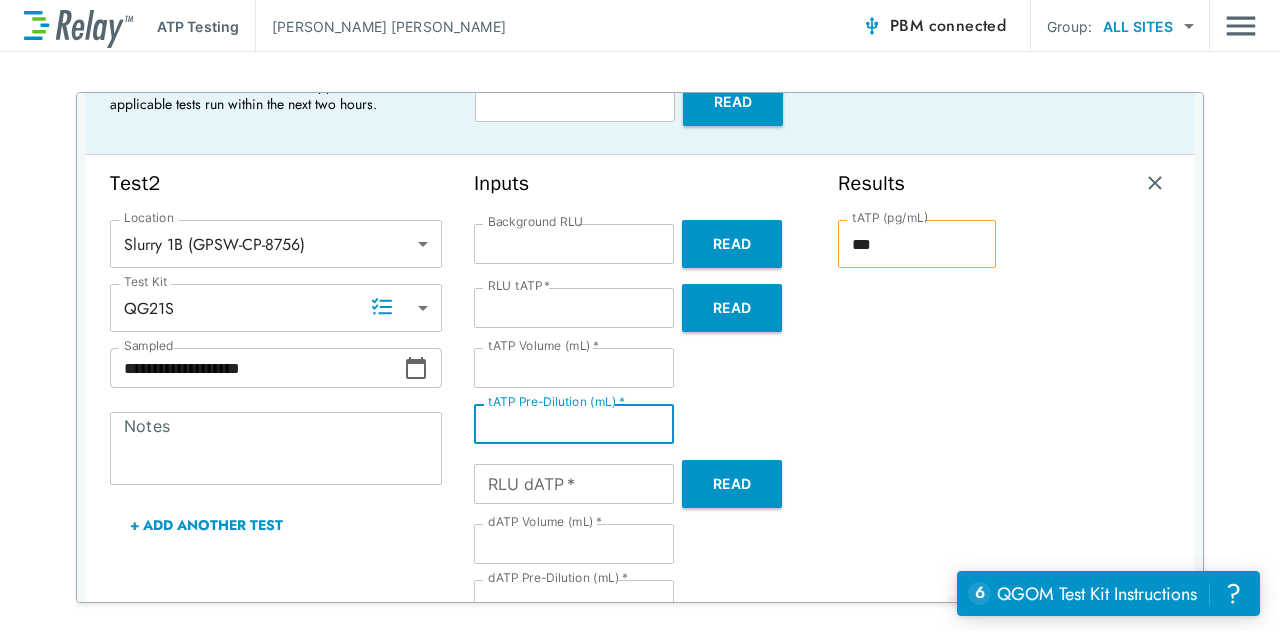 type on "***" 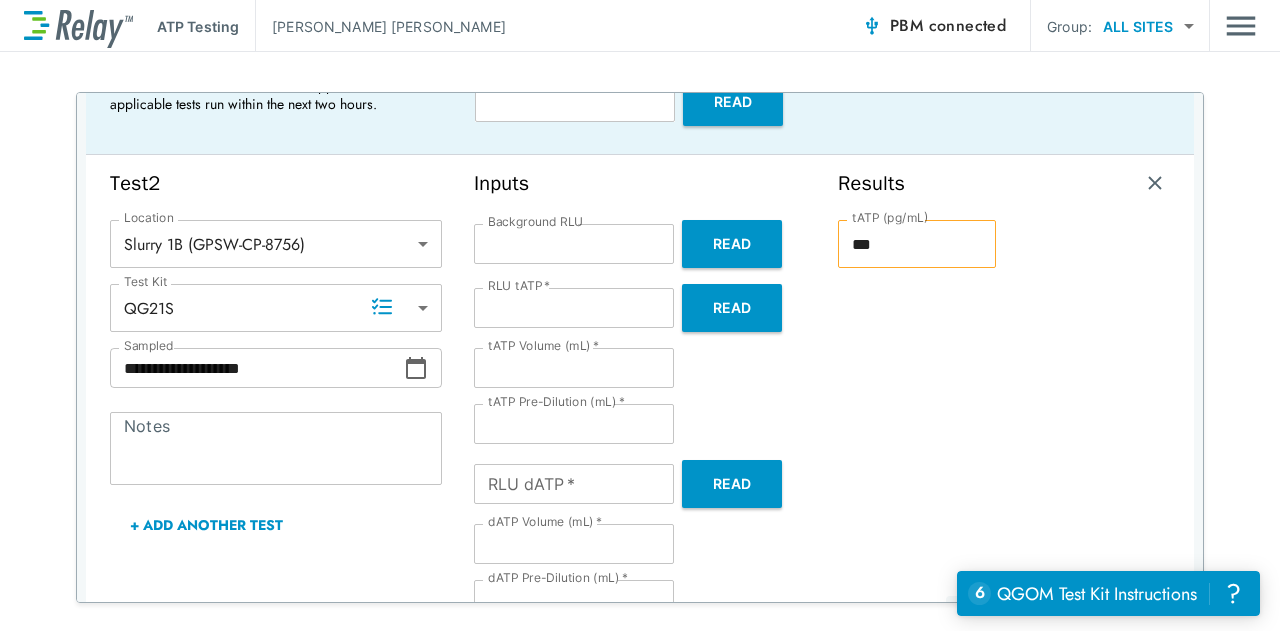 click on "RLU dATP   *" at bounding box center [574, 484] 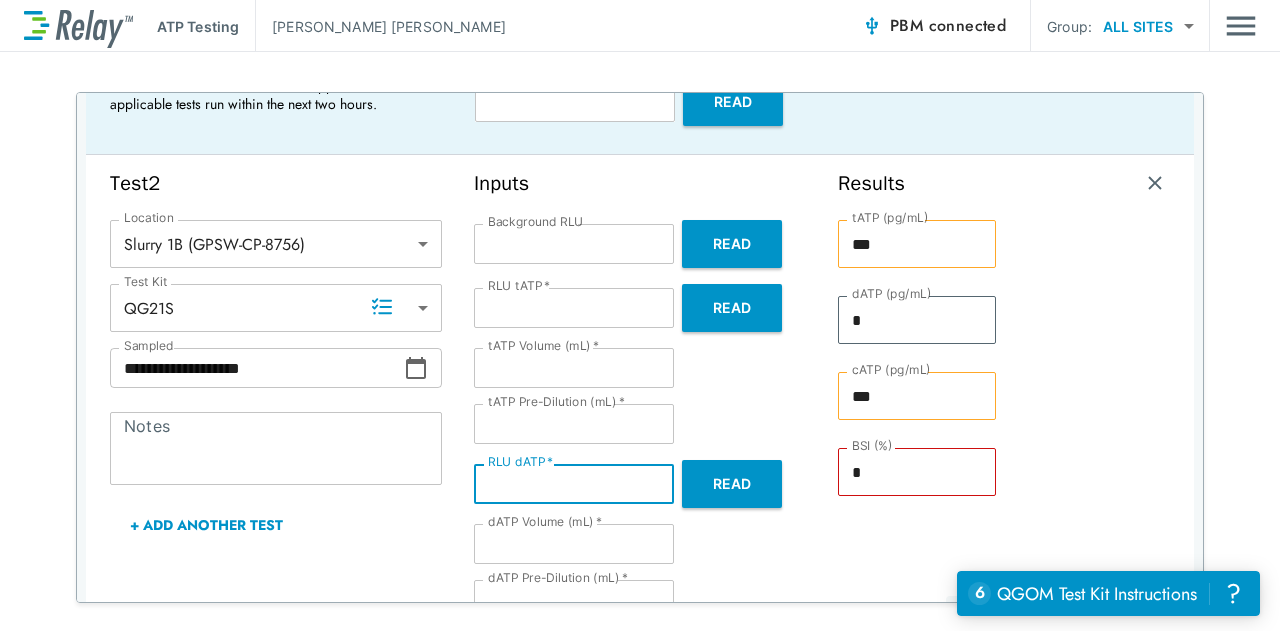 type on "*" 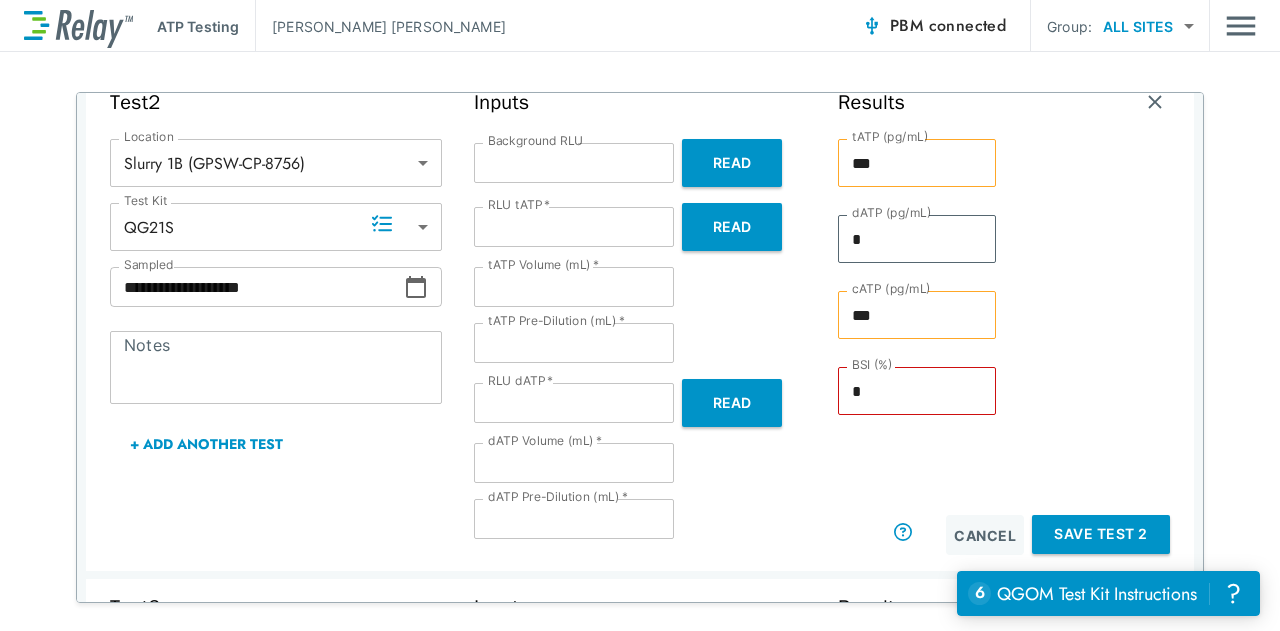scroll, scrollTop: 227, scrollLeft: 0, axis: vertical 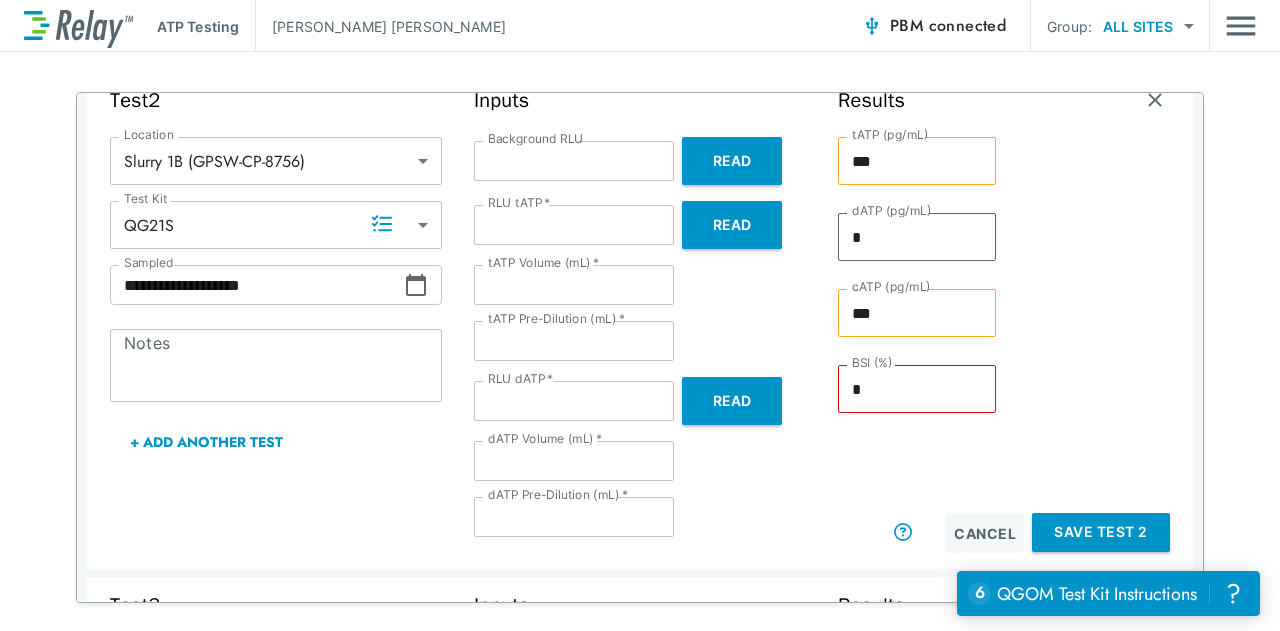 click on "Save Test 2" at bounding box center (1101, 532) 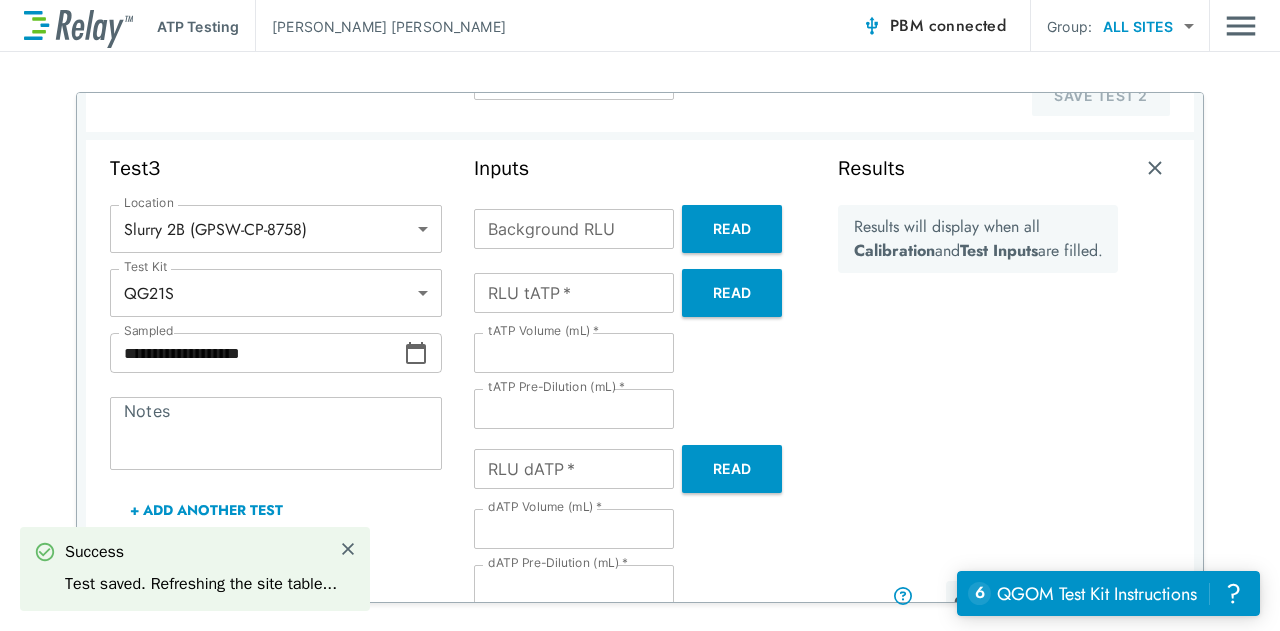 scroll, scrollTop: 668, scrollLeft: 0, axis: vertical 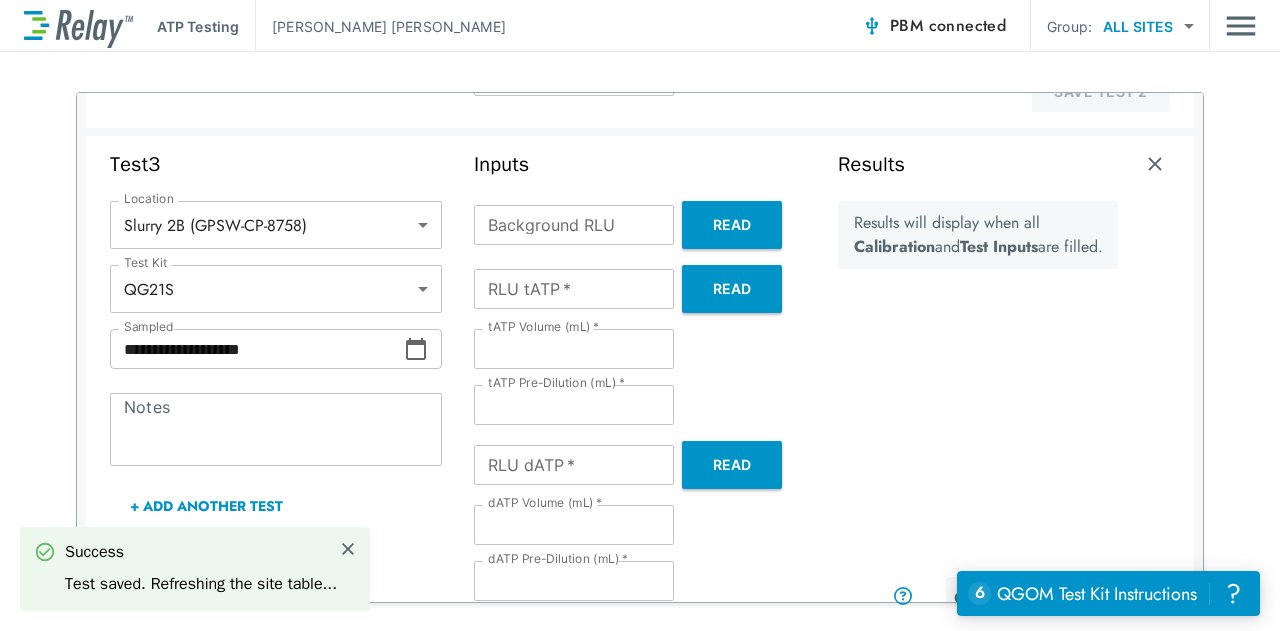 click on "Background RLU" at bounding box center (574, 225) 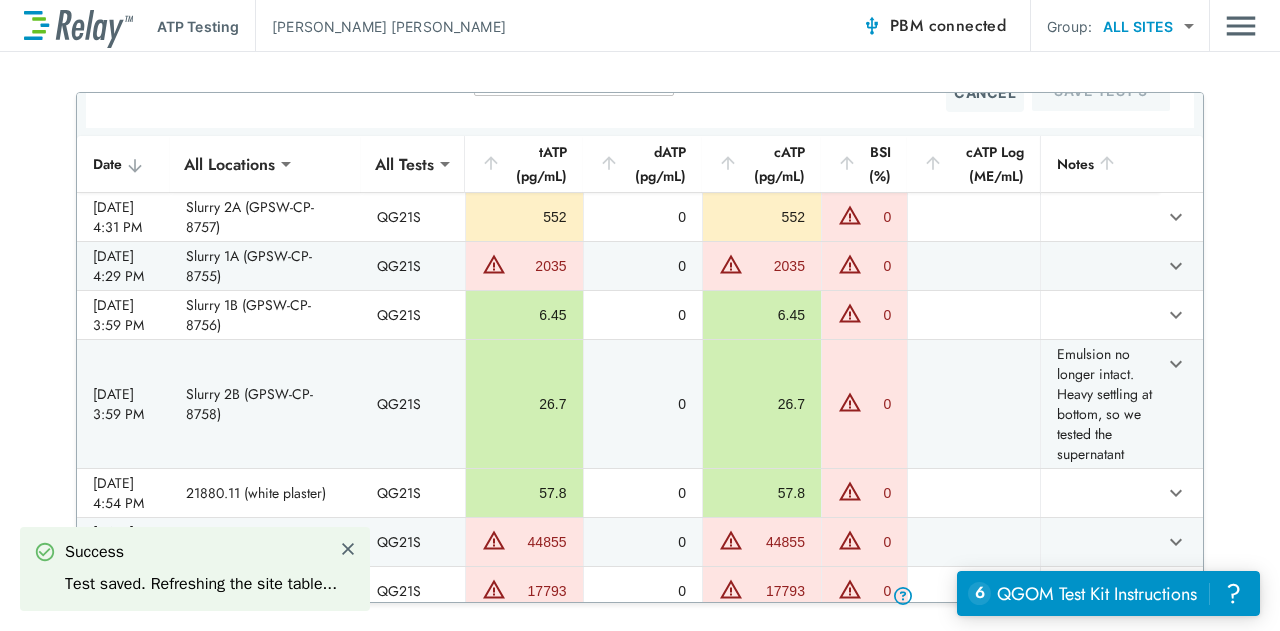 scroll, scrollTop: 163, scrollLeft: 0, axis: vertical 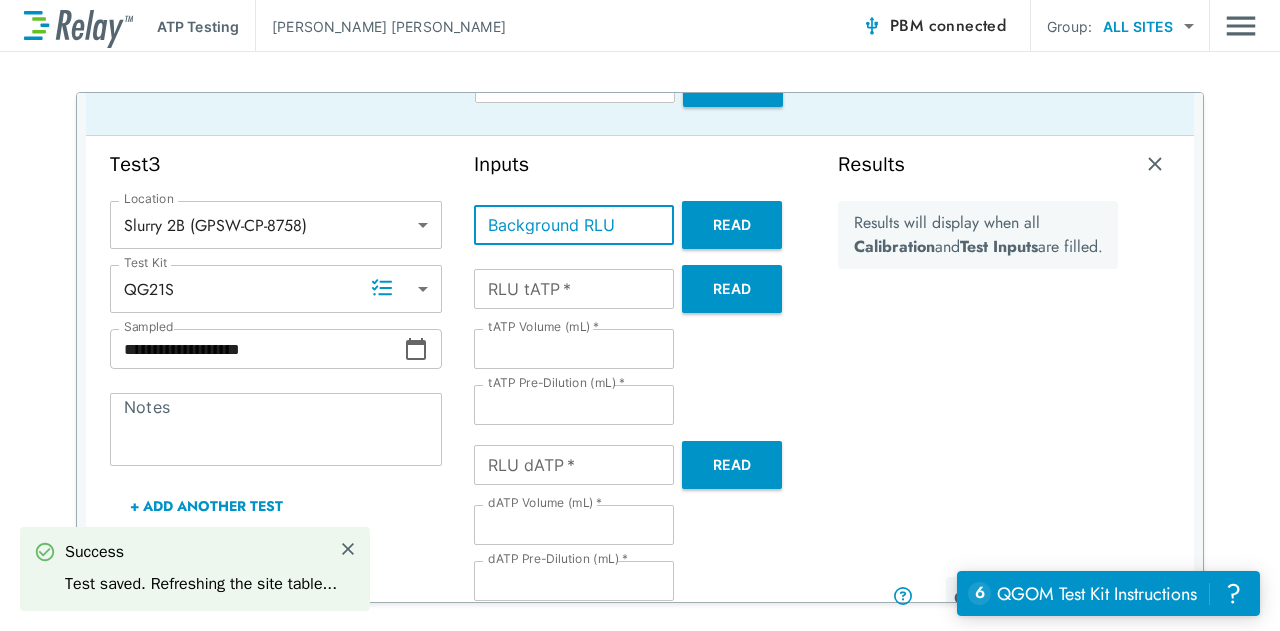 click on "Read" at bounding box center [732, 225] 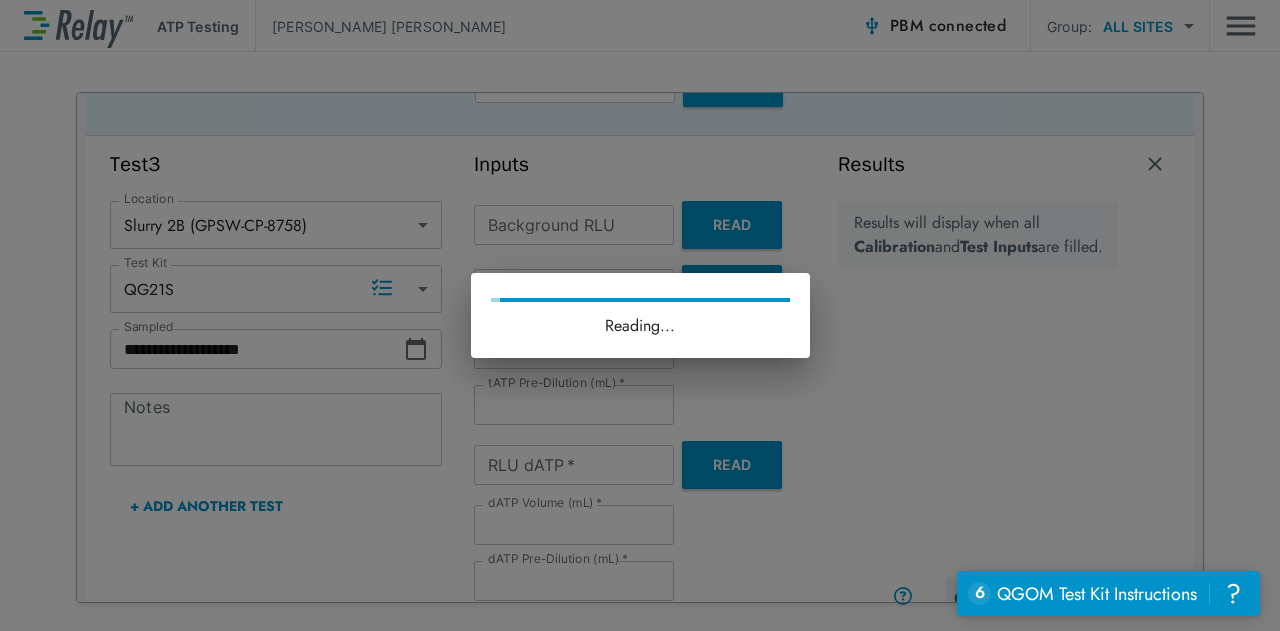 type on "**" 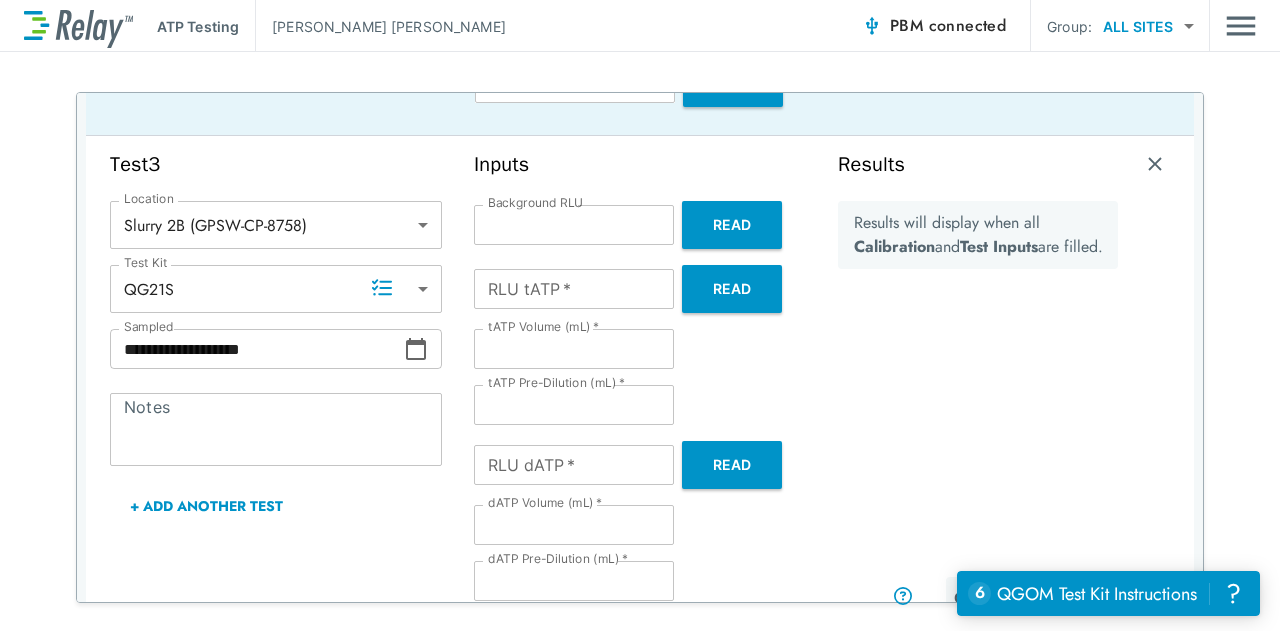 click on "RLU tATP   *" at bounding box center (574, 289) 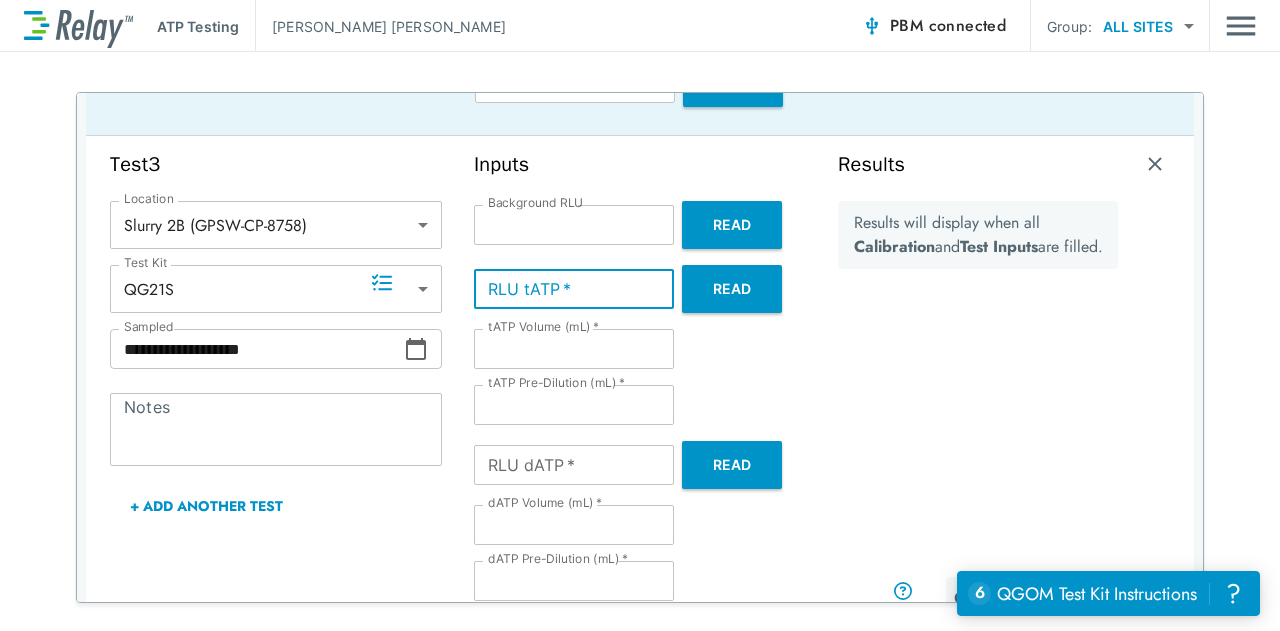 scroll, scrollTop: 176, scrollLeft: 0, axis: vertical 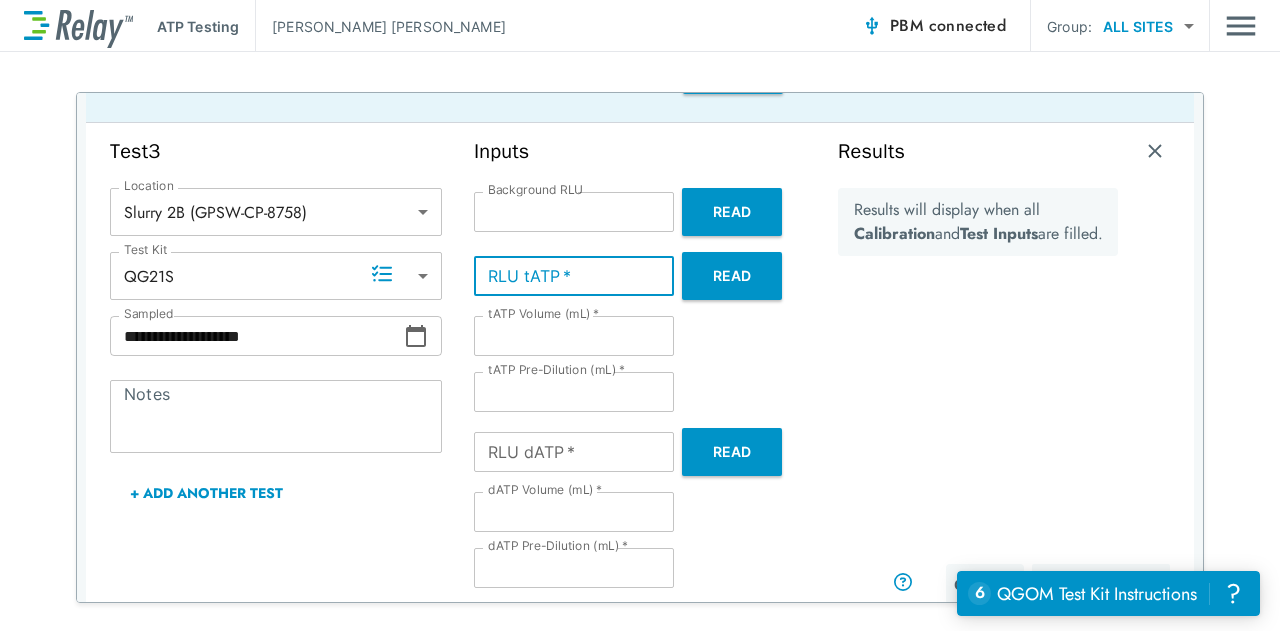 click on "Read" at bounding box center [732, 276] 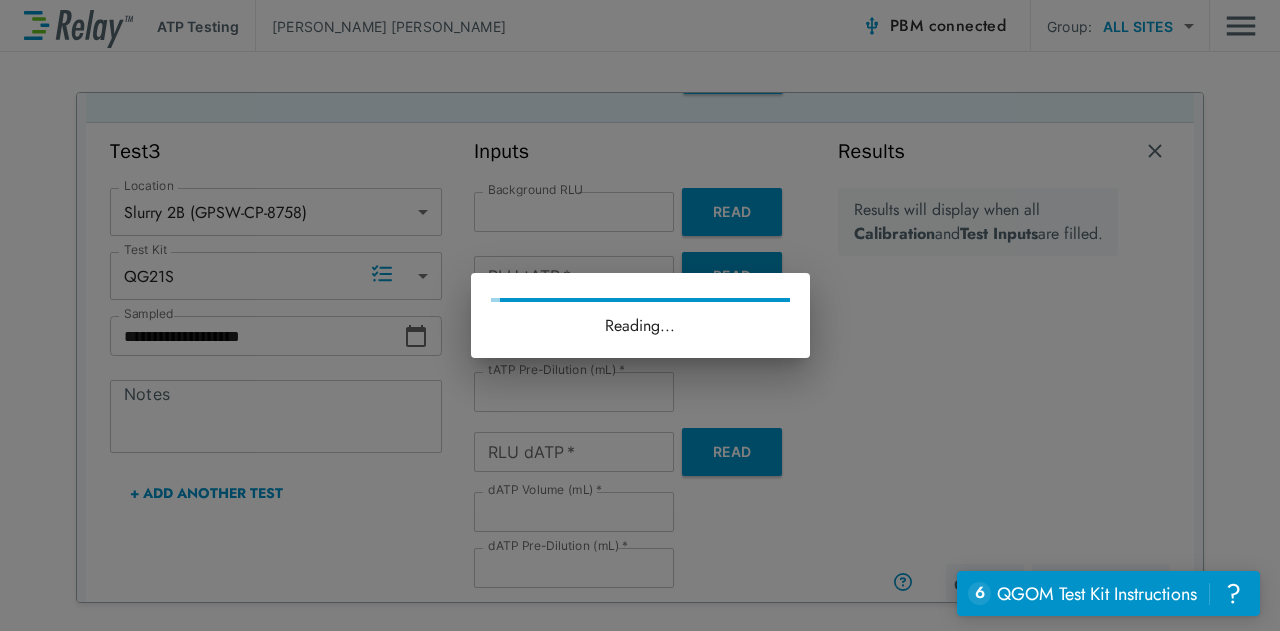 type on "***" 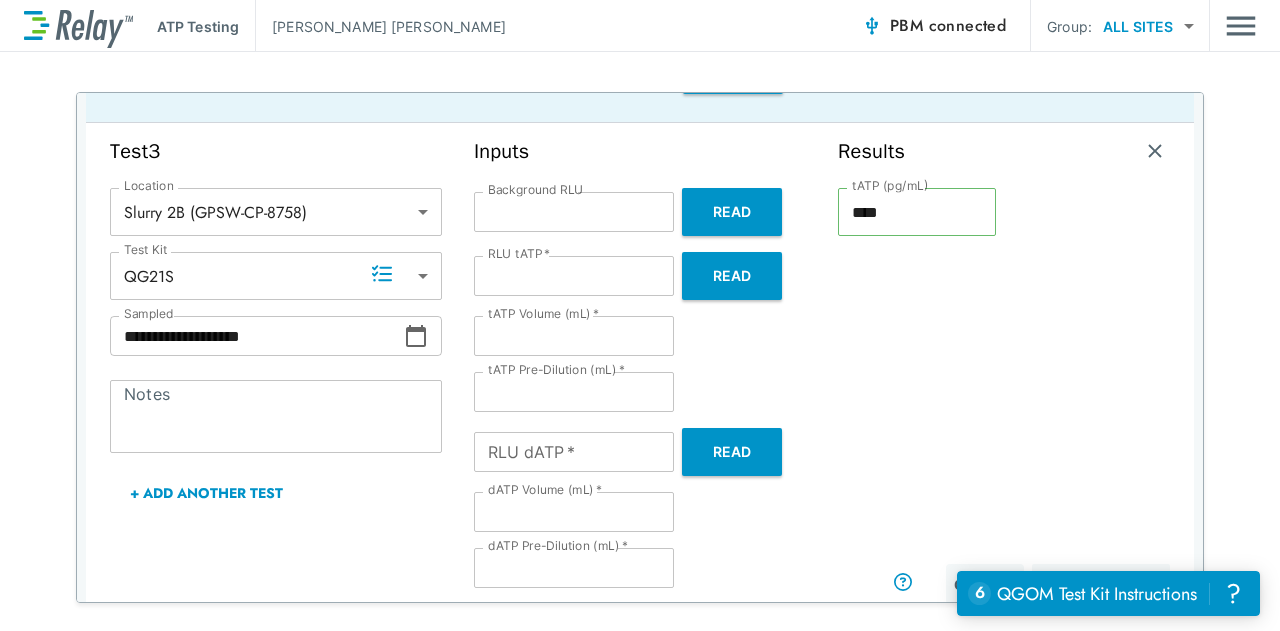 click on "RLU dATP   *" at bounding box center (574, 452) 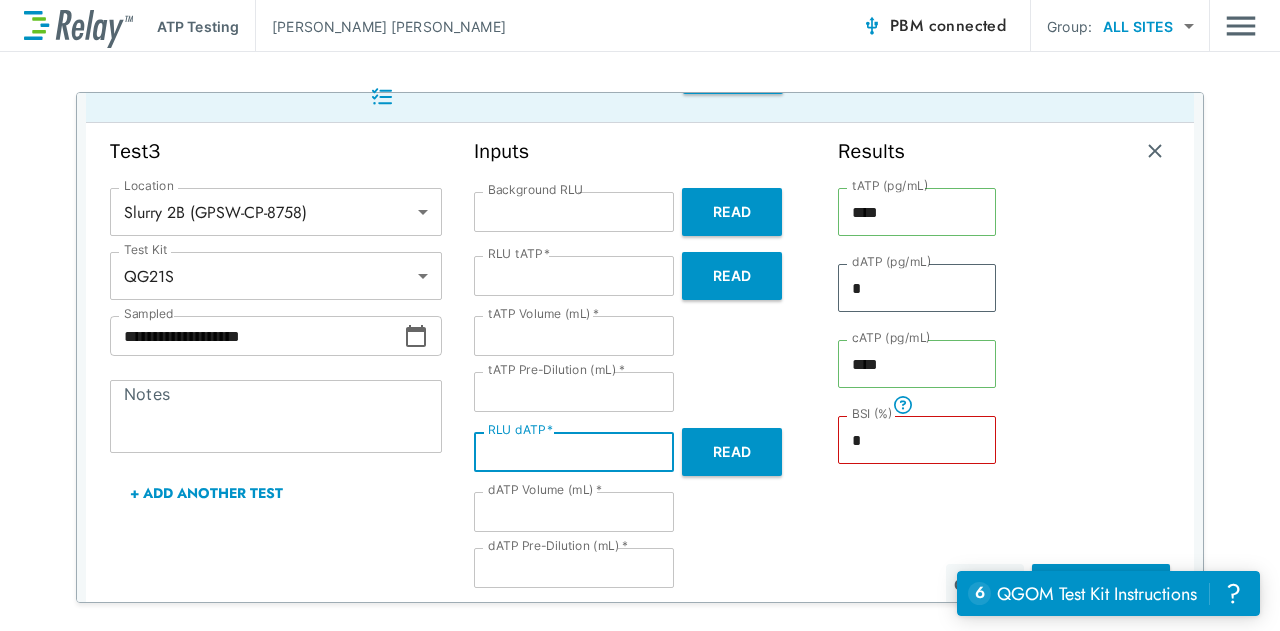 scroll, scrollTop: 372, scrollLeft: 0, axis: vertical 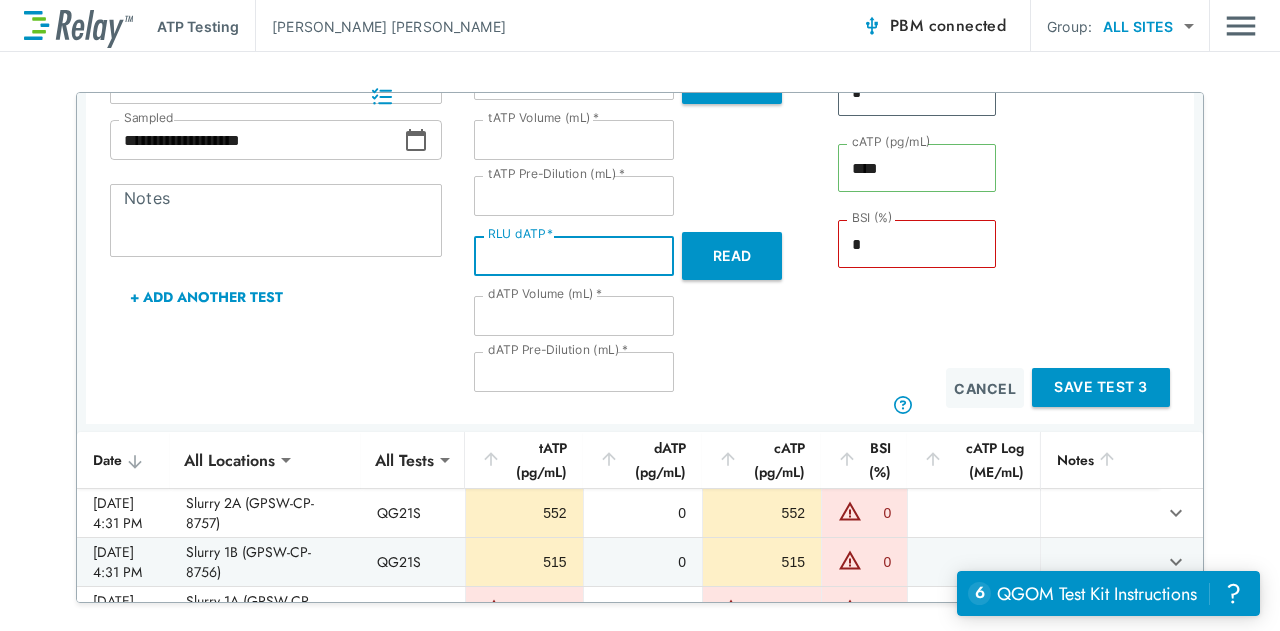 type on "*" 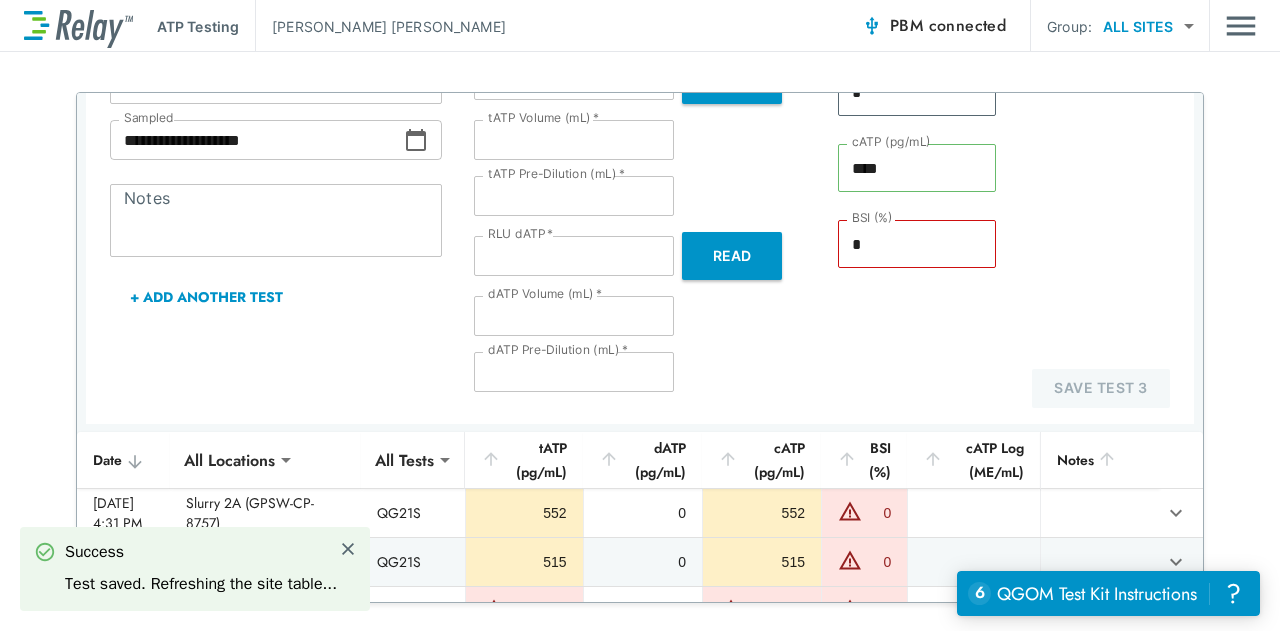 click on "*" at bounding box center (574, 140) 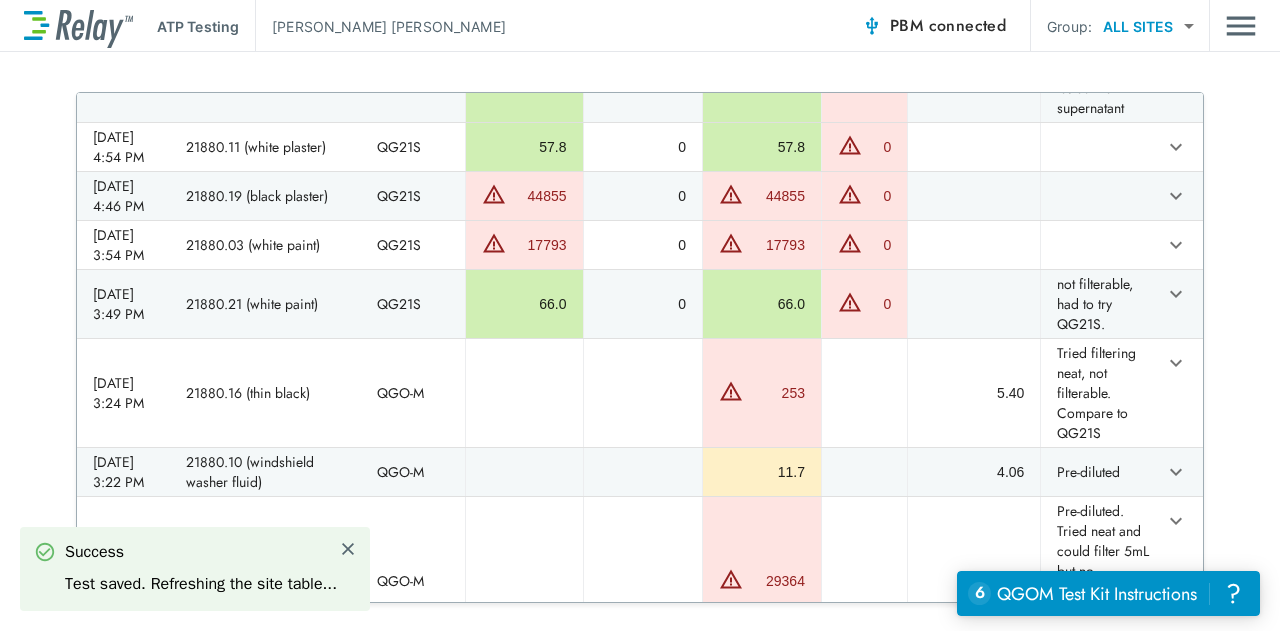 type 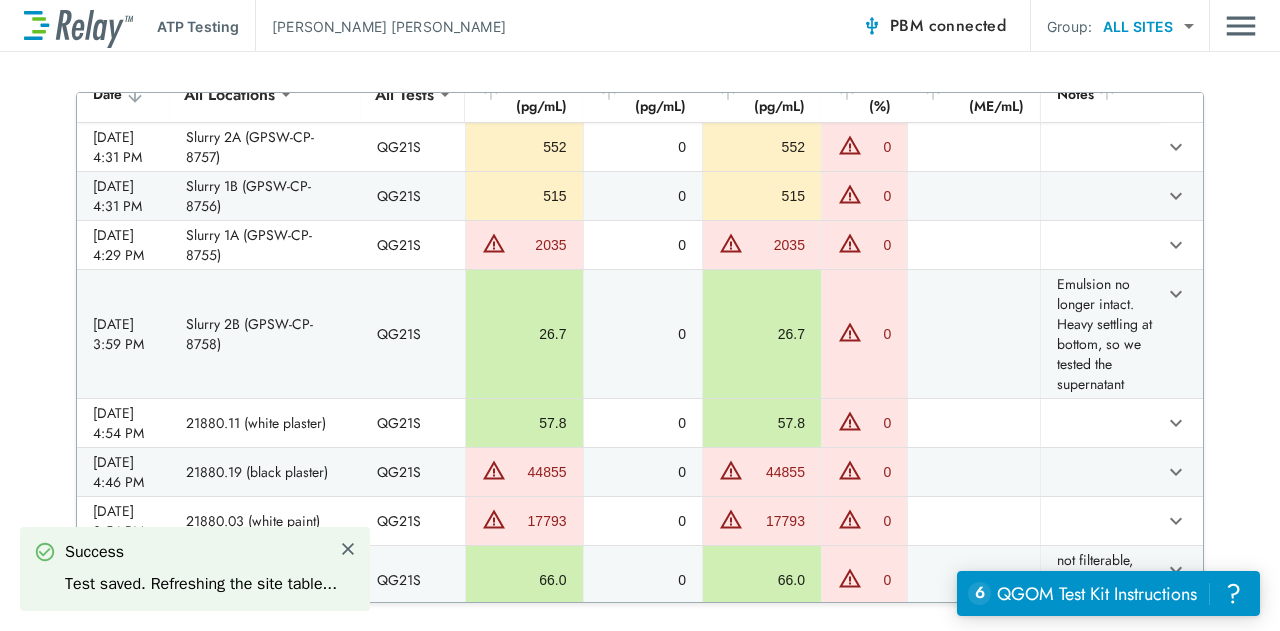 type on "*" 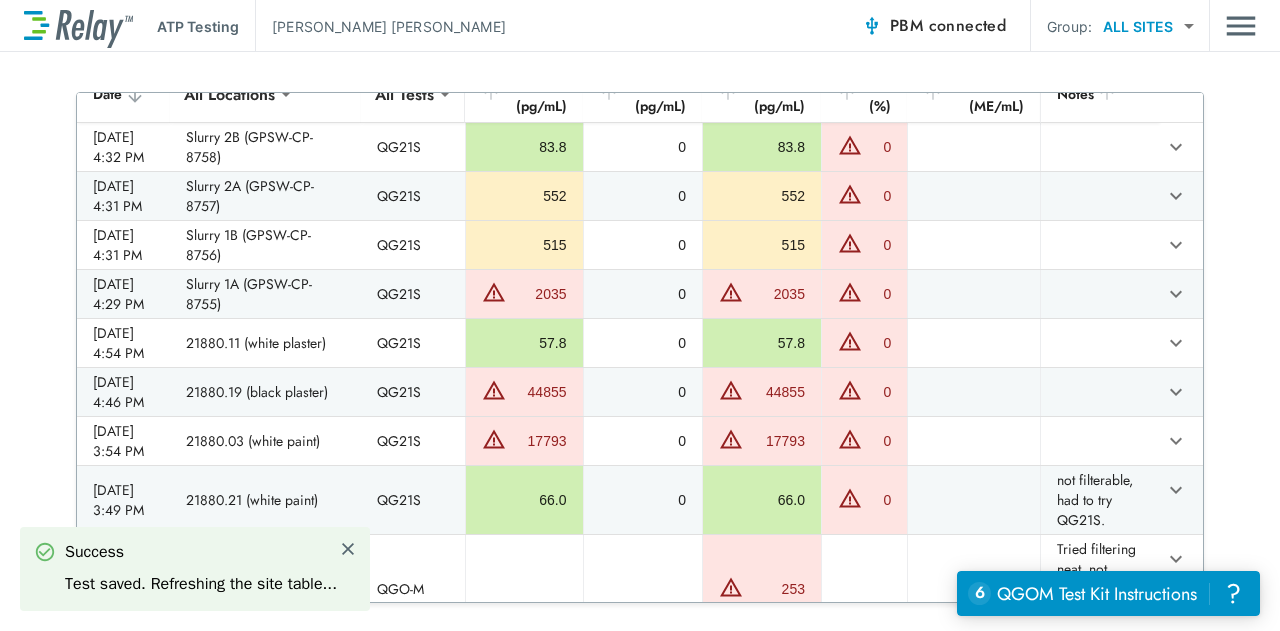 scroll, scrollTop: 0, scrollLeft: 0, axis: both 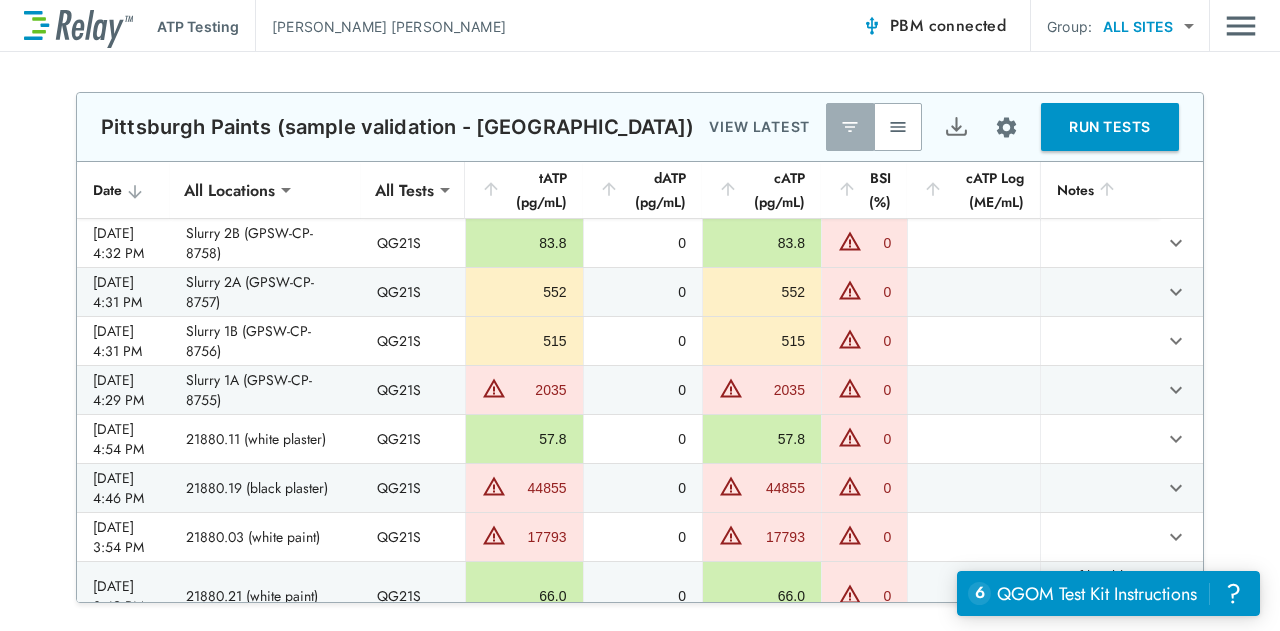 click 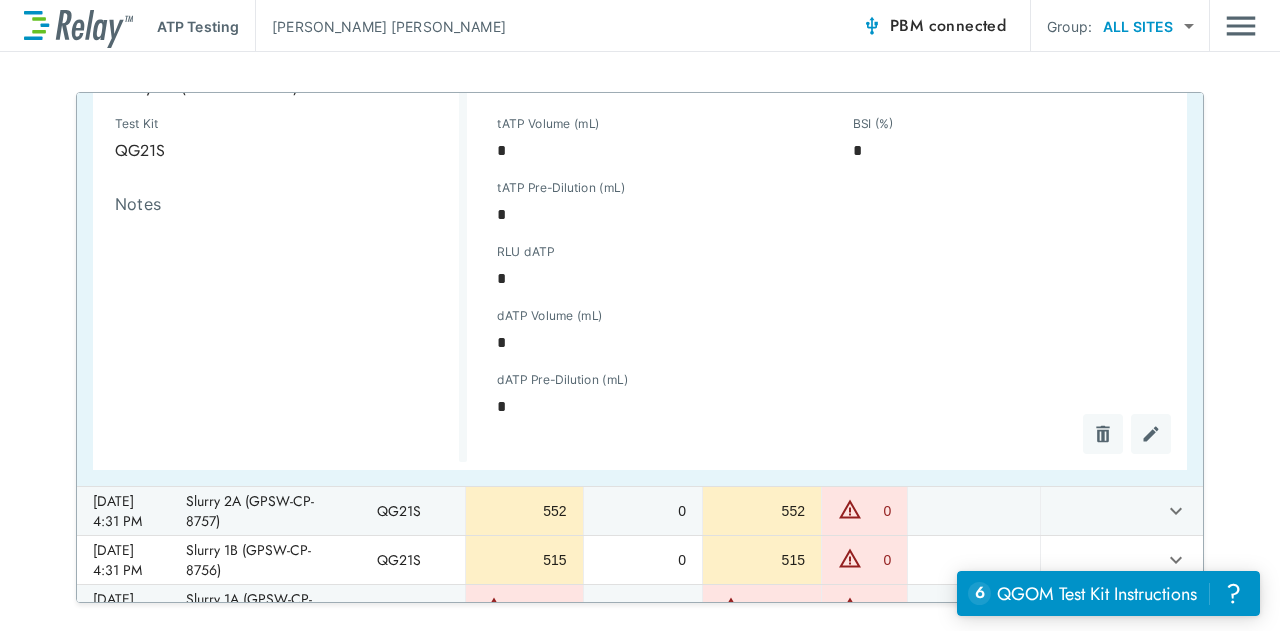 click at bounding box center (1151, 434) 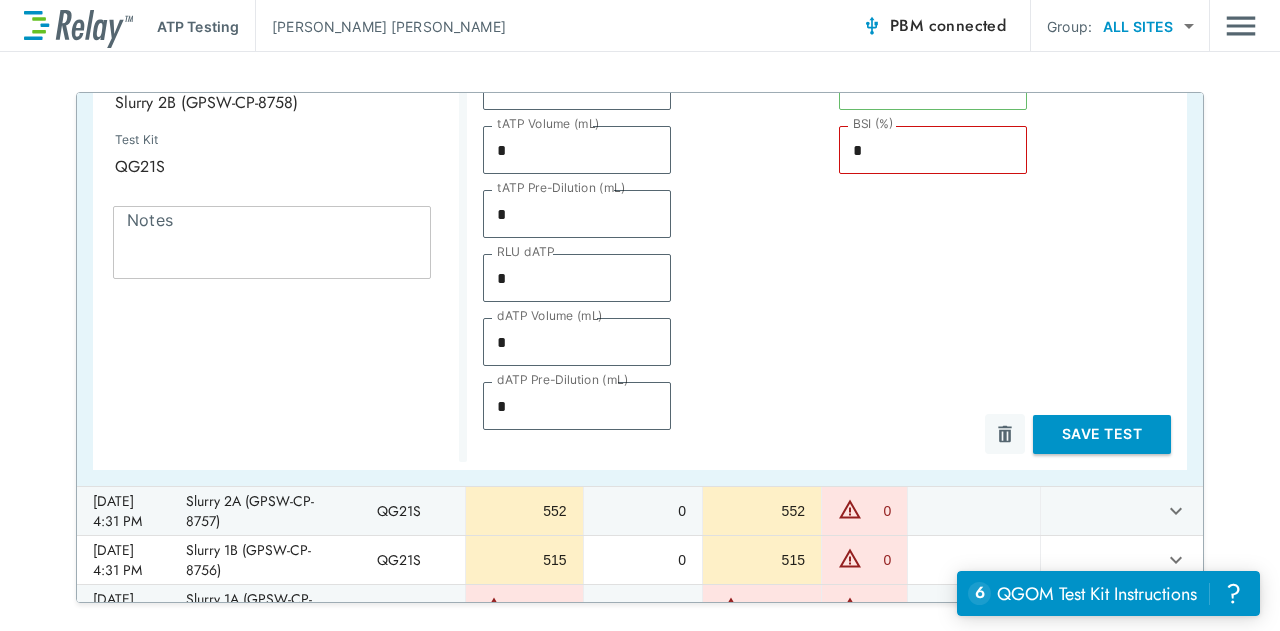 scroll, scrollTop: 429, scrollLeft: 0, axis: vertical 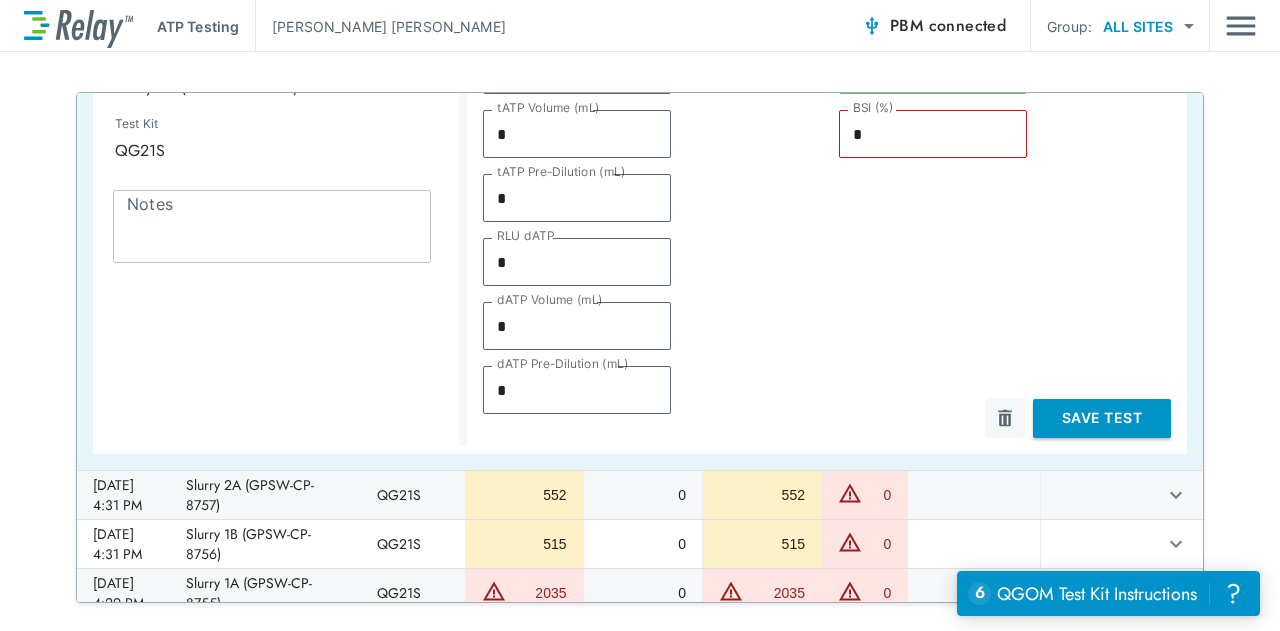 click on "*" at bounding box center (577, 198) 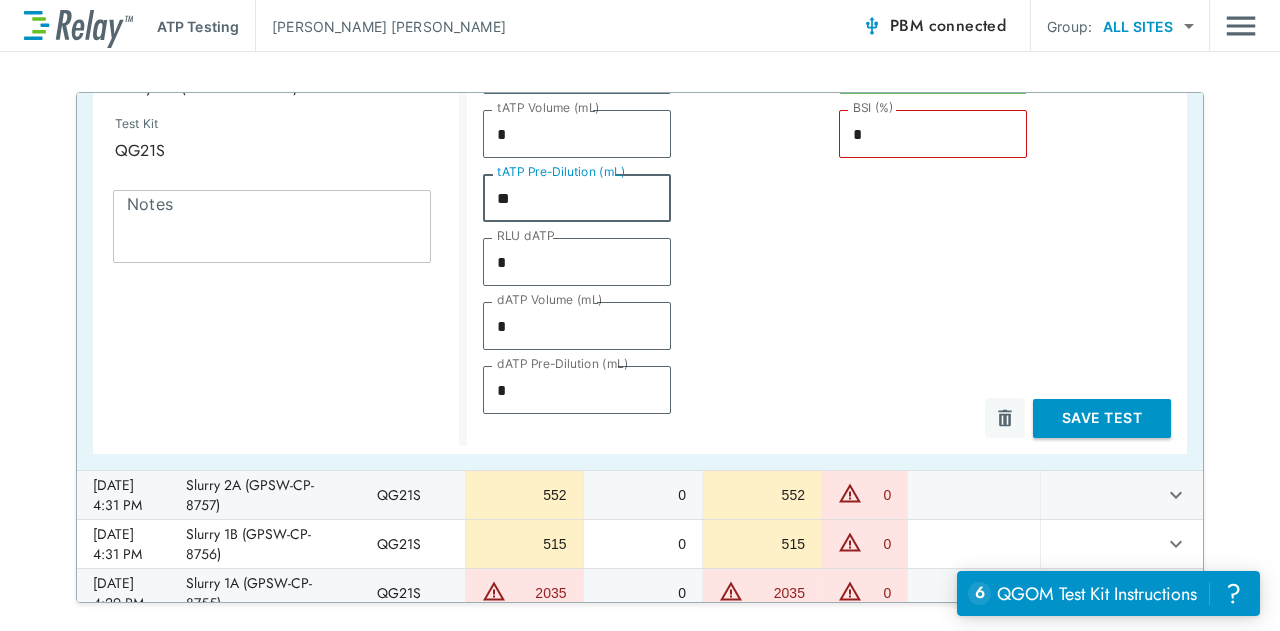 type on "***" 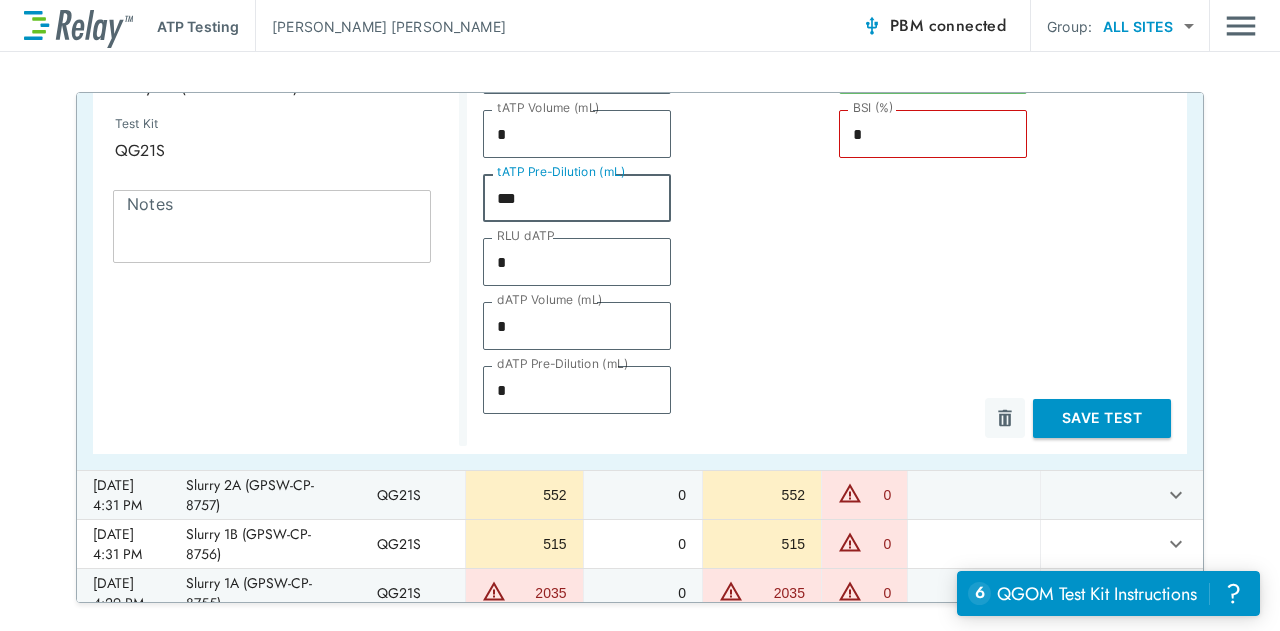 type on "****" 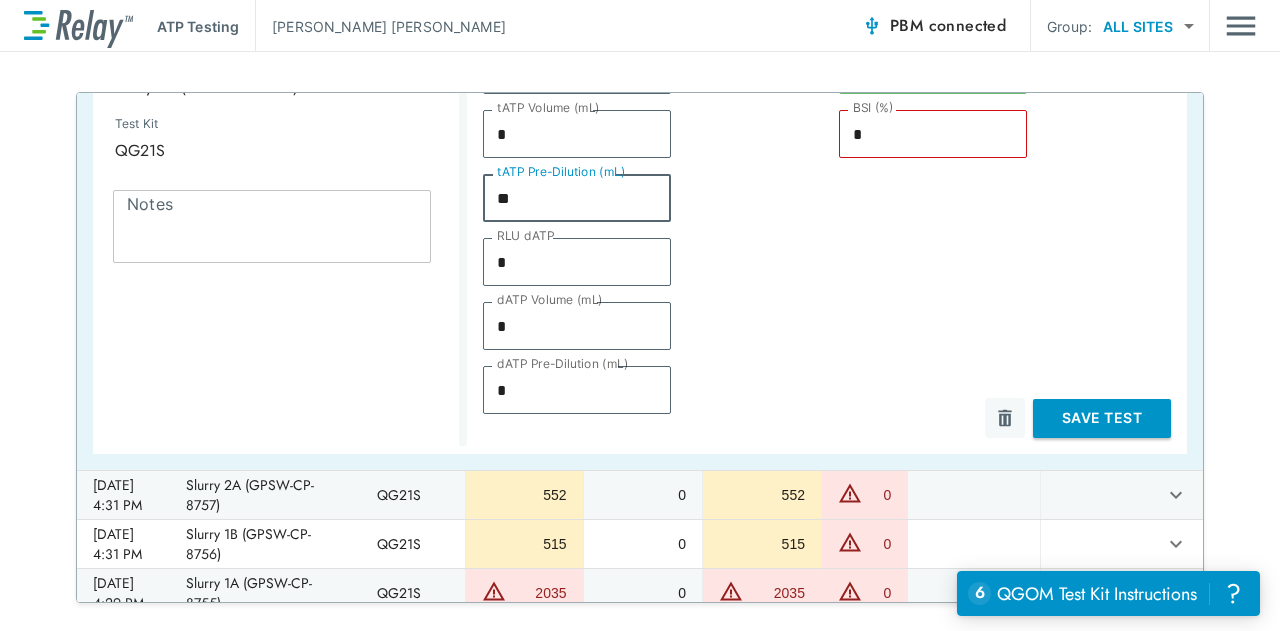 type on "****" 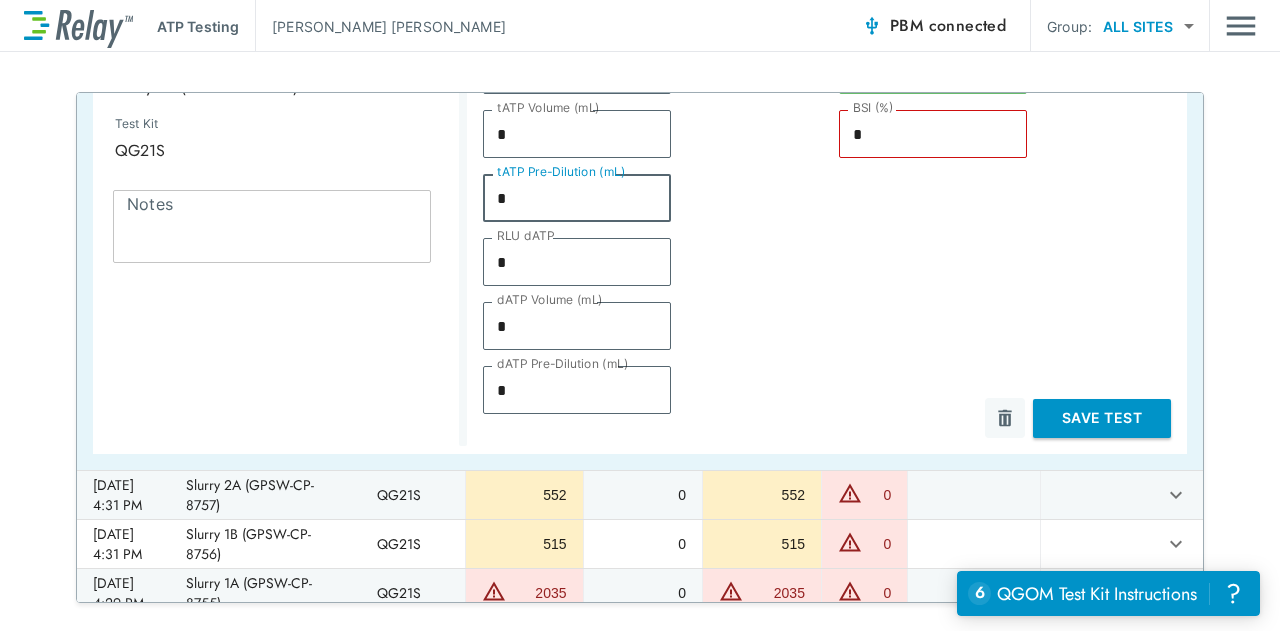 click on "*" at bounding box center [577, 134] 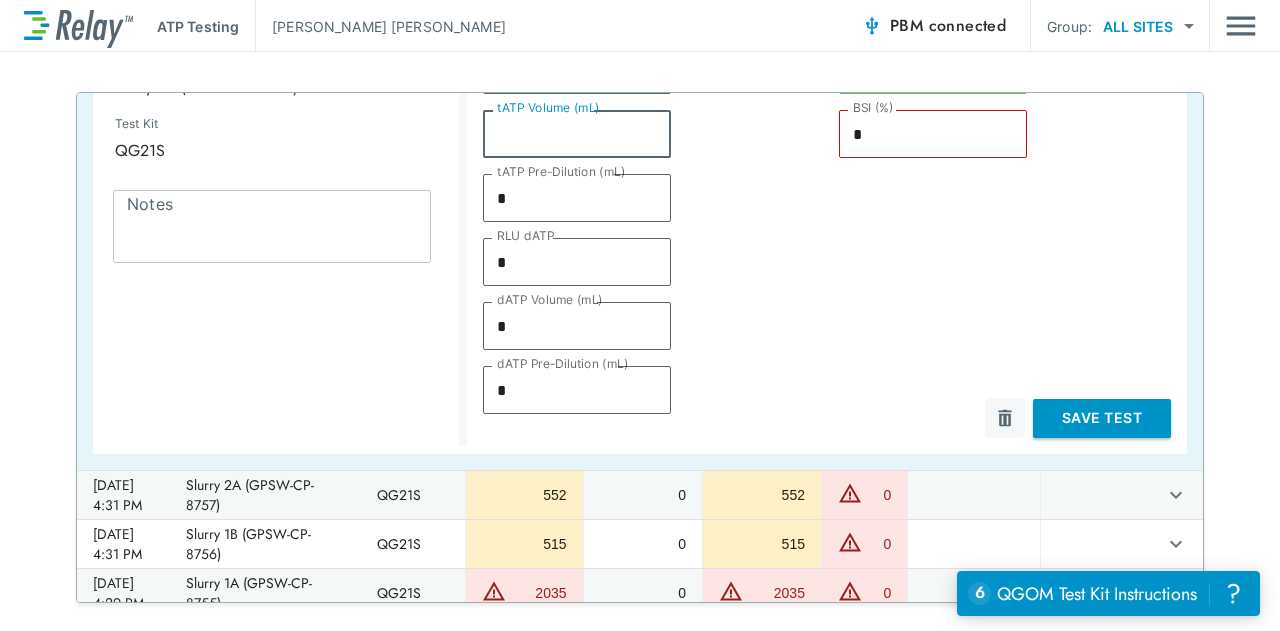 type 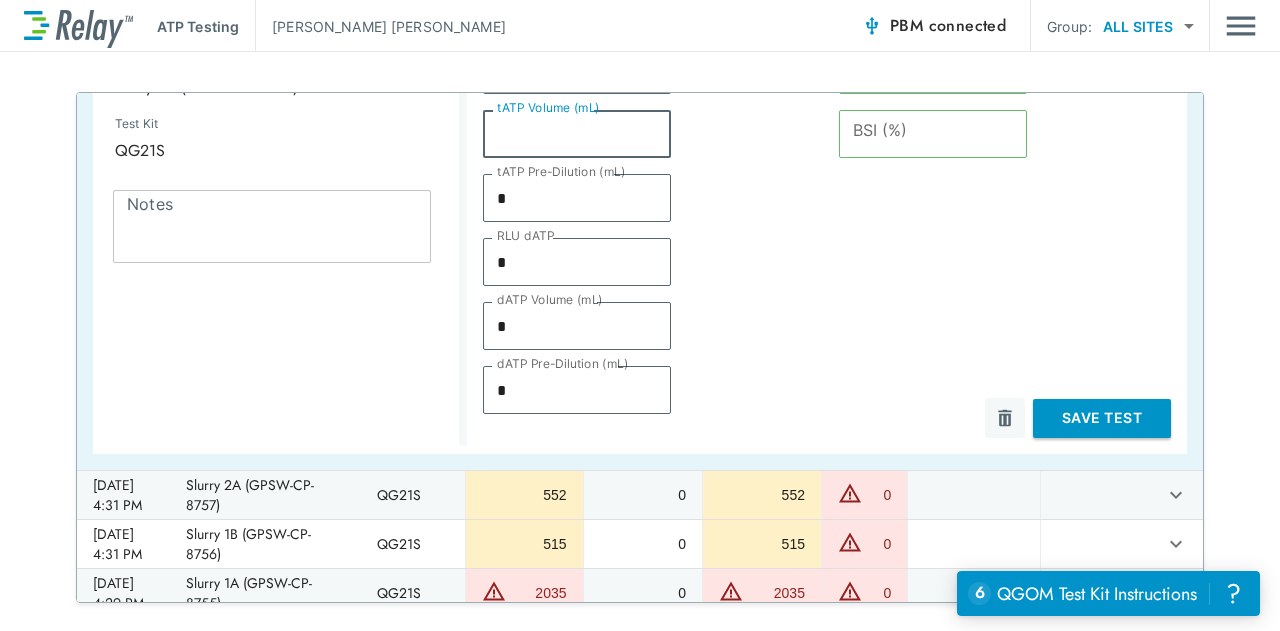 type on "*" 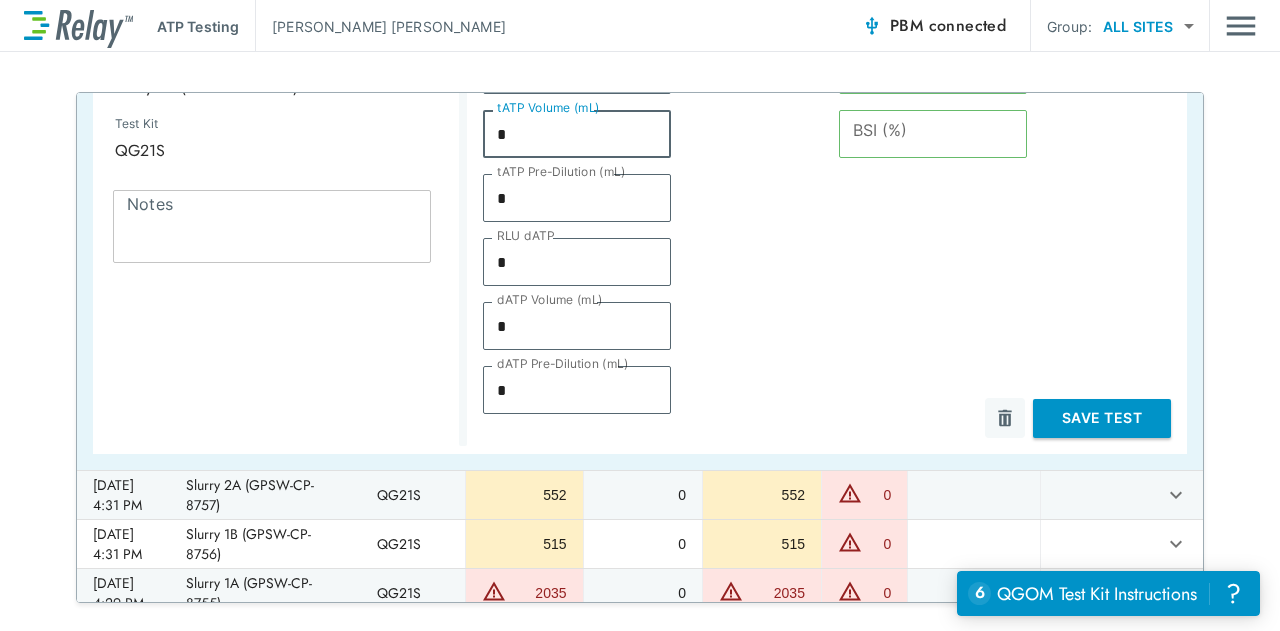 type on "********" 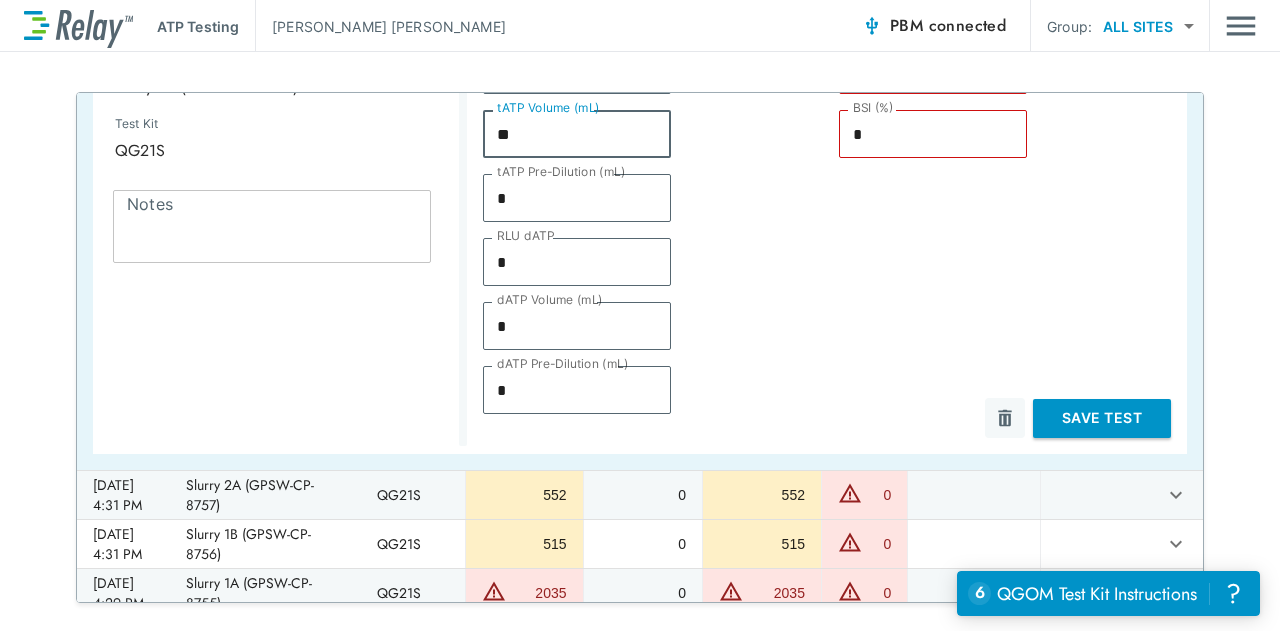 type on "***" 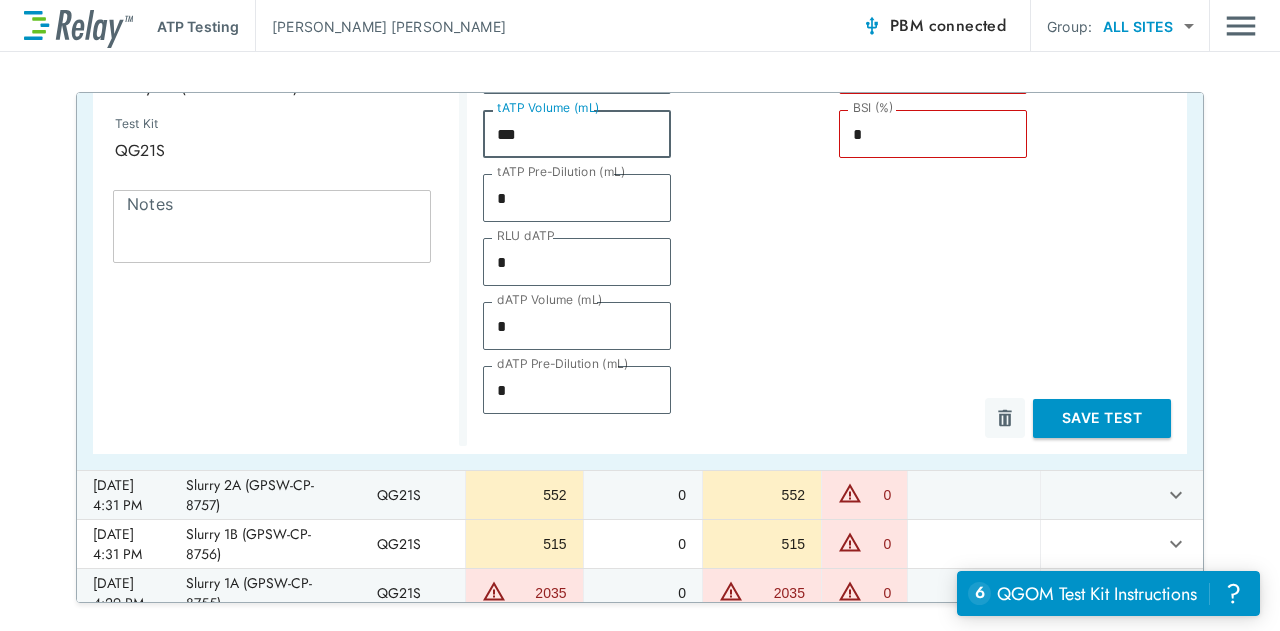type on "***" 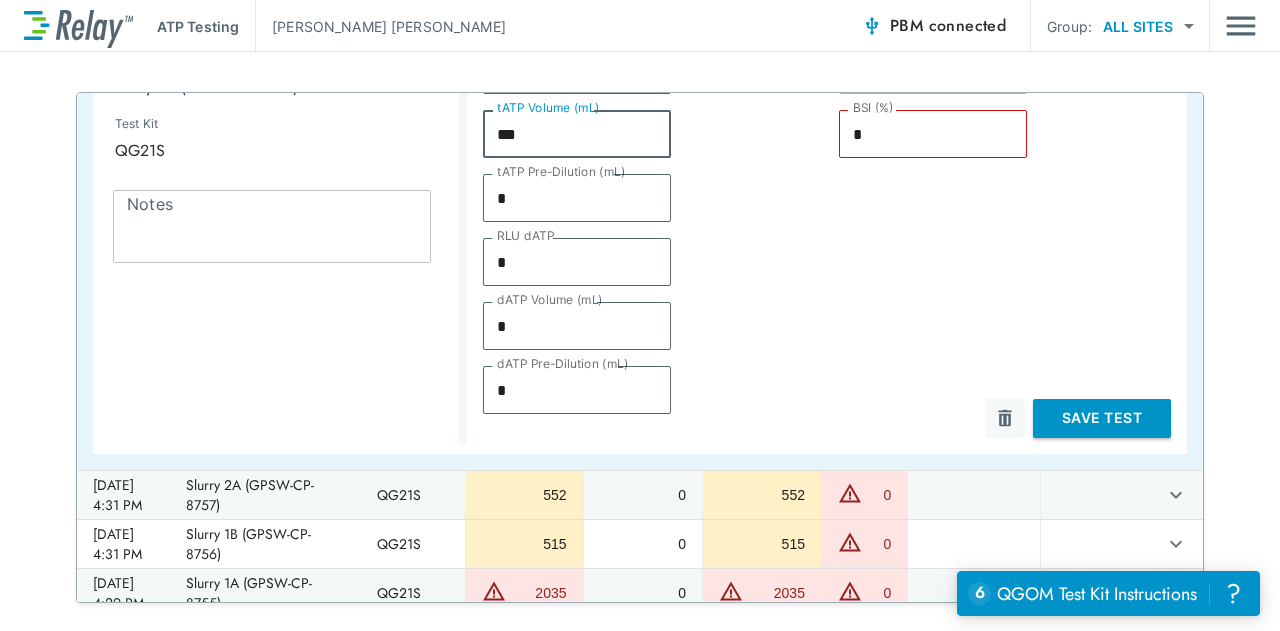 type on "***" 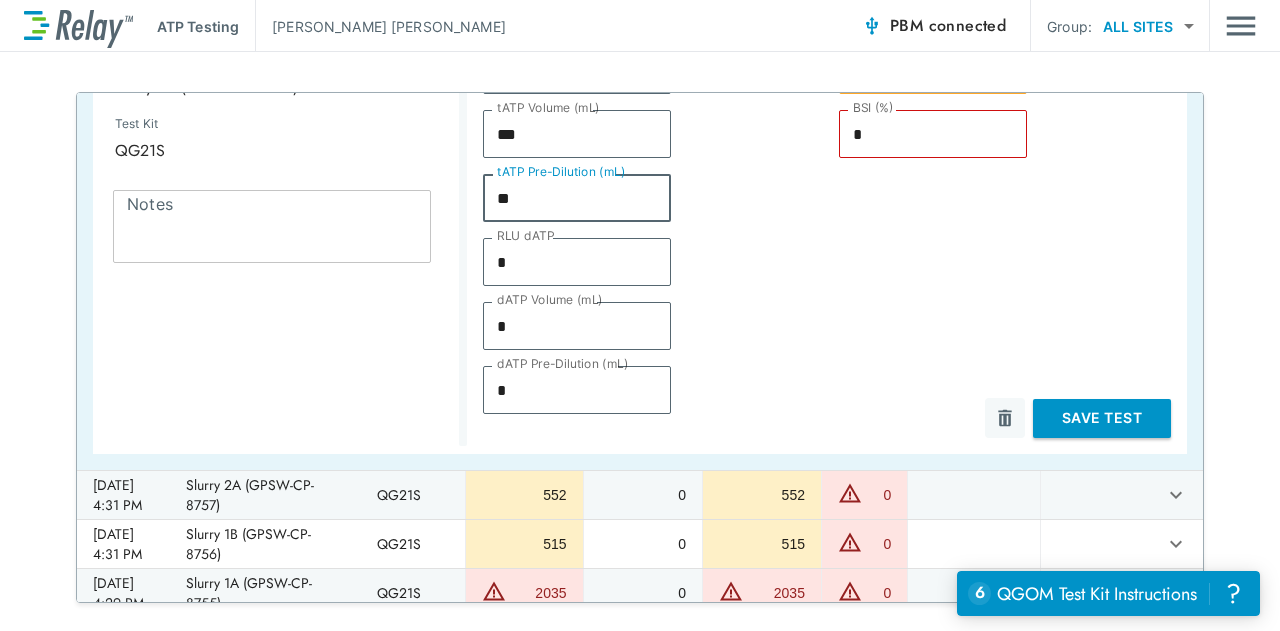 type on "***" 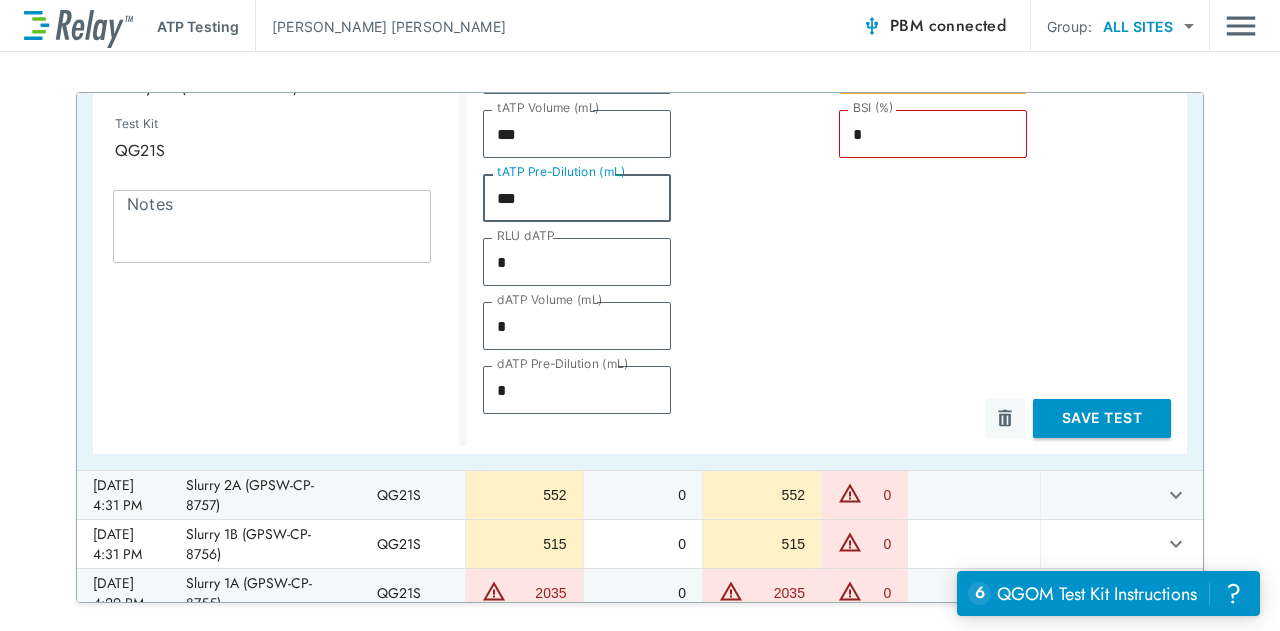 type on "***" 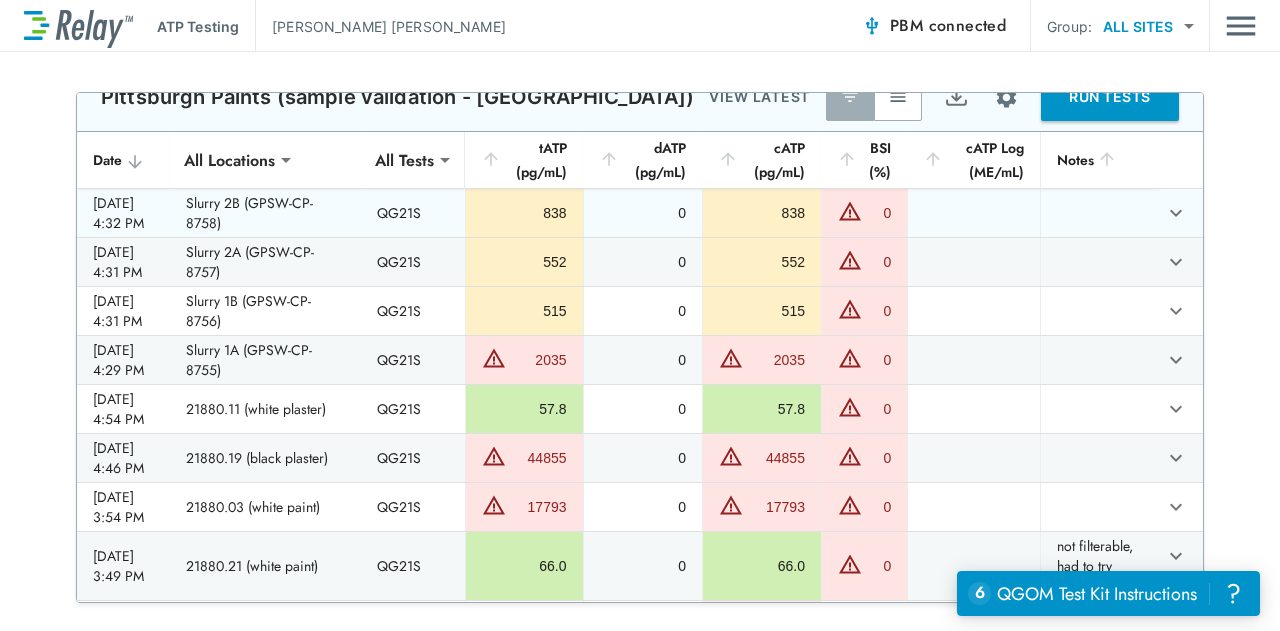 scroll, scrollTop: 0, scrollLeft: 0, axis: both 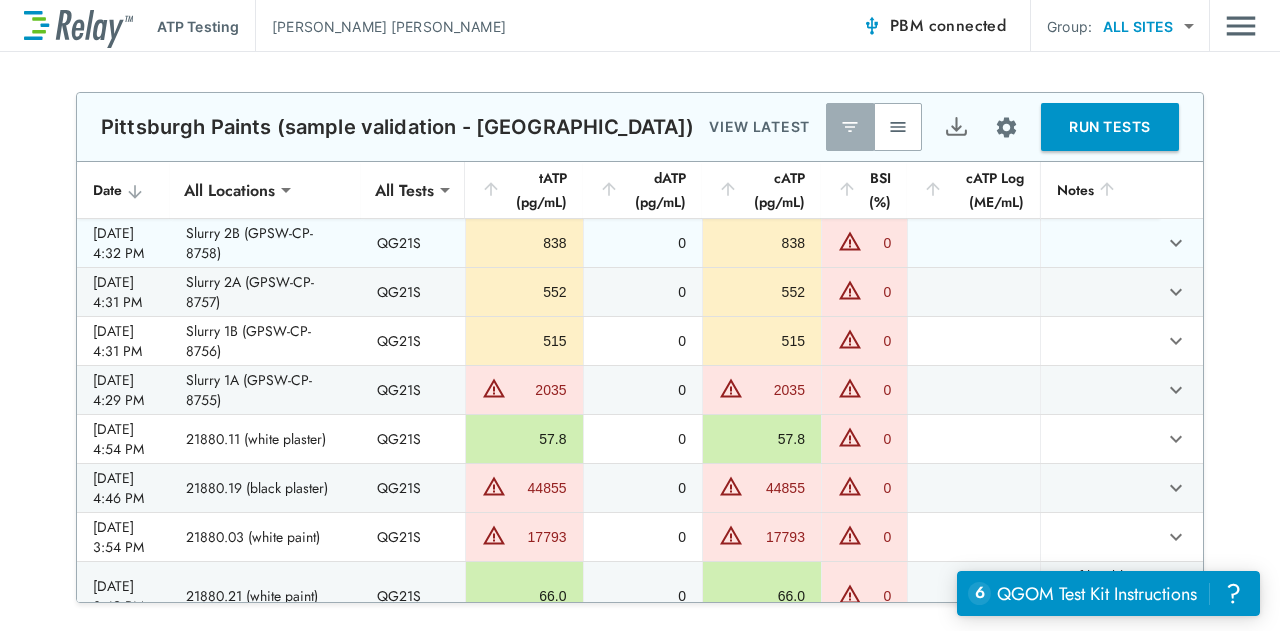 click at bounding box center [898, 127] 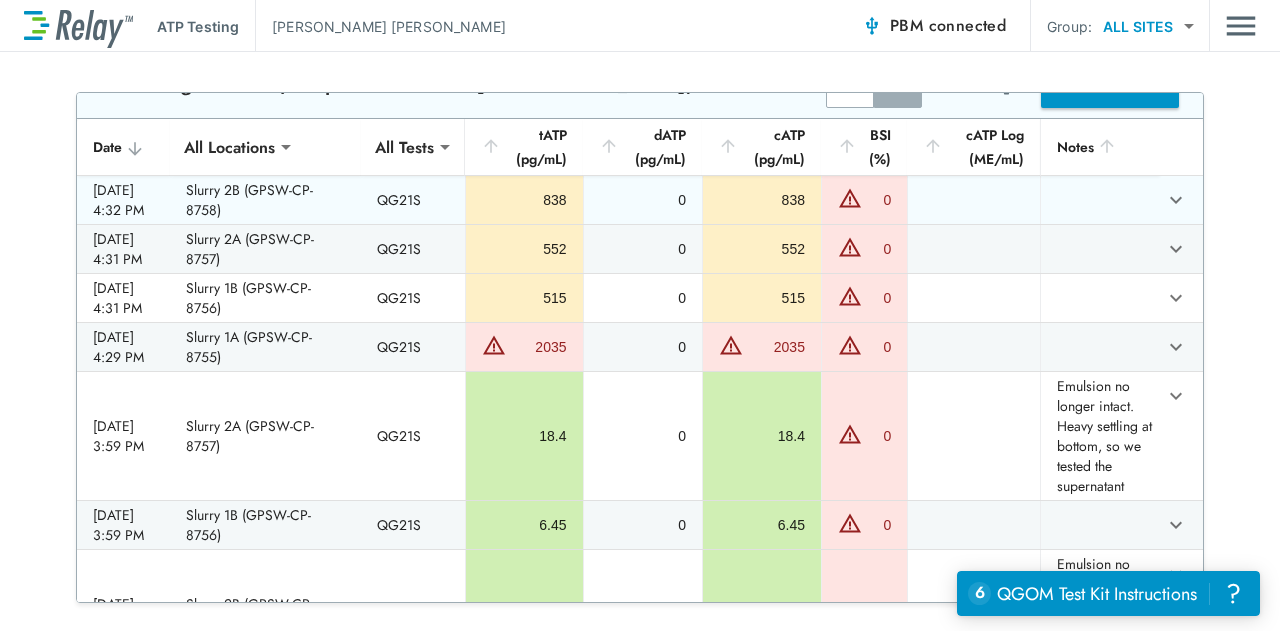 scroll, scrollTop: 42, scrollLeft: 0, axis: vertical 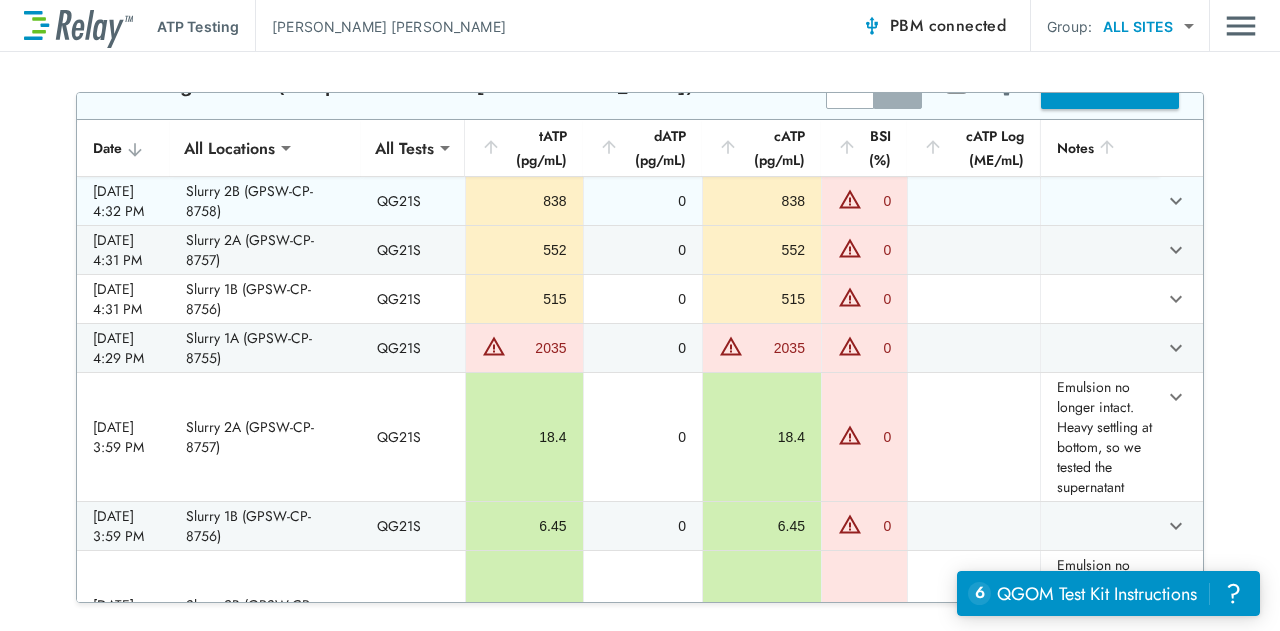 type 